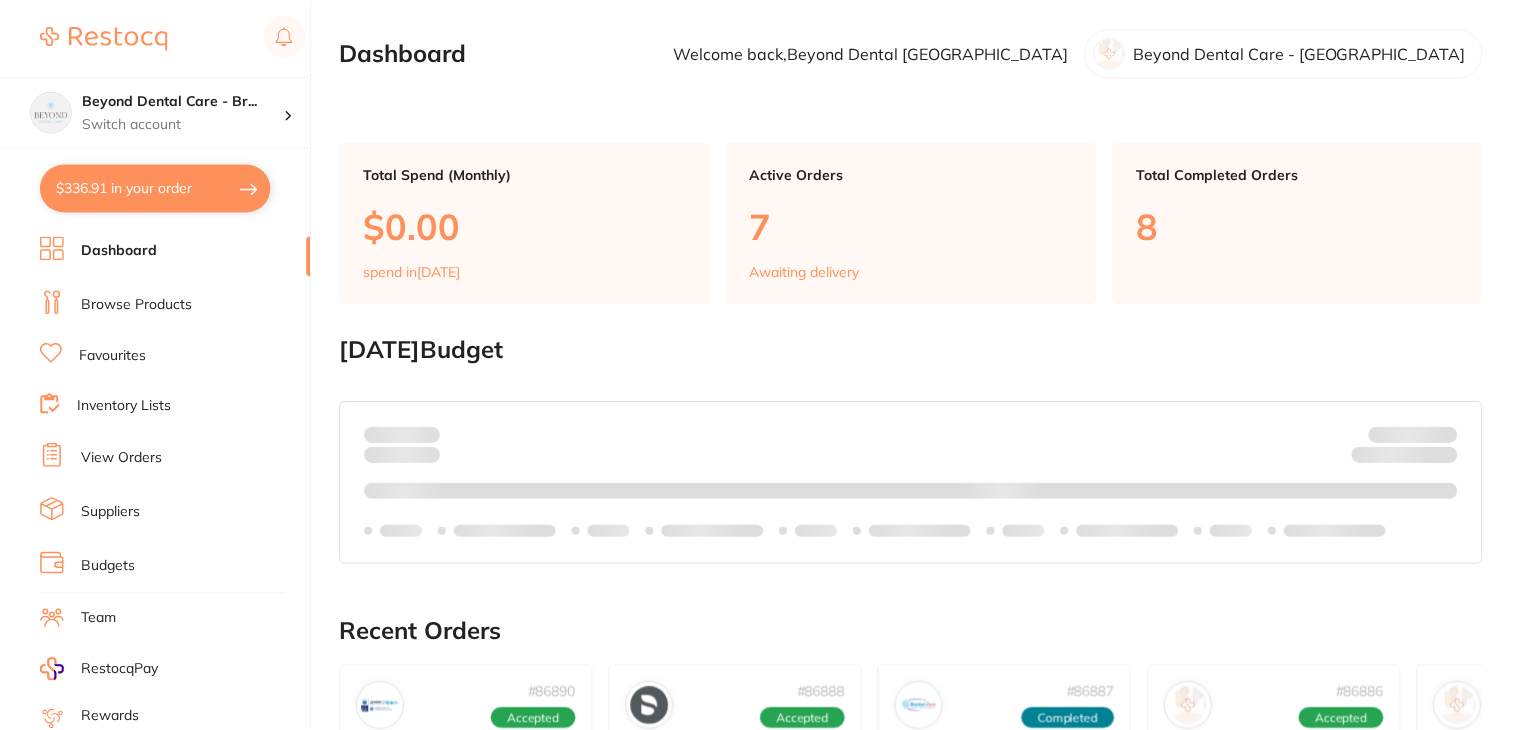 scroll, scrollTop: 0, scrollLeft: 0, axis: both 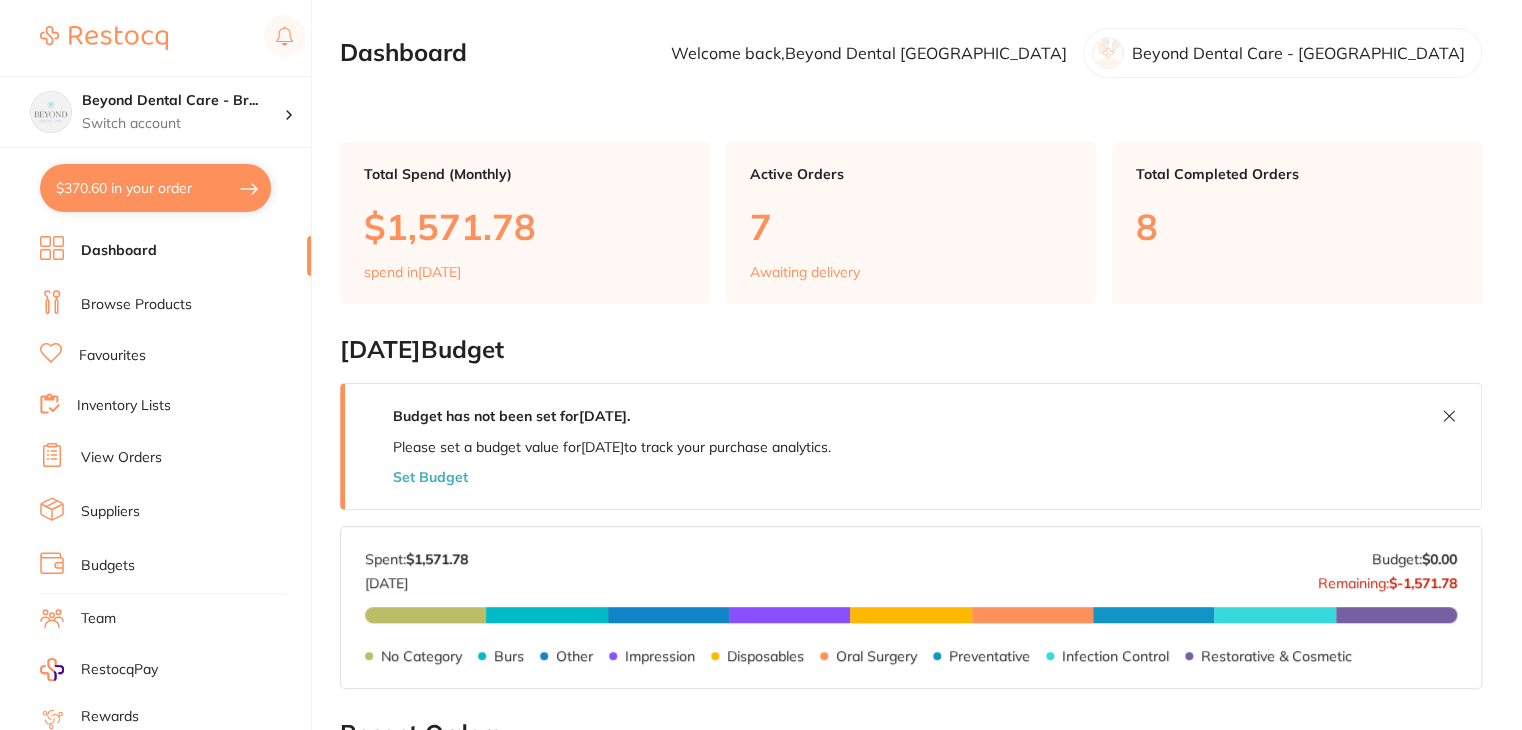 click on "$370.60   in your order" at bounding box center [155, 188] 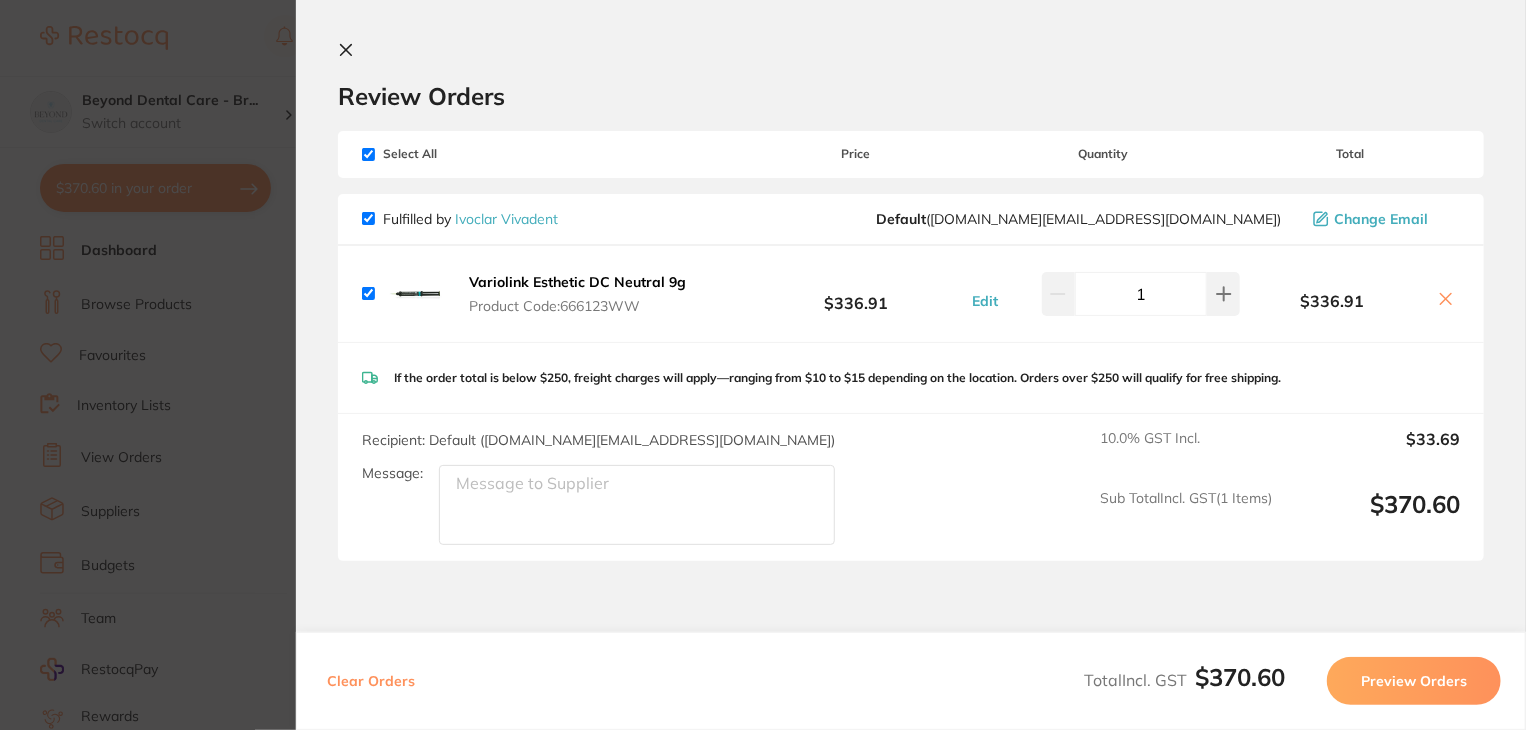 scroll, scrollTop: 0, scrollLeft: 0, axis: both 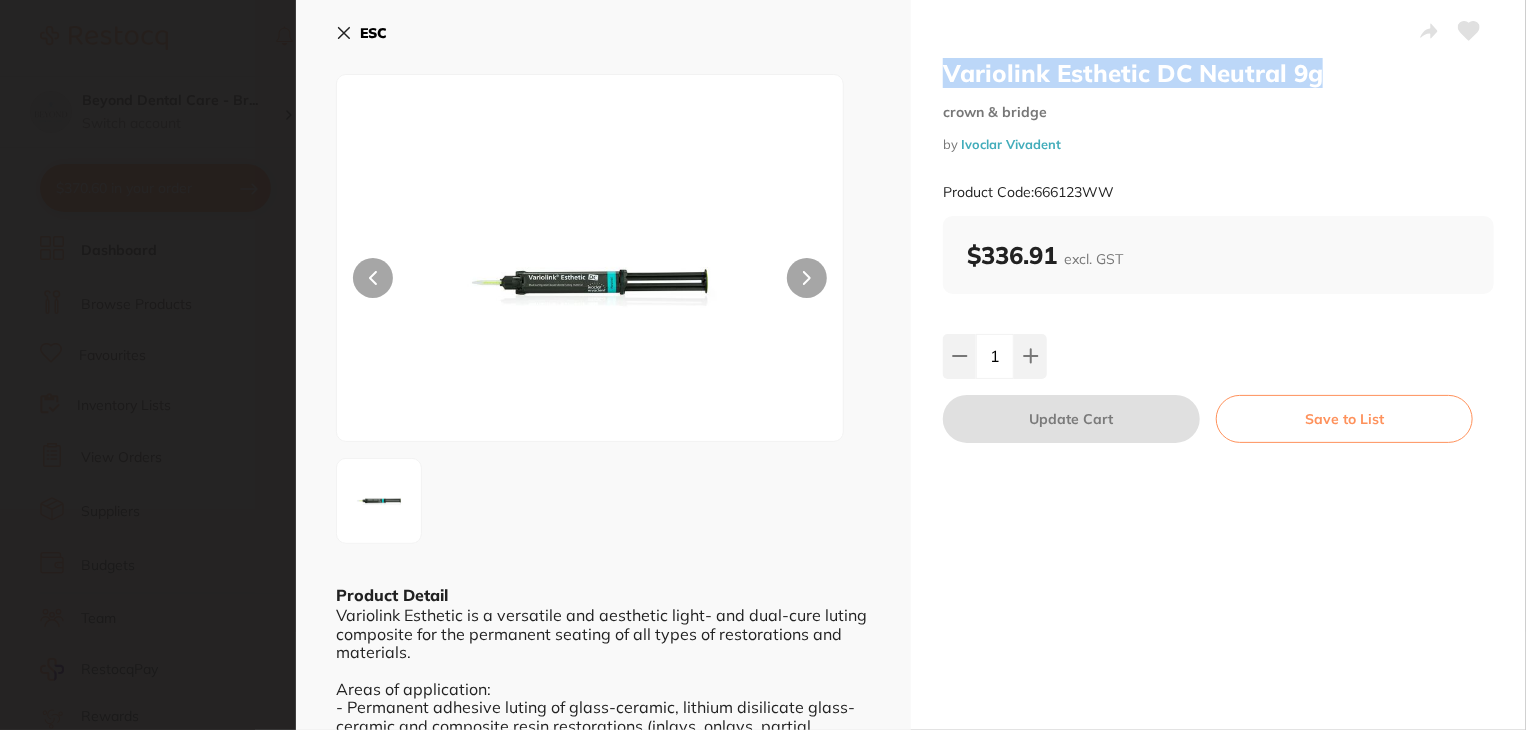drag, startPoint x: 1311, startPoint y: 79, endPoint x: 927, endPoint y: 84, distance: 384.03256 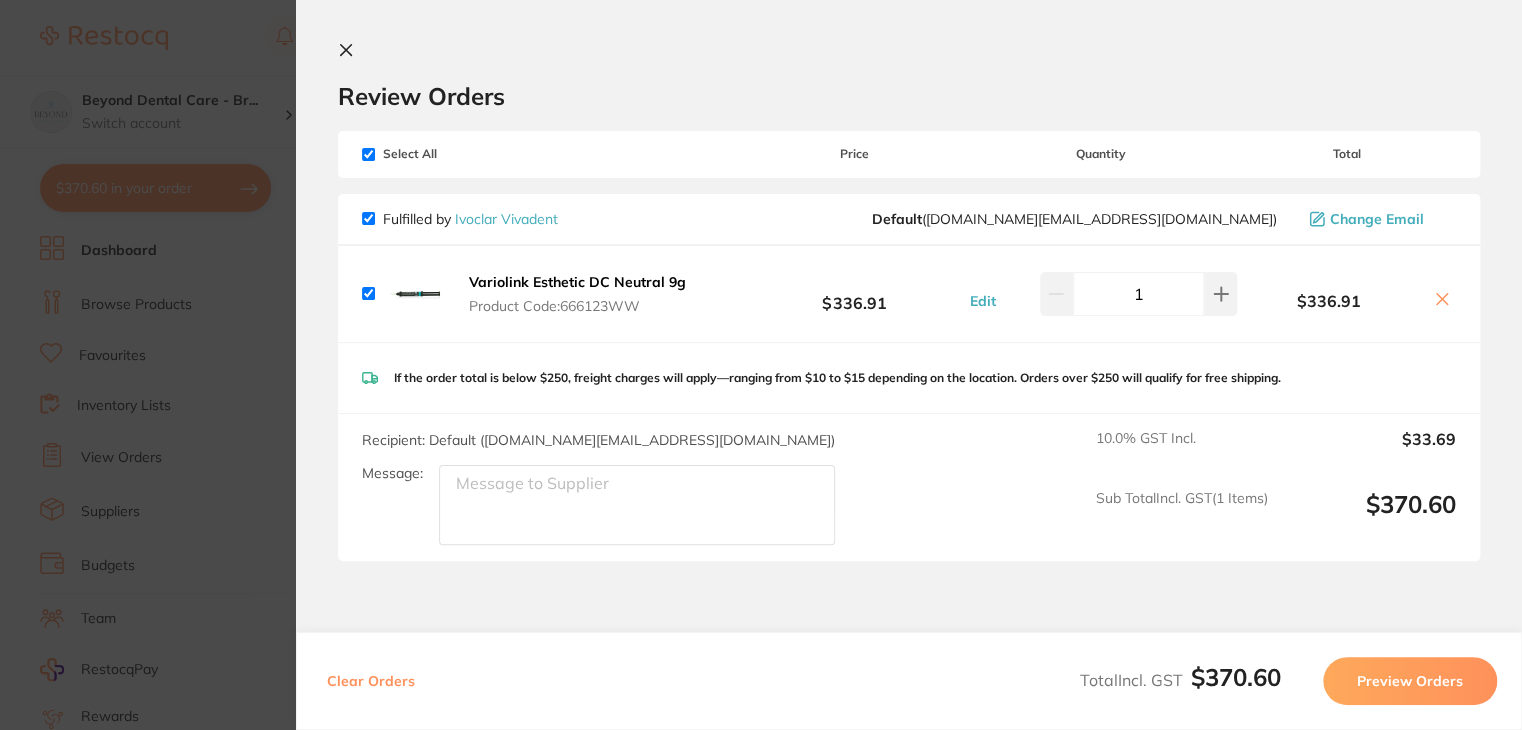 scroll, scrollTop: 516, scrollLeft: 0, axis: vertical 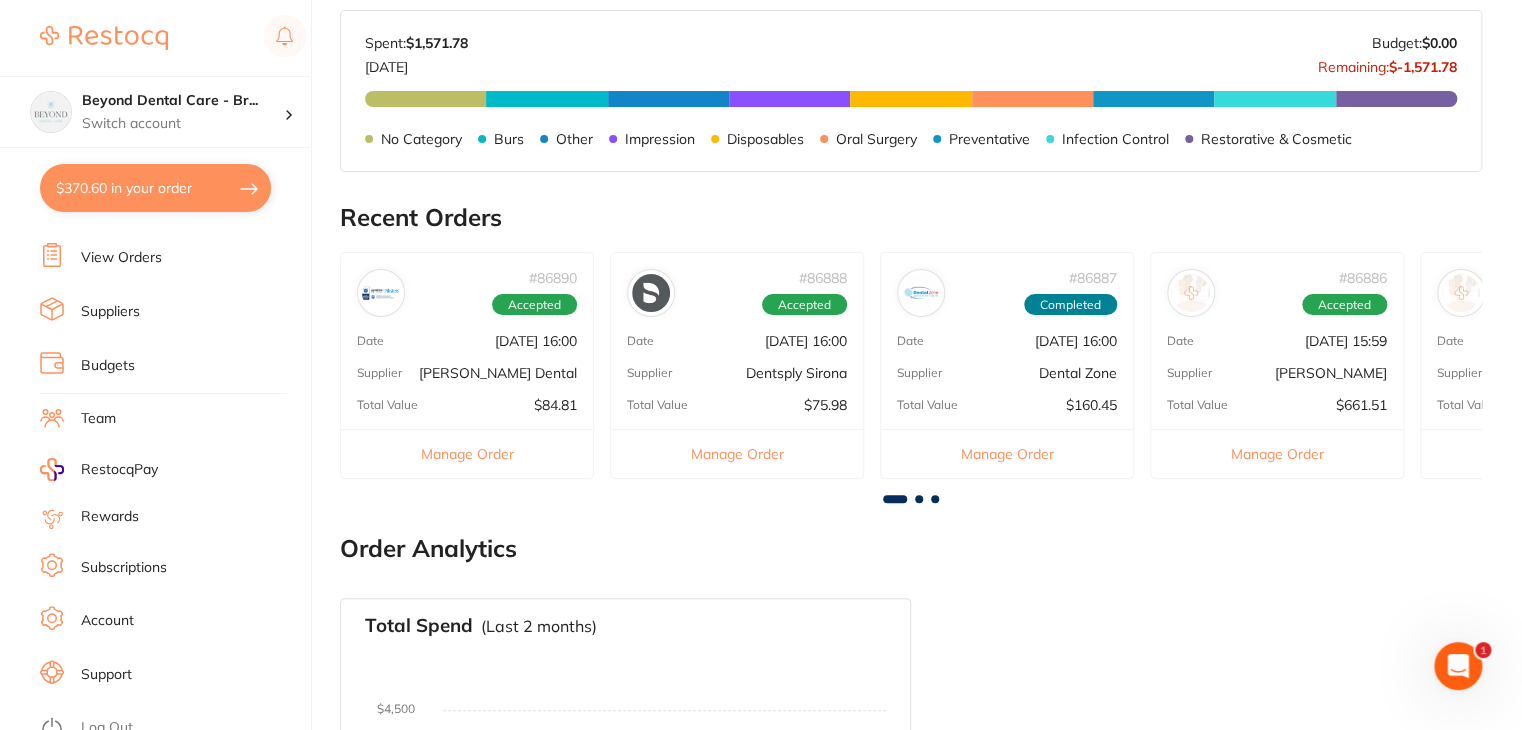 click on "Log Out" at bounding box center [107, 728] 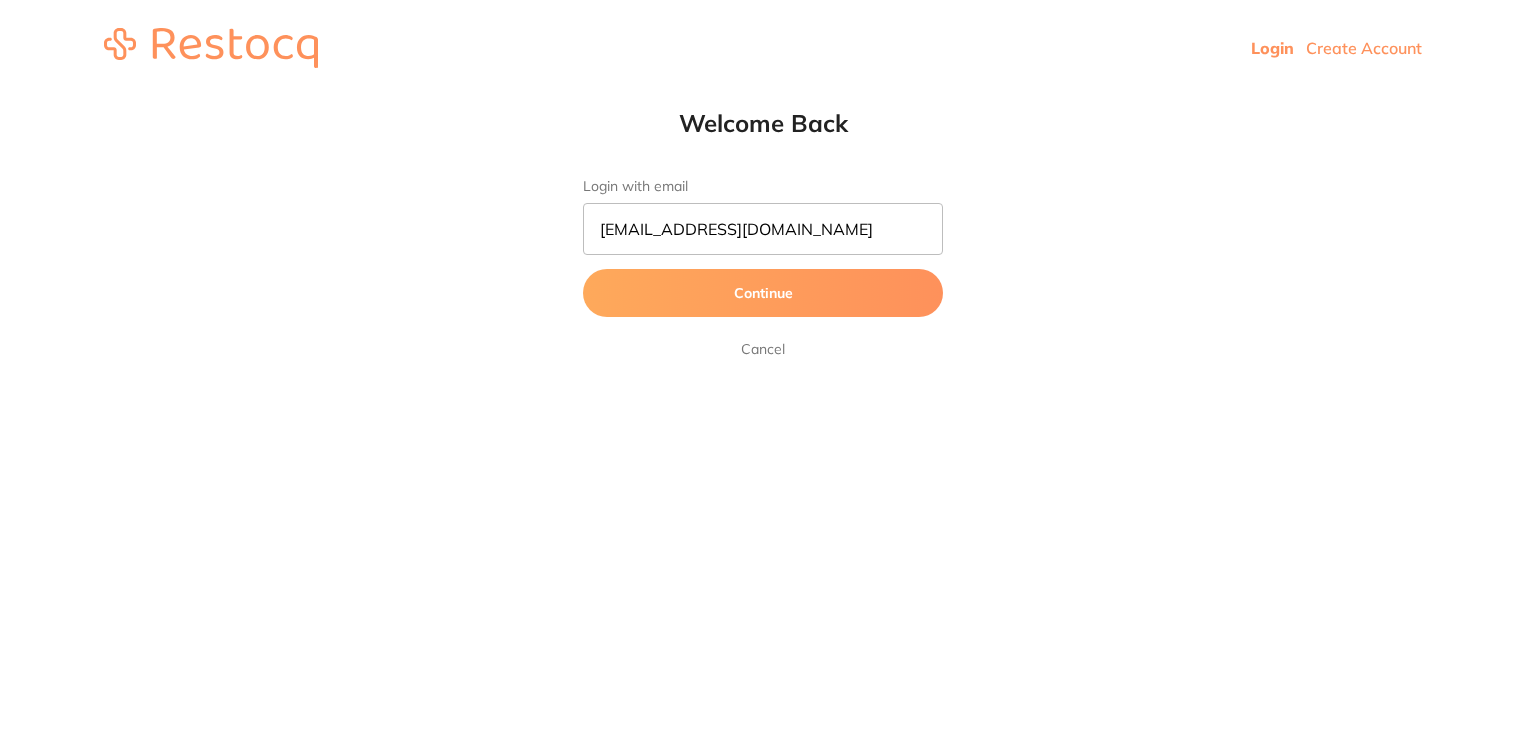 scroll, scrollTop: 0, scrollLeft: 0, axis: both 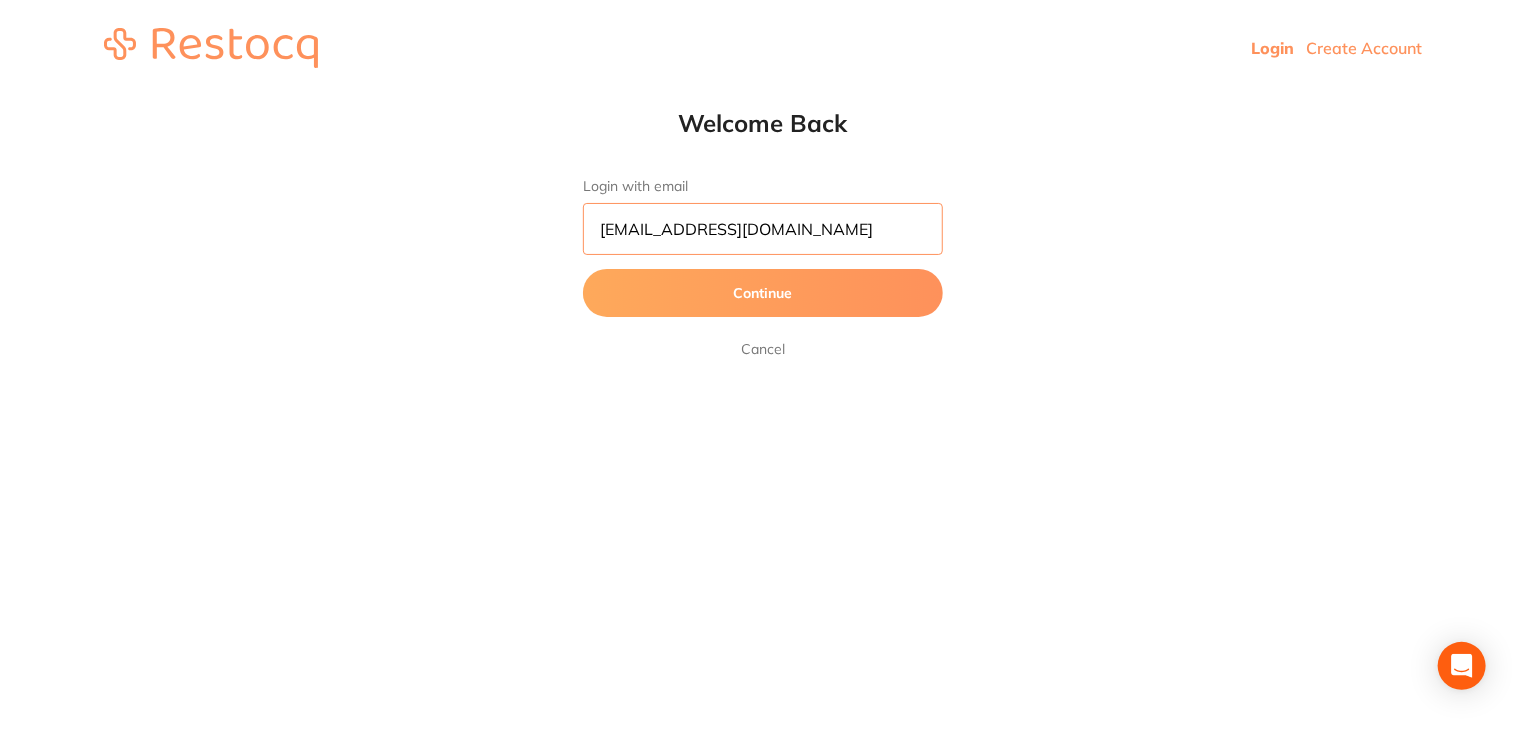 click on "[EMAIL_ADDRESS][DOMAIN_NAME]" at bounding box center (763, 229) 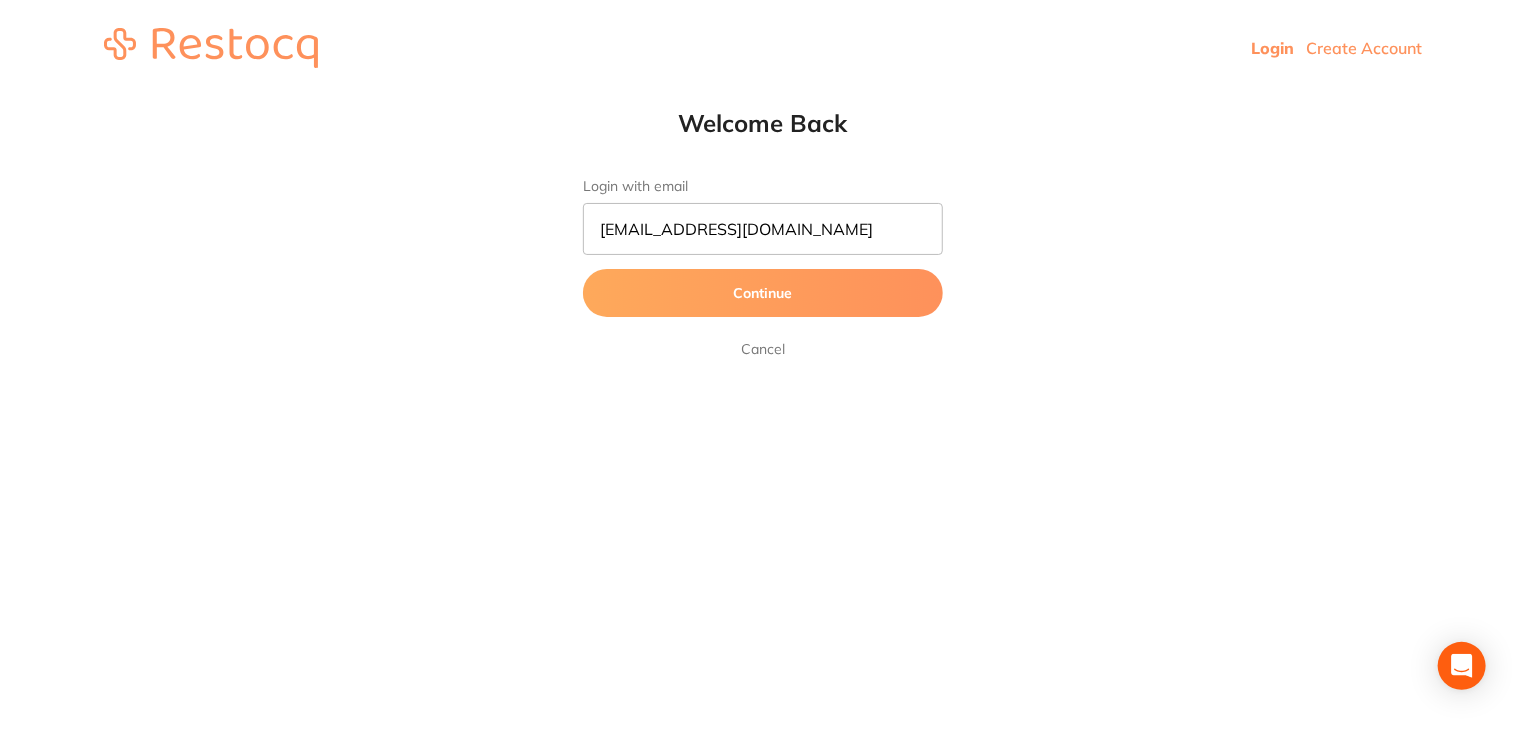 click on "Continue" at bounding box center [763, 293] 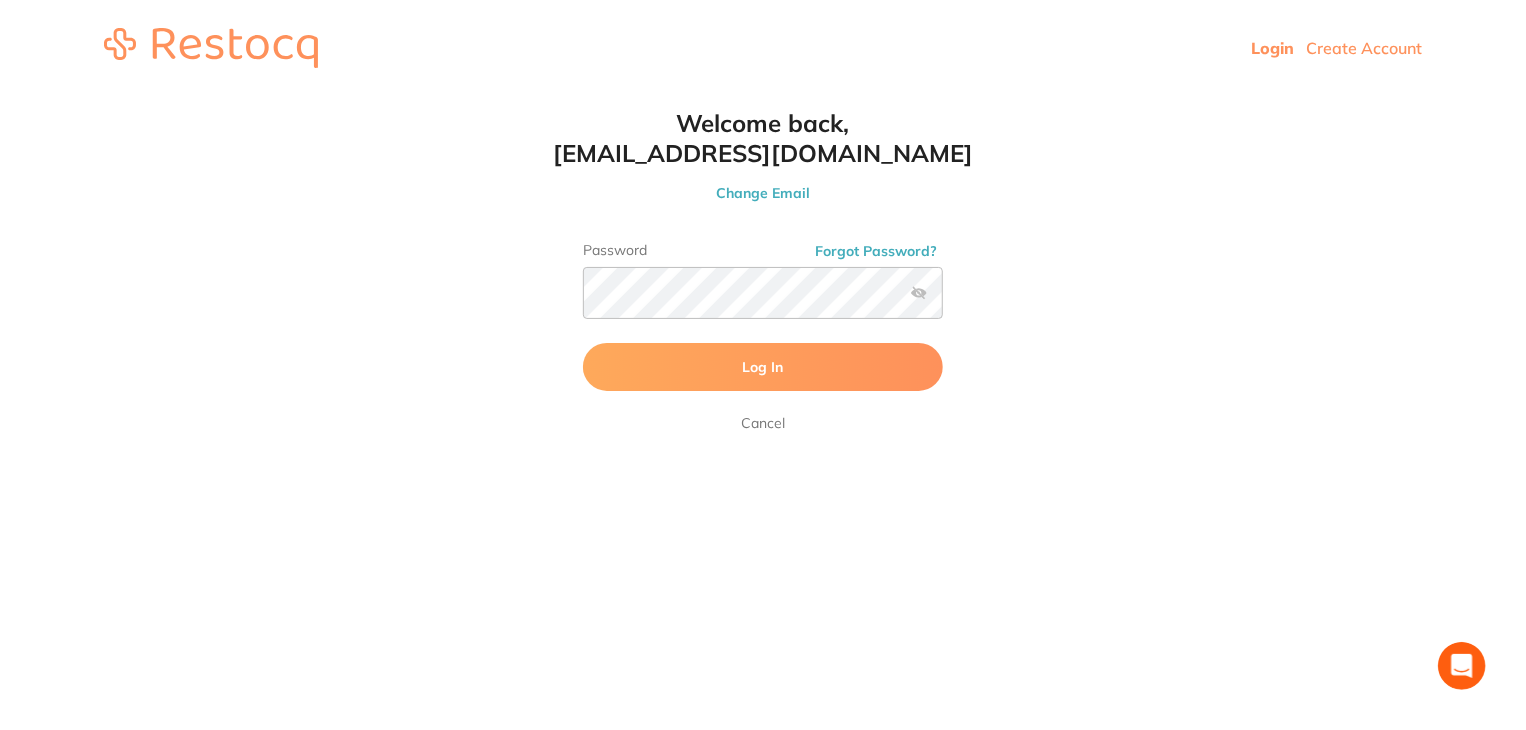 scroll, scrollTop: 0, scrollLeft: 0, axis: both 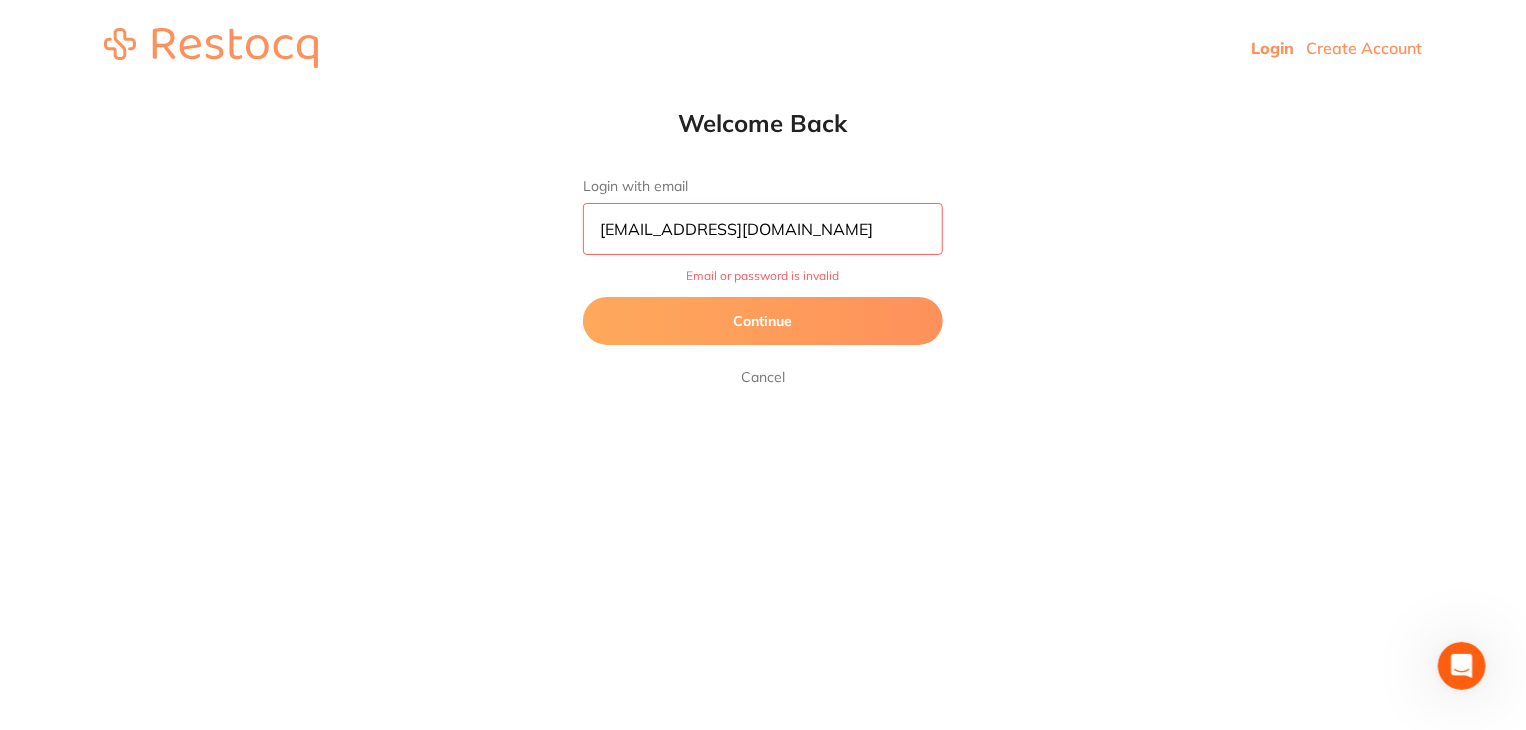 click on "[EMAIL_ADDRESS][DOMAIN_NAME]" at bounding box center (763, 229) 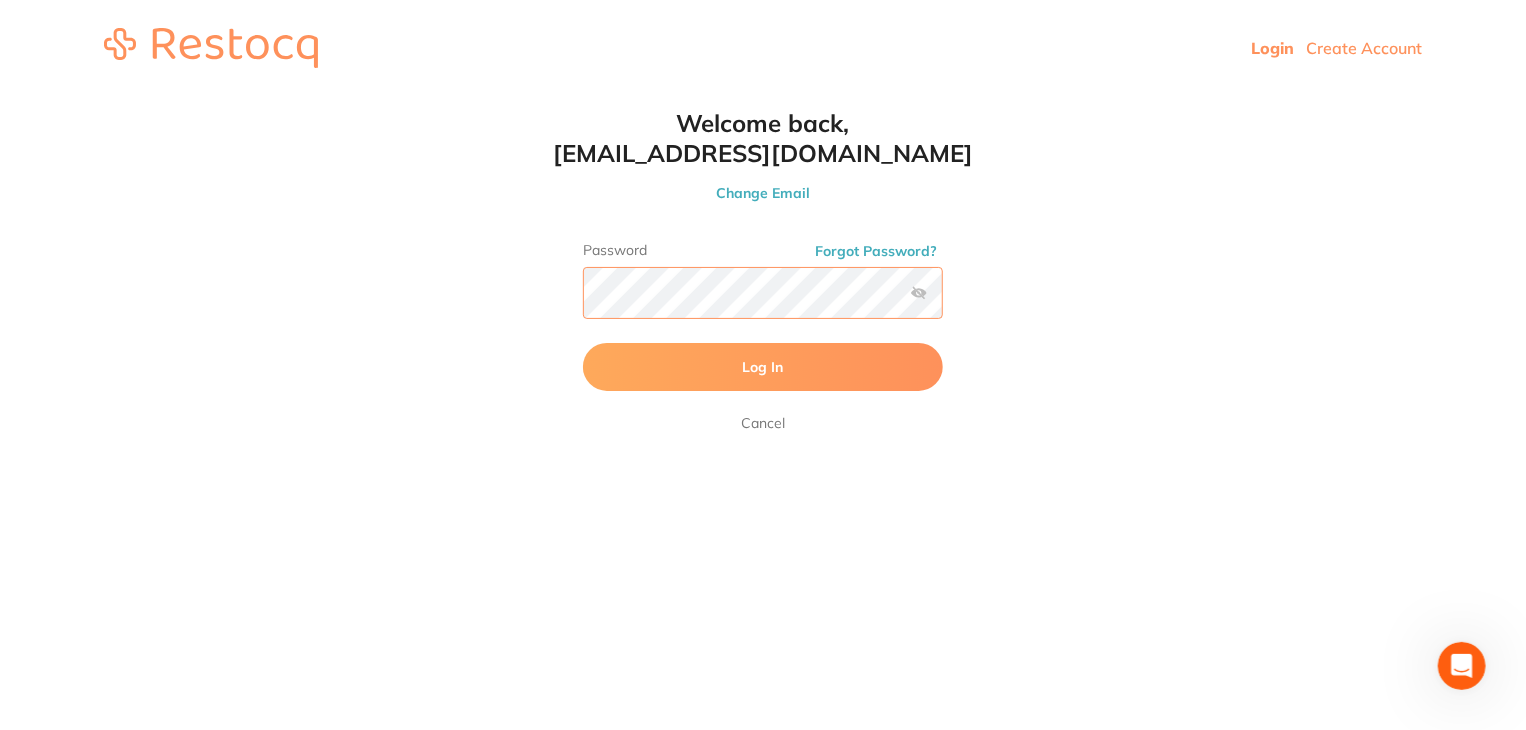click on "Log In" at bounding box center (763, 367) 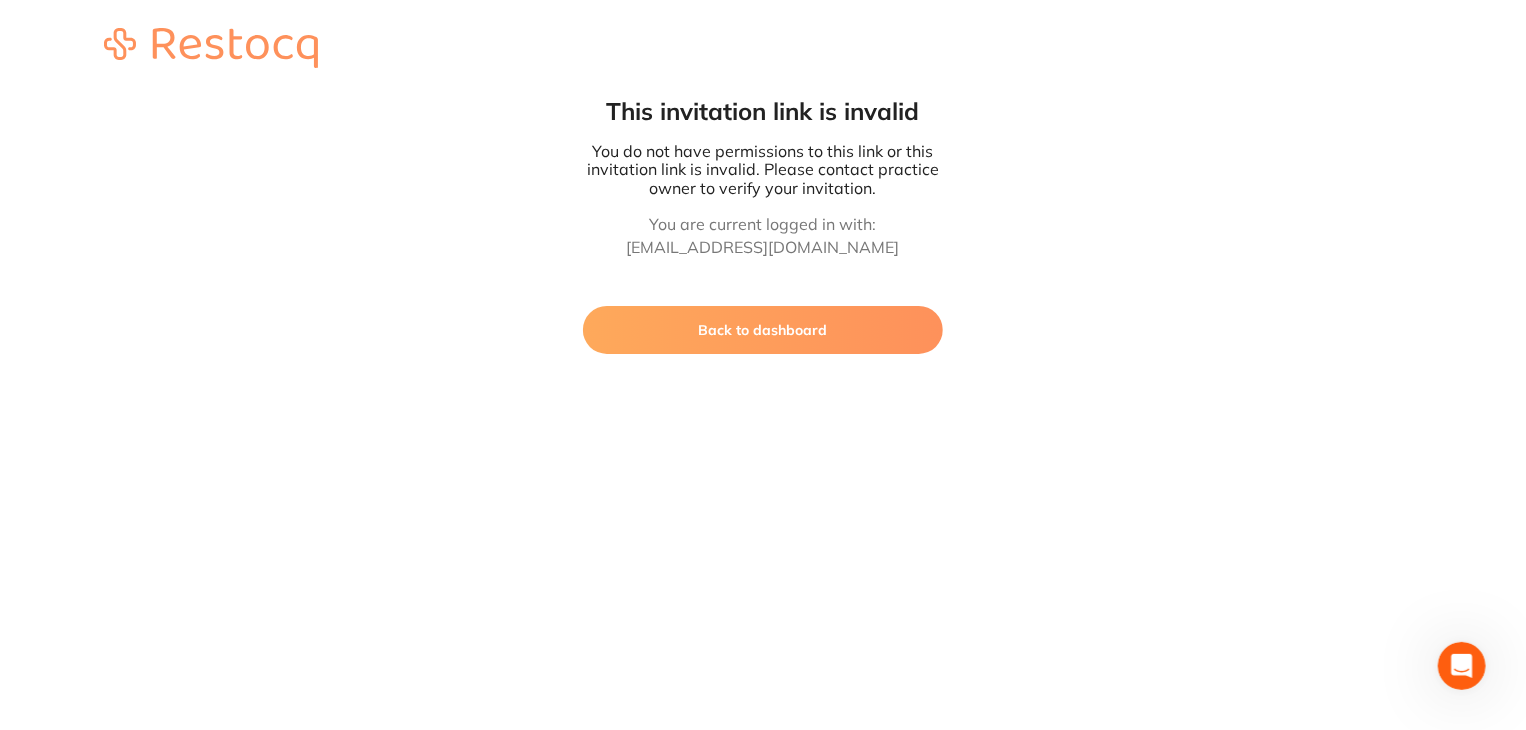 click on "Back to dashboard" at bounding box center [763, 330] 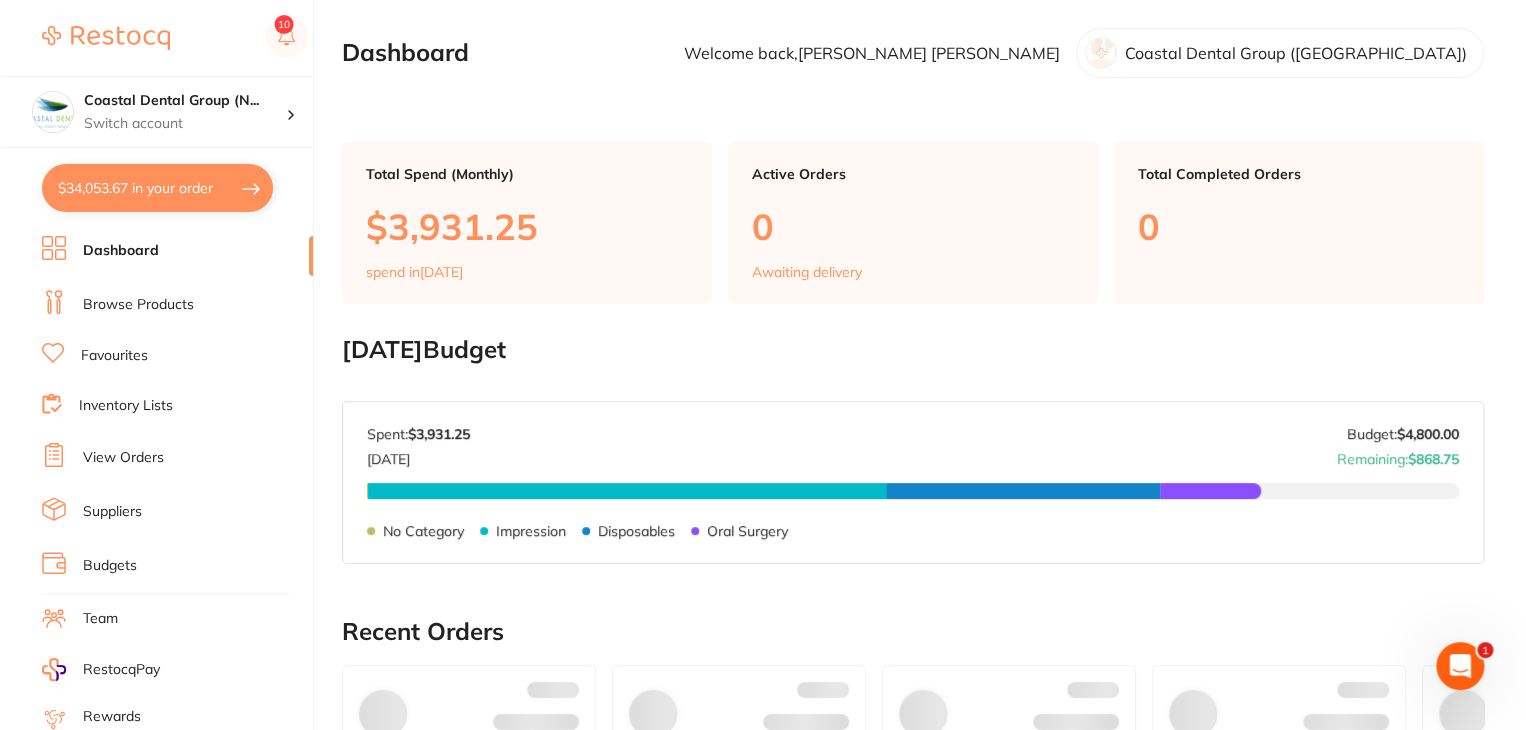 scroll, scrollTop: 0, scrollLeft: 0, axis: both 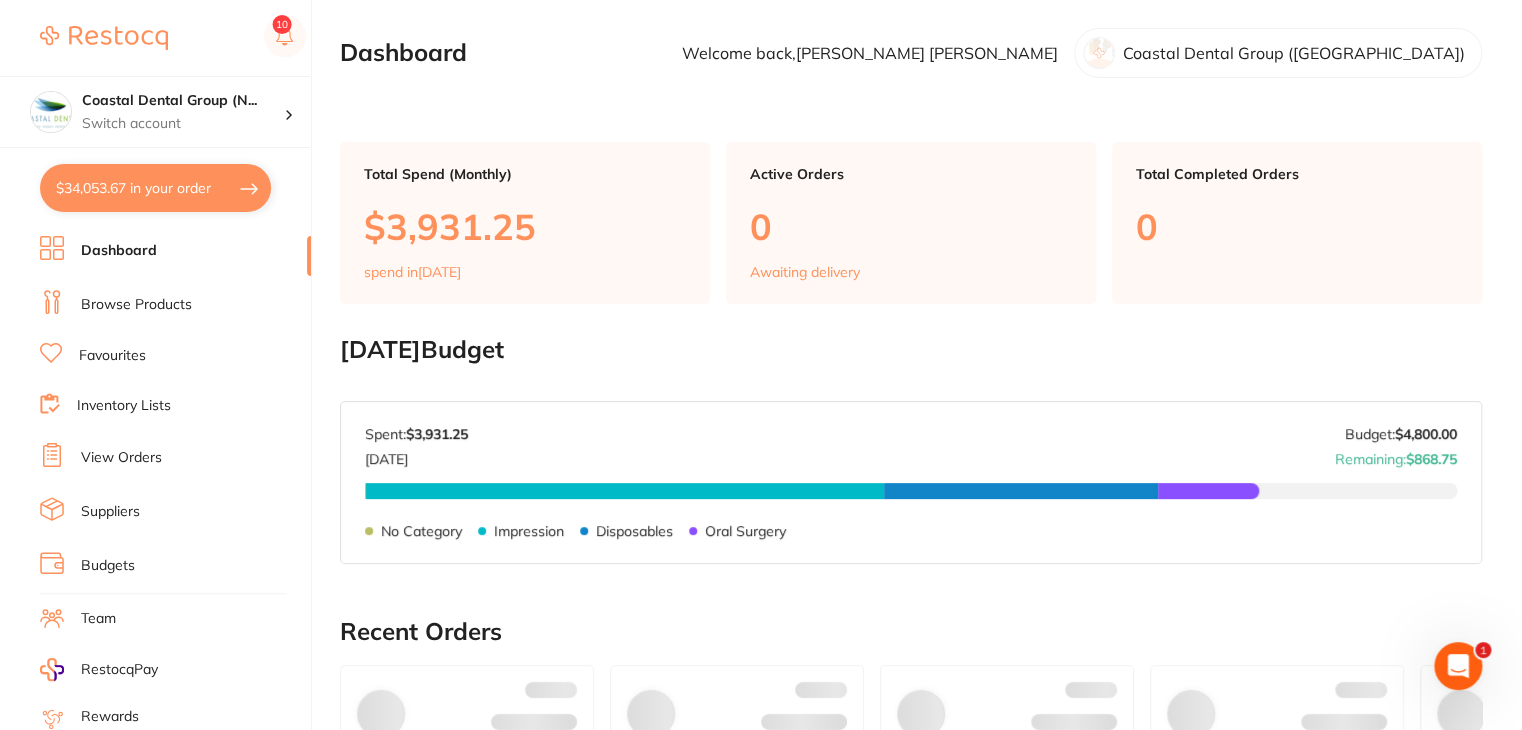 click on "$34,053.67   in your order" at bounding box center (155, 188) 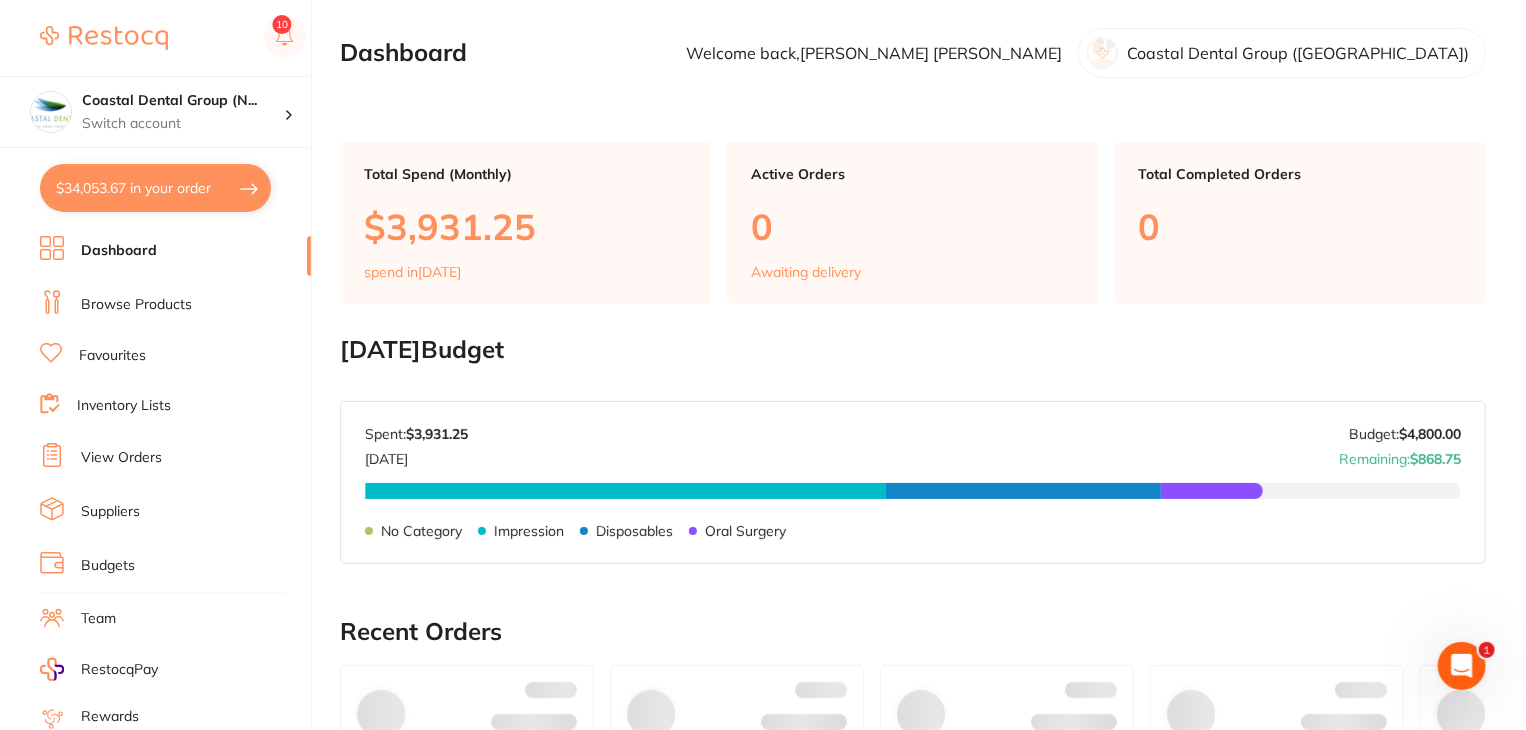 checkbox on "true" 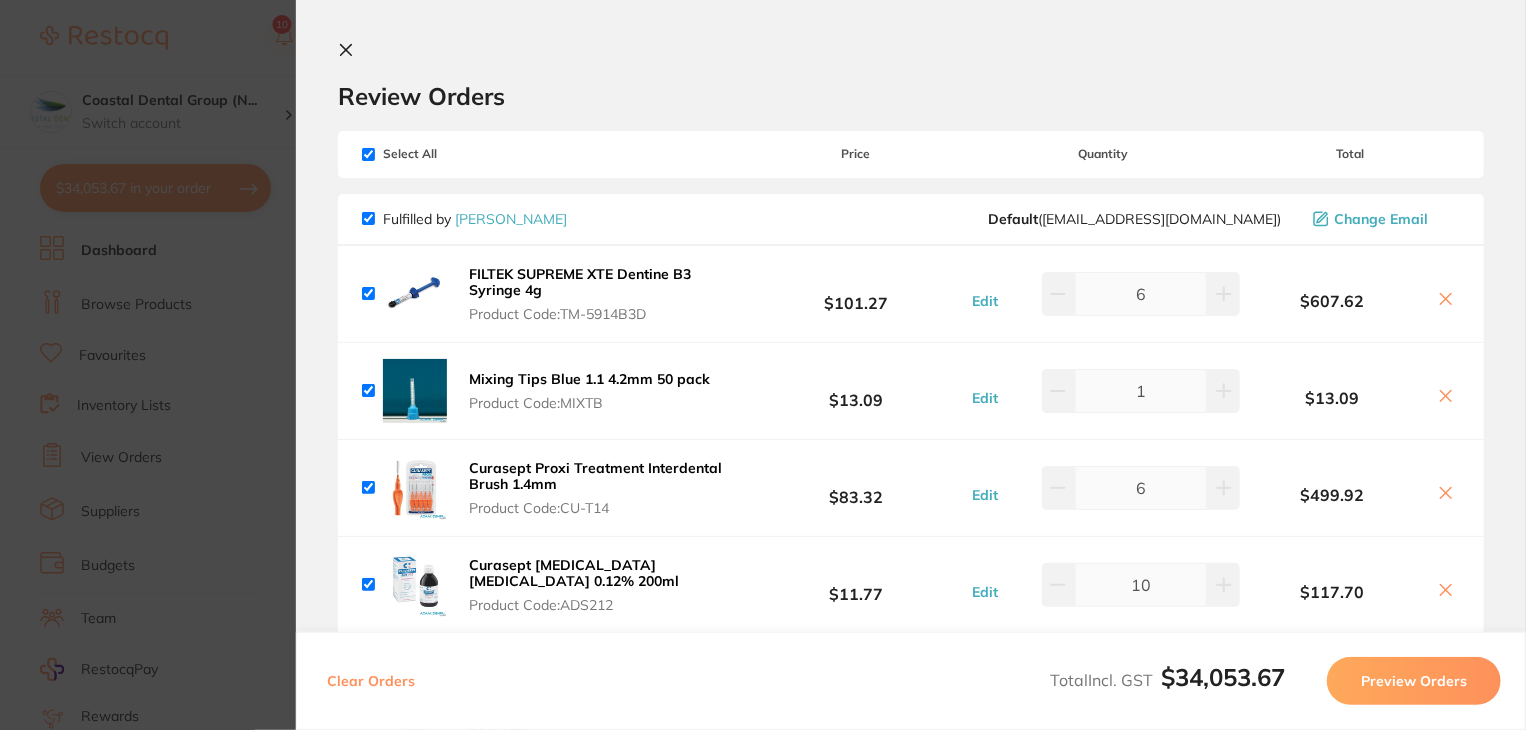 click 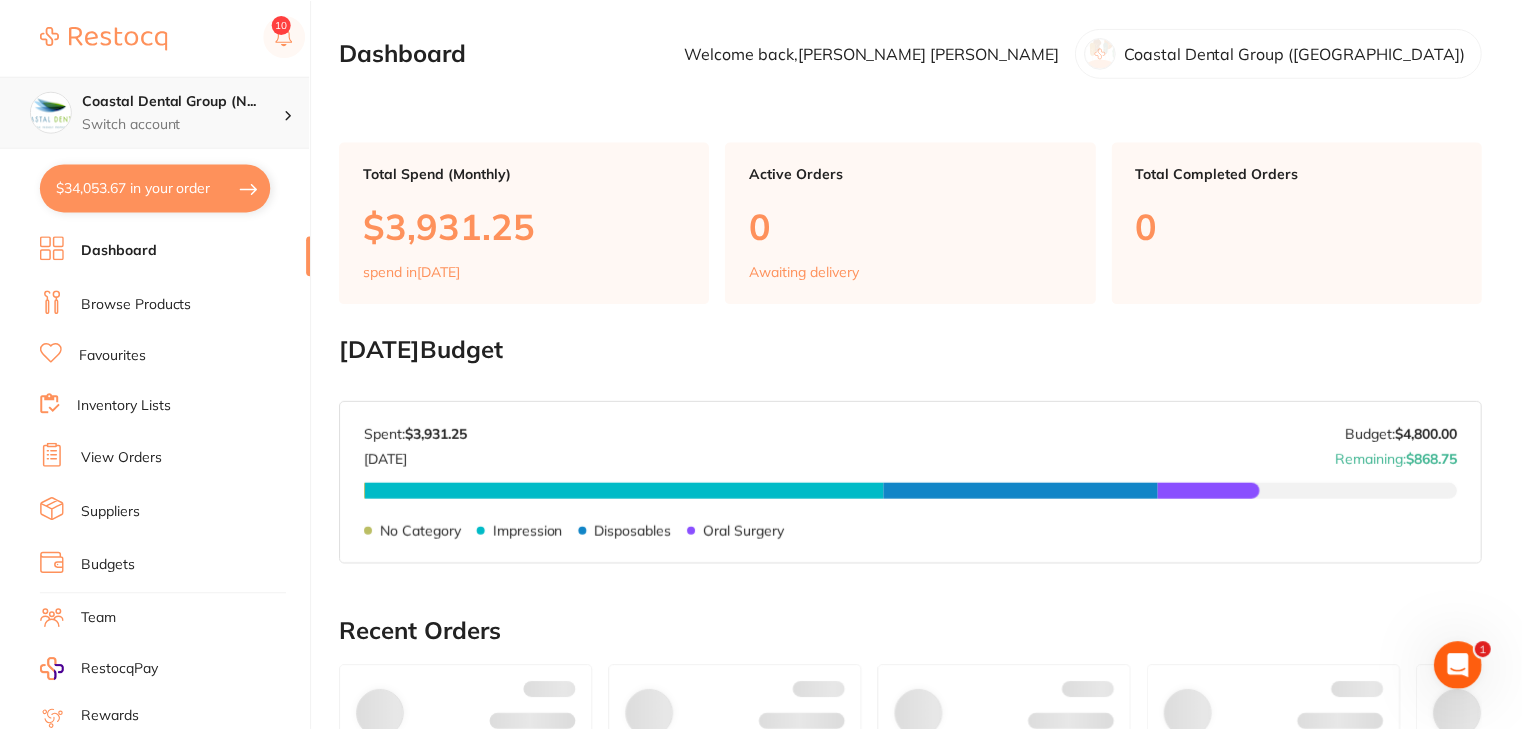 scroll, scrollTop: 516, scrollLeft: 0, axis: vertical 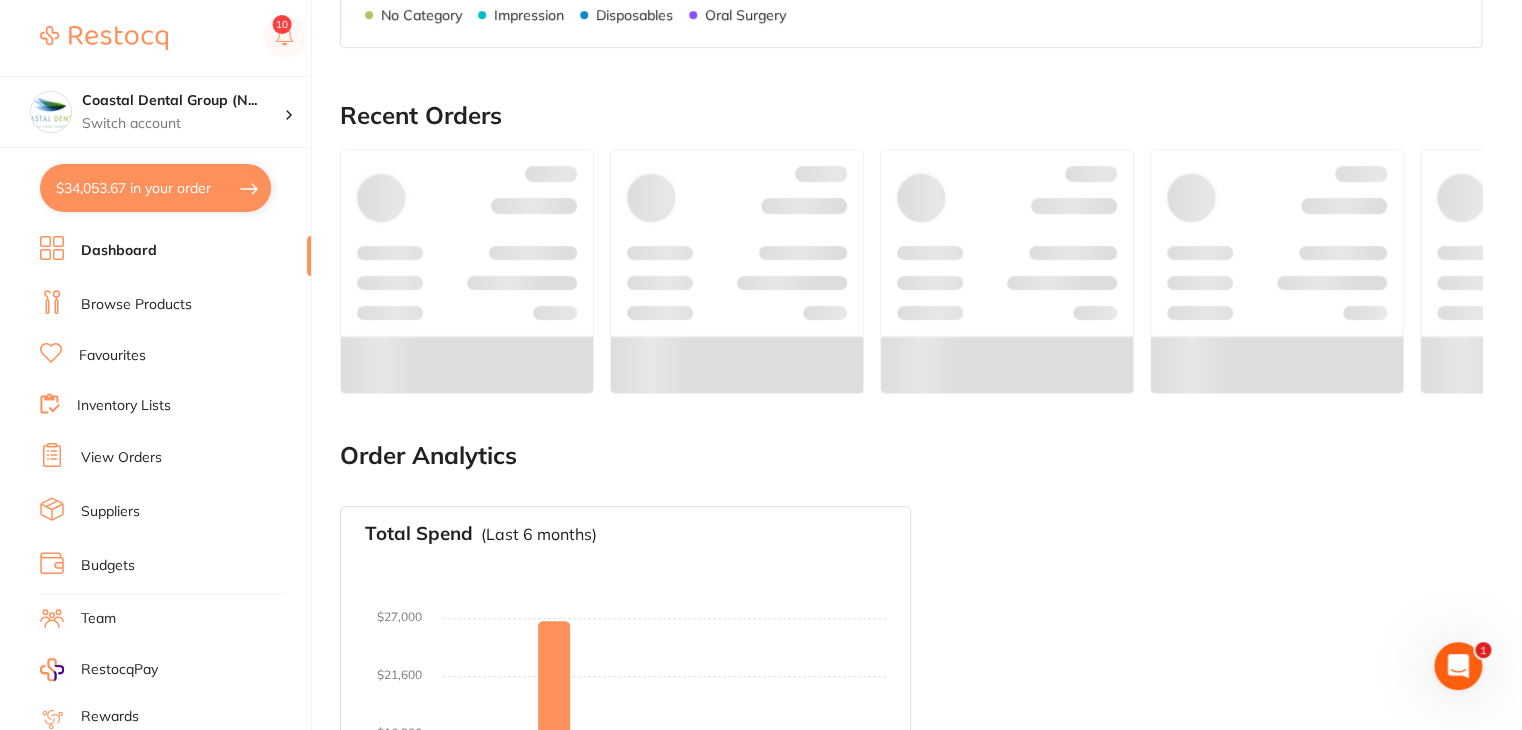 click on "Browse Products" at bounding box center (136, 305) 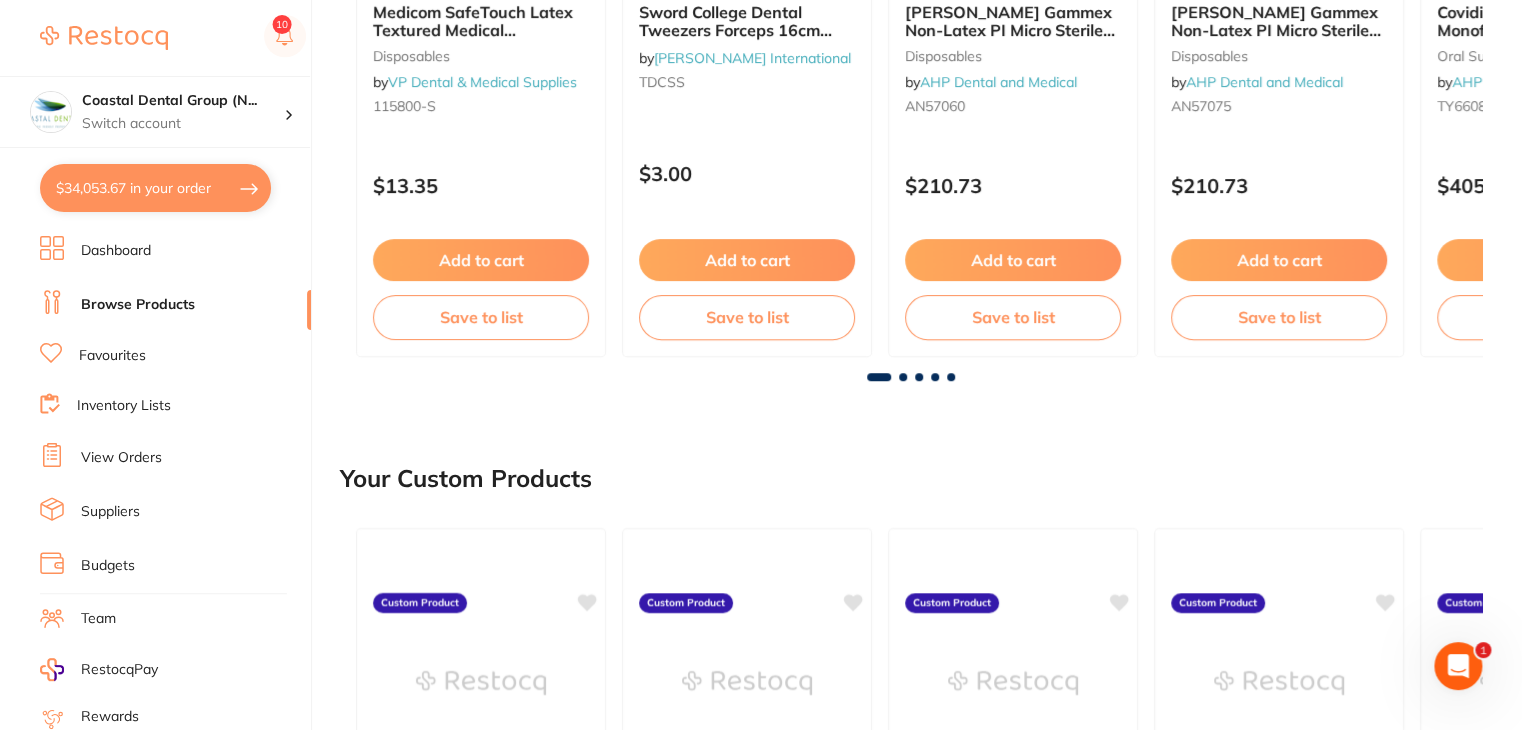 scroll, scrollTop: 0, scrollLeft: 0, axis: both 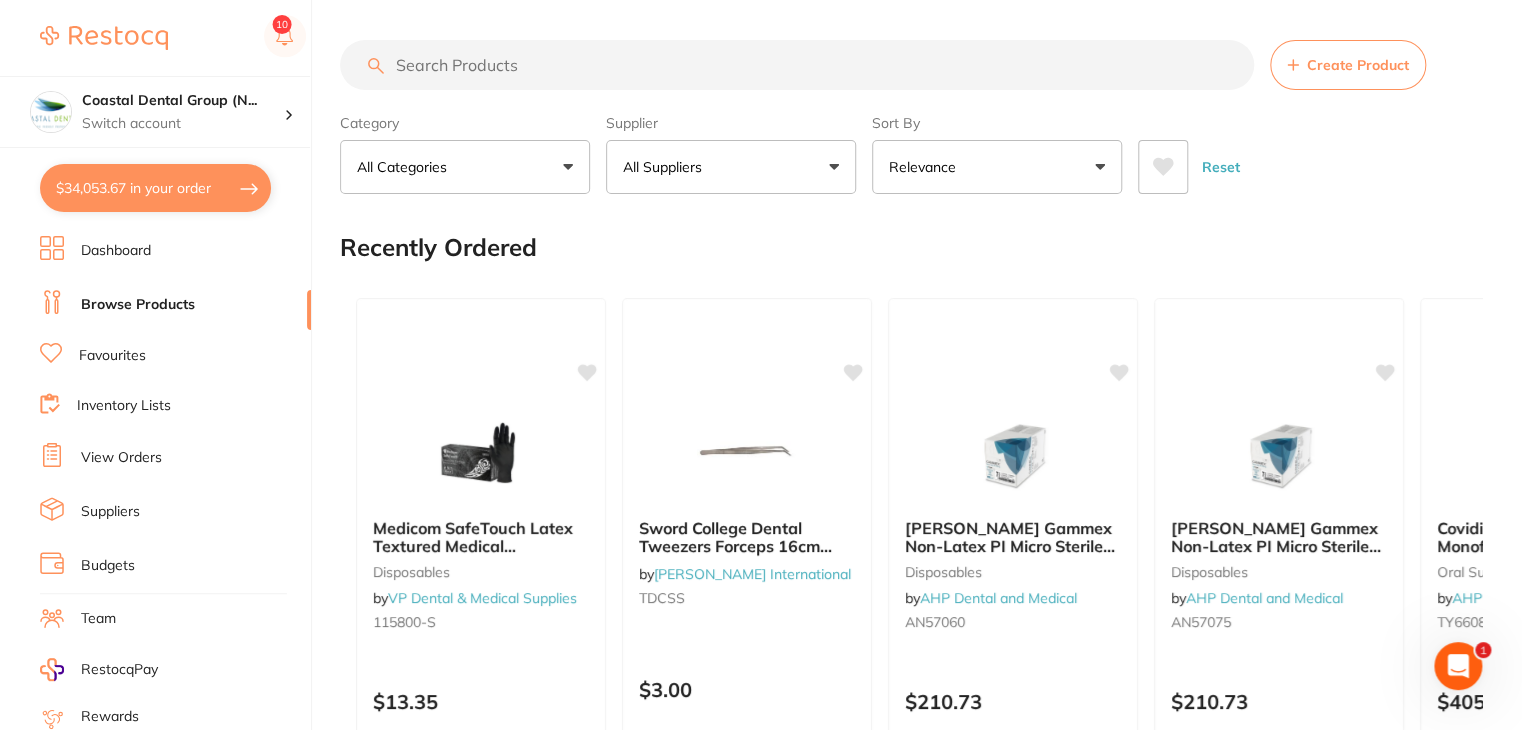 click on "All Suppliers" at bounding box center (731, 167) 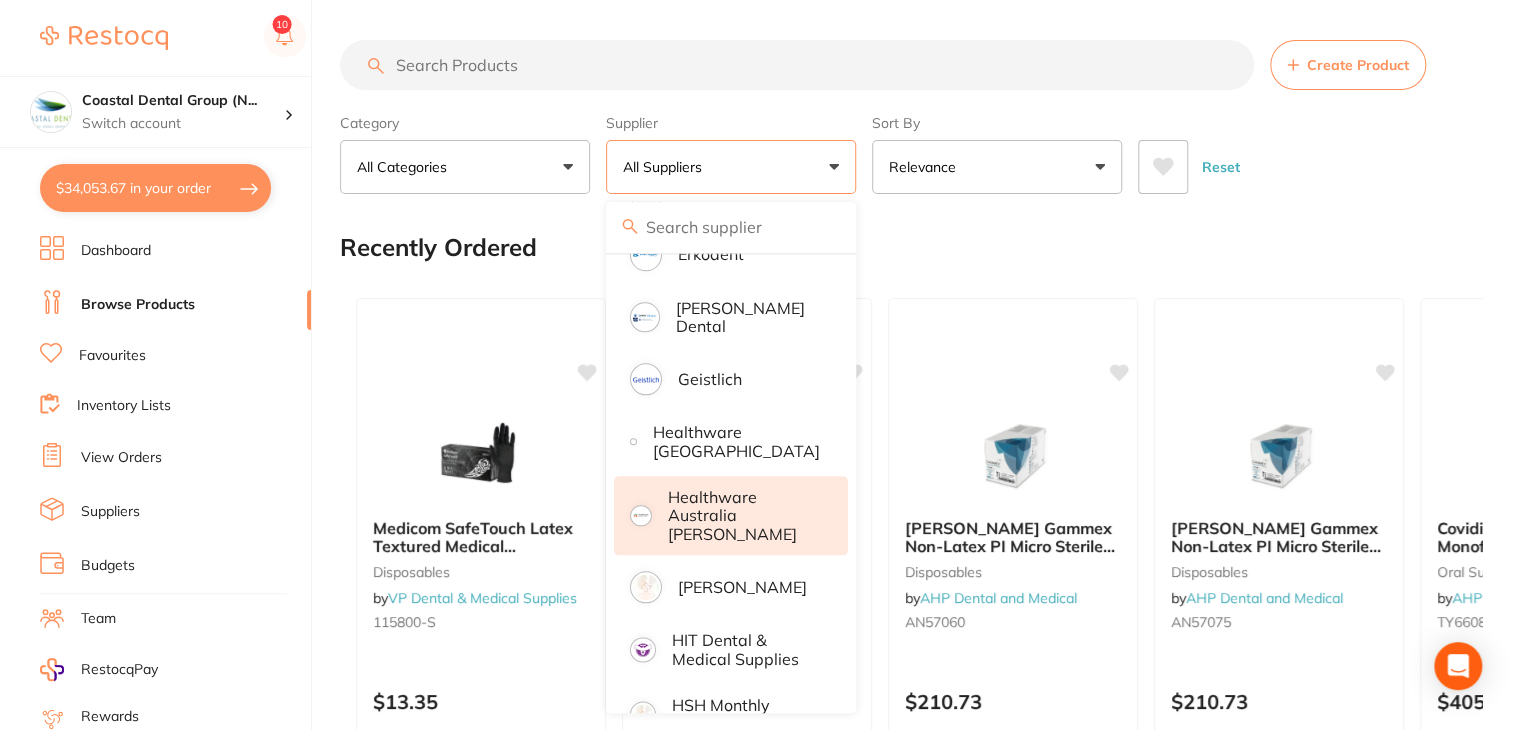 scroll, scrollTop: 1400, scrollLeft: 0, axis: vertical 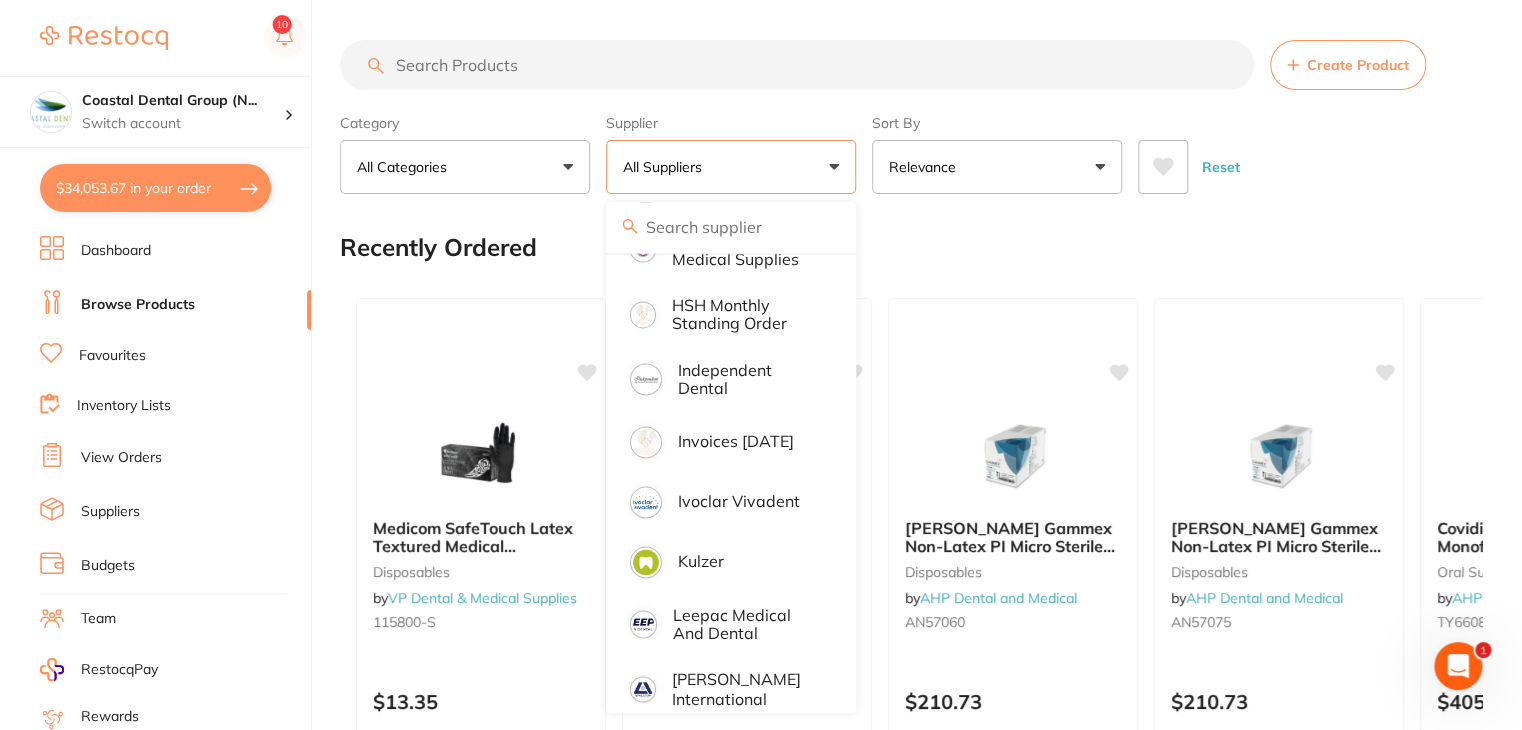 click on "Ivoclar Vivadent" at bounding box center (731, 502) 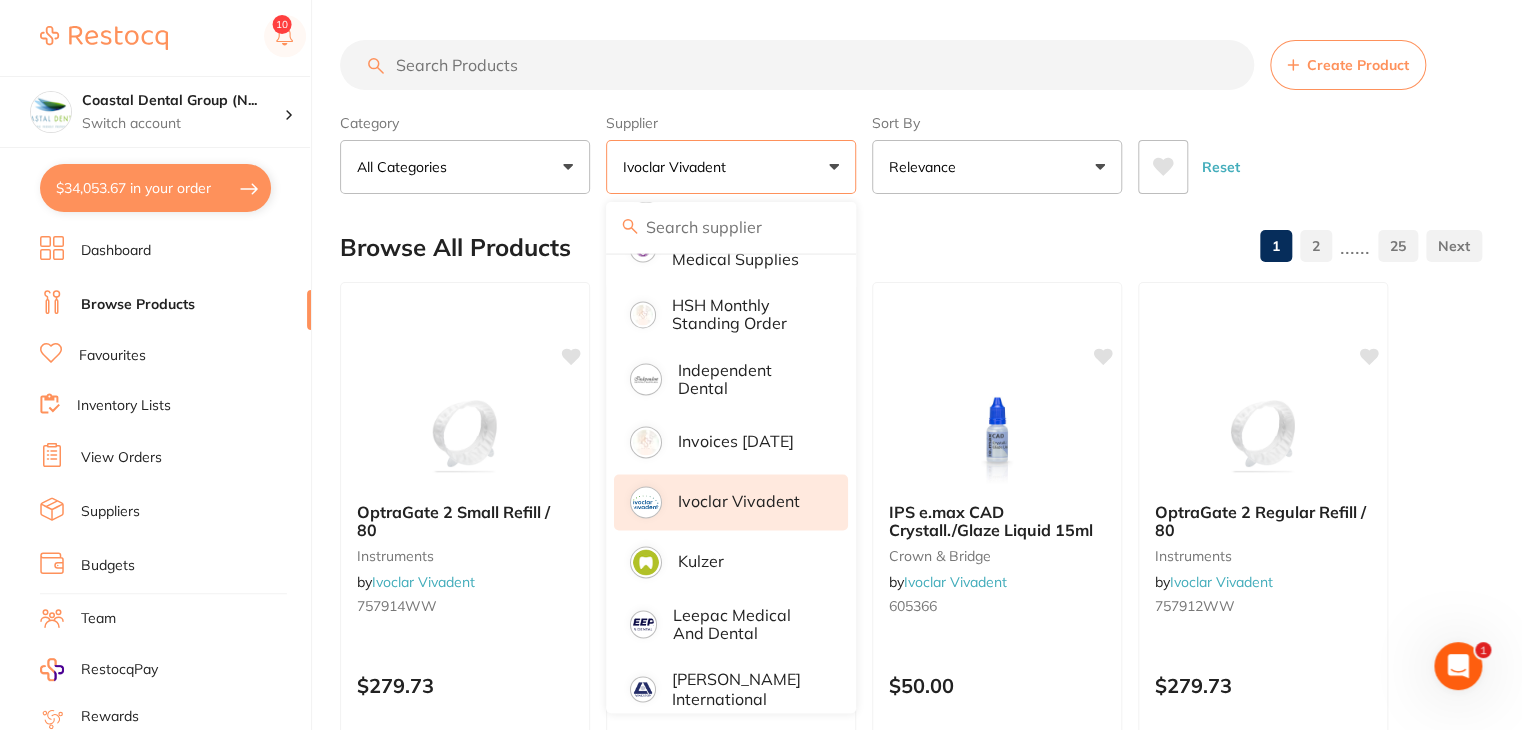 scroll, scrollTop: 0, scrollLeft: 0, axis: both 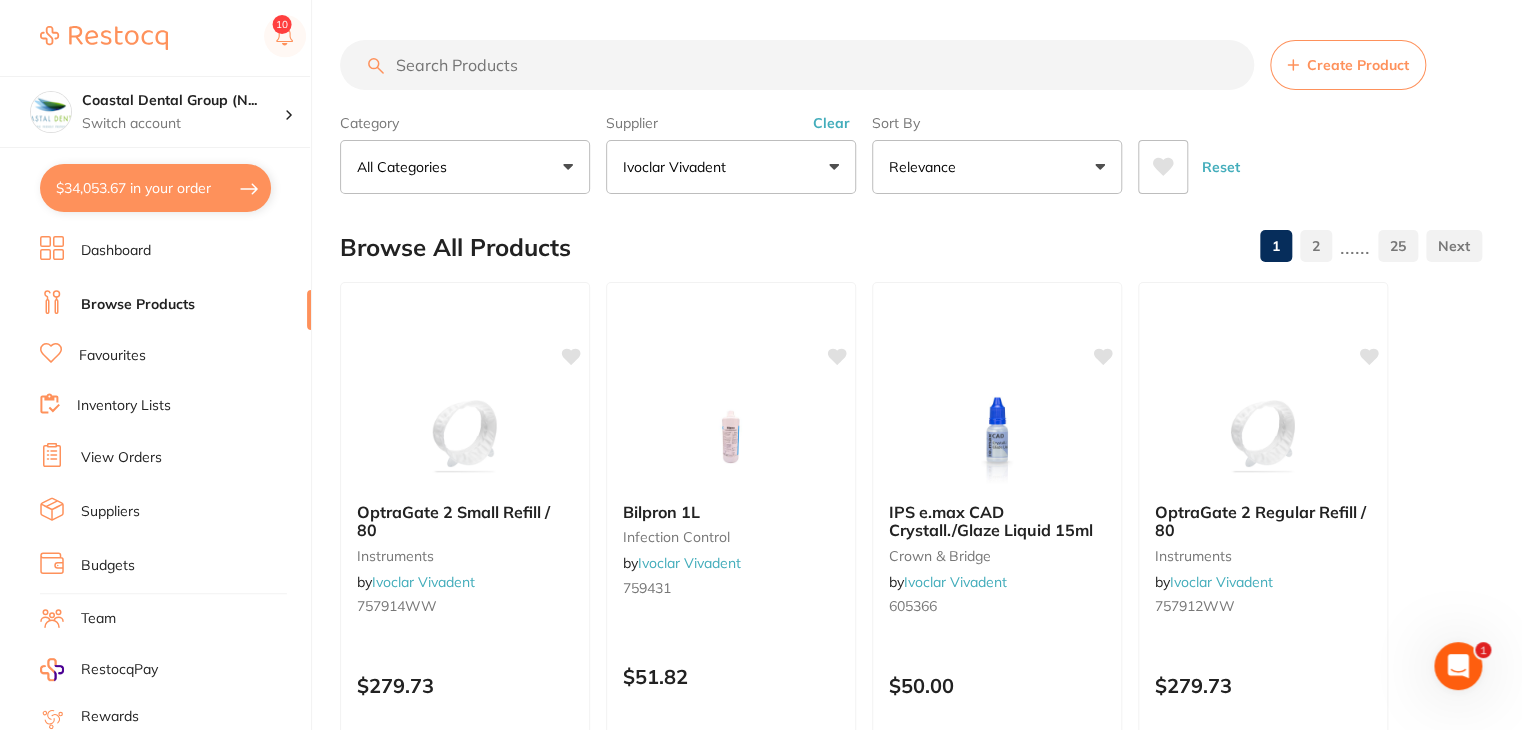 paste on "Variolink Esthetic DC Neutral 9g" 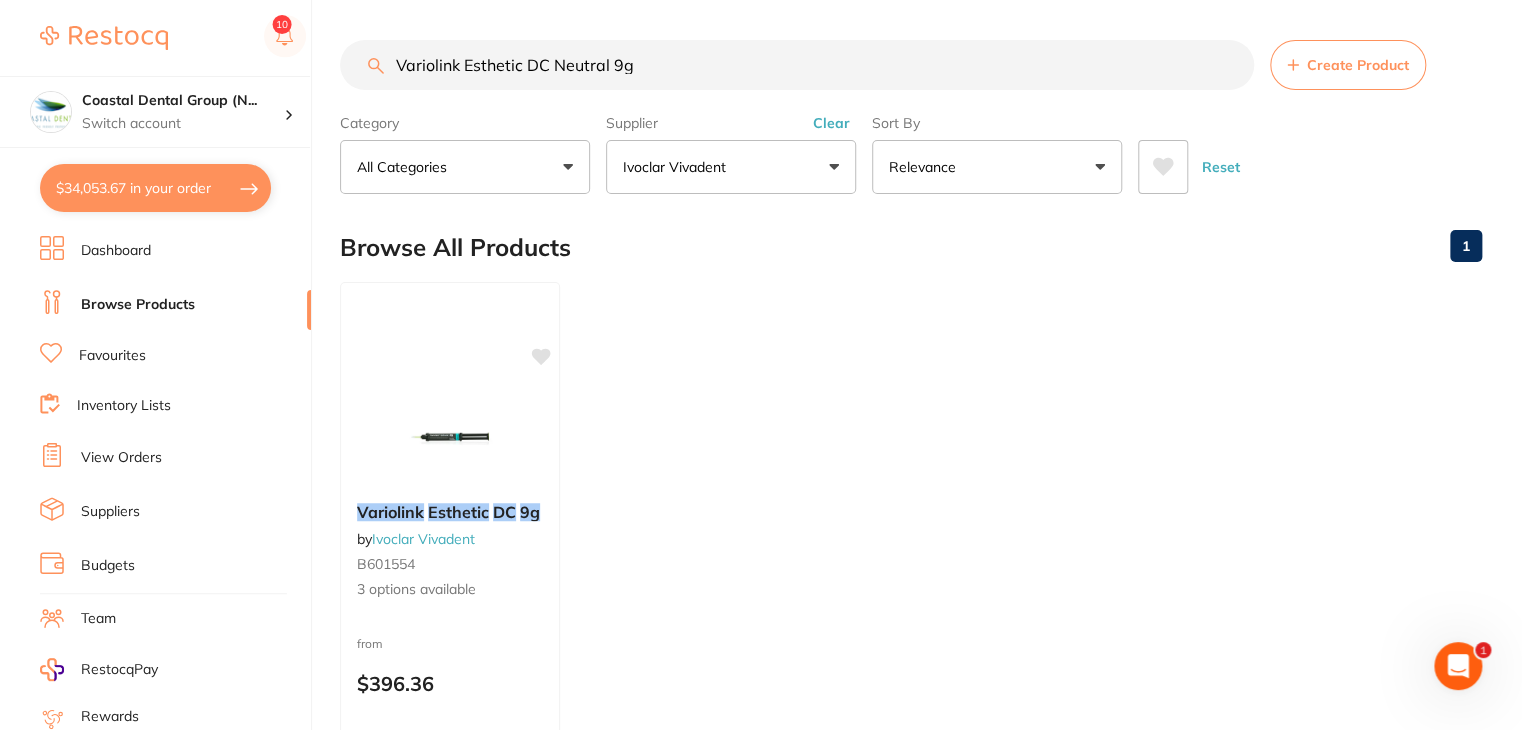 scroll, scrollTop: 0, scrollLeft: 0, axis: both 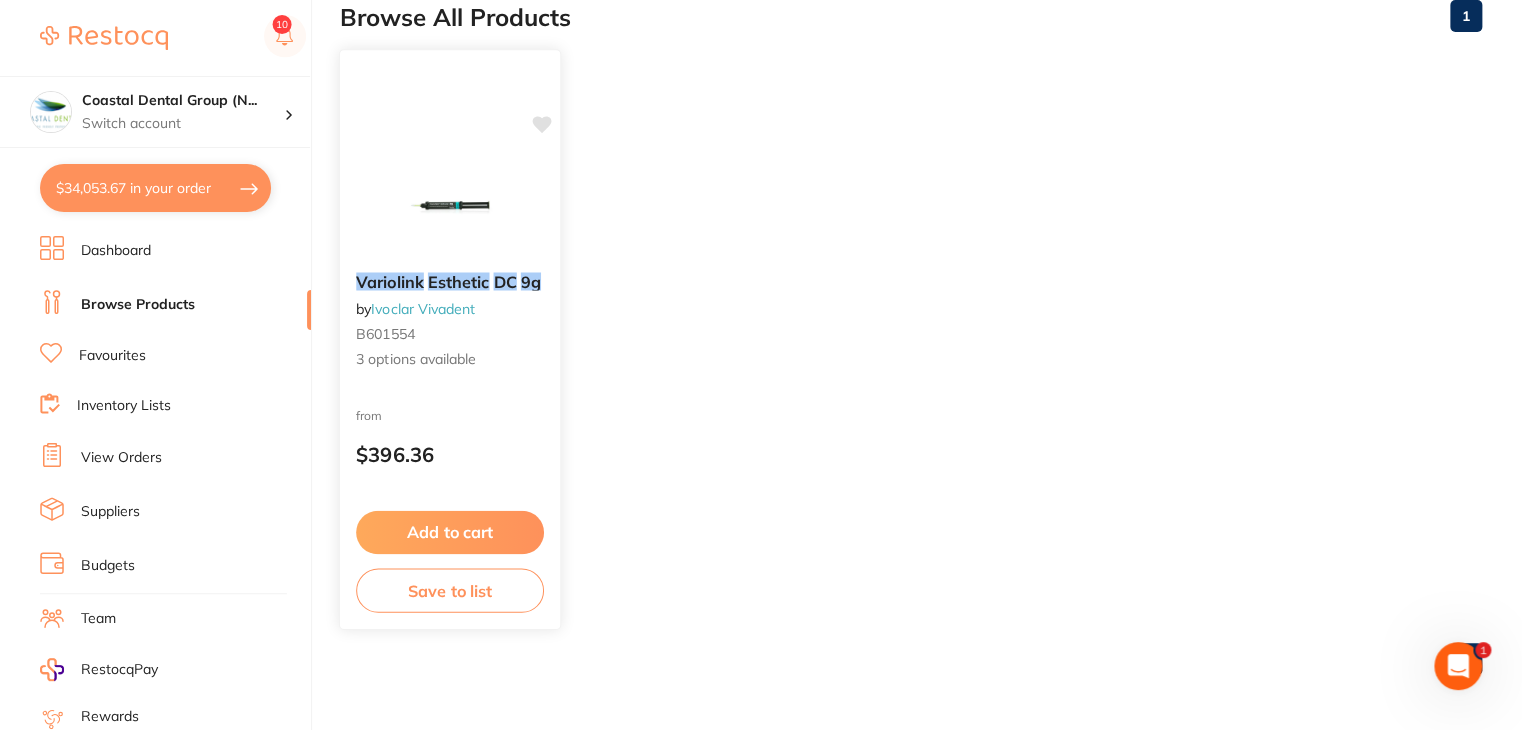 type on "Variolink Esthetic DC Neutral 9g" 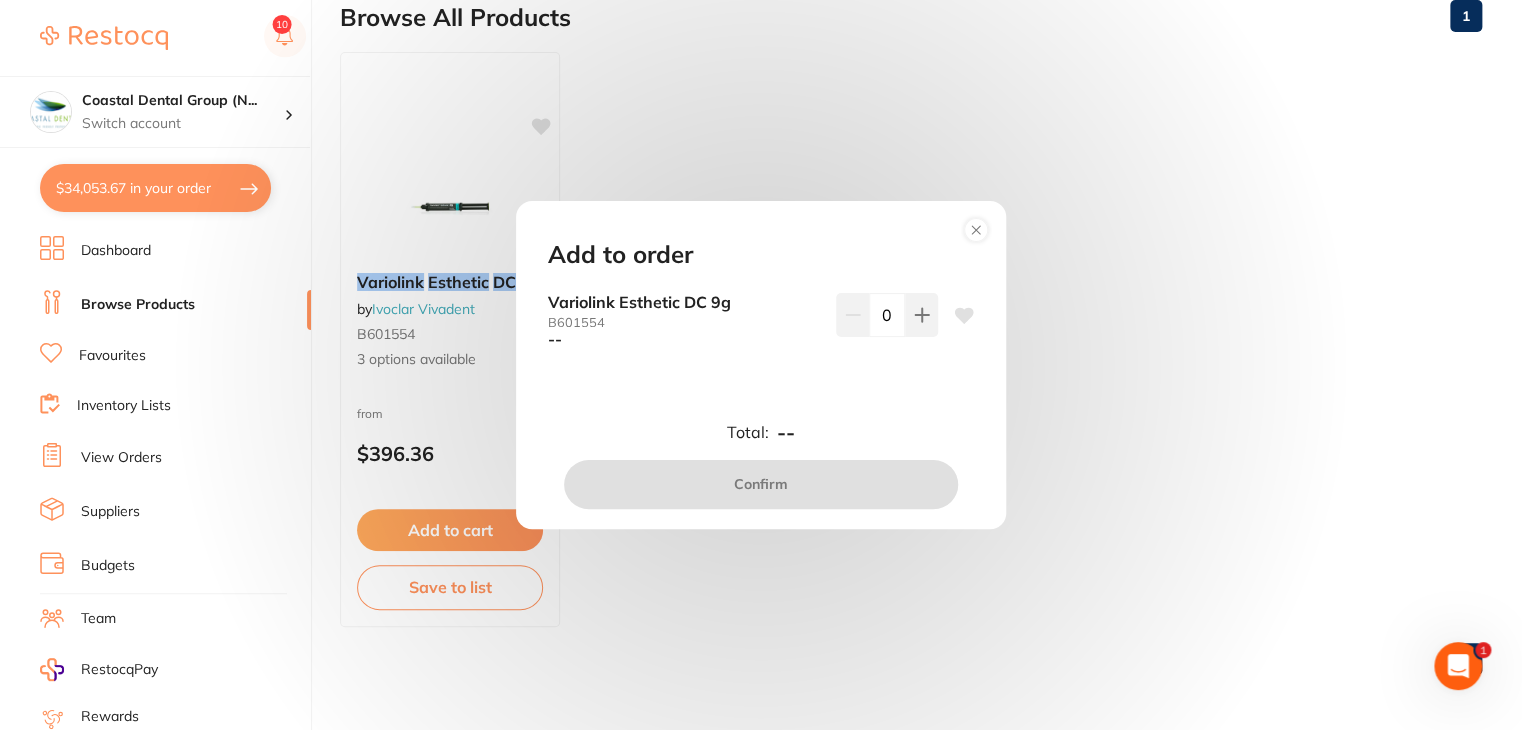 scroll, scrollTop: 0, scrollLeft: 0, axis: both 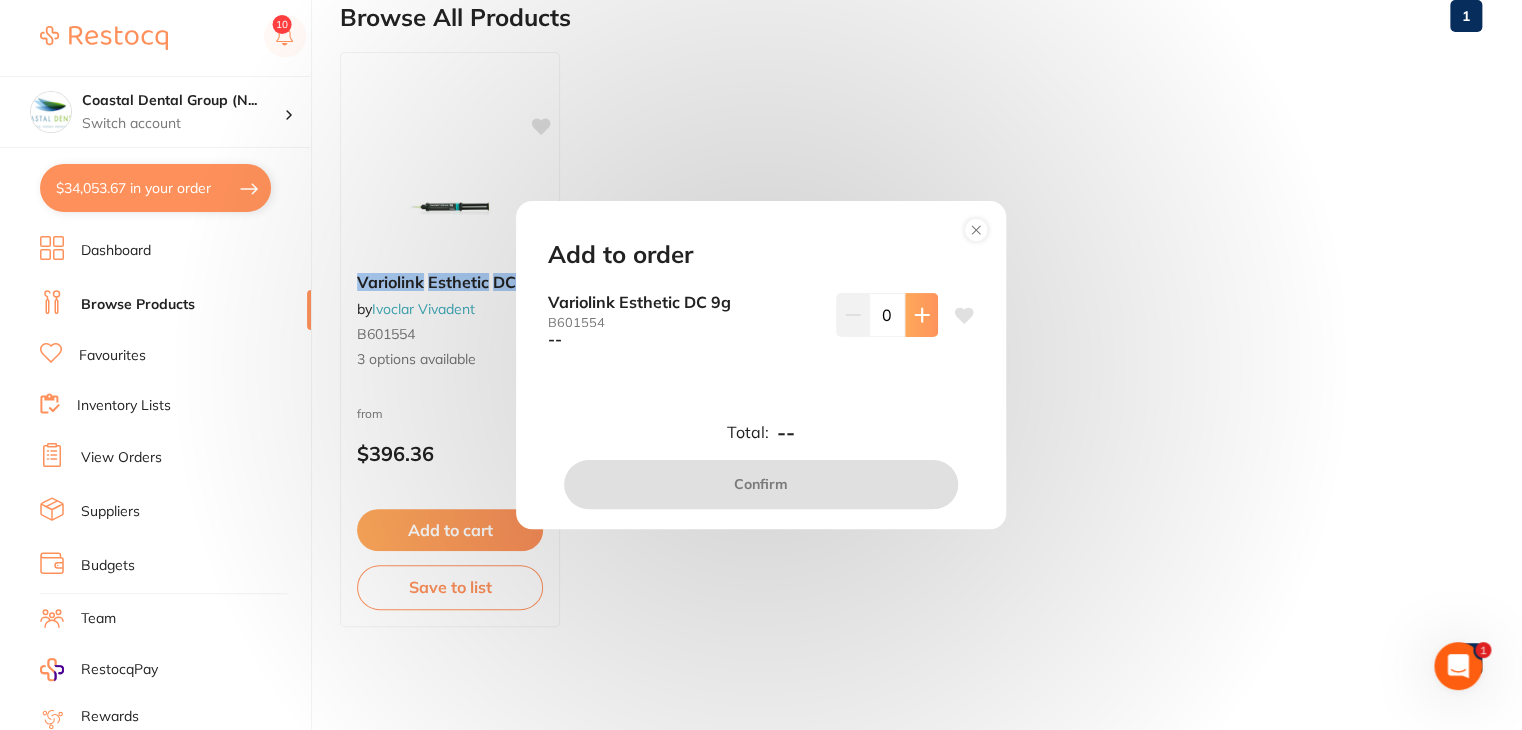 click 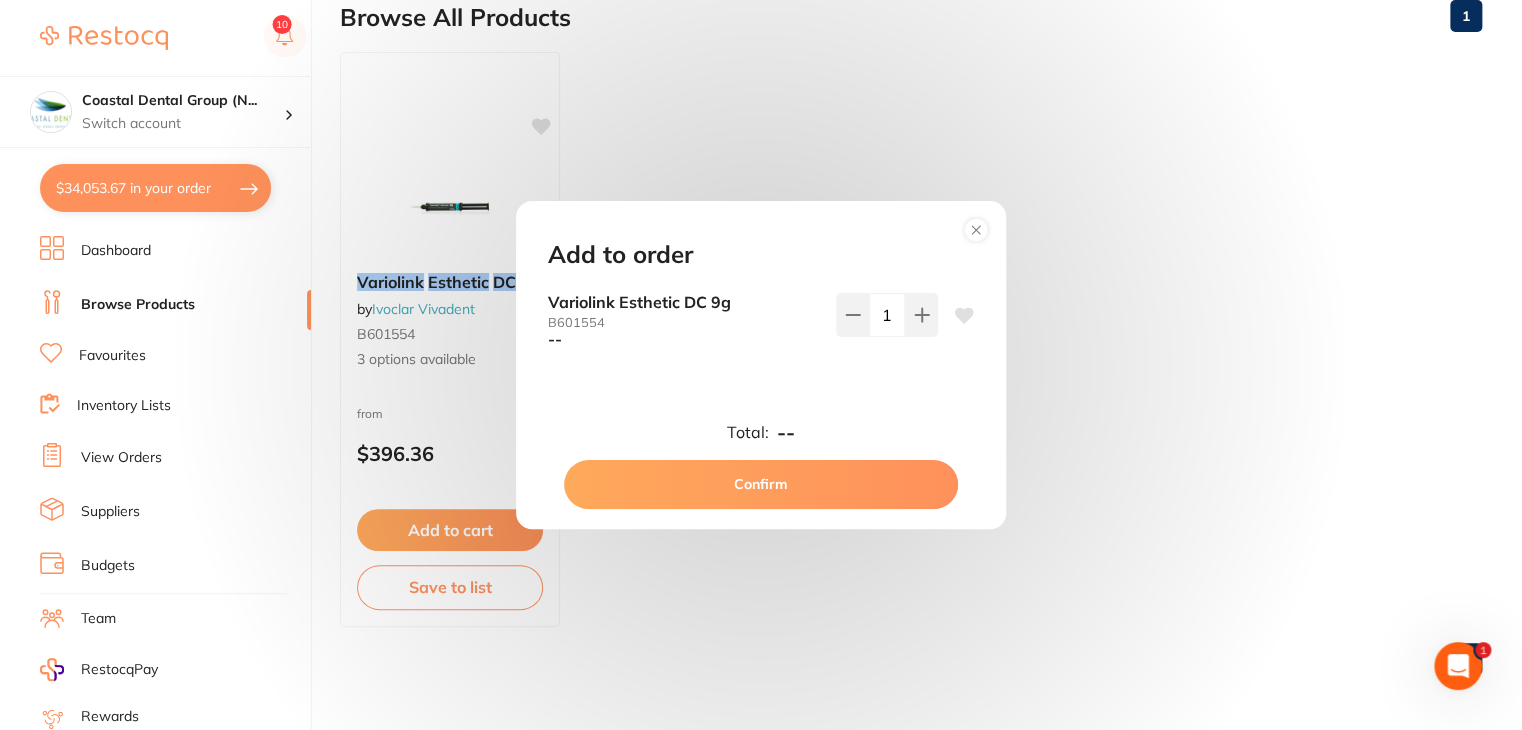 click on "Confirm" at bounding box center [761, 484] 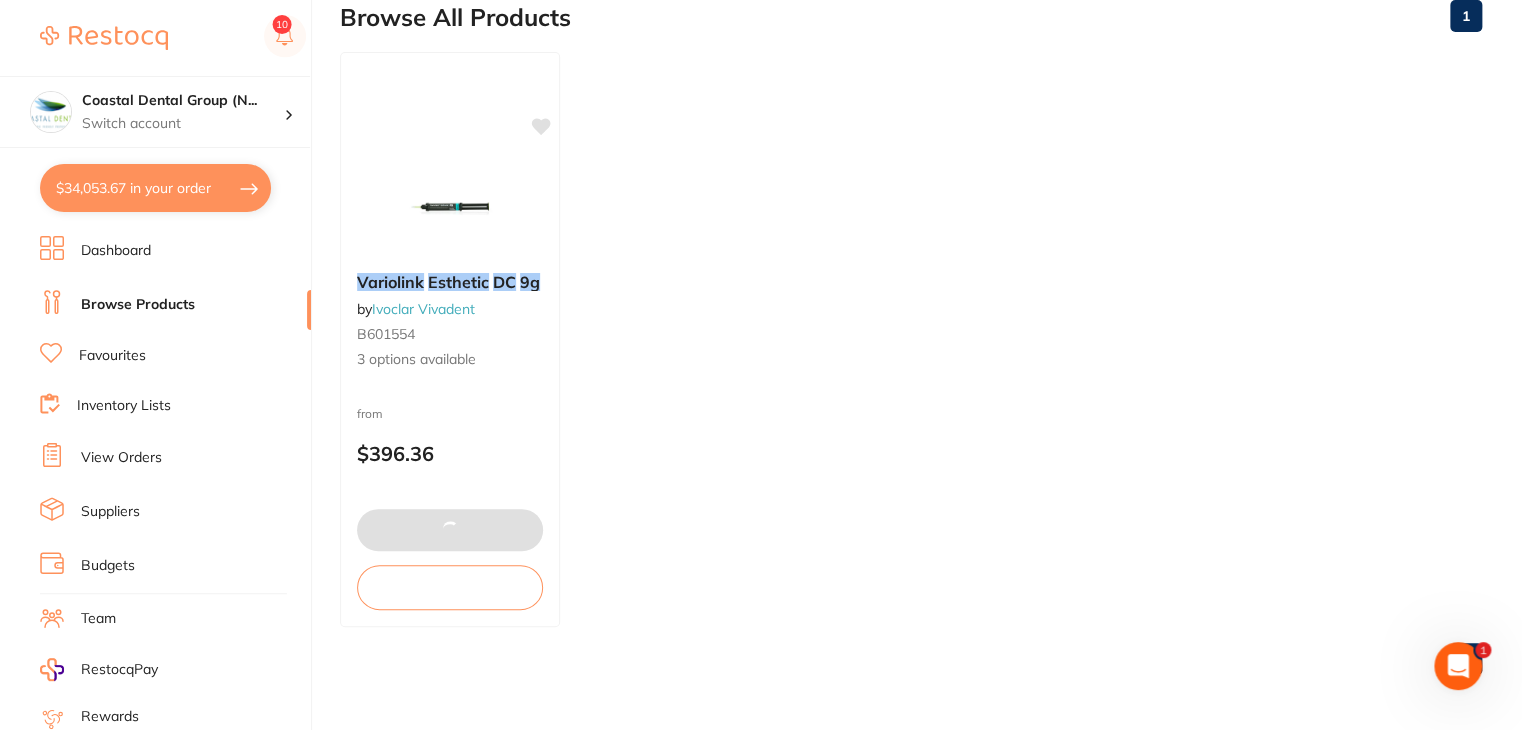 type on "Please deliver urgently." 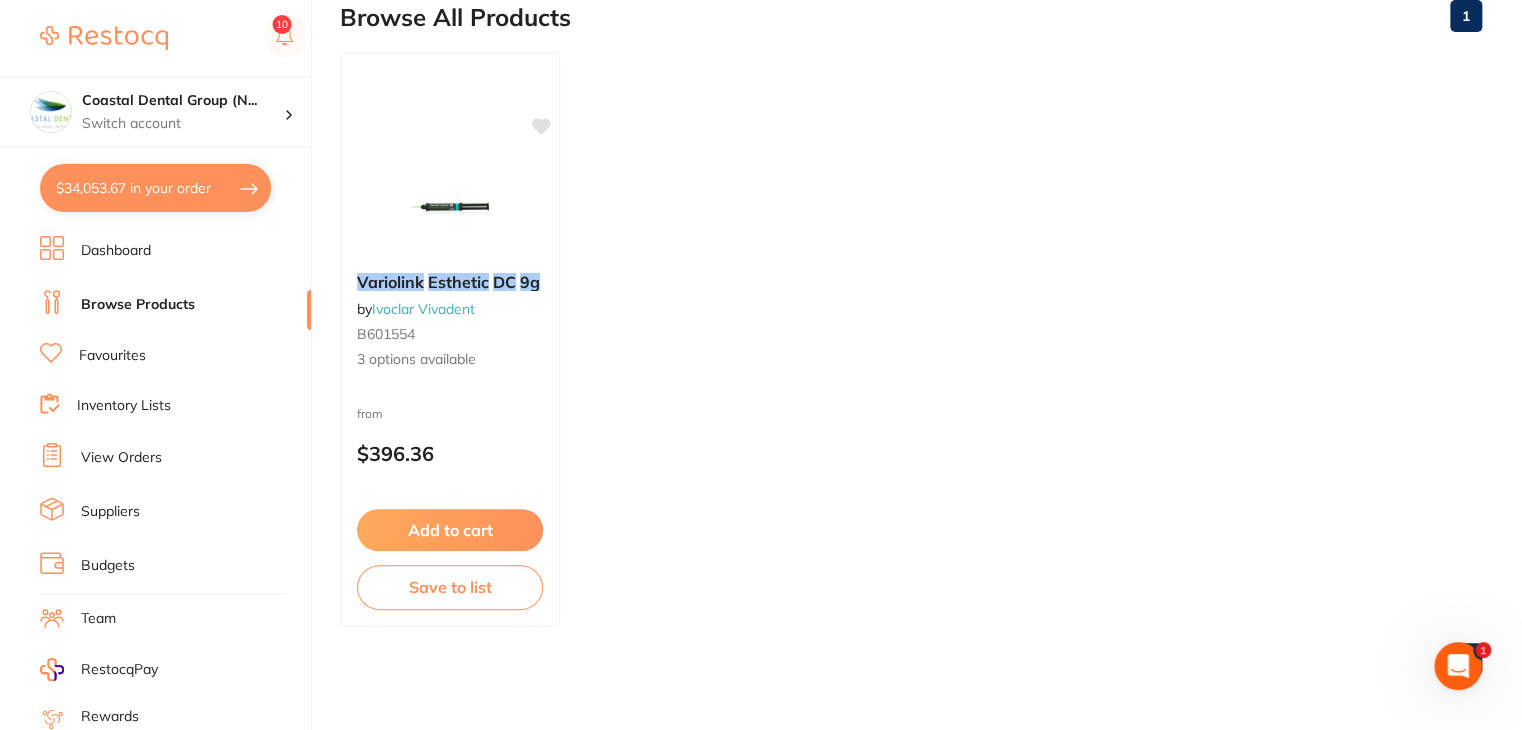 click on "$34,053.67   in your order" at bounding box center (155, 188) 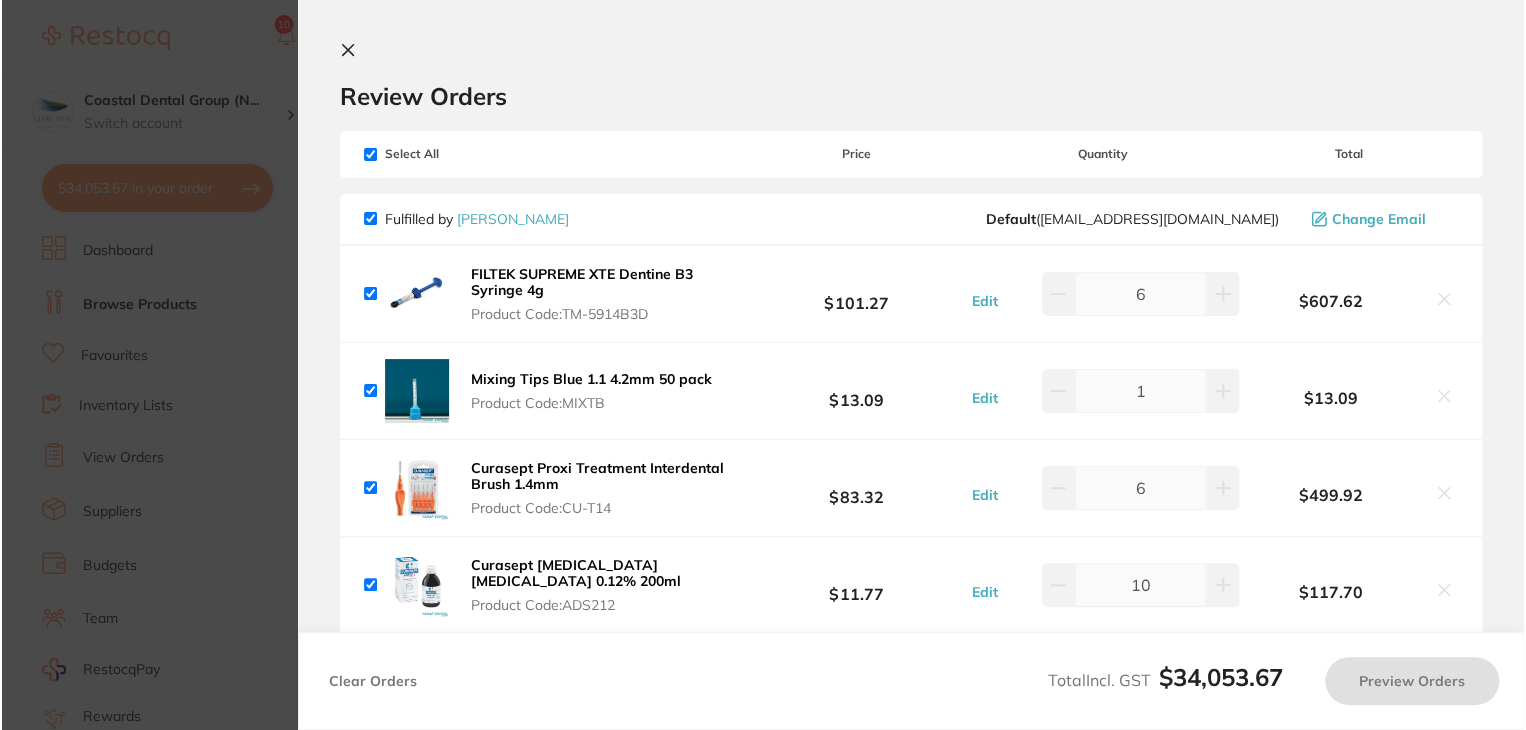 scroll, scrollTop: 0, scrollLeft: 0, axis: both 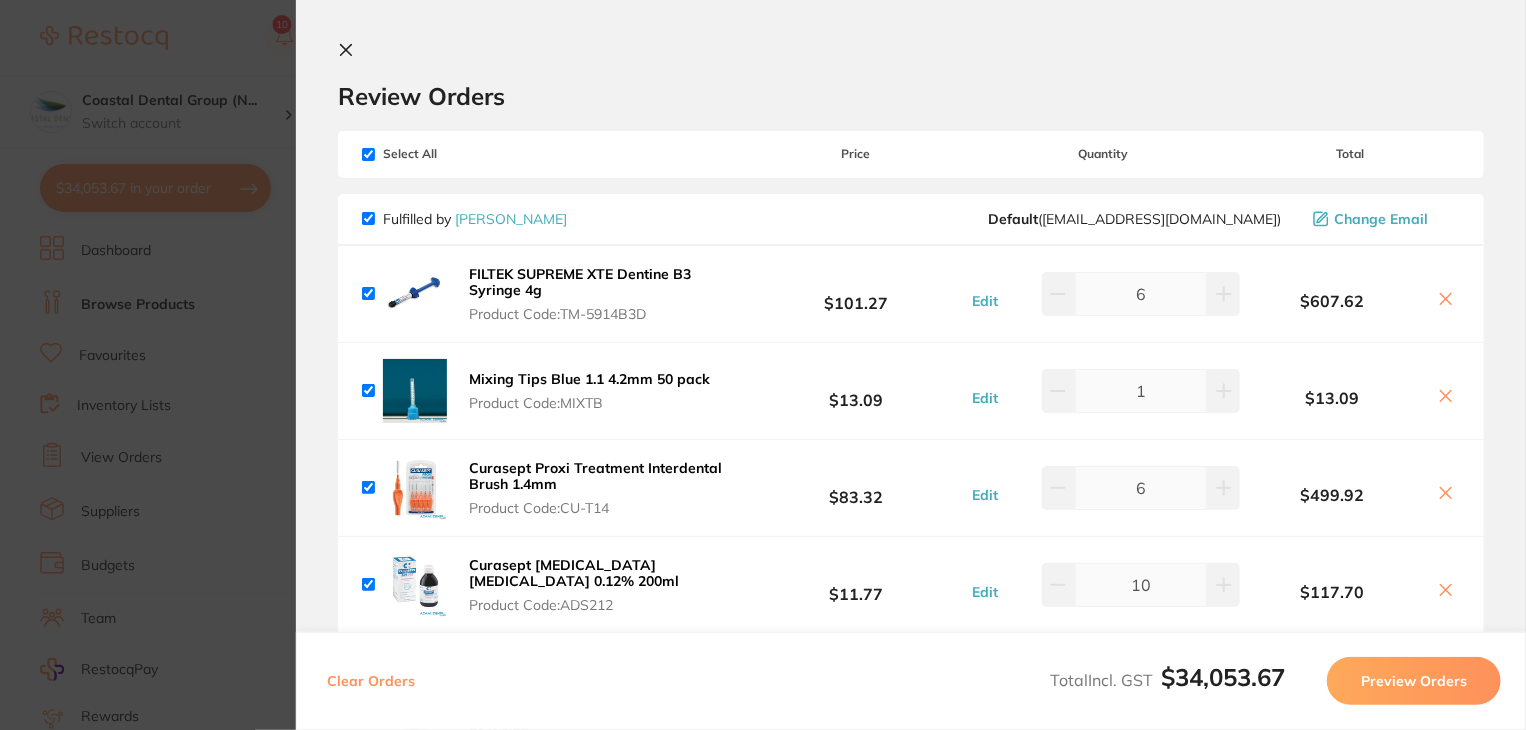 click at bounding box center [368, 154] 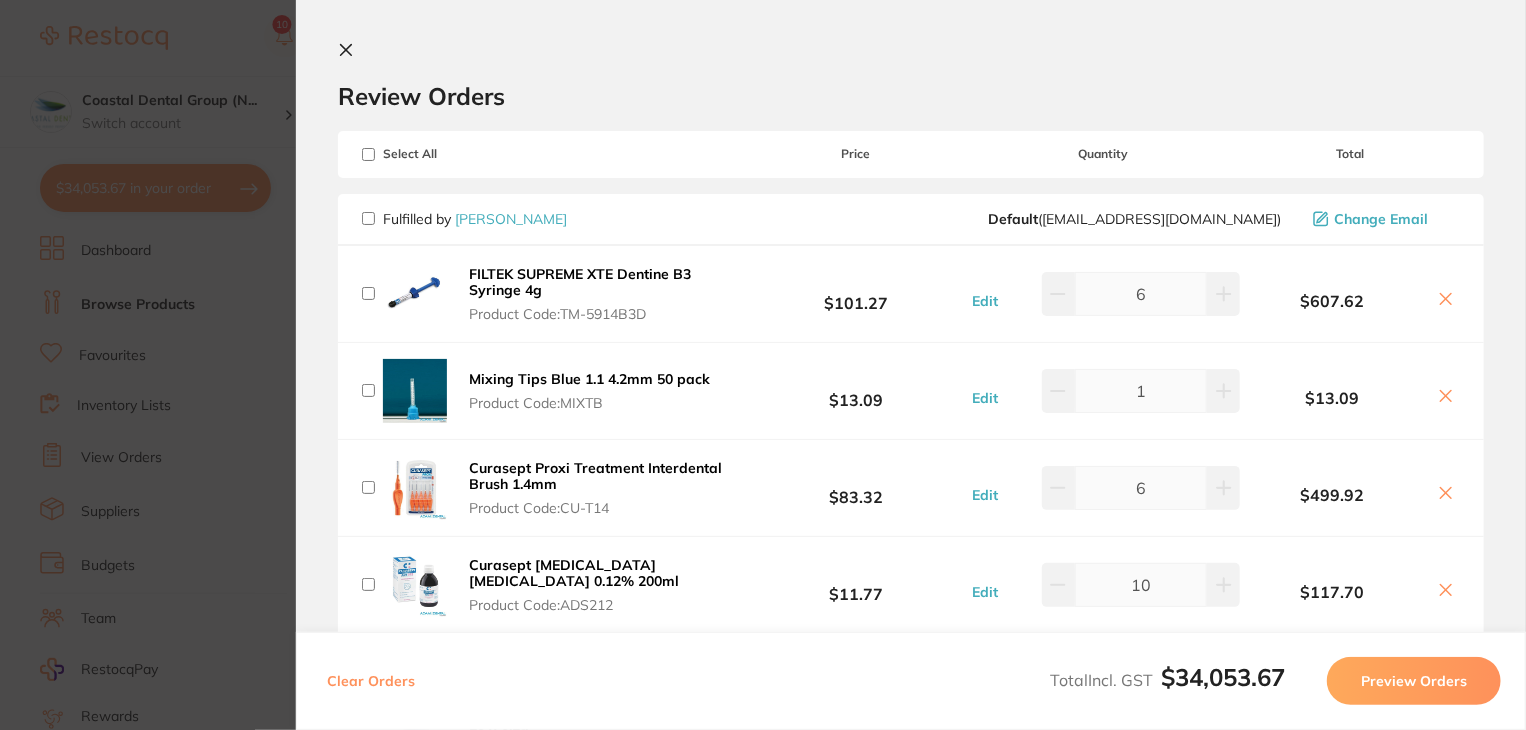 checkbox on "false" 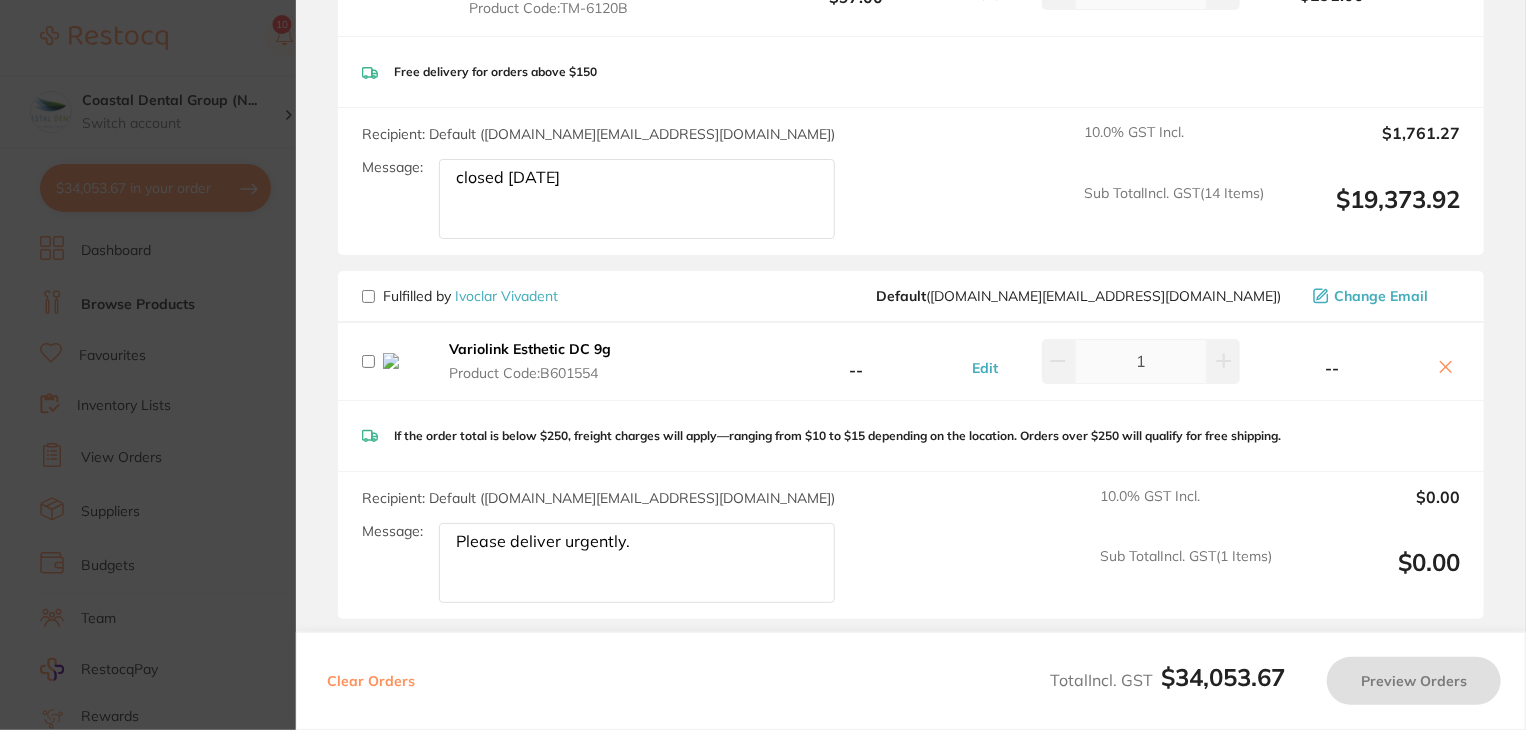 scroll, scrollTop: 3504, scrollLeft: 0, axis: vertical 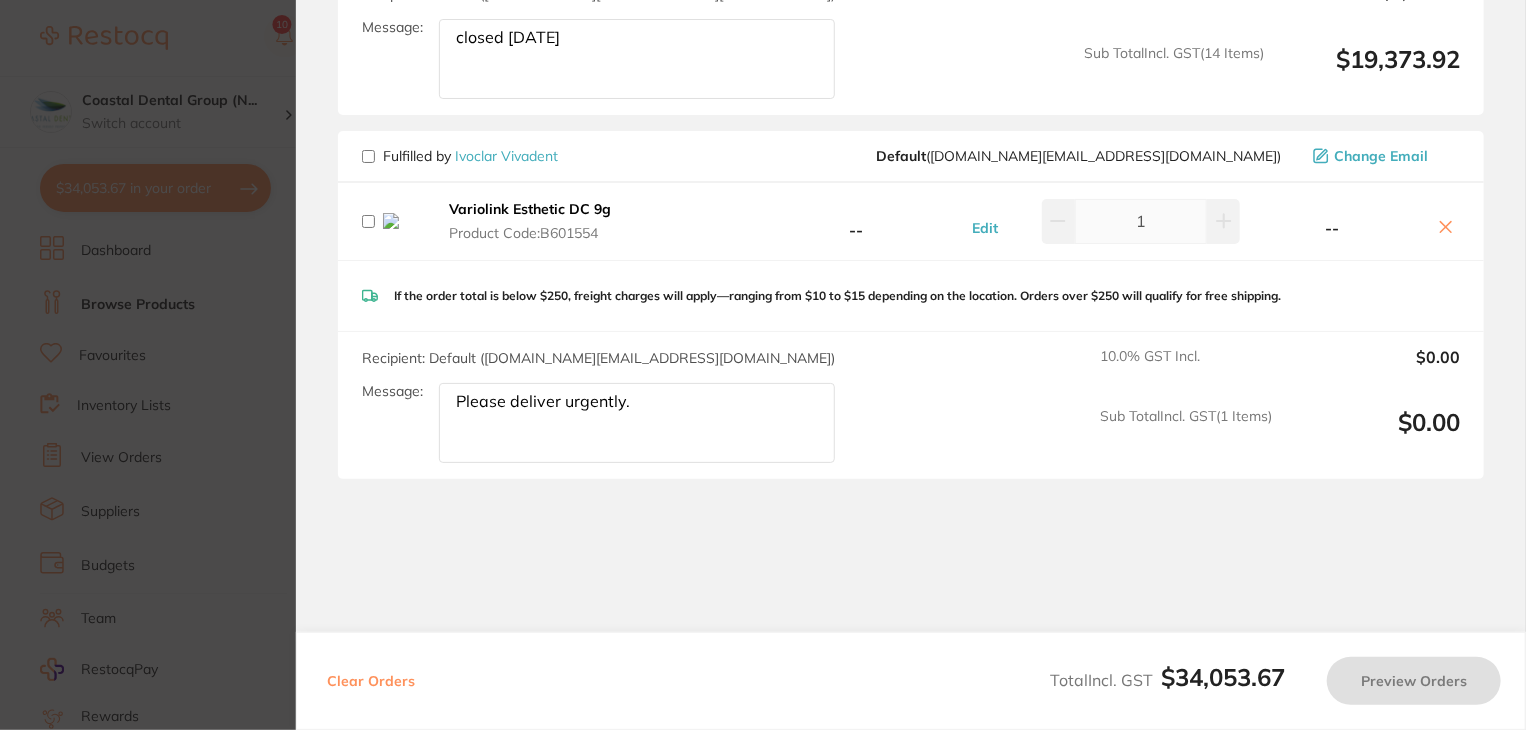 click on "Fulfilled by   Ivoclar Vivadent" at bounding box center [460, 156] 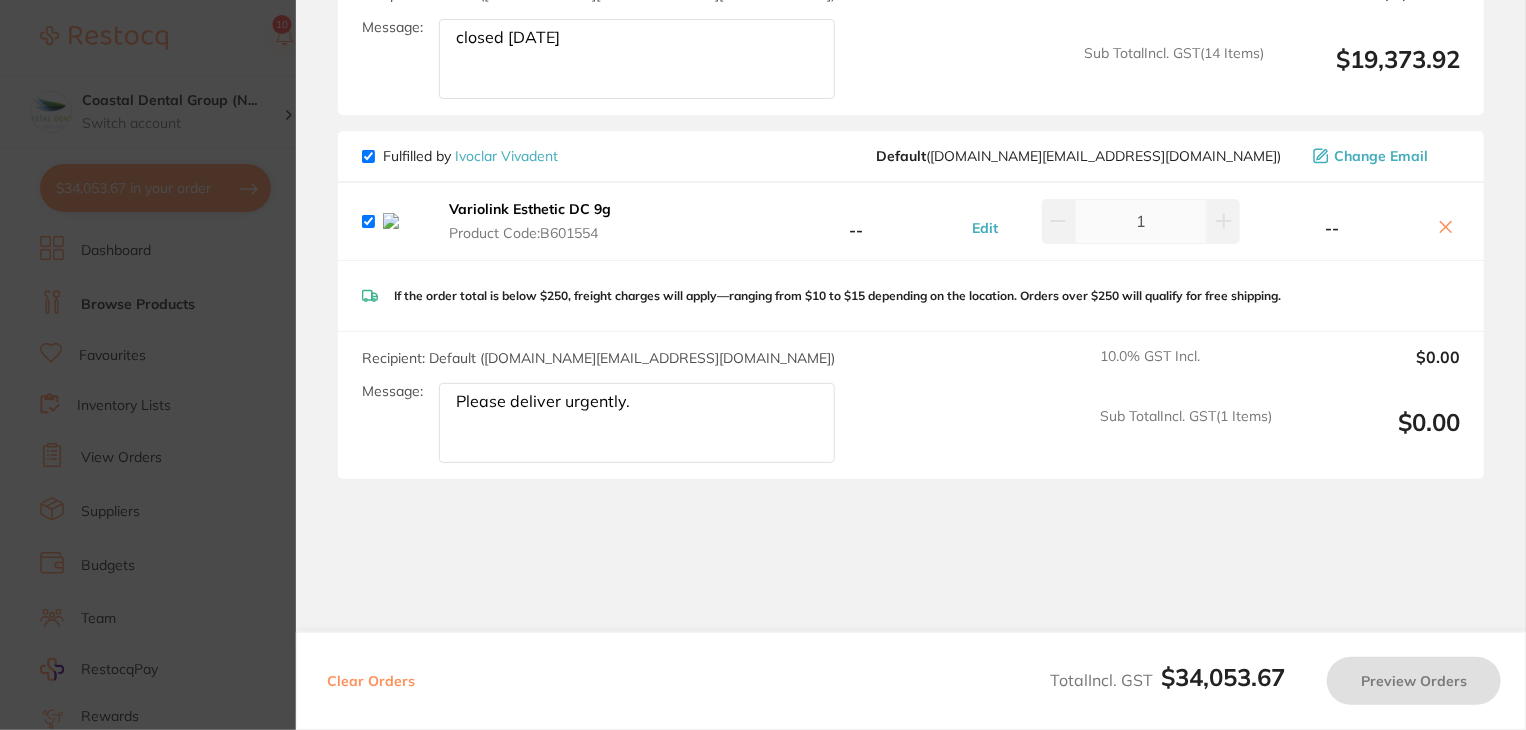 checkbox on "true" 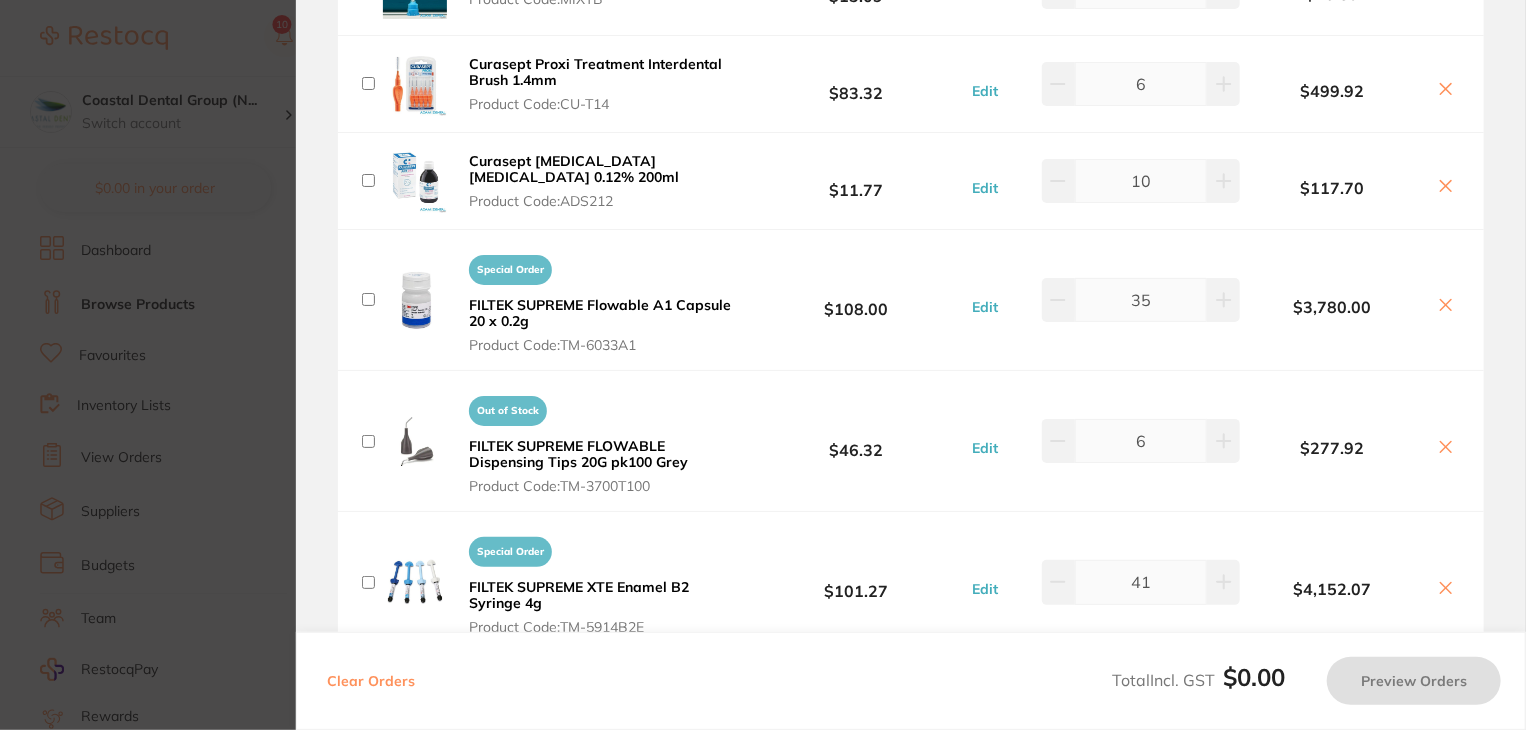 scroll, scrollTop: 0, scrollLeft: 0, axis: both 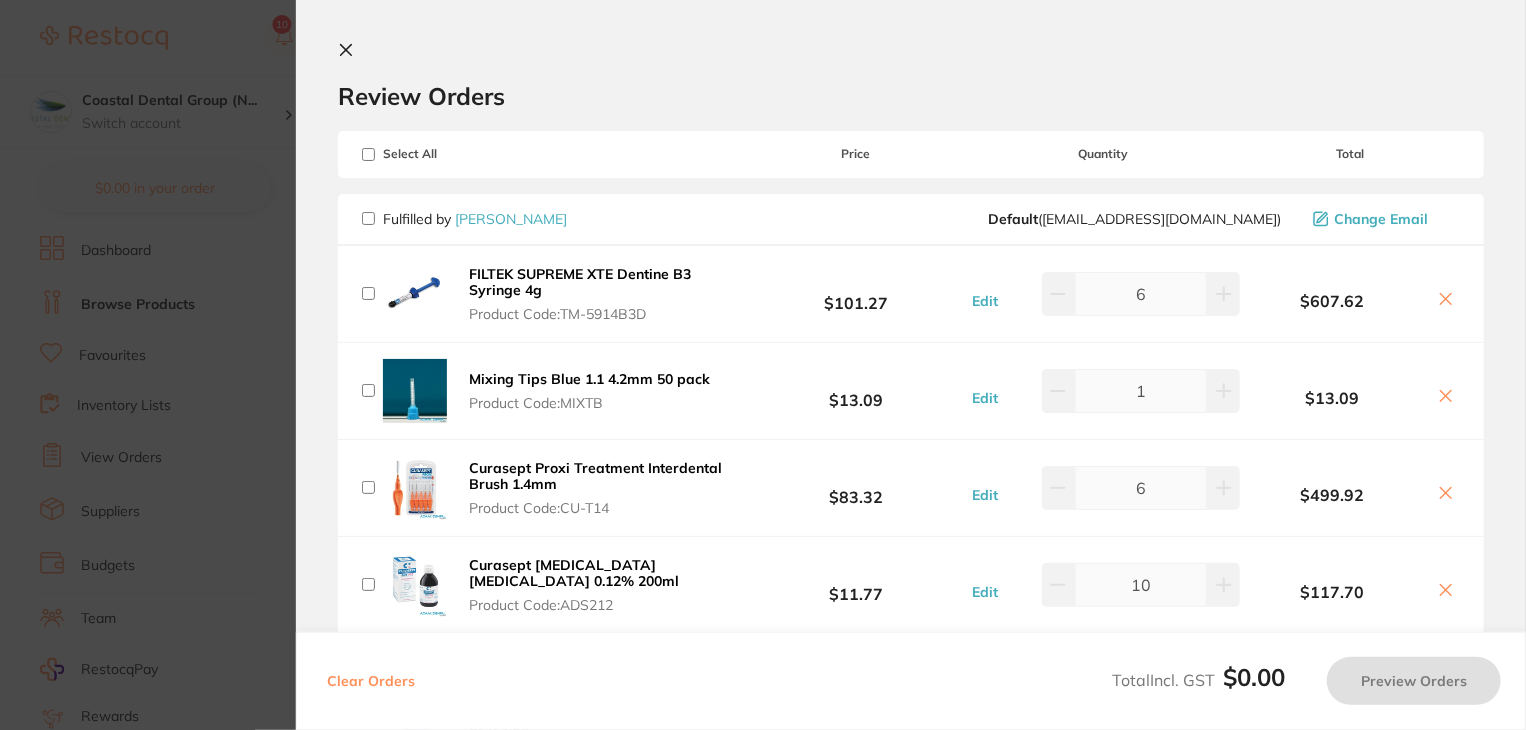 click 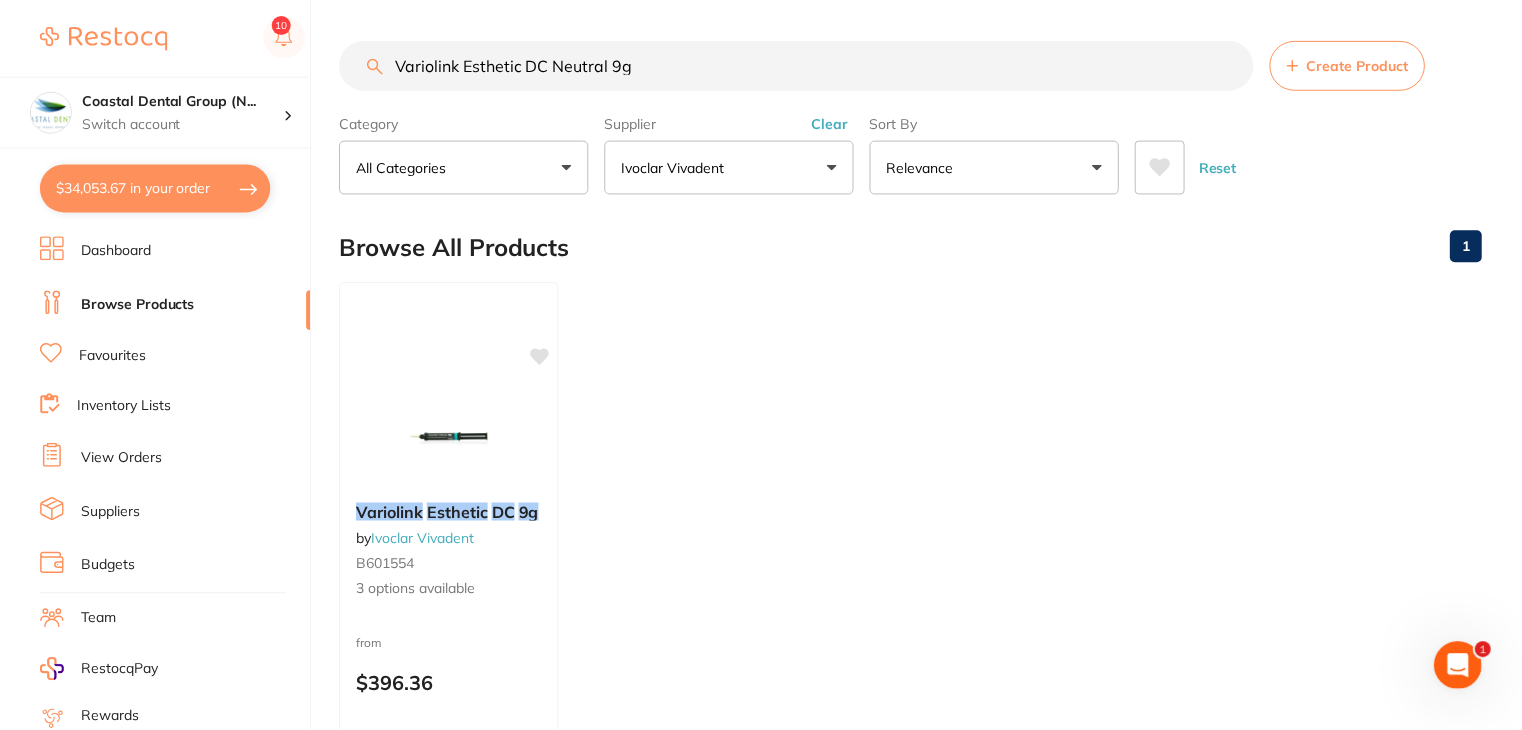 scroll, scrollTop: 230, scrollLeft: 0, axis: vertical 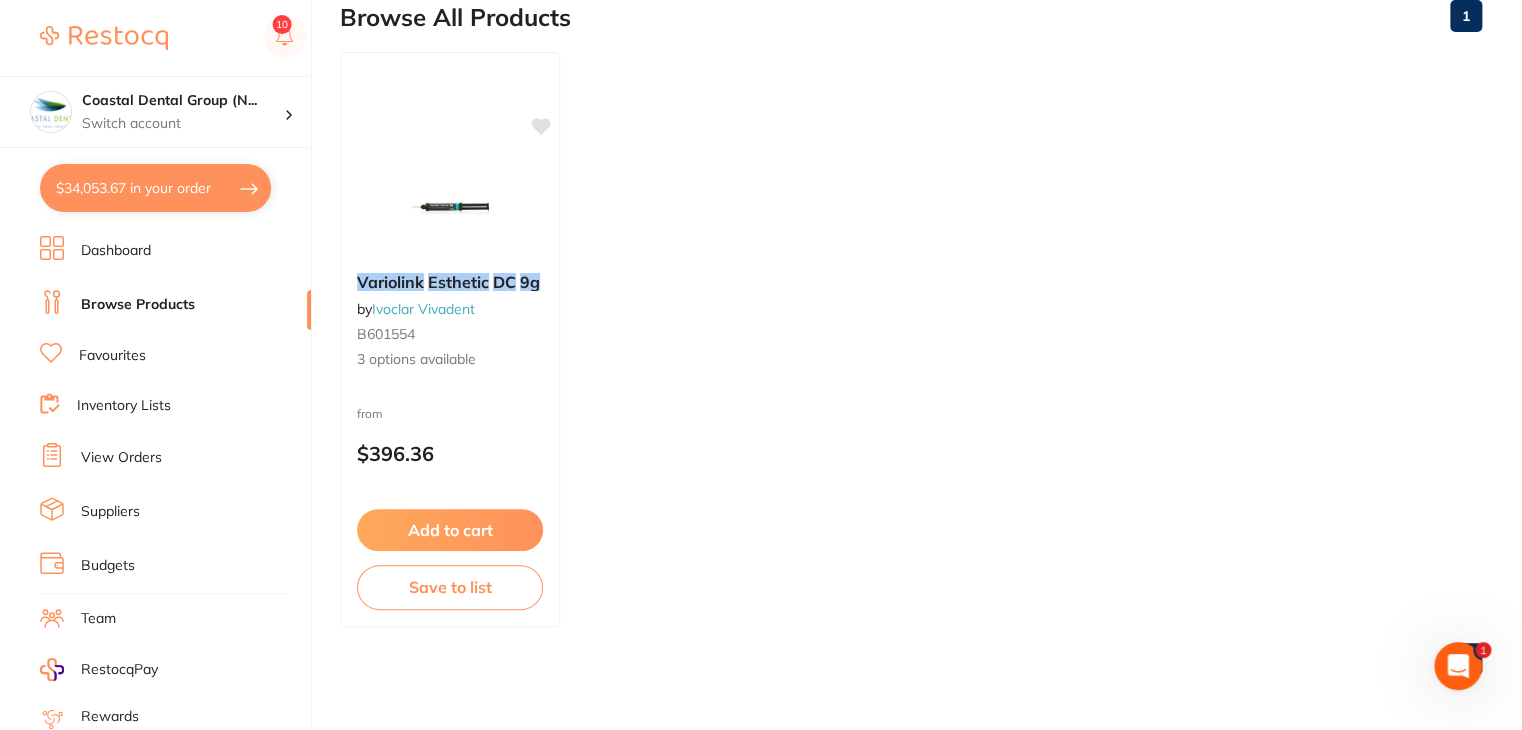 click on "$34,053.67   in your order" at bounding box center [155, 188] 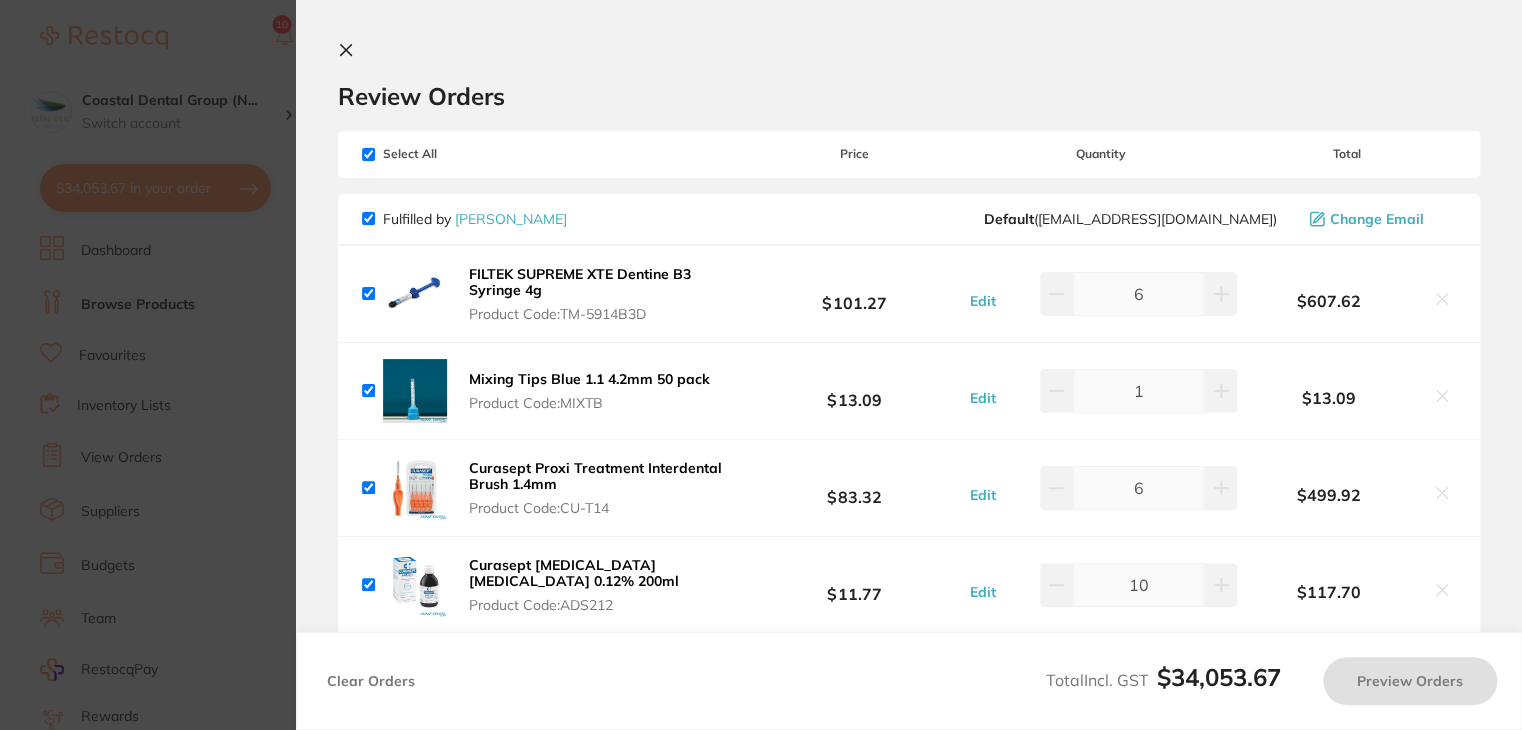 checkbox on "true" 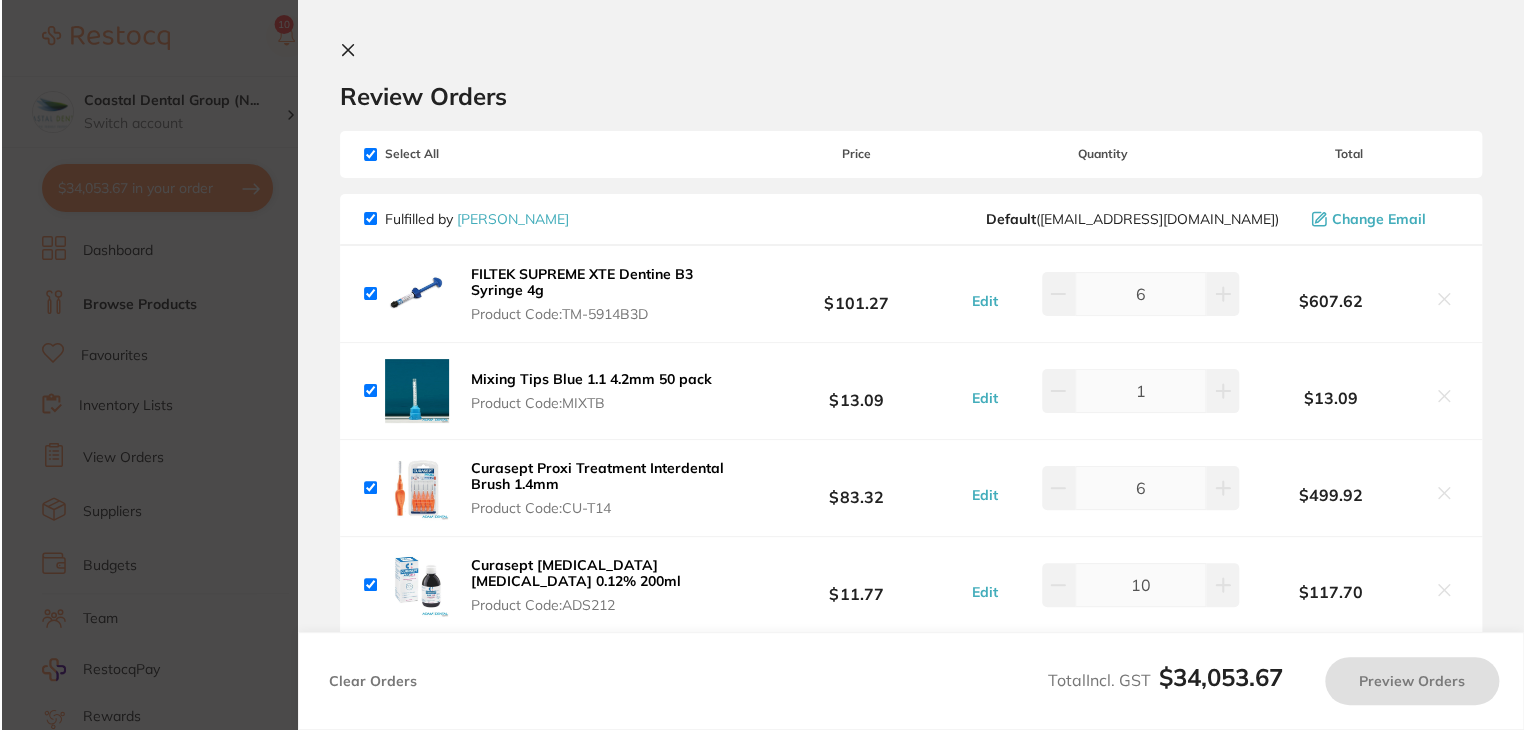 scroll, scrollTop: 0, scrollLeft: 0, axis: both 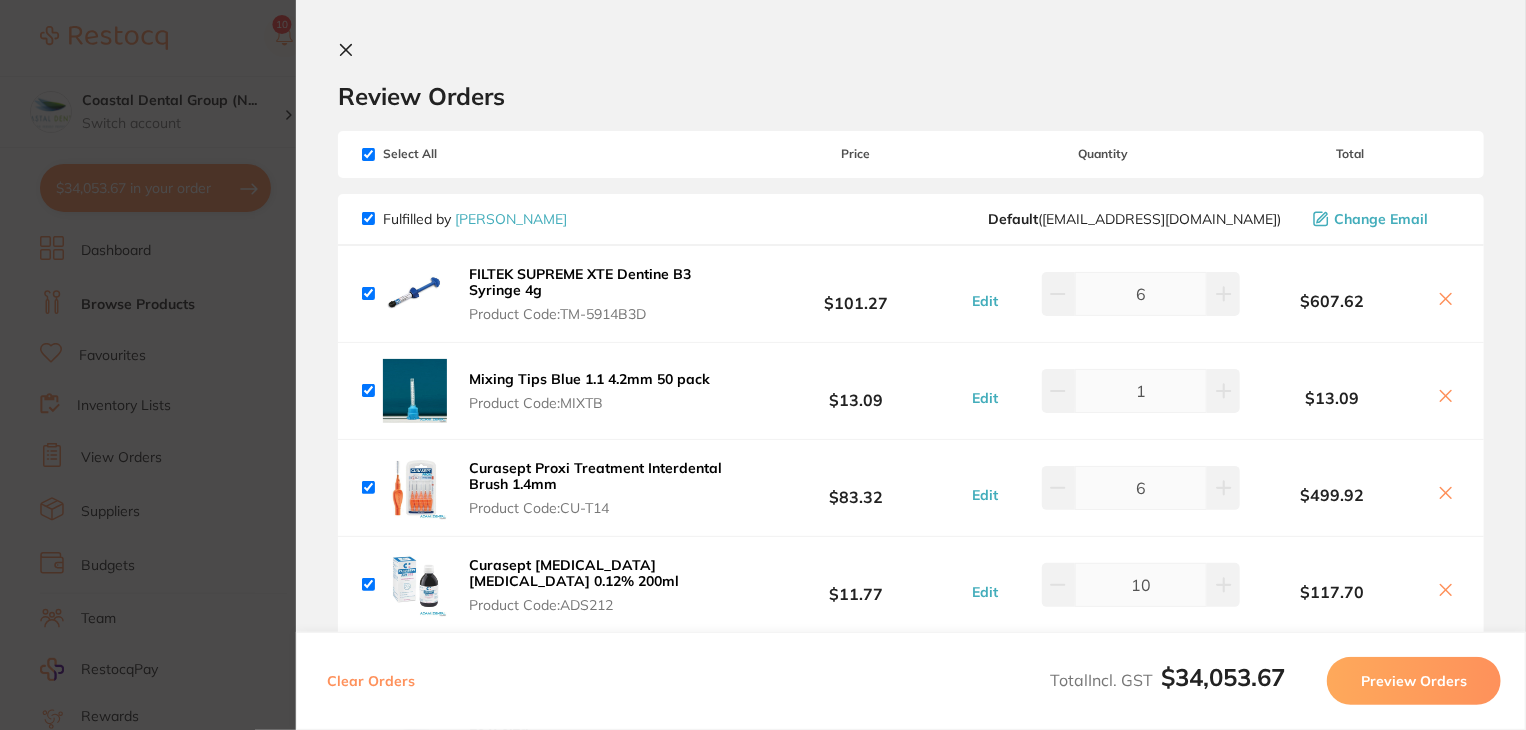 click at bounding box center [350, 51] 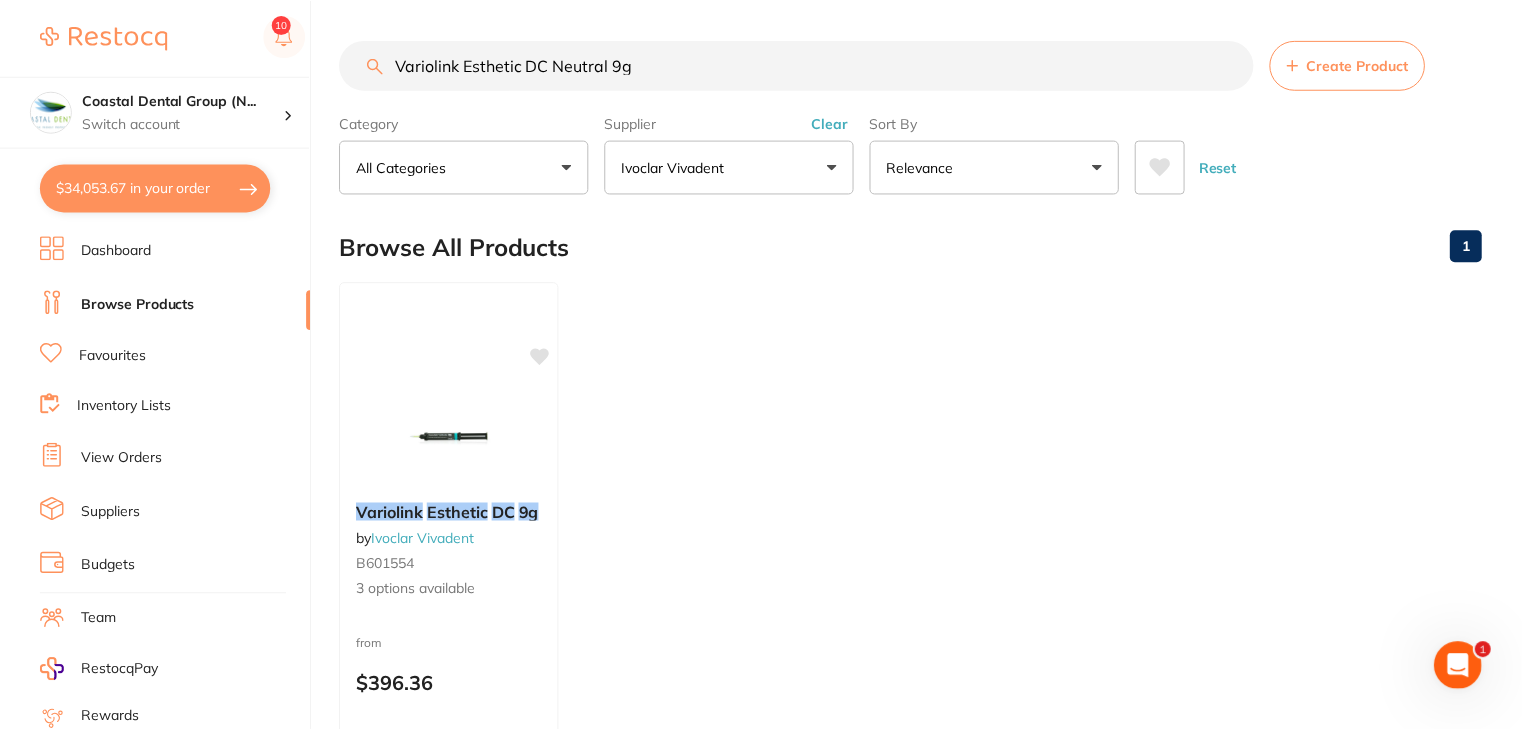 scroll, scrollTop: 230, scrollLeft: 0, axis: vertical 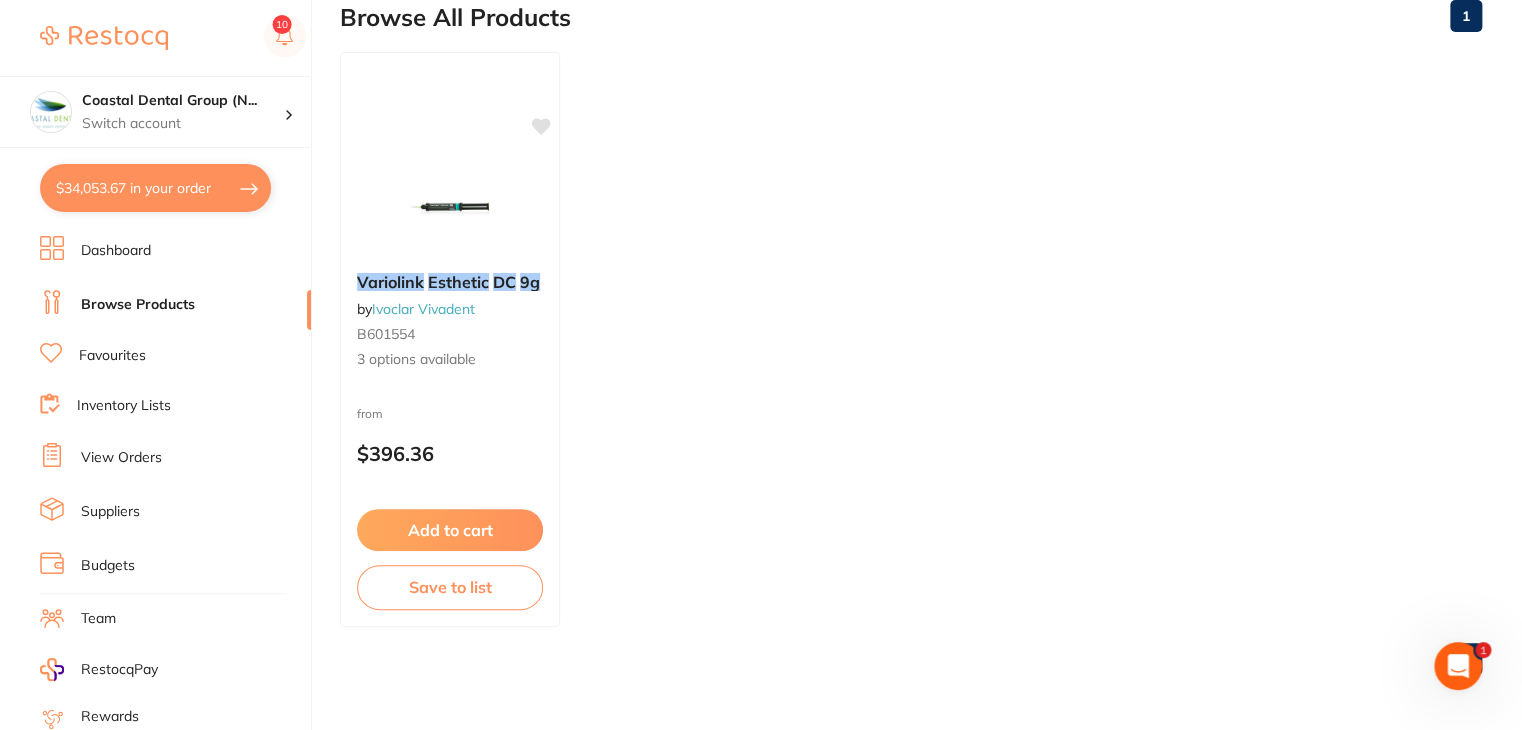 click on "Dashboard Browse Products Favourites Inventory Lists View Orders Suppliers Budgets Team RestocqPay Rewards Subscriptions Account Support Log Out" at bounding box center (175, 581) 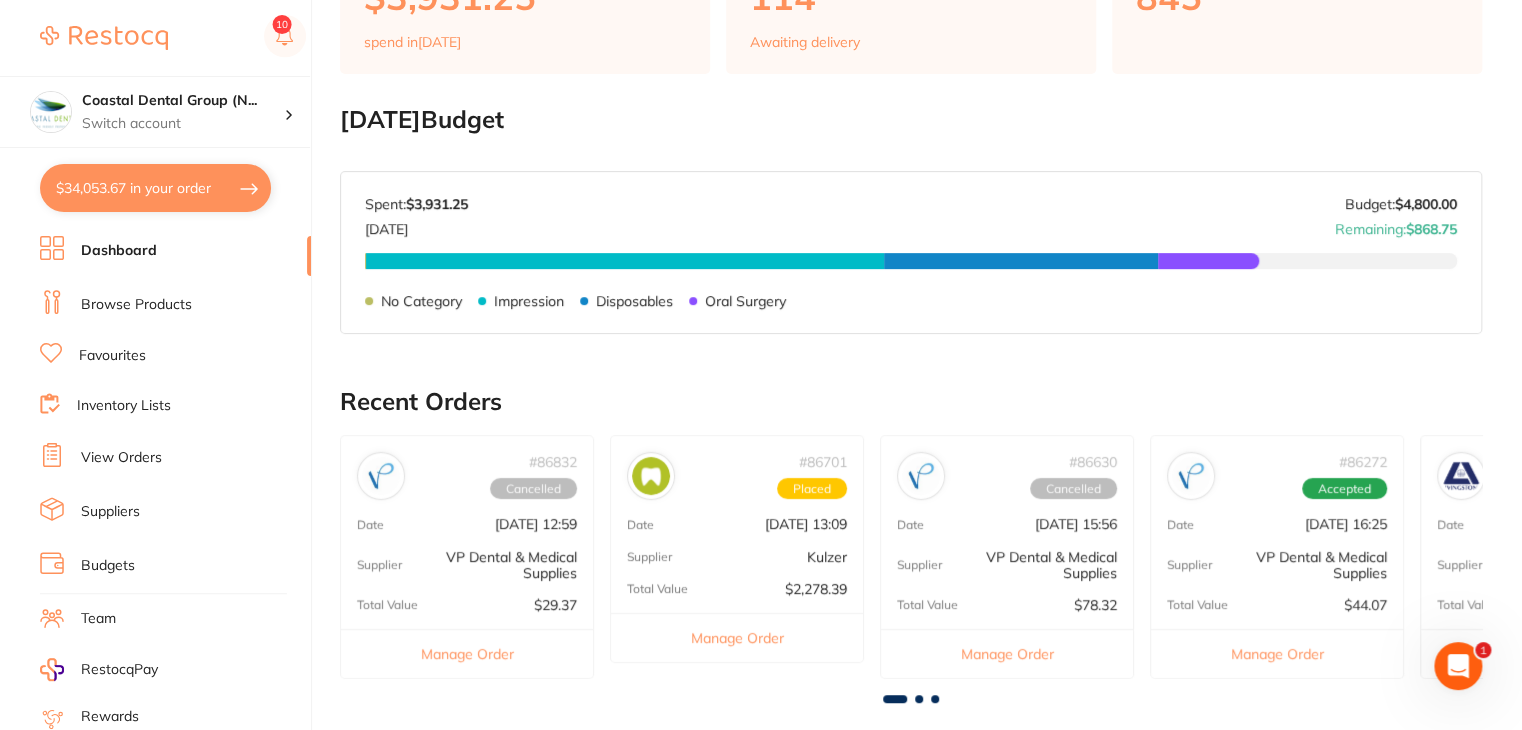 scroll, scrollTop: 0, scrollLeft: 0, axis: both 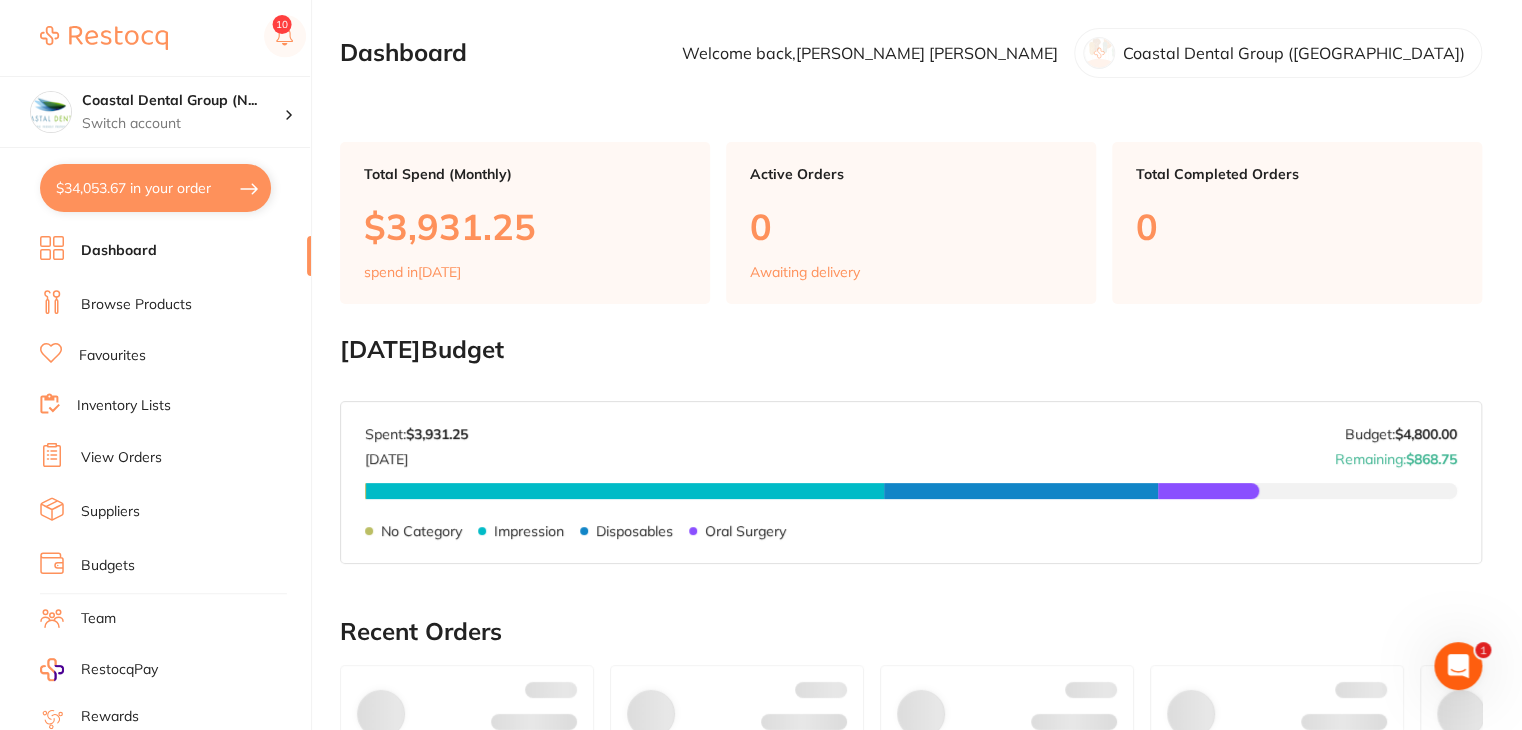click on "$34,053.67   in your order" at bounding box center (155, 188) 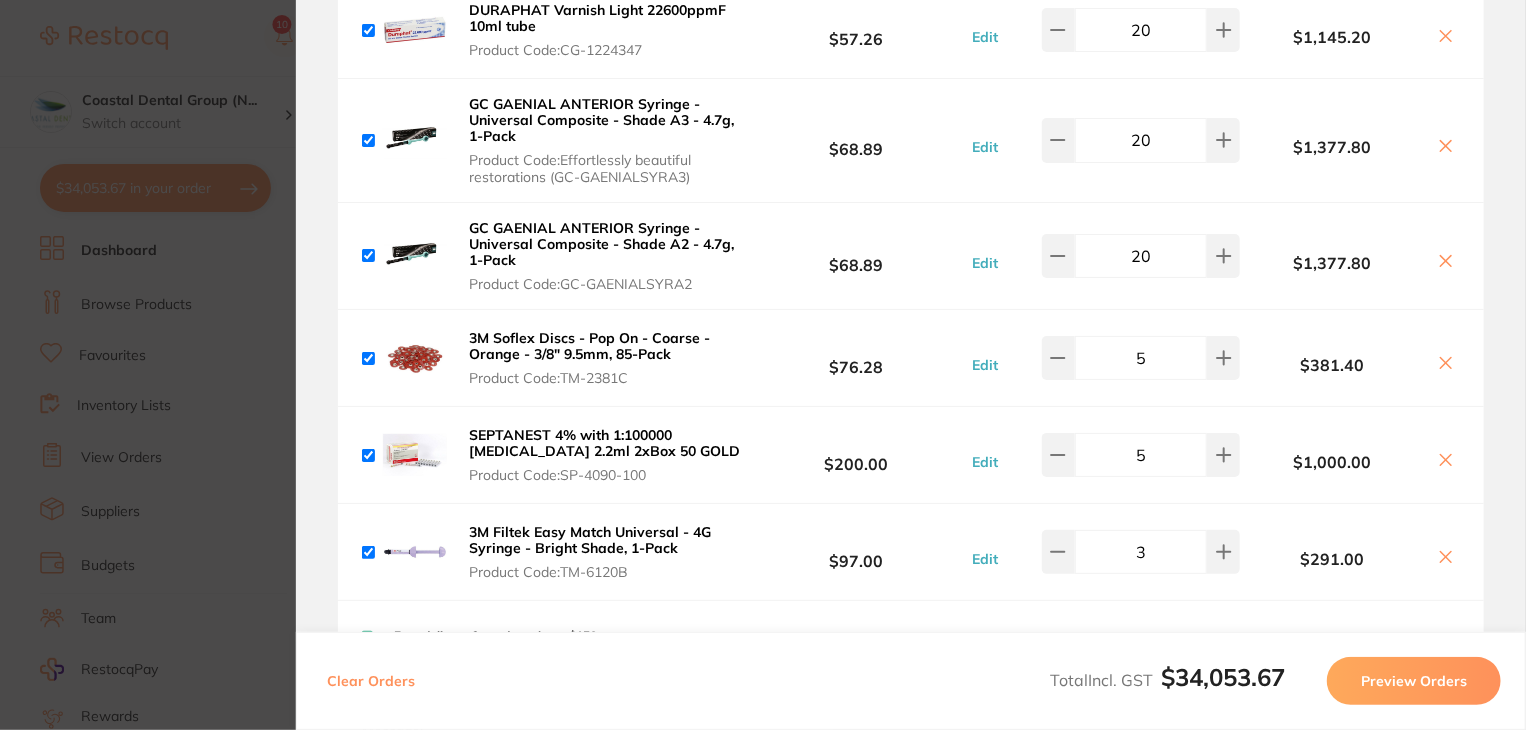 scroll, scrollTop: 3504, scrollLeft: 0, axis: vertical 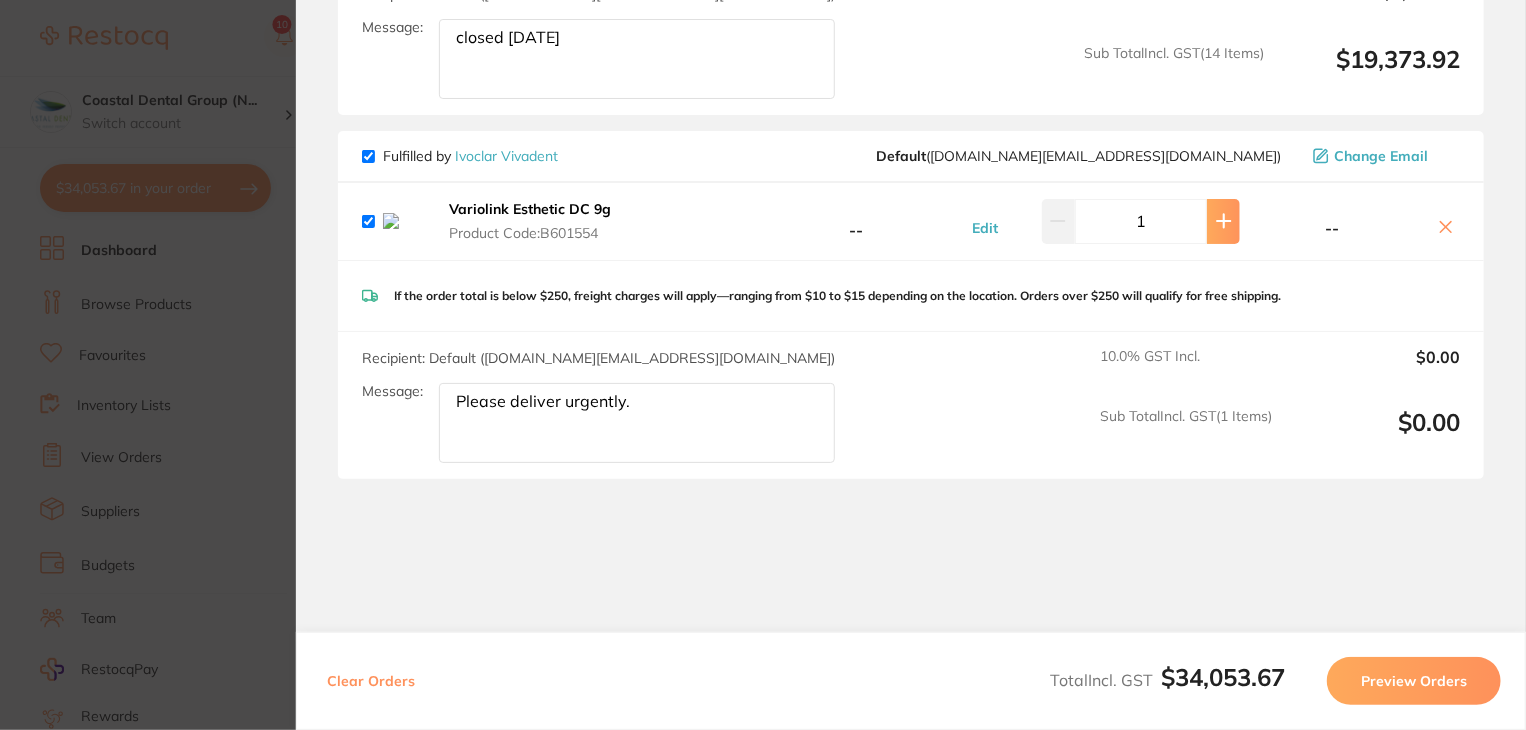 click 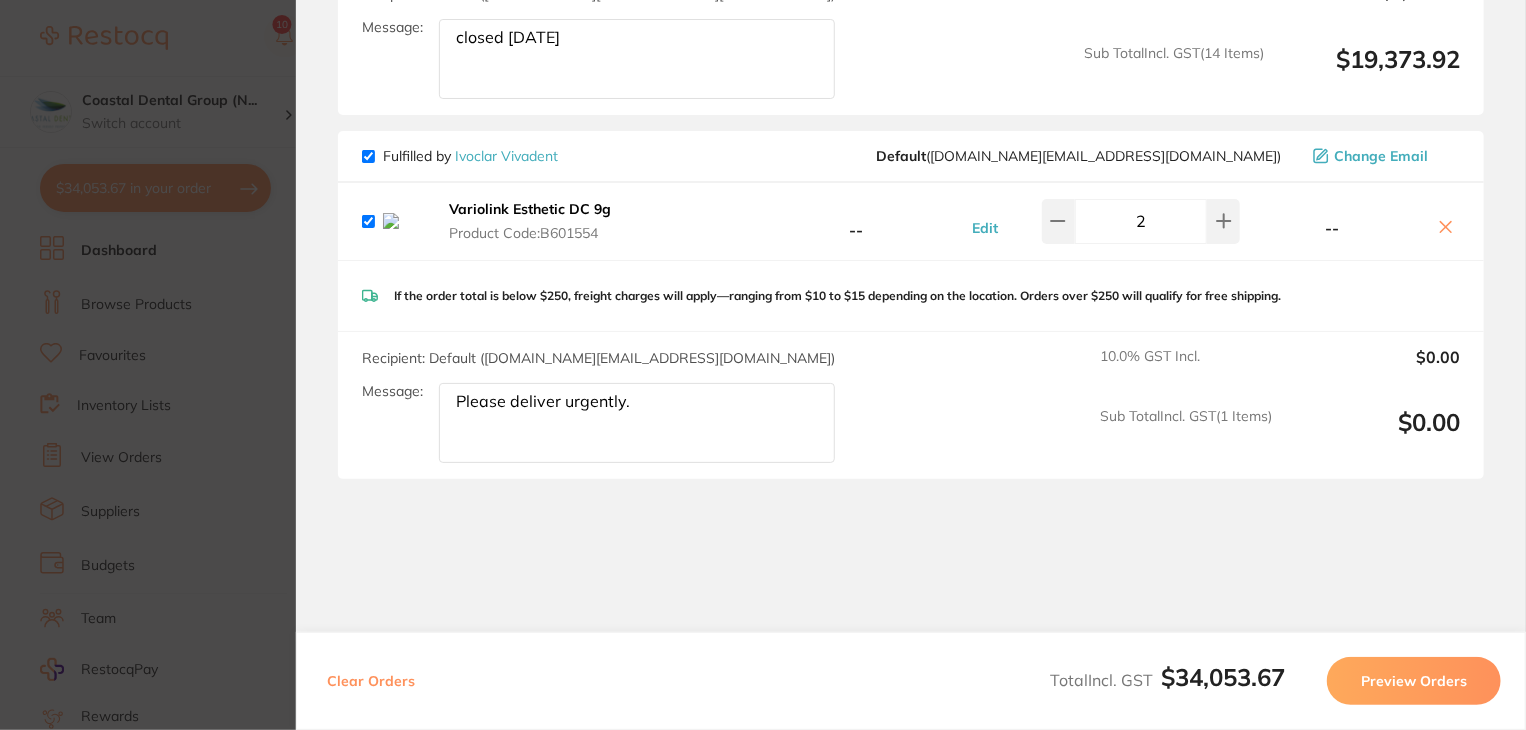 click 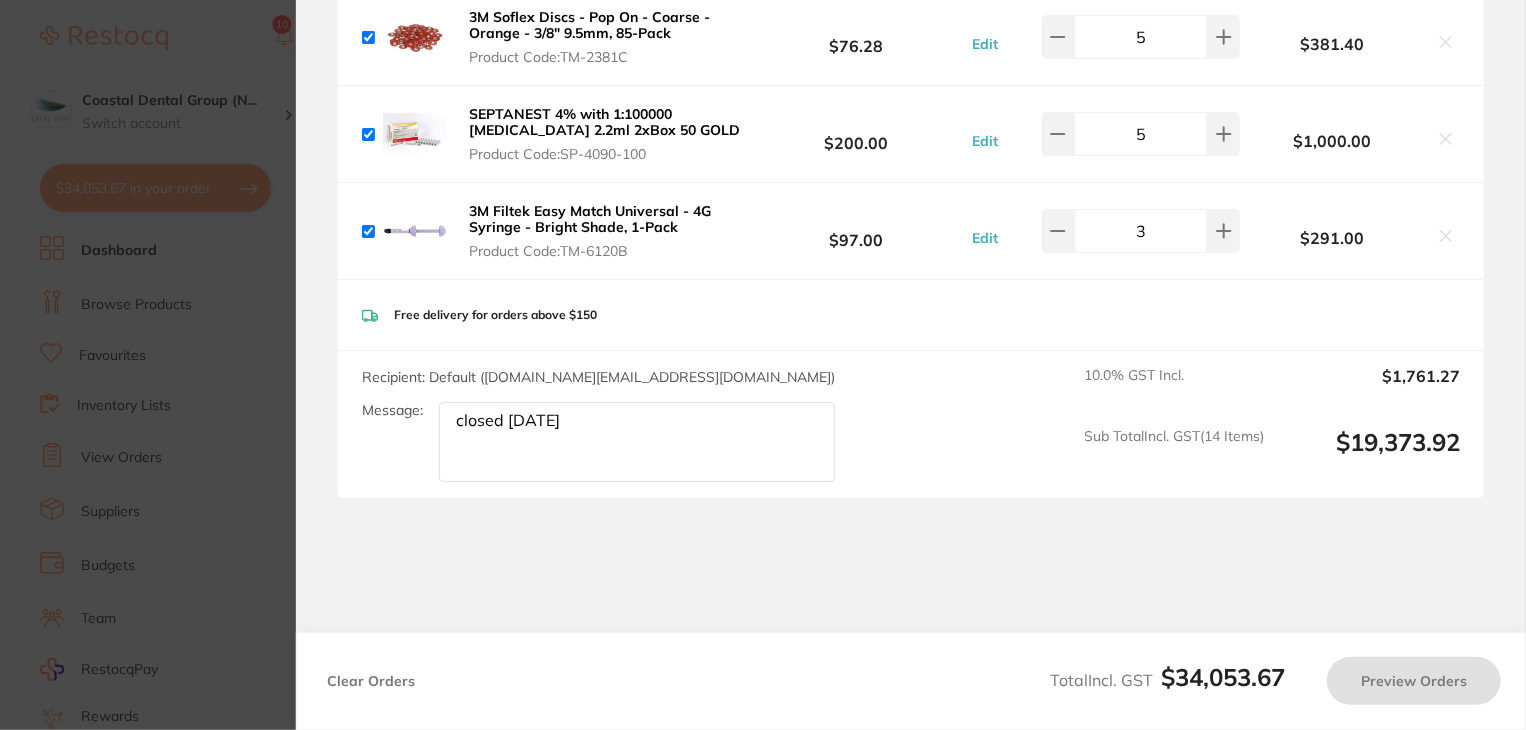 checkbox on "true" 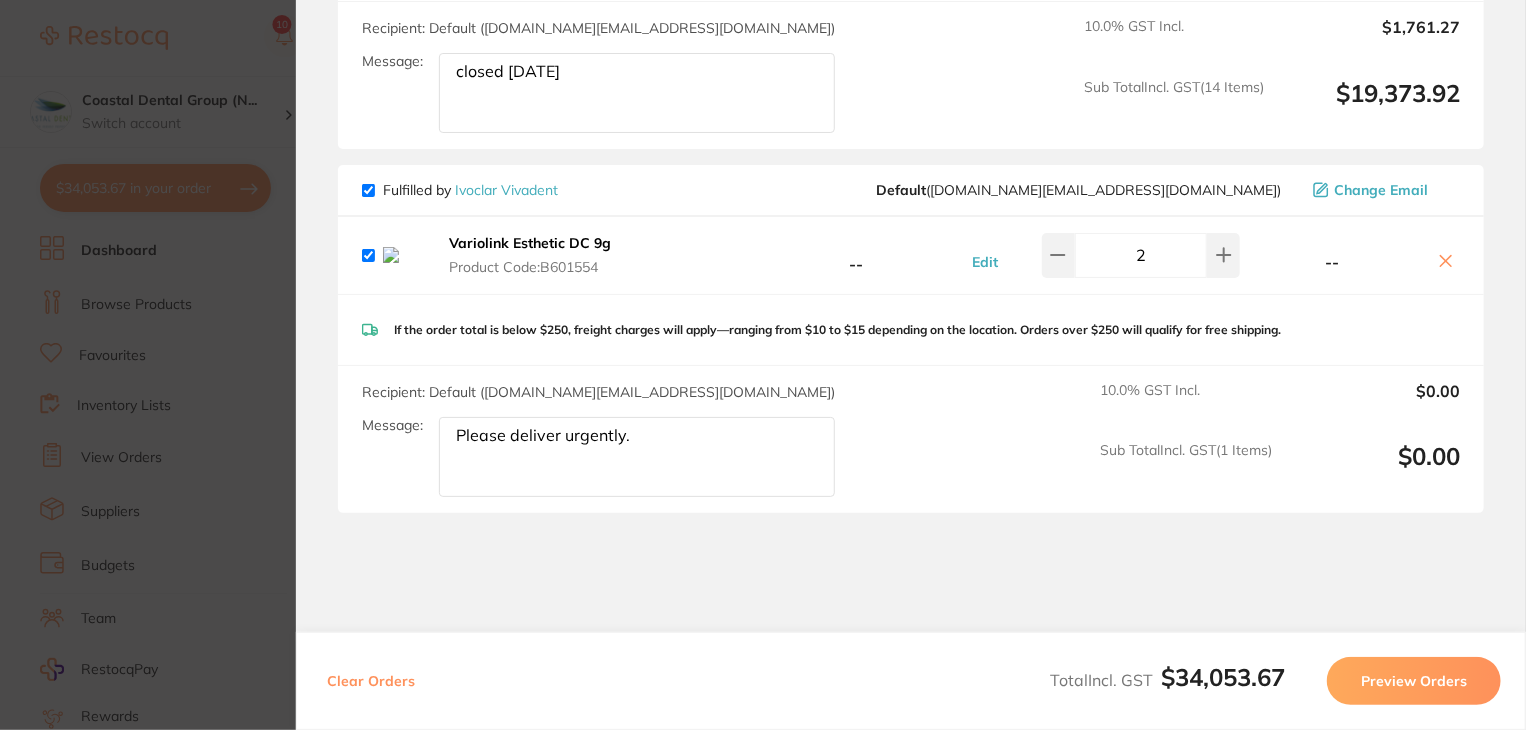 scroll, scrollTop: 3504, scrollLeft: 0, axis: vertical 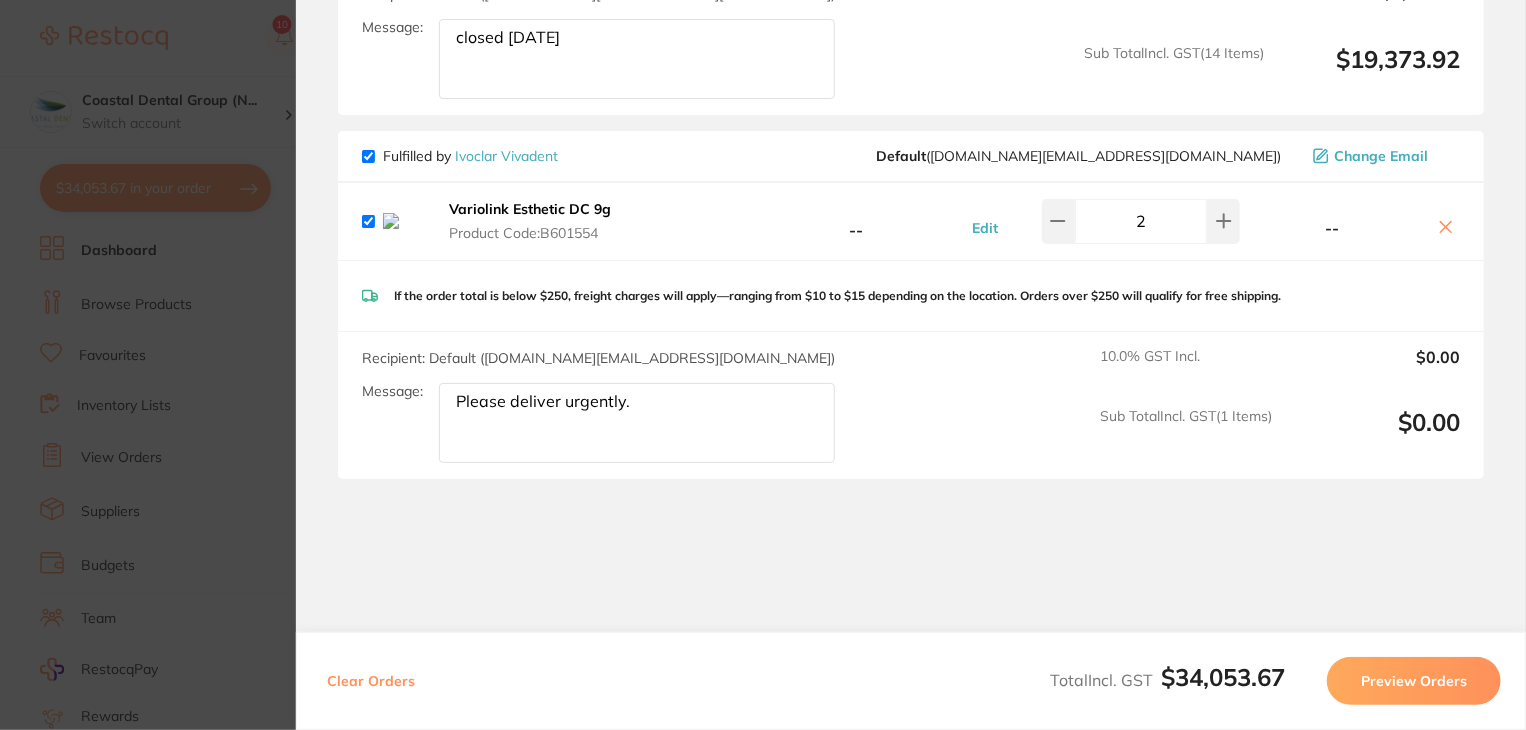 click at bounding box center (368, 156) 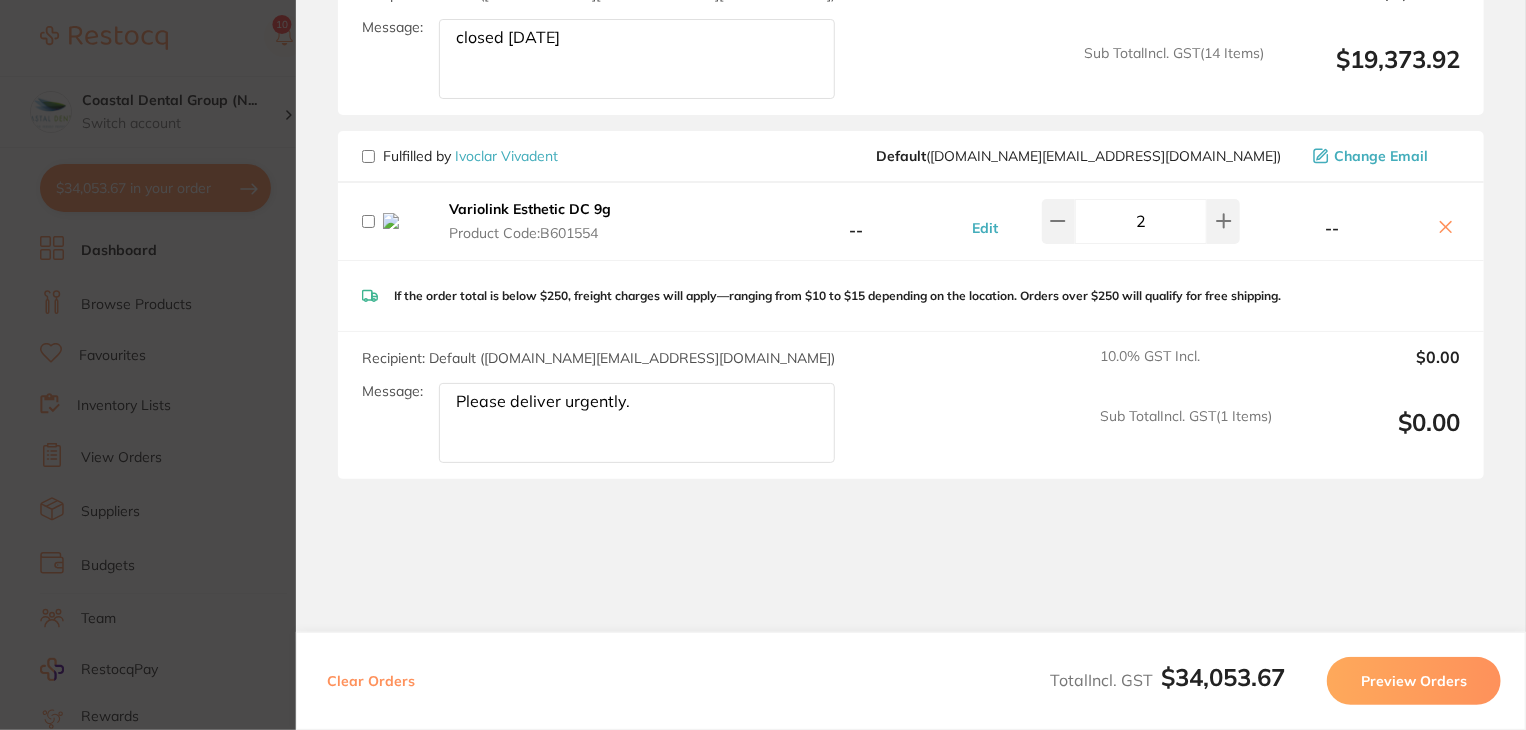 checkbox on "false" 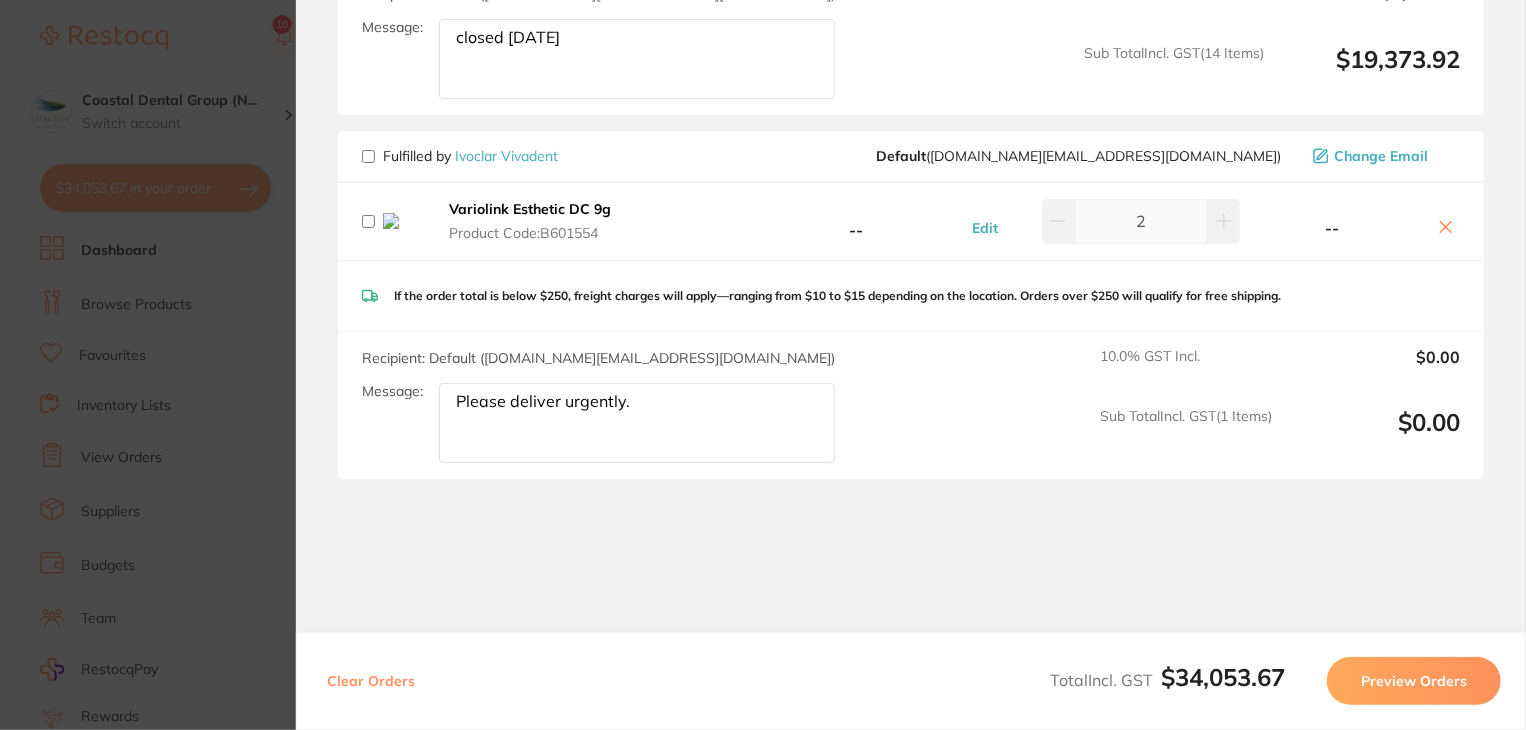 click at bounding box center [368, 156] 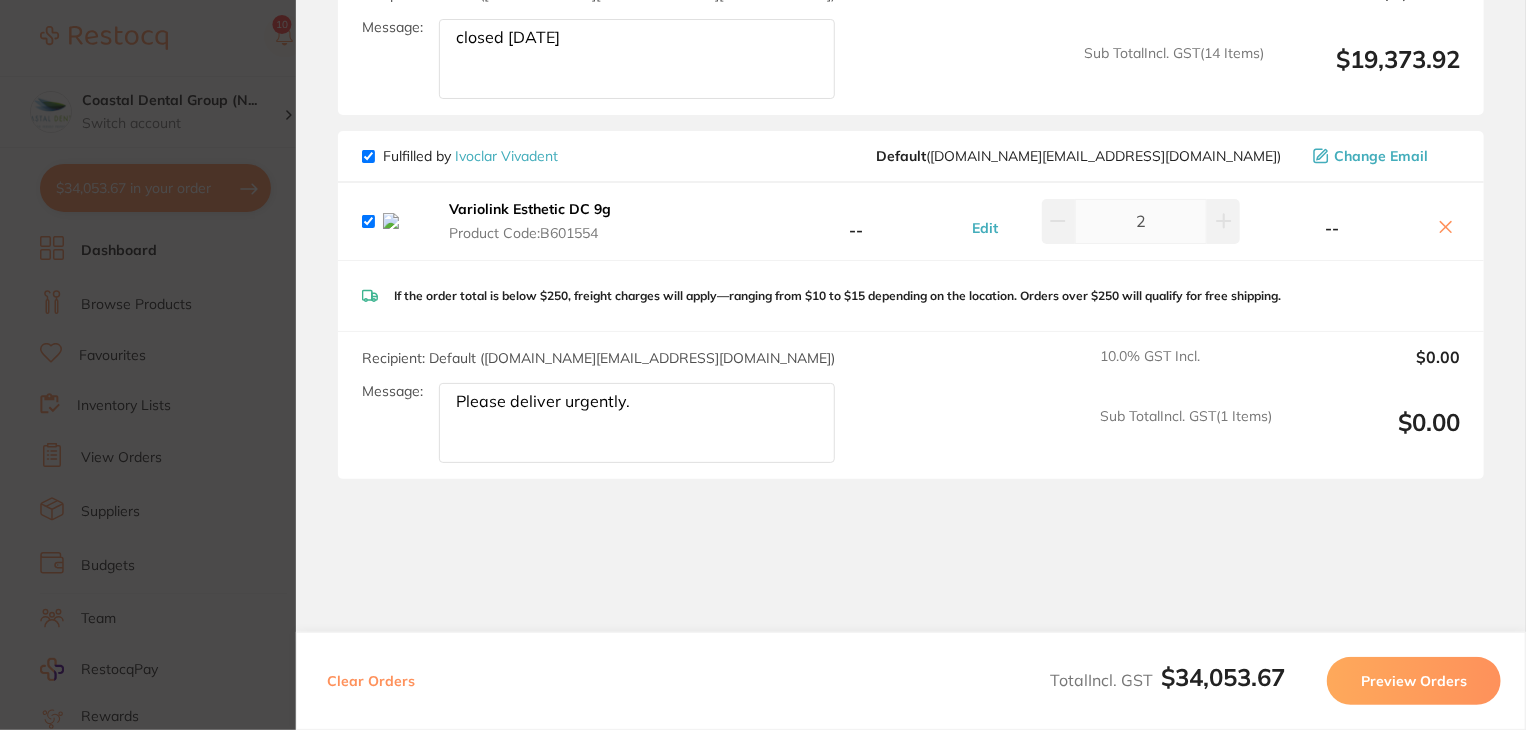 checkbox on "true" 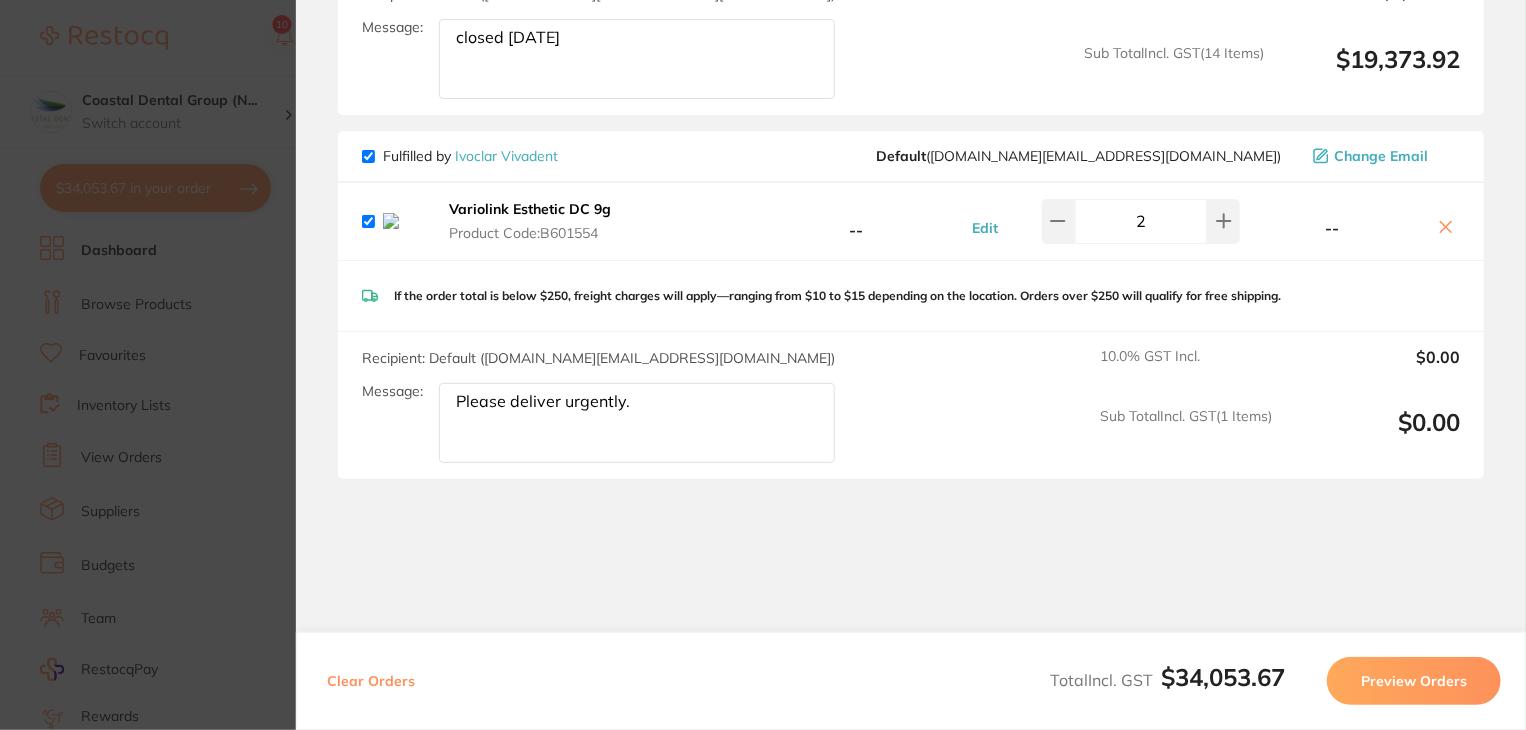 click at bounding box center [368, 156] 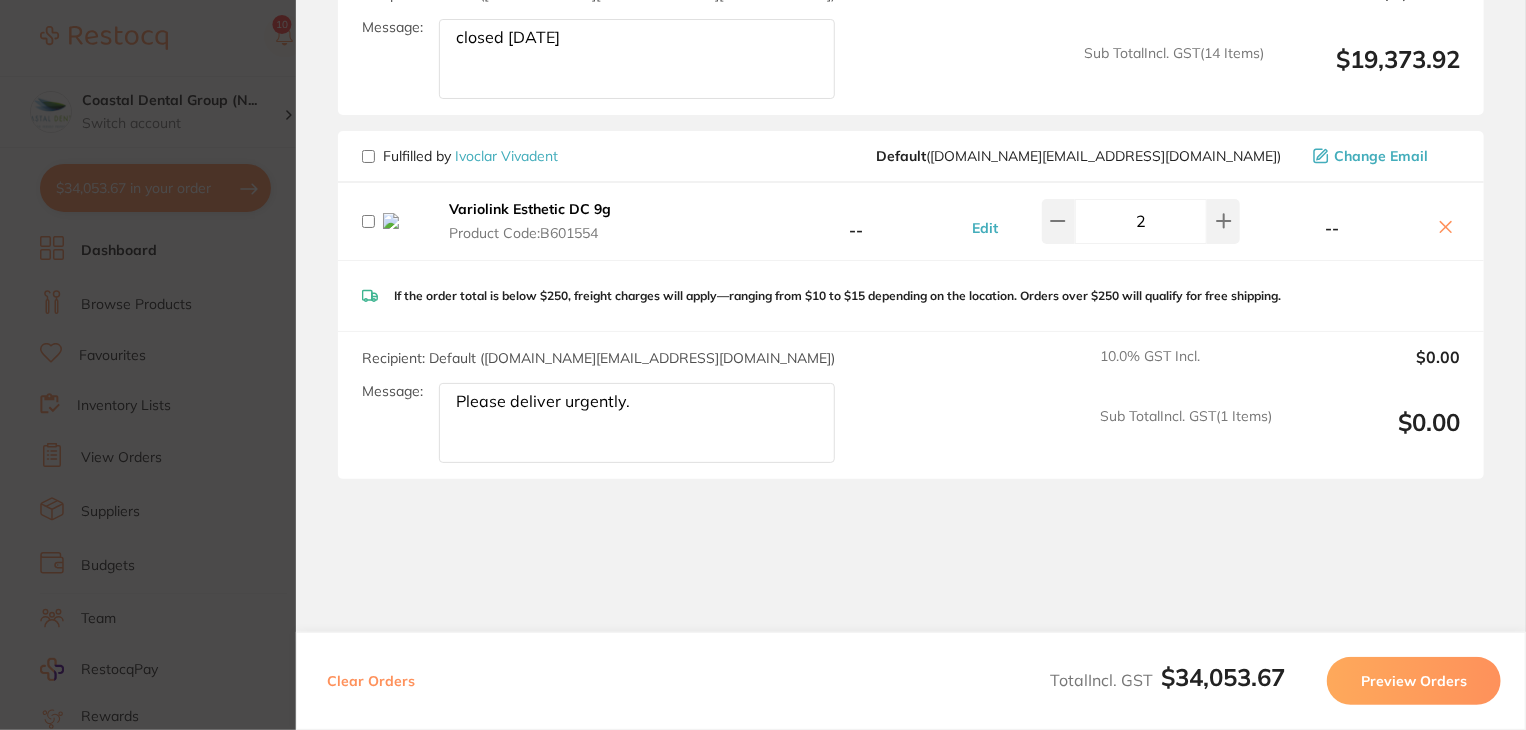checkbox on "false" 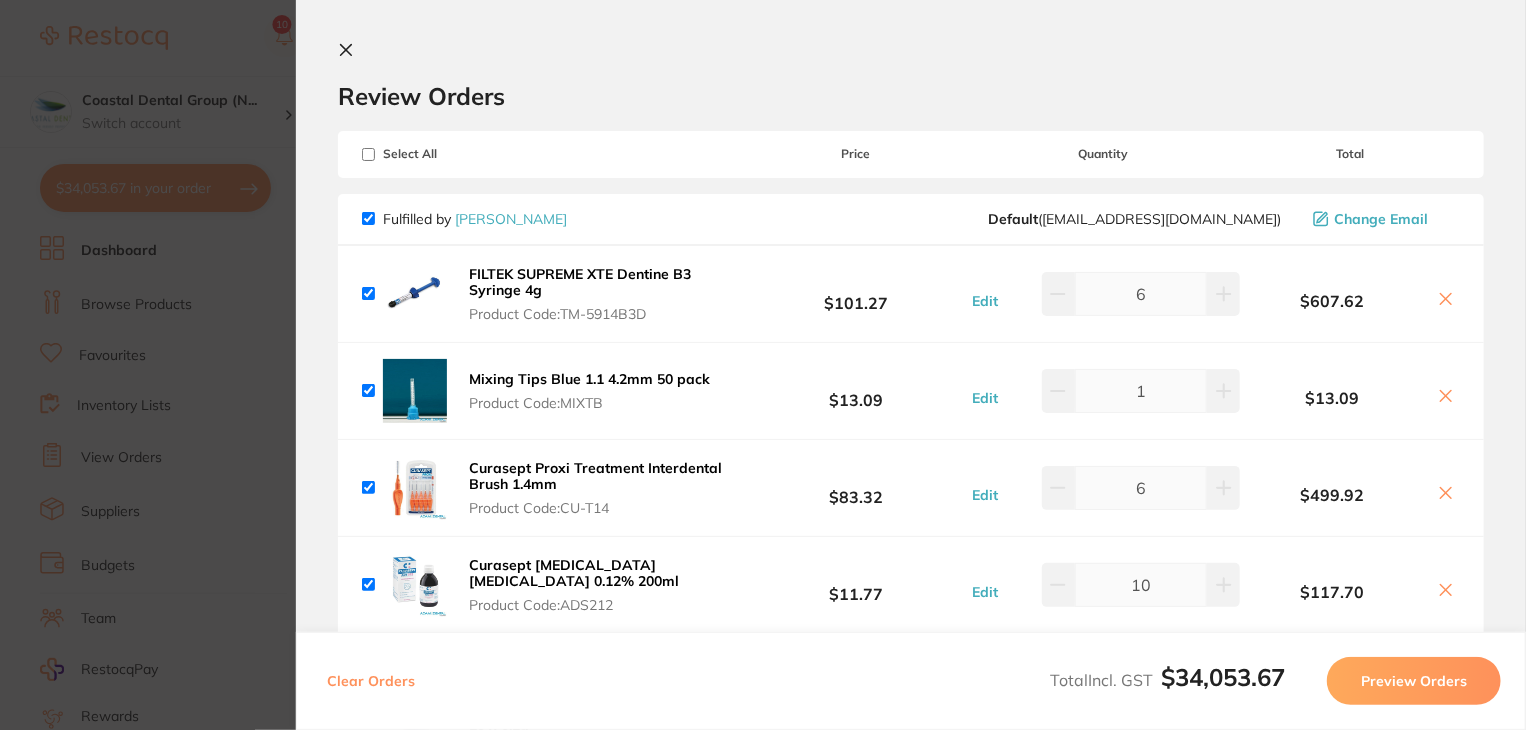 scroll, scrollTop: 0, scrollLeft: 0, axis: both 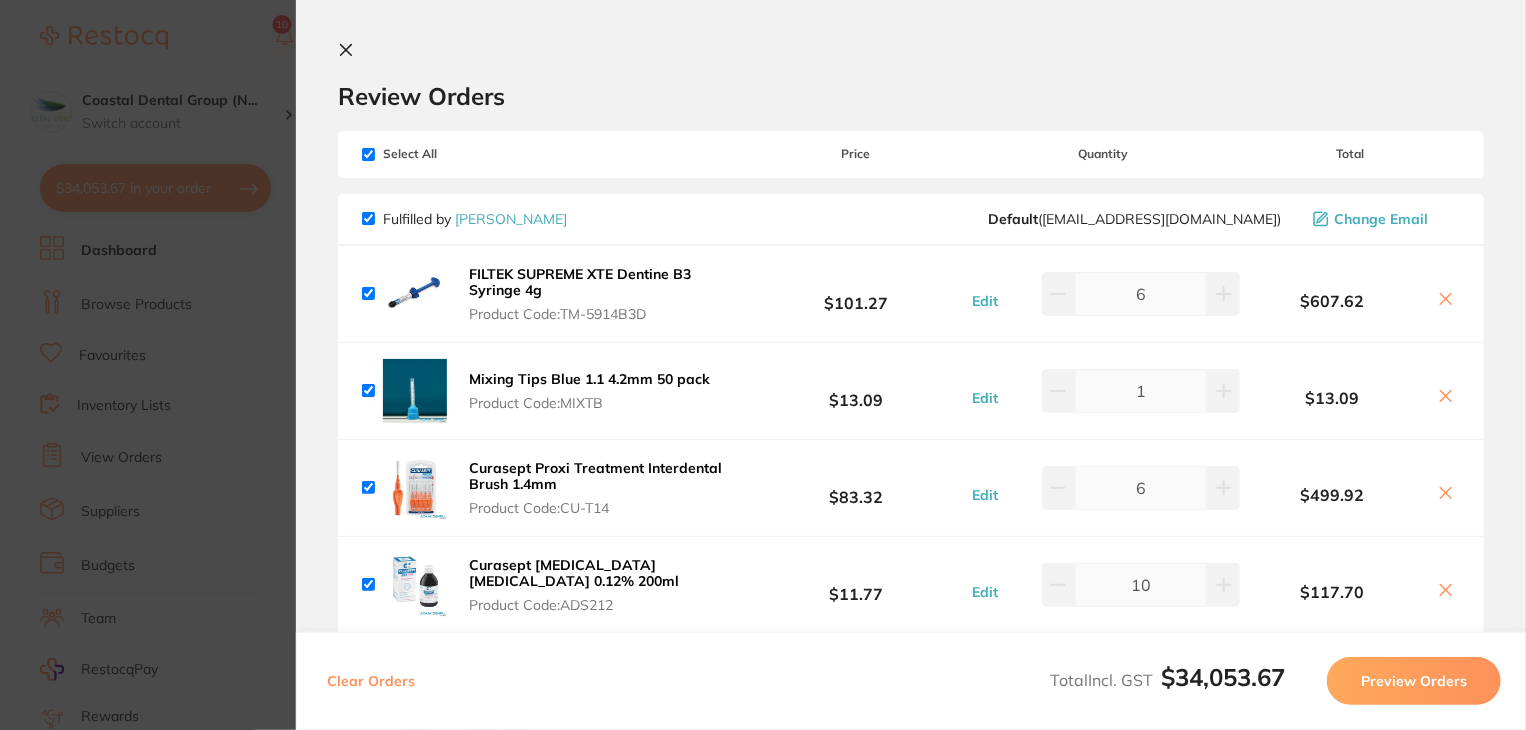 checkbox on "true" 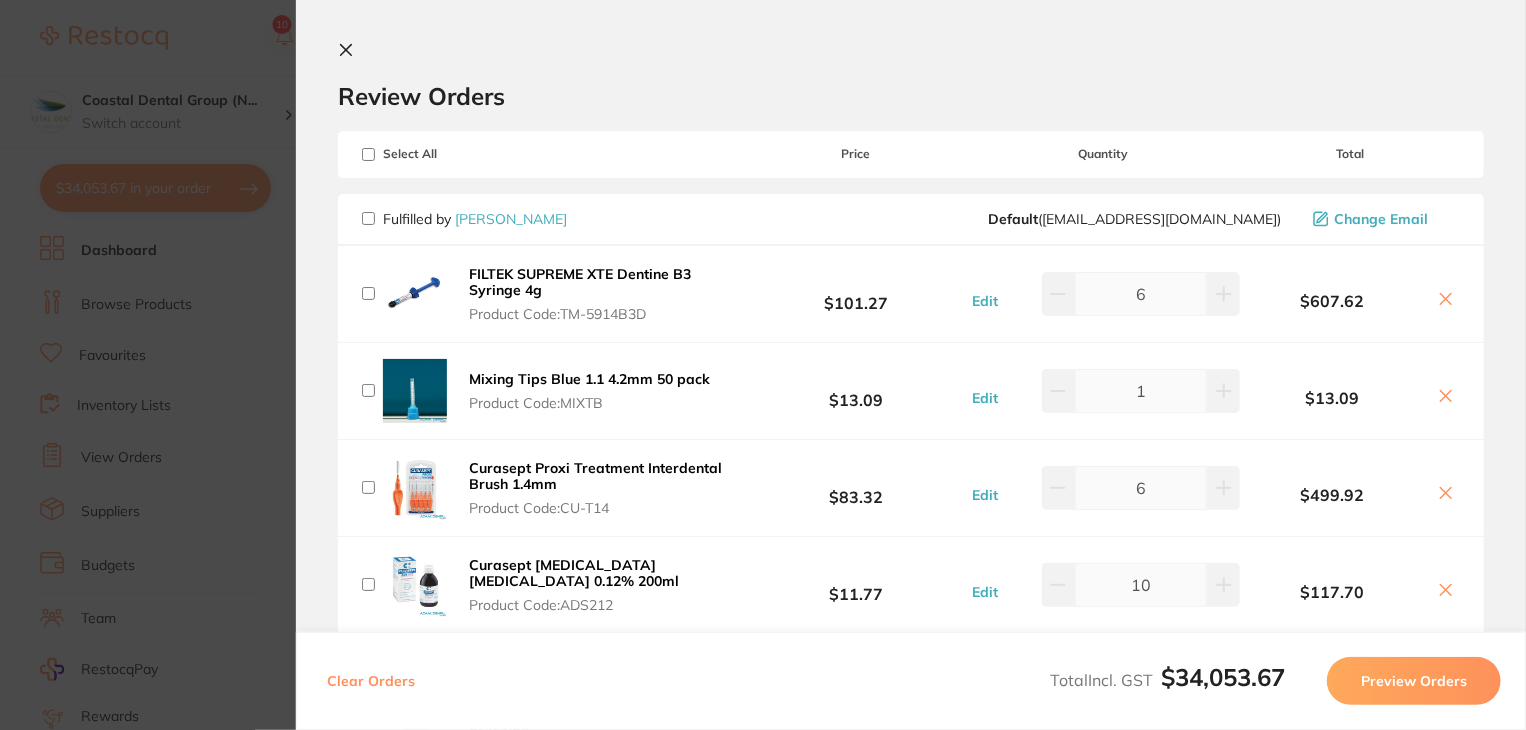 checkbox on "false" 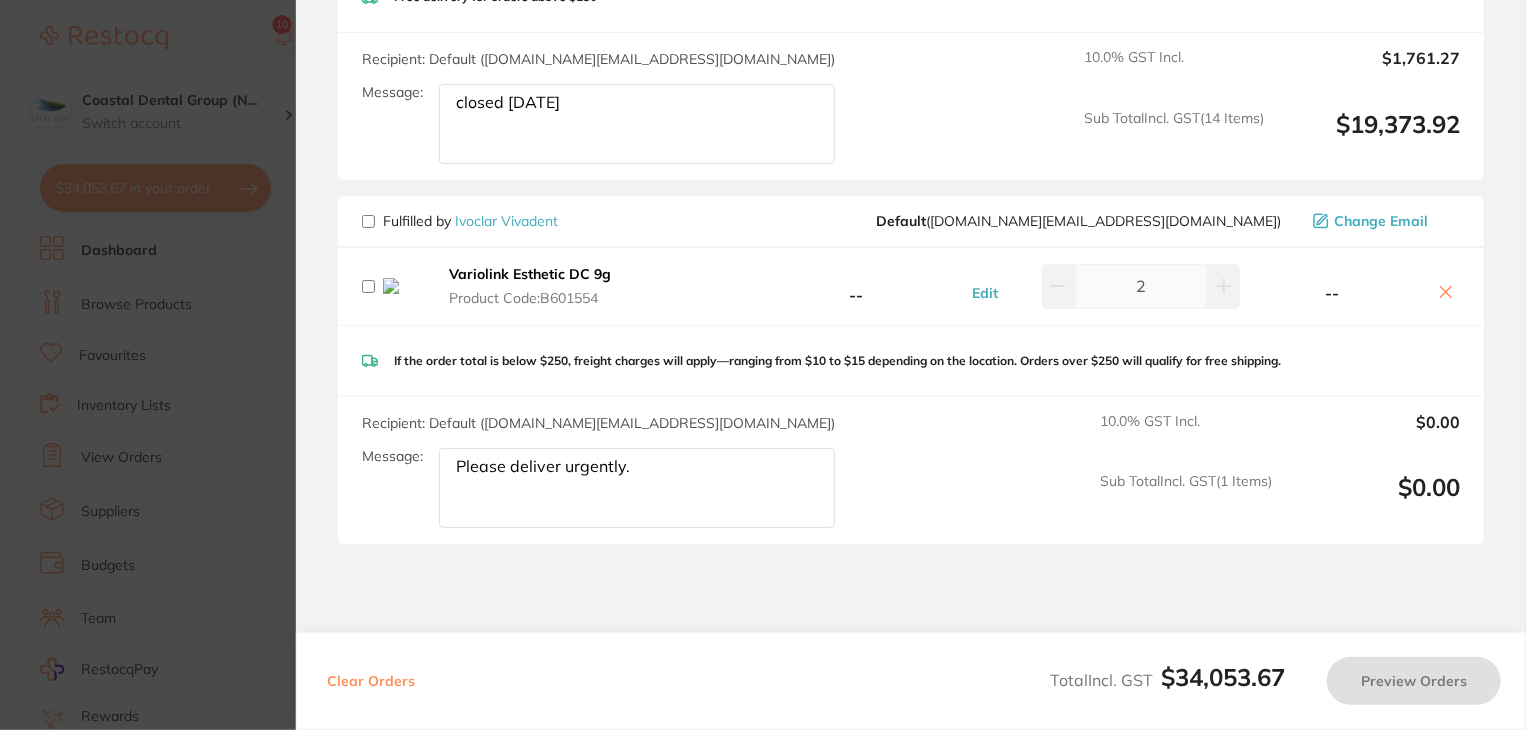 scroll, scrollTop: 3504, scrollLeft: 0, axis: vertical 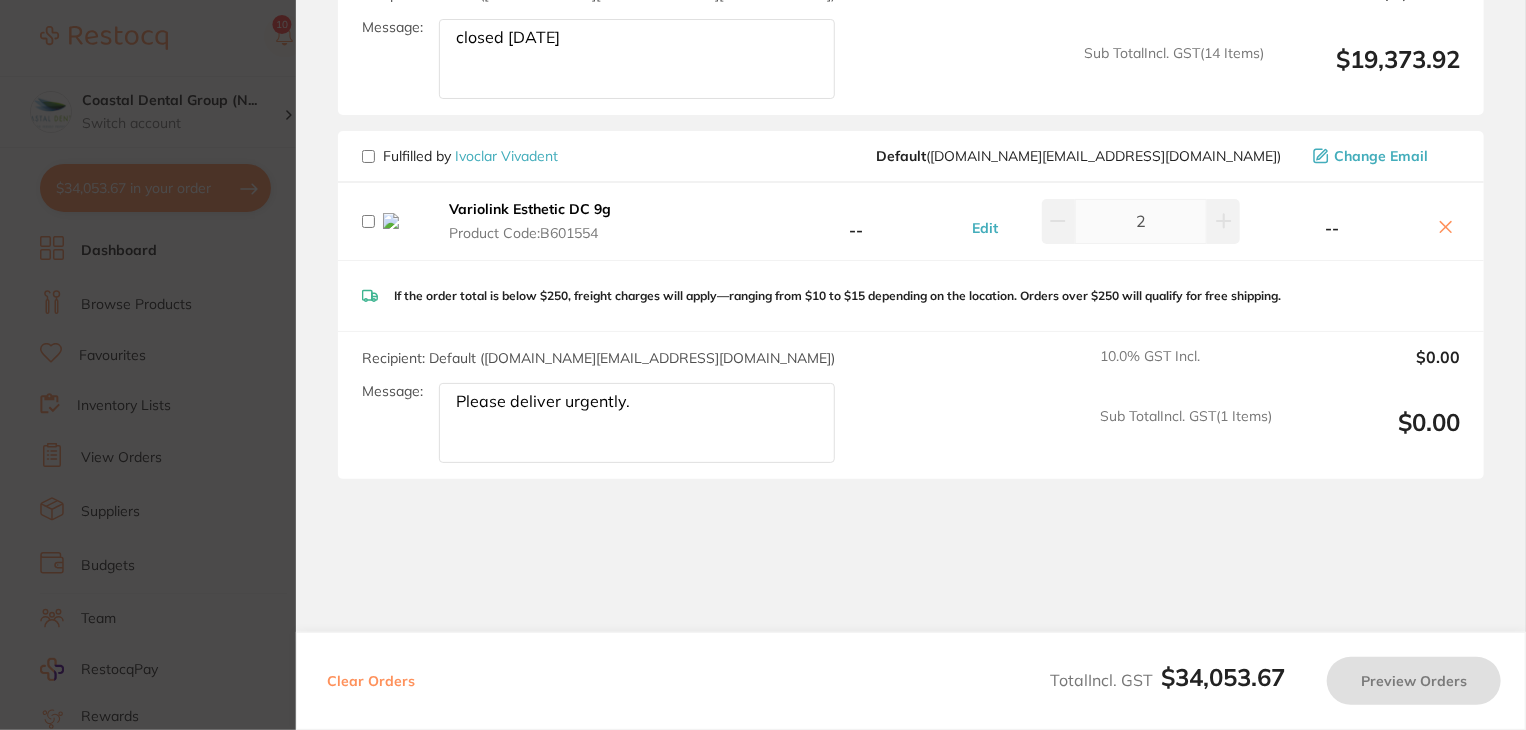 click 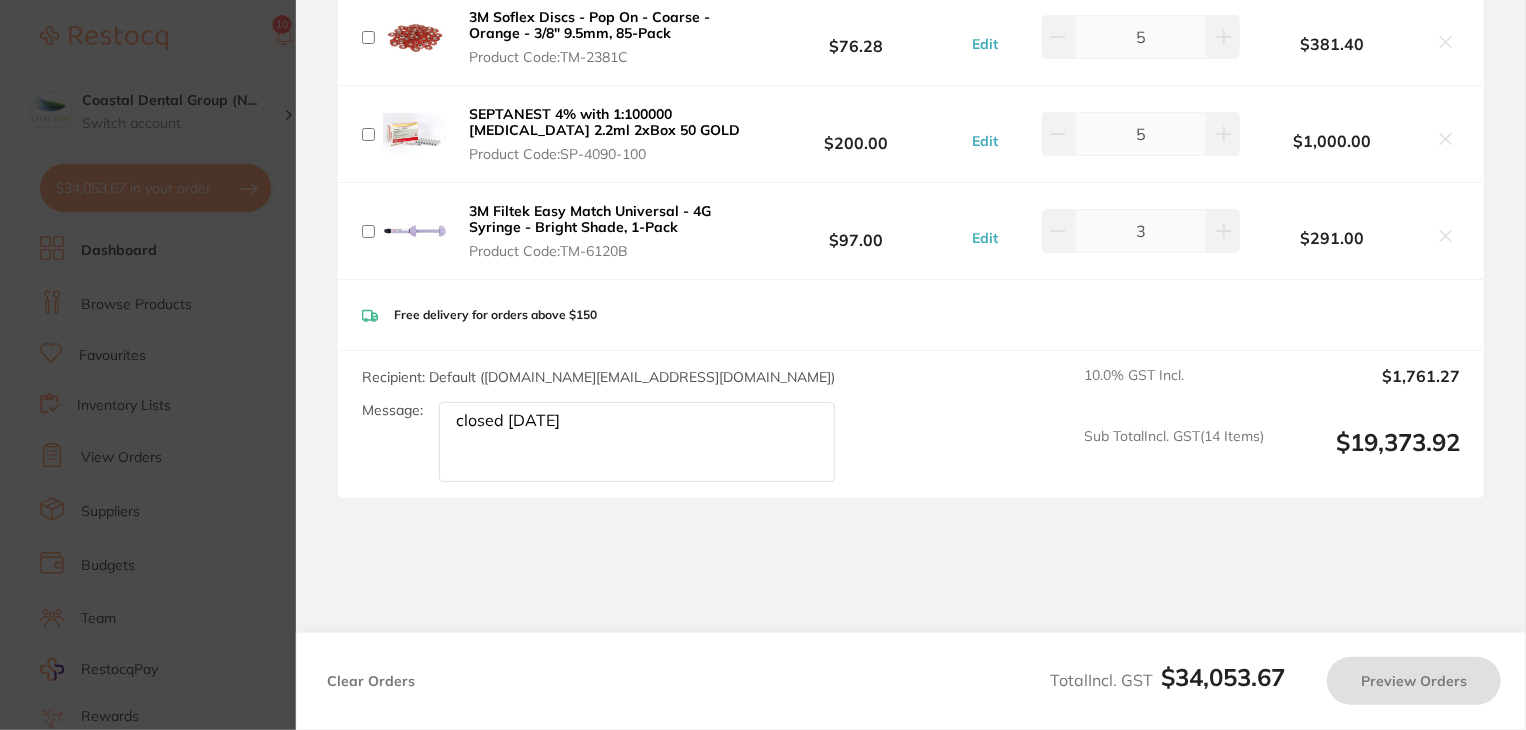 scroll, scrollTop: 3504, scrollLeft: 0, axis: vertical 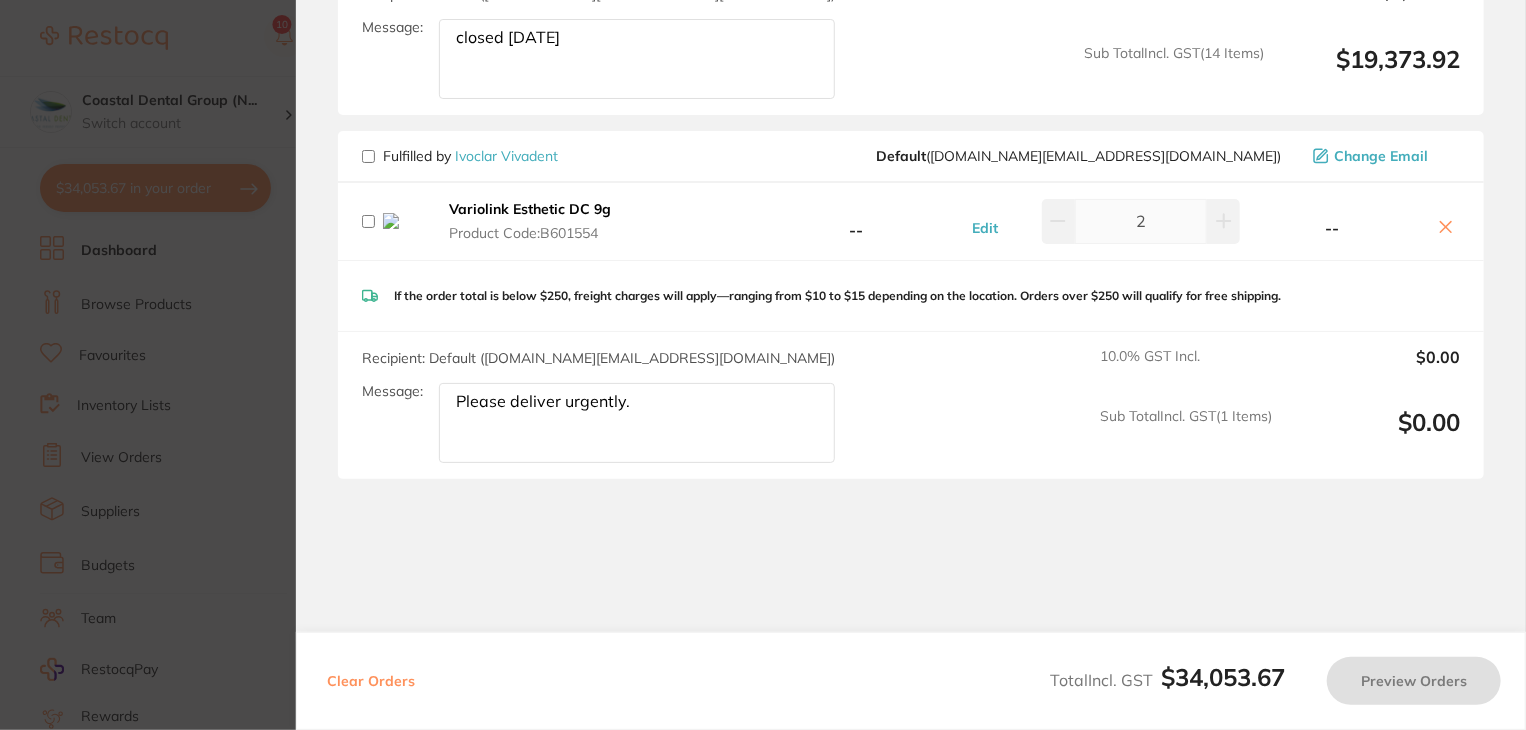 click 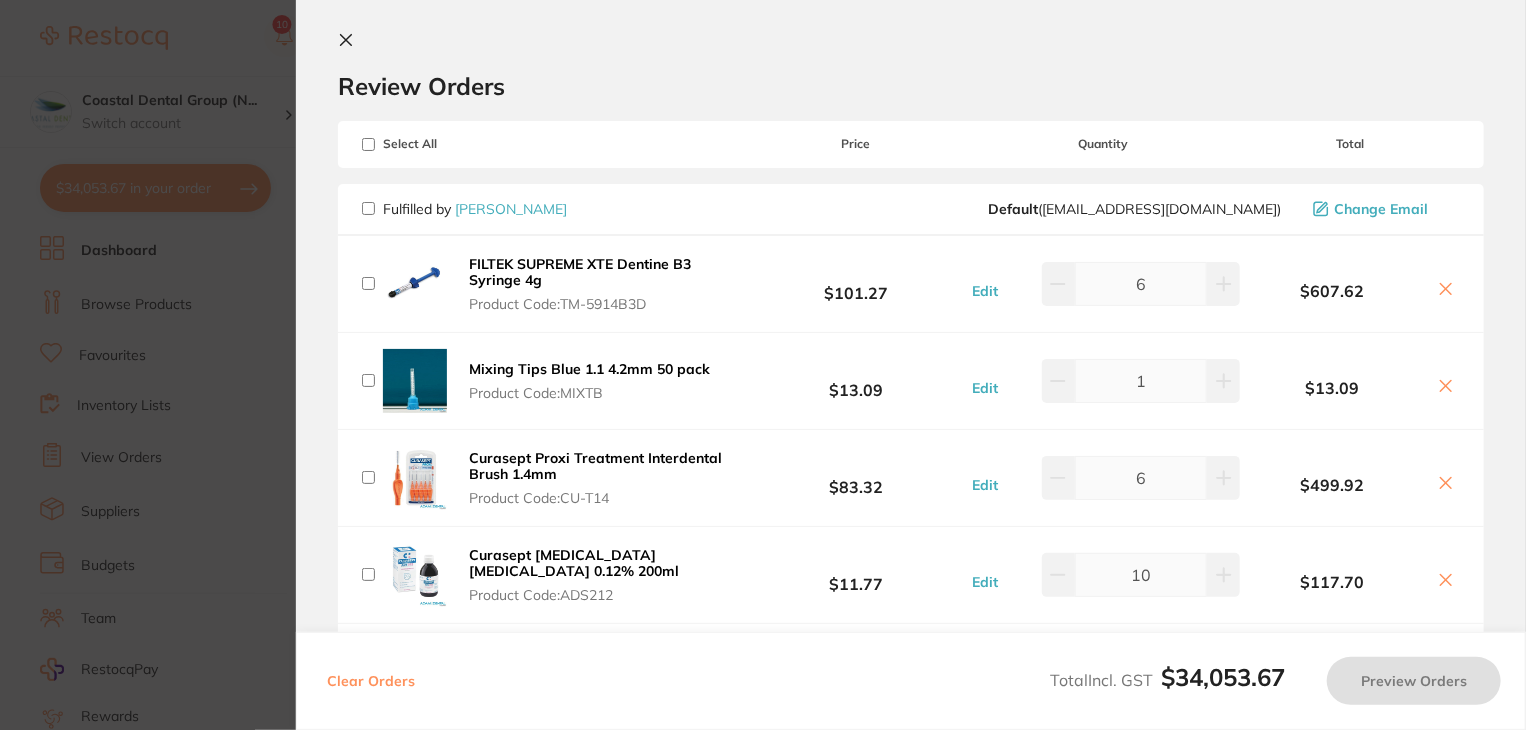 scroll, scrollTop: 0, scrollLeft: 0, axis: both 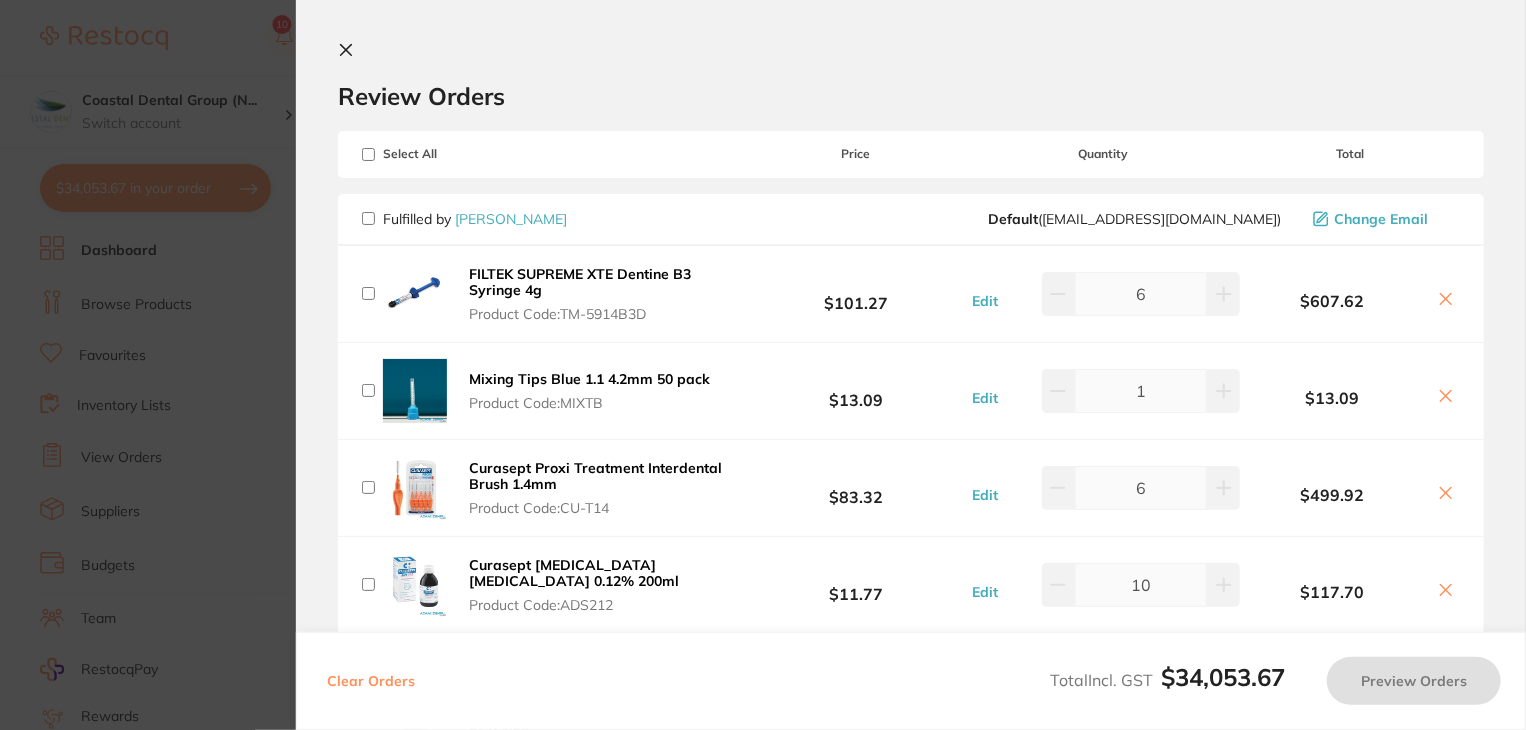 click 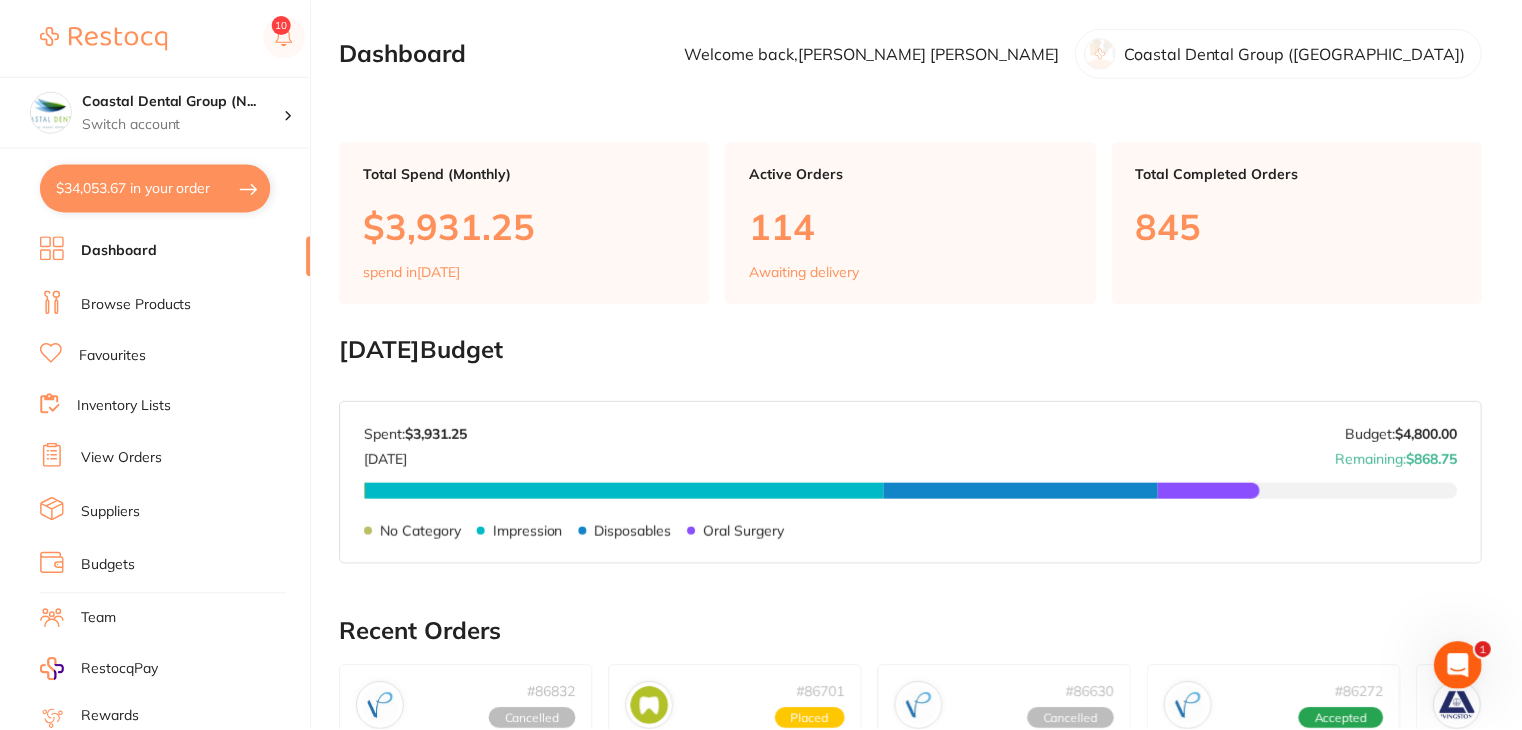 scroll, scrollTop: 230, scrollLeft: 0, axis: vertical 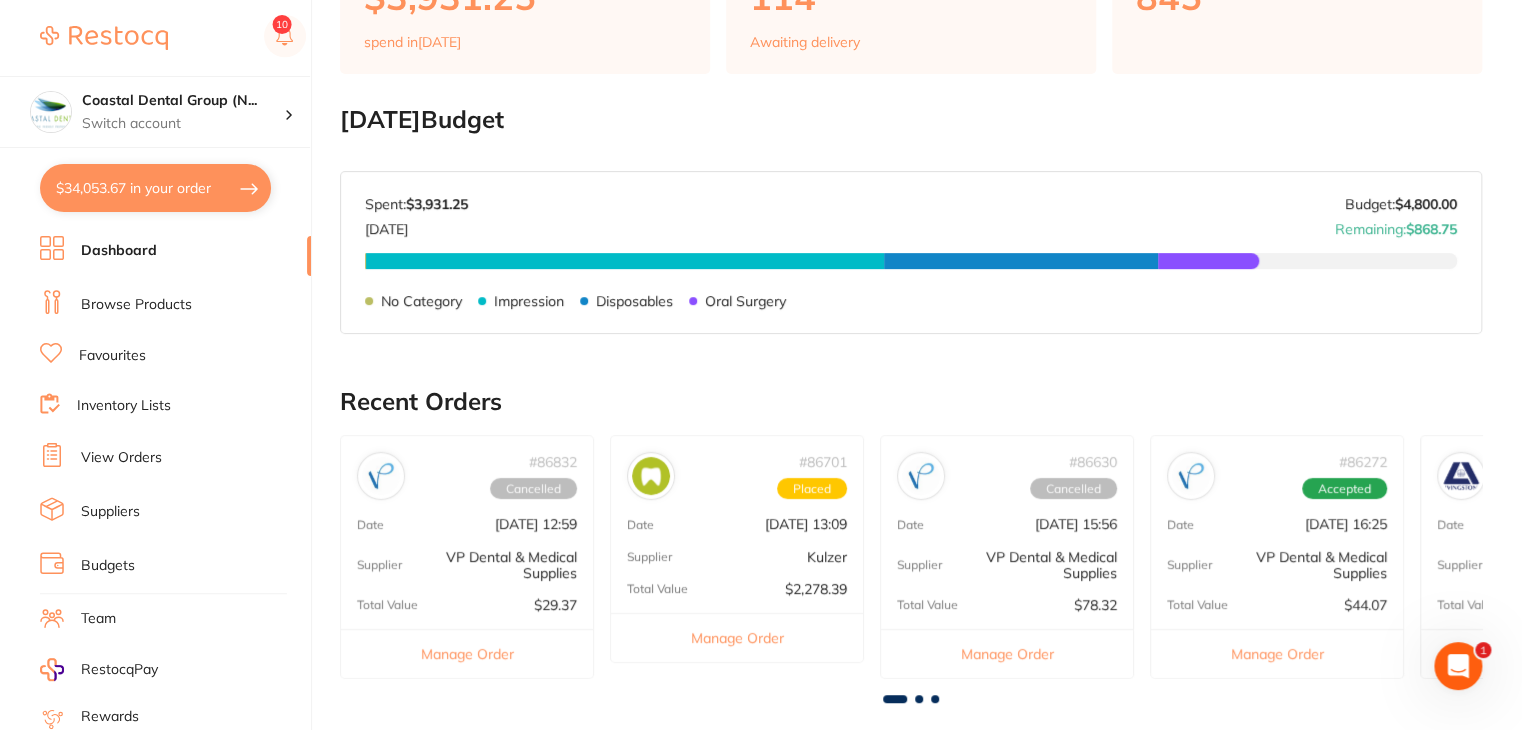 click on "$34,053.67   in your order" at bounding box center [155, 188] 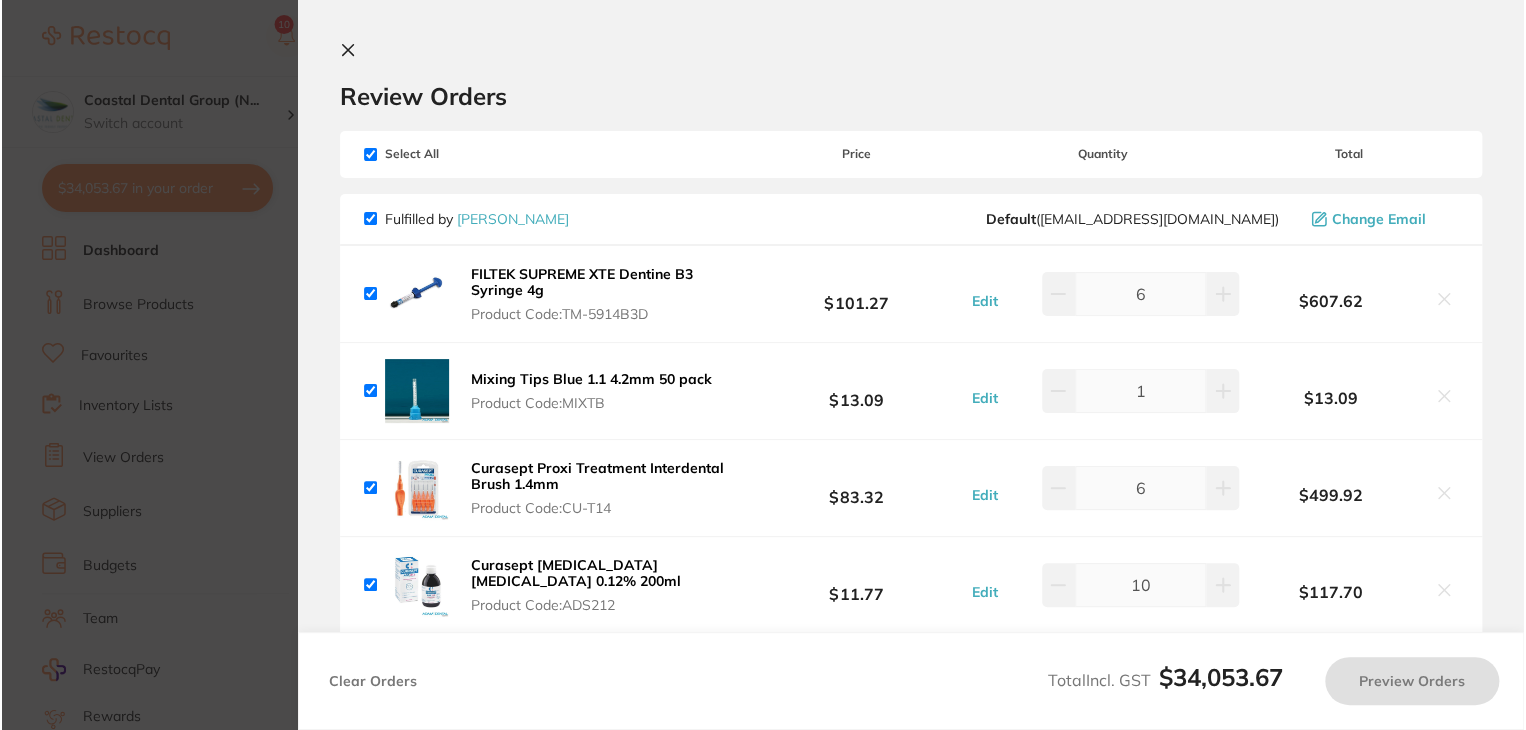 scroll, scrollTop: 0, scrollLeft: 0, axis: both 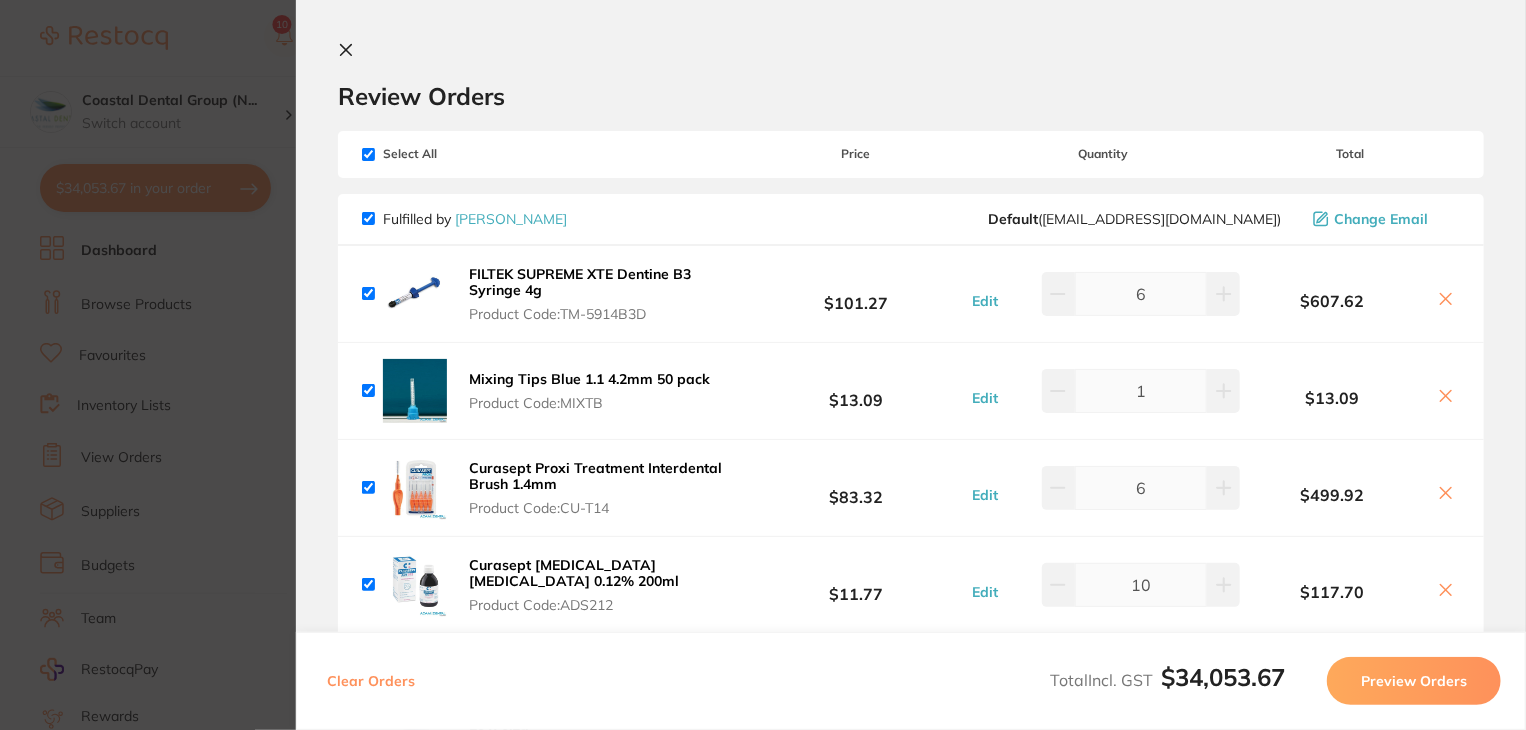 click 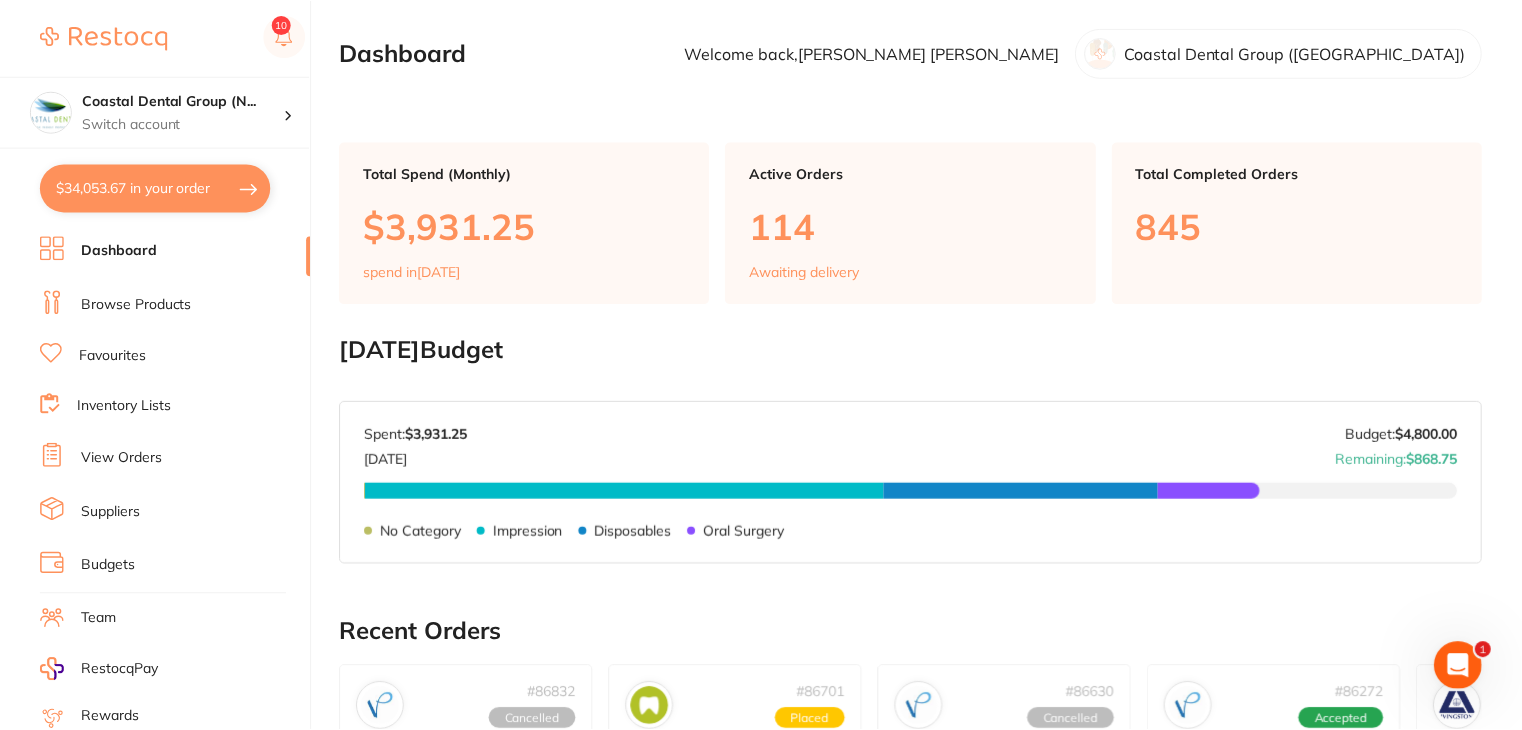 scroll, scrollTop: 230, scrollLeft: 0, axis: vertical 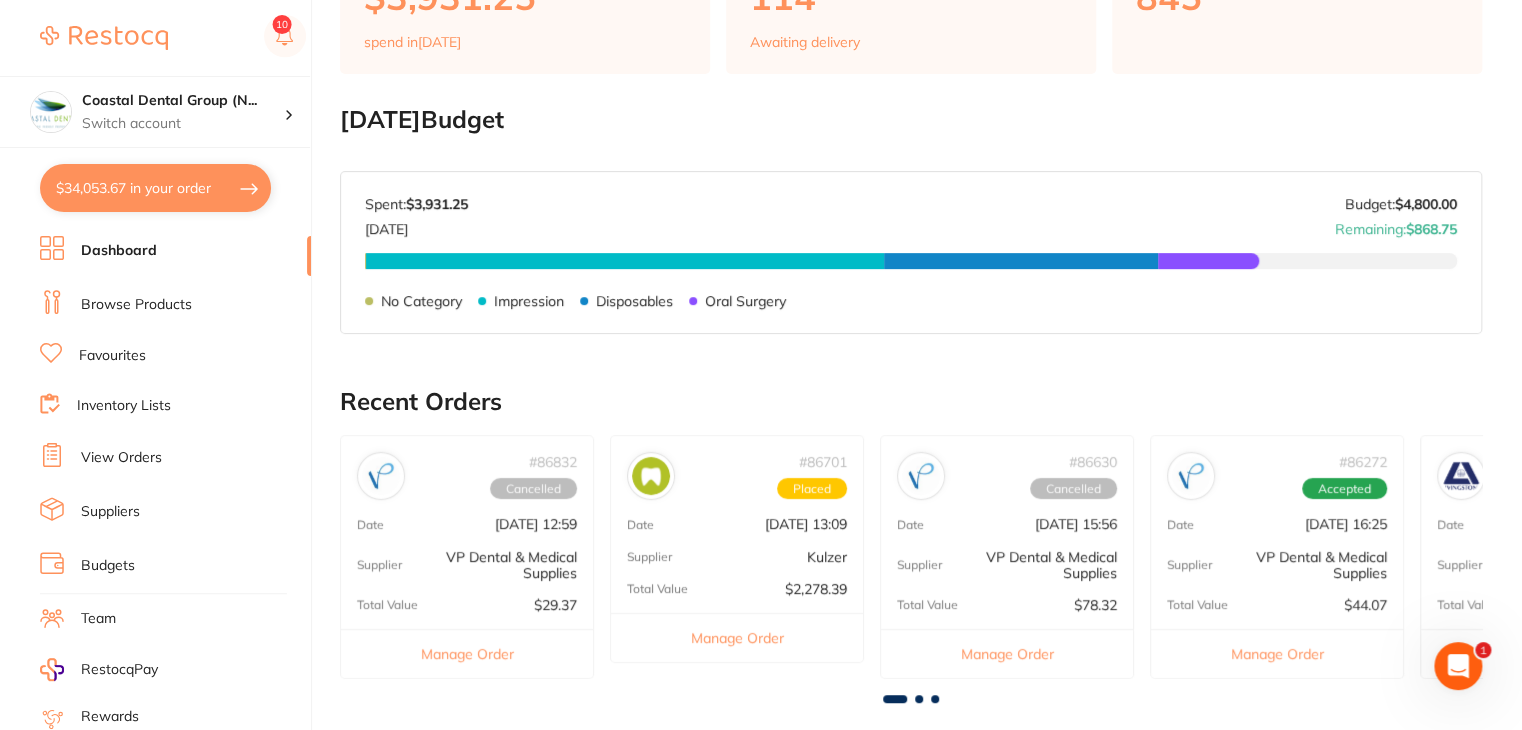 click on "Browse Products" at bounding box center (136, 305) 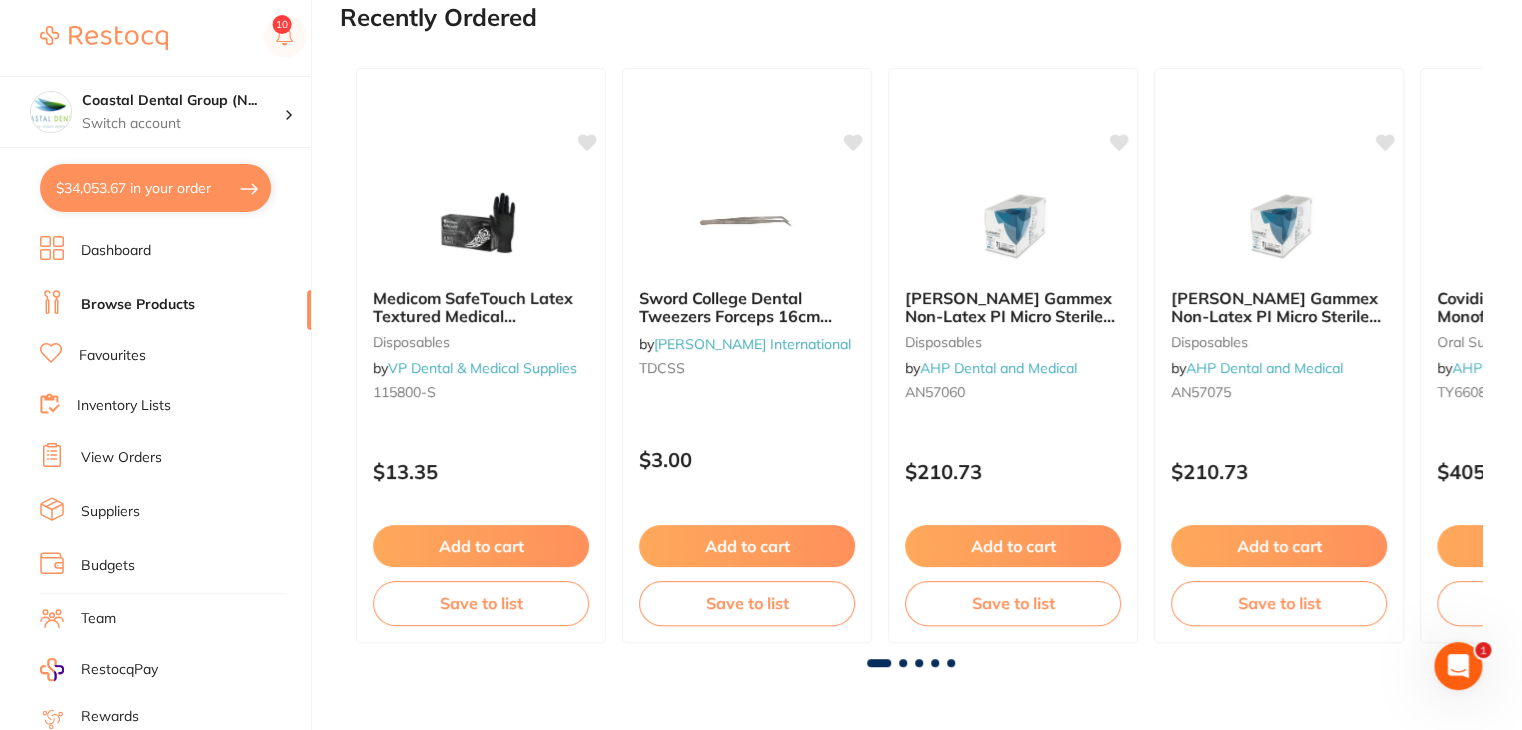 scroll, scrollTop: 0, scrollLeft: 0, axis: both 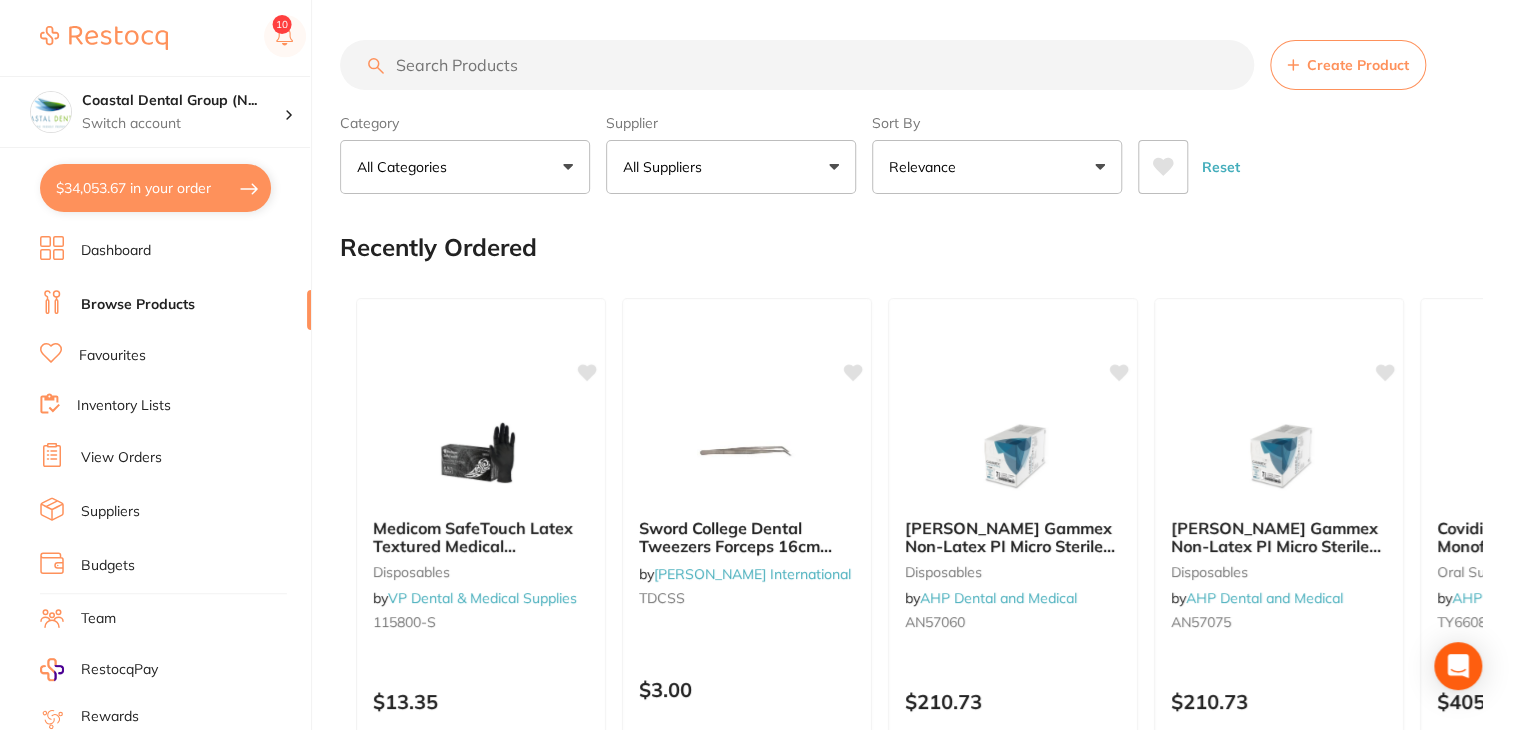 click at bounding box center [797, 65] 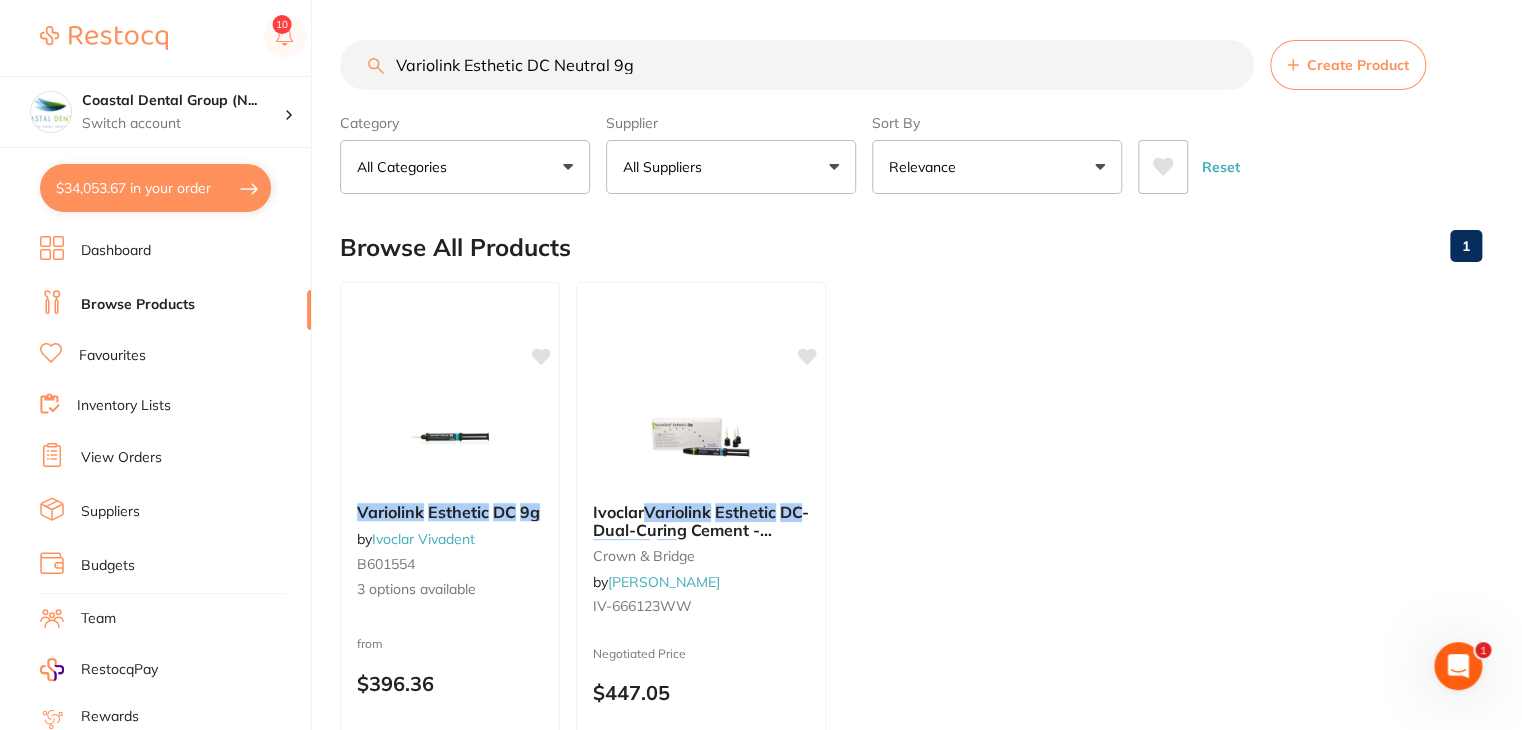 scroll, scrollTop: 0, scrollLeft: 0, axis: both 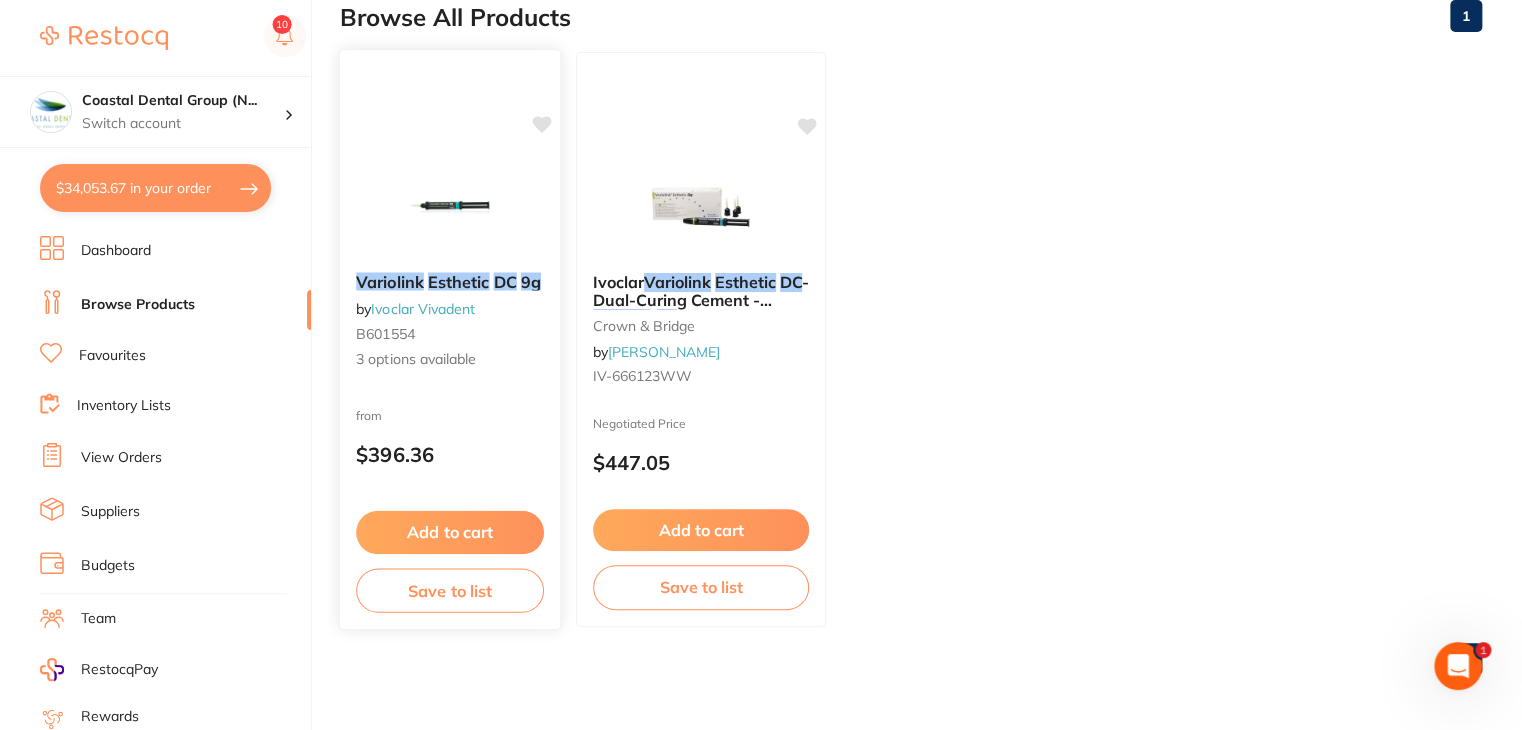 type on "Variolink Esthetic DC Neutral 9g" 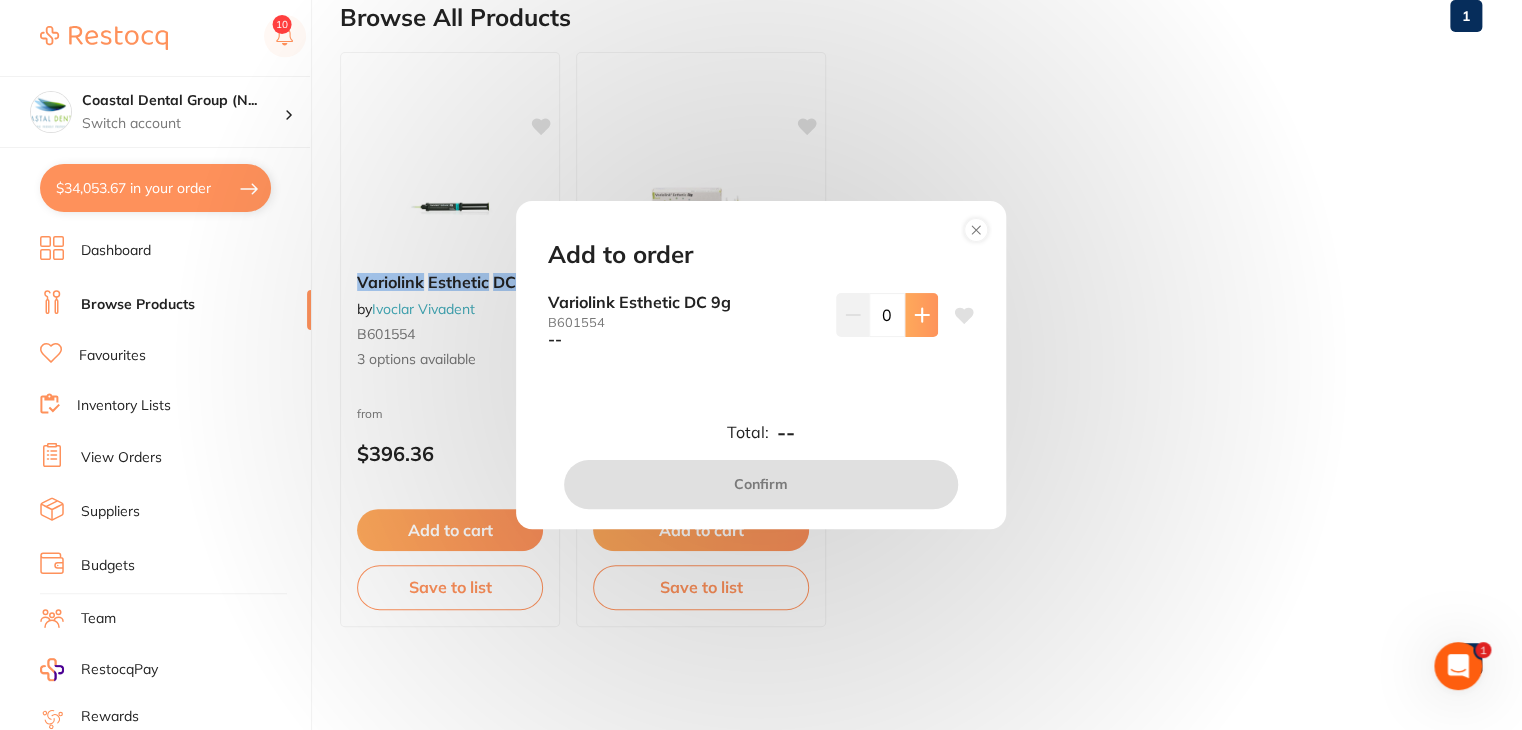 scroll, scrollTop: 0, scrollLeft: 0, axis: both 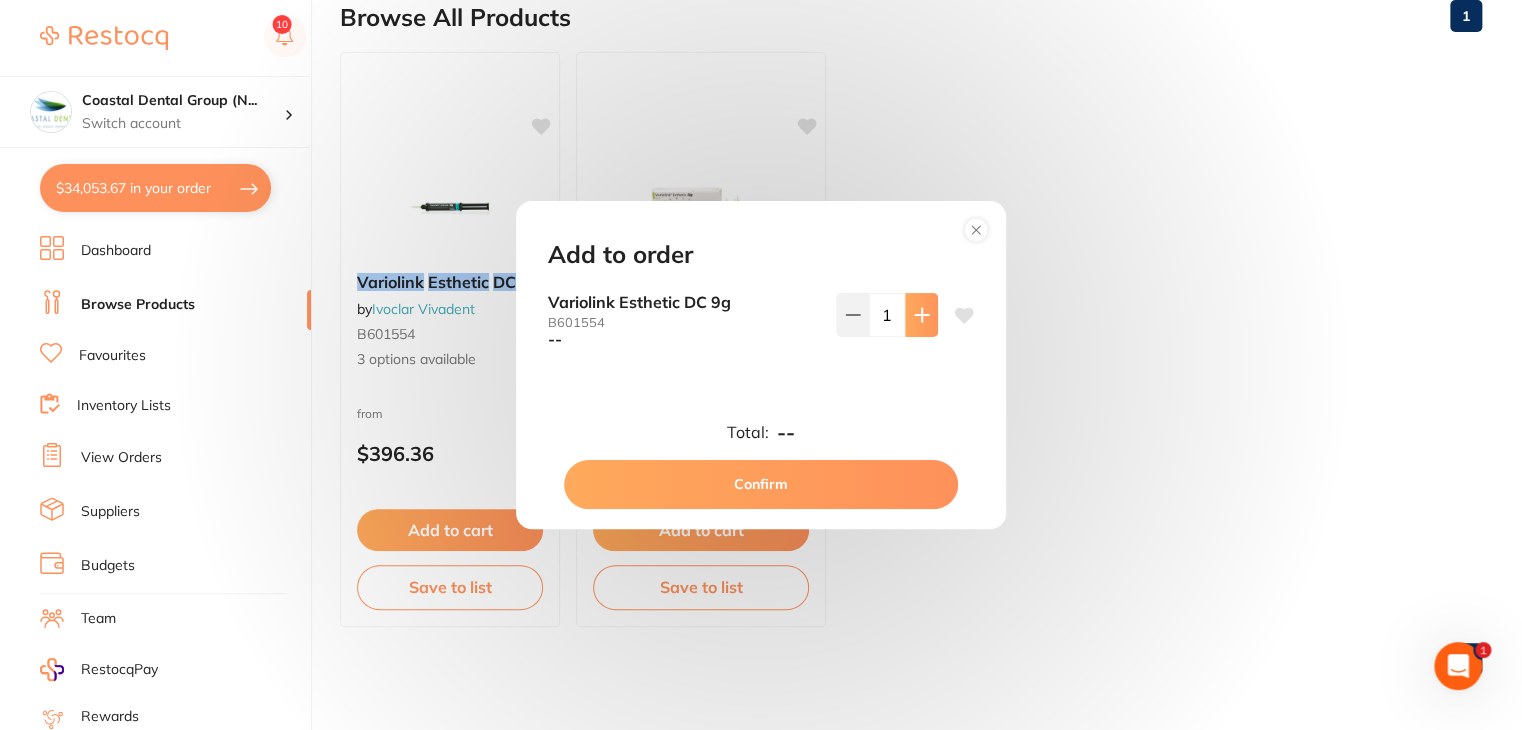 click 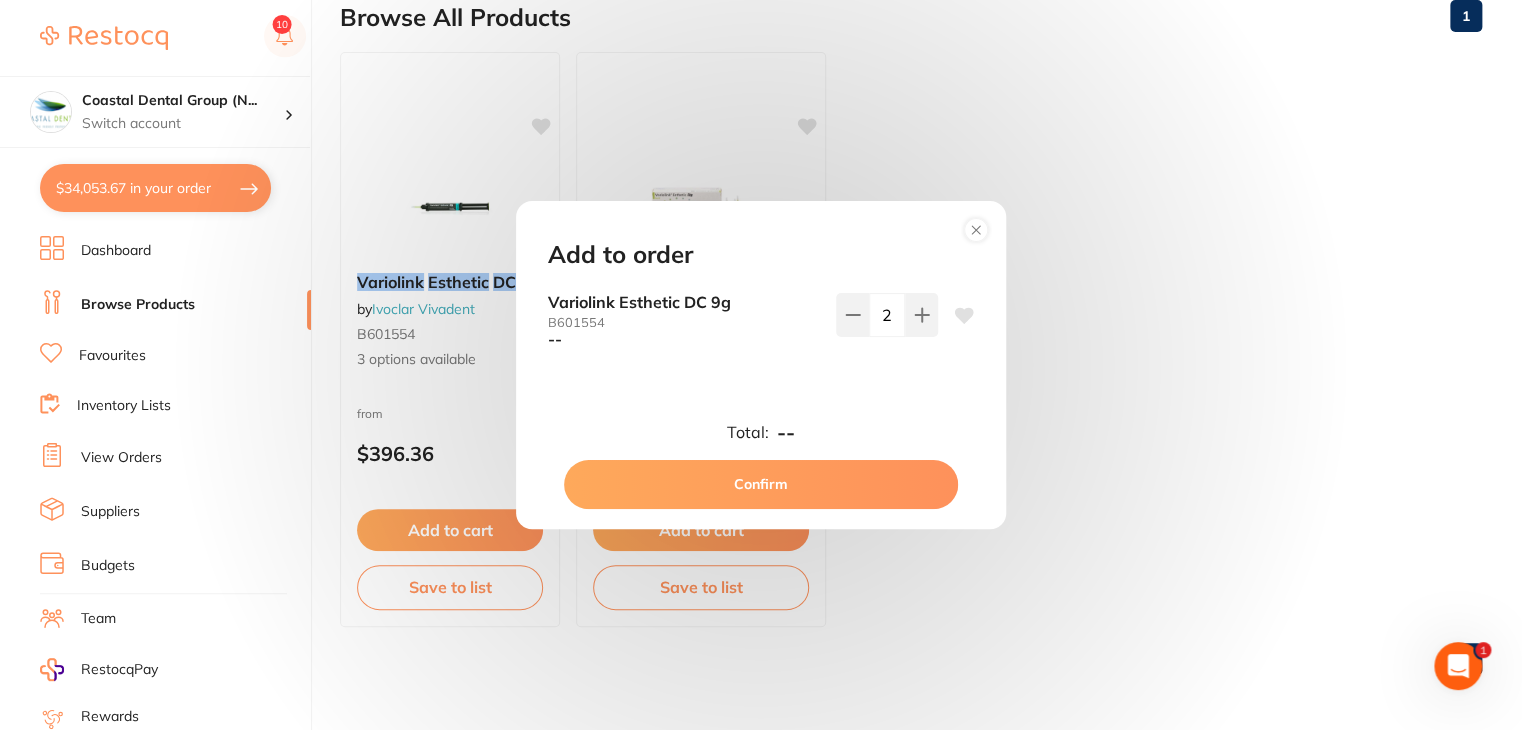 click on "Confirm" at bounding box center [761, 484] 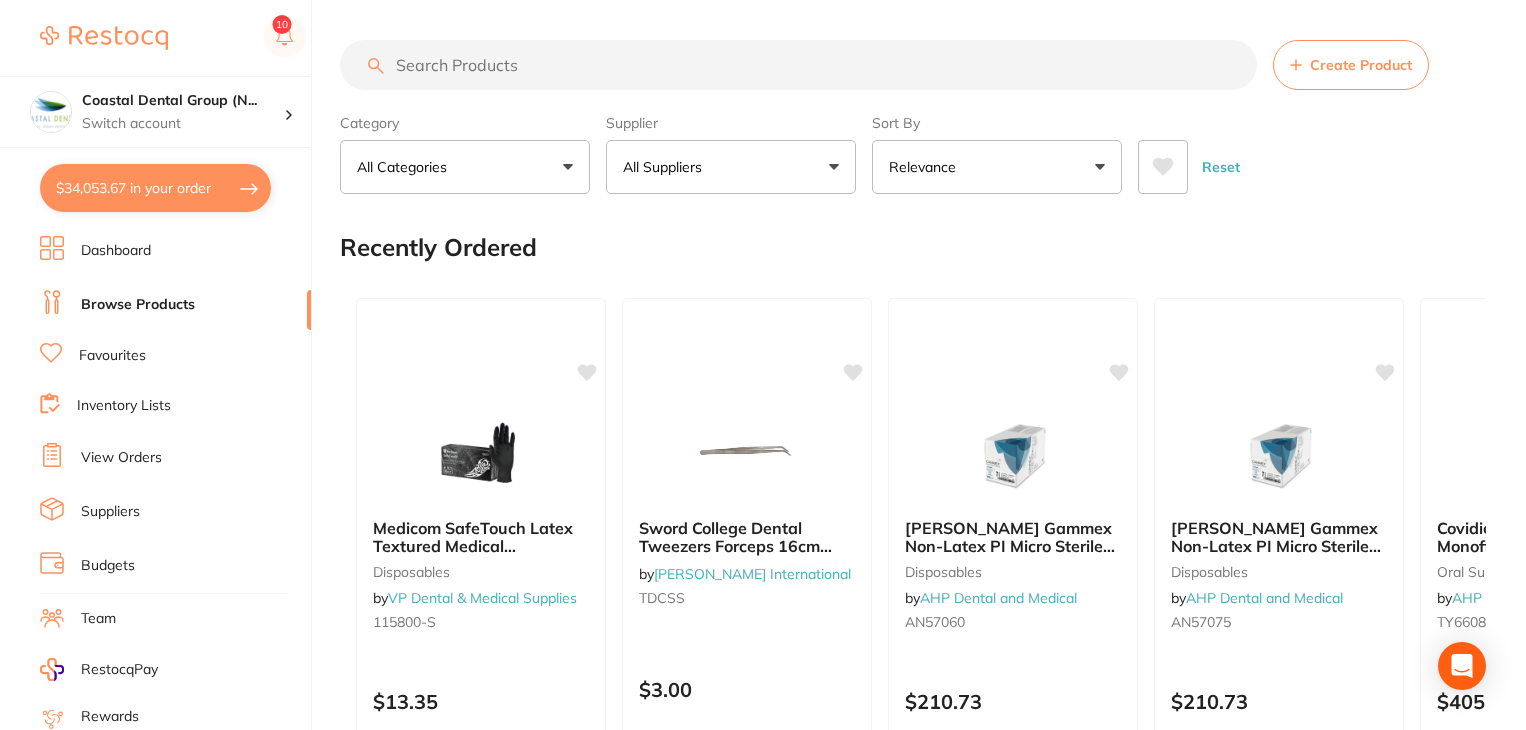 scroll, scrollTop: 0, scrollLeft: 0, axis: both 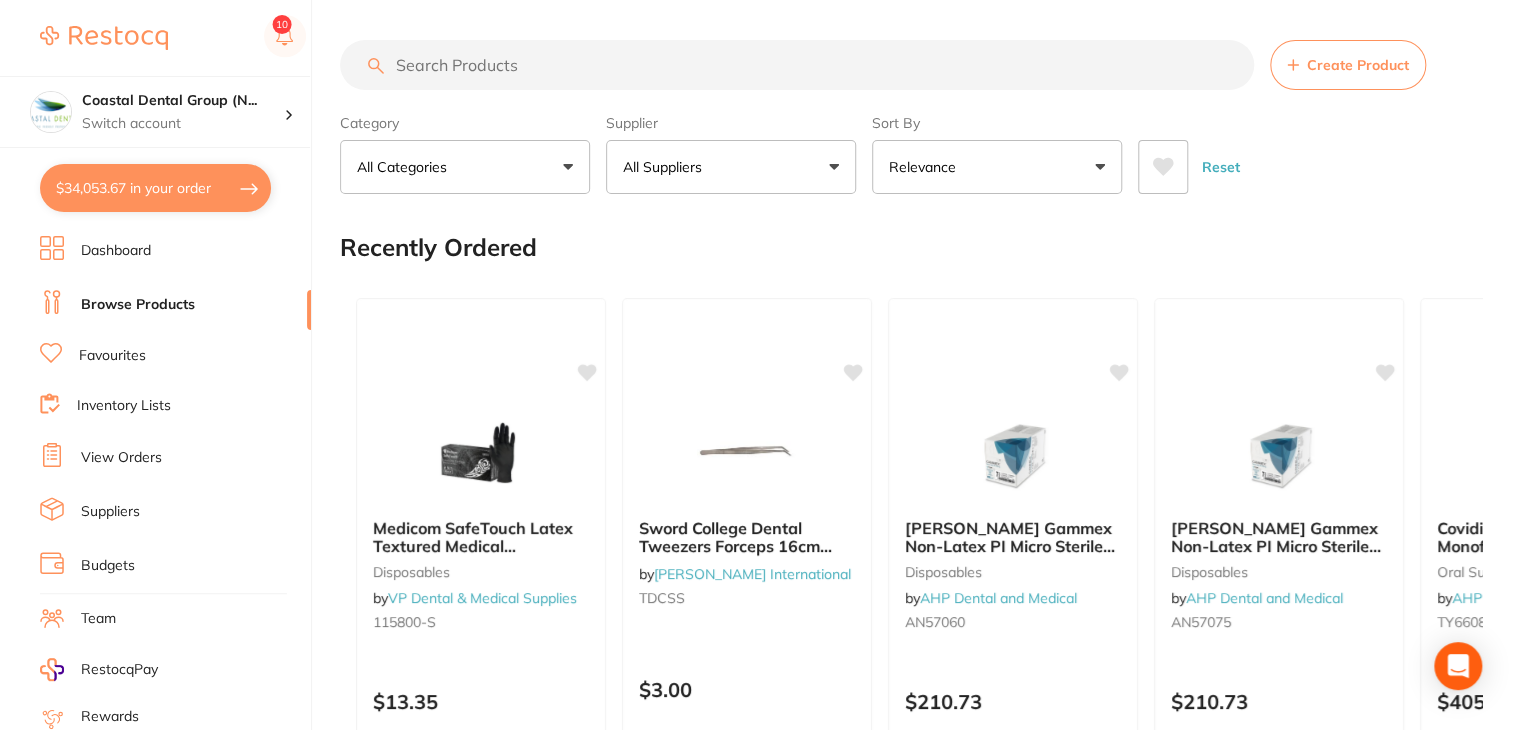 click on "$34,053.67   in your order" at bounding box center [155, 188] 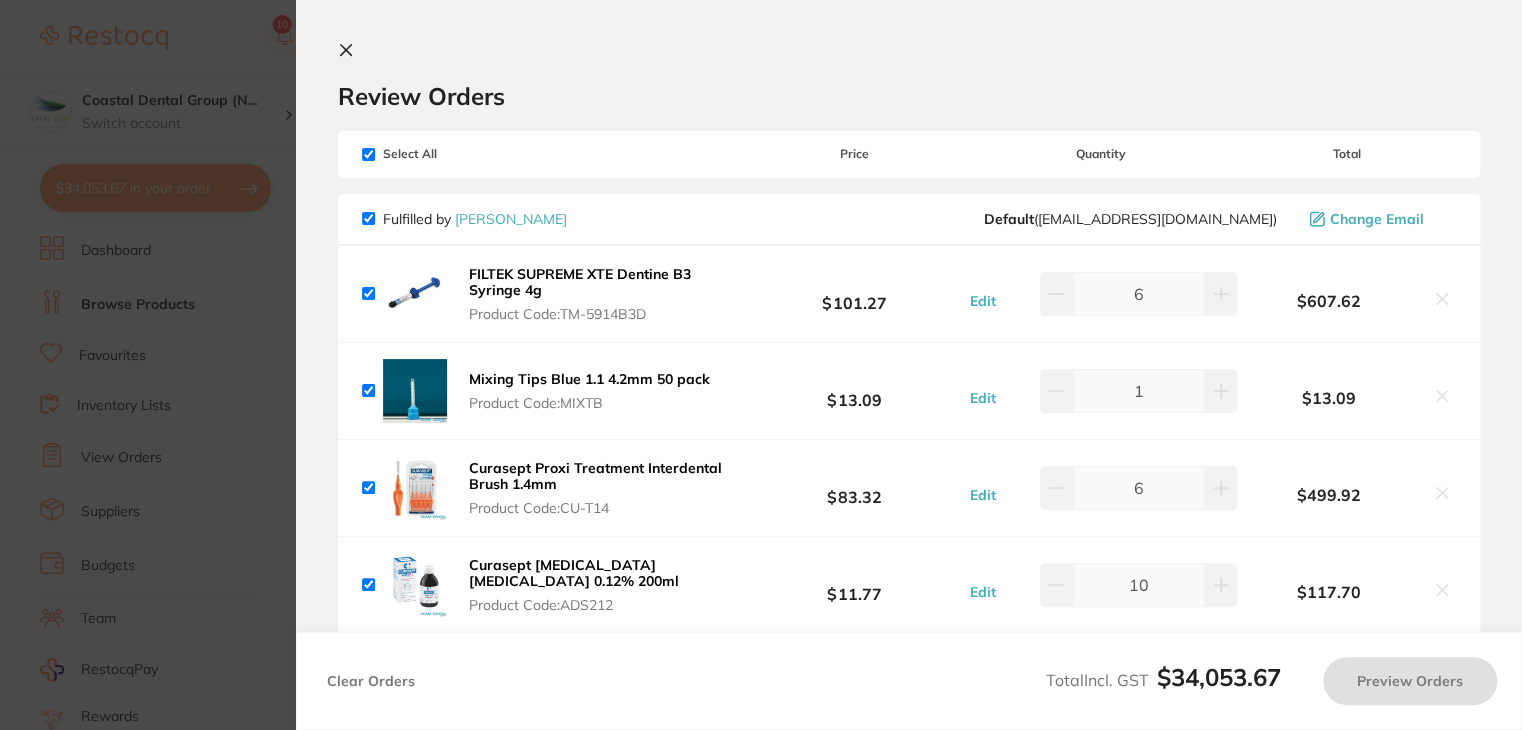 checkbox on "true" 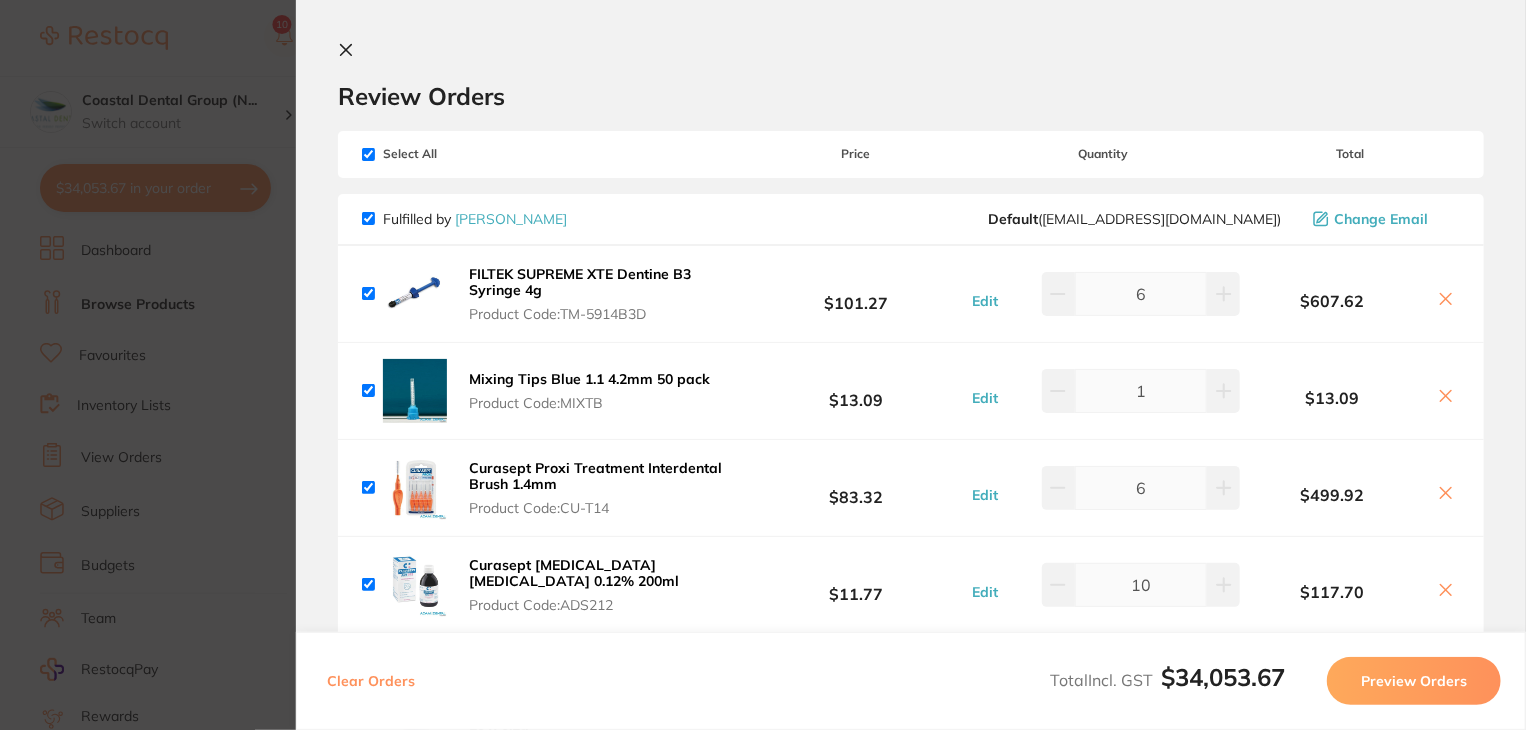 scroll, scrollTop: 1700, scrollLeft: 0, axis: vertical 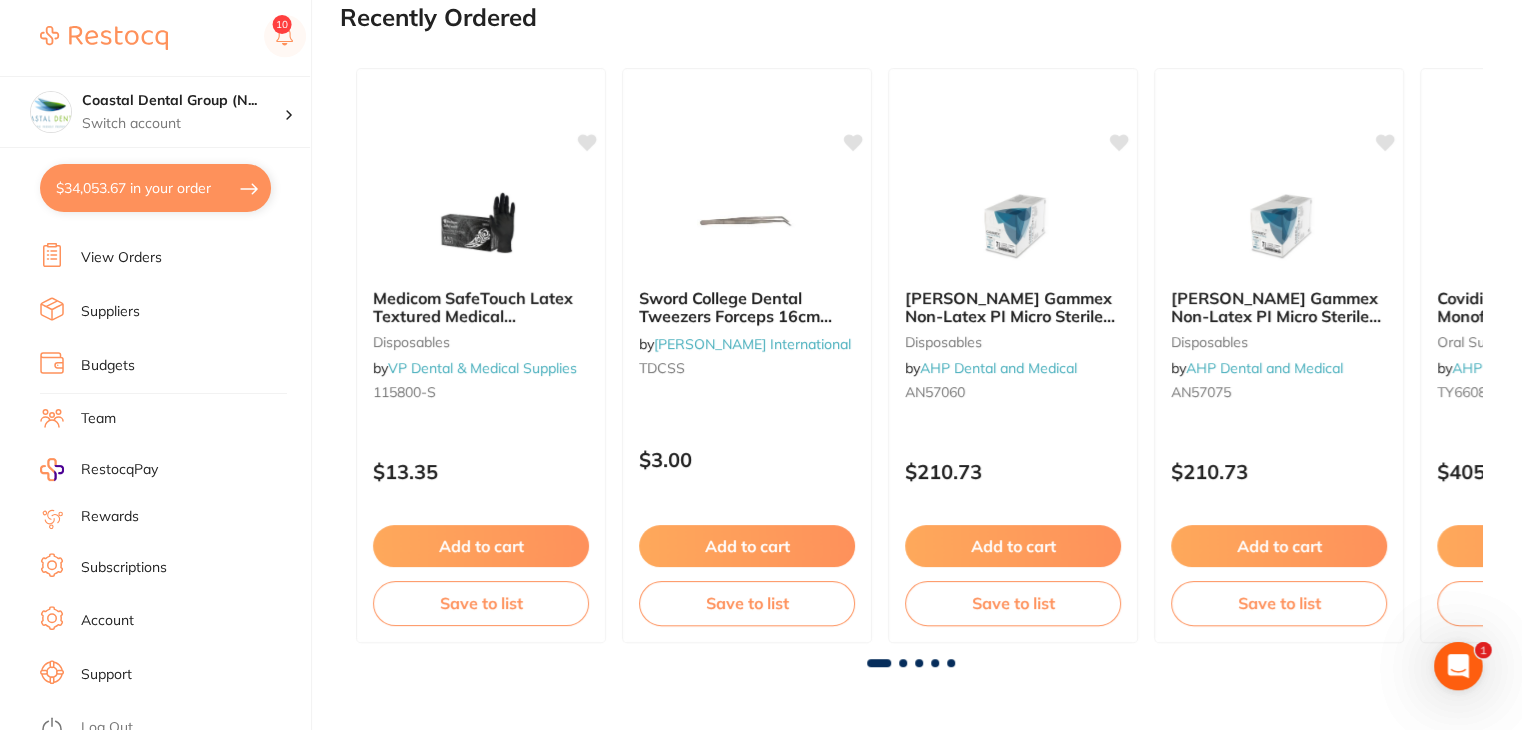 click on "Suppliers" at bounding box center [110, 312] 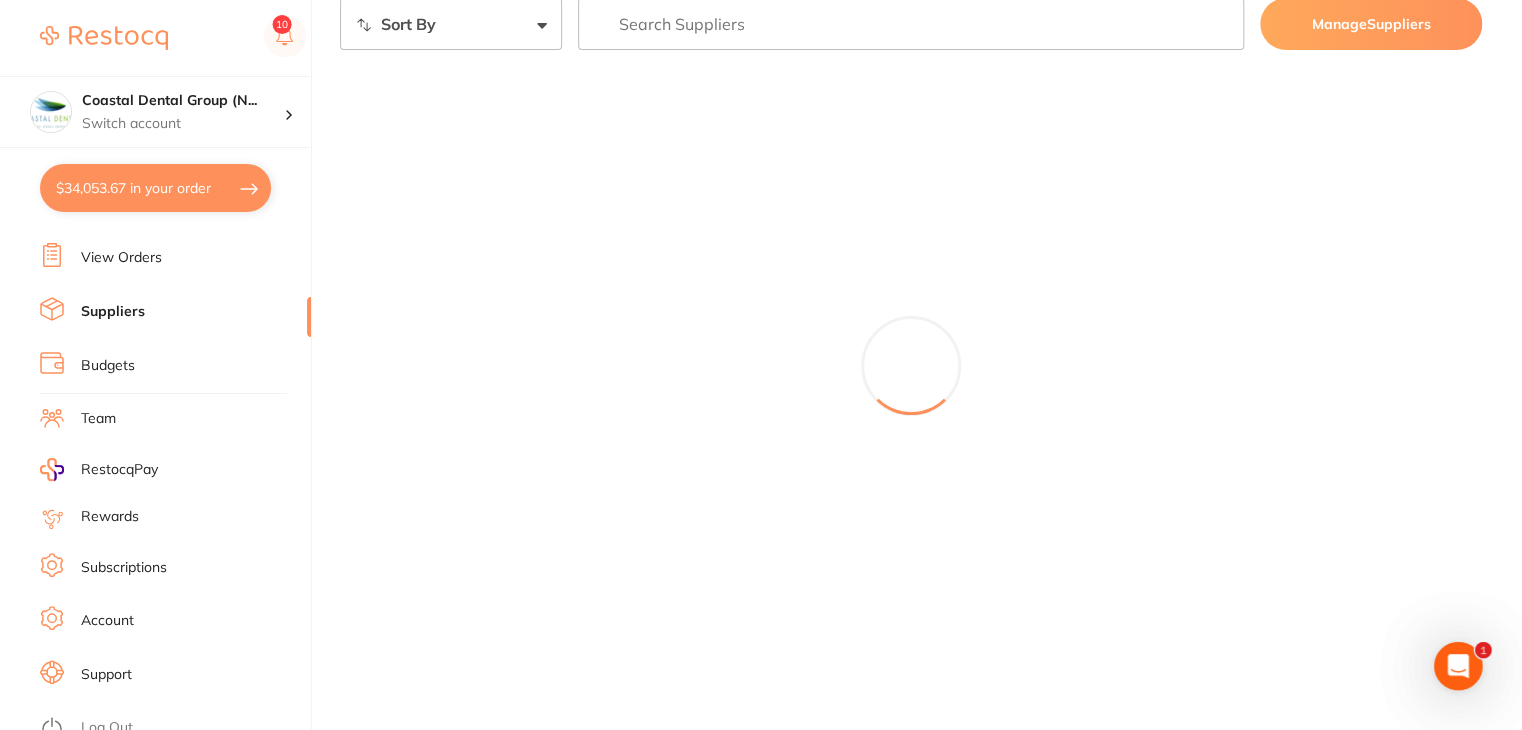 scroll, scrollTop: 0, scrollLeft: 0, axis: both 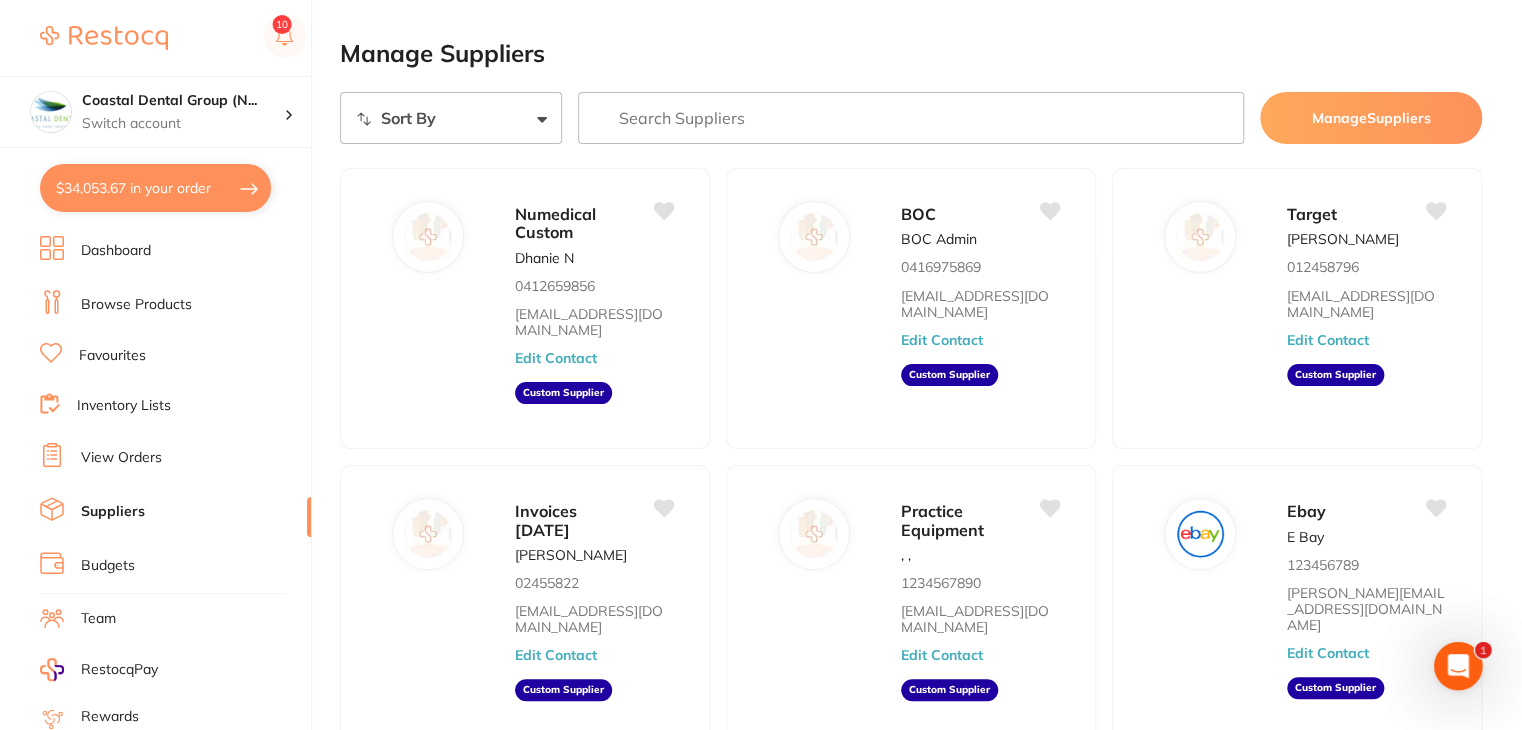 click on "Browse Products" at bounding box center (175, 305) 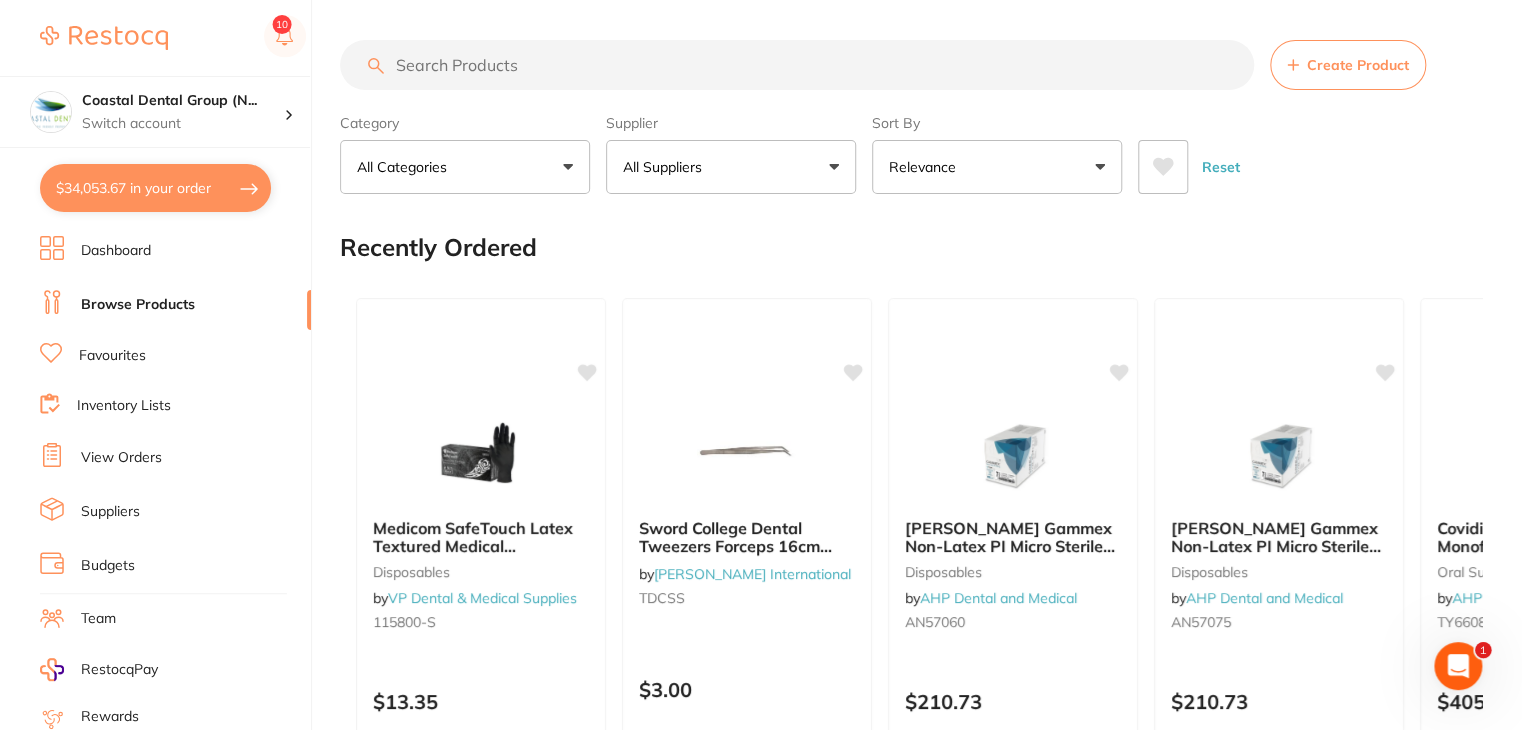 click at bounding box center (797, 65) 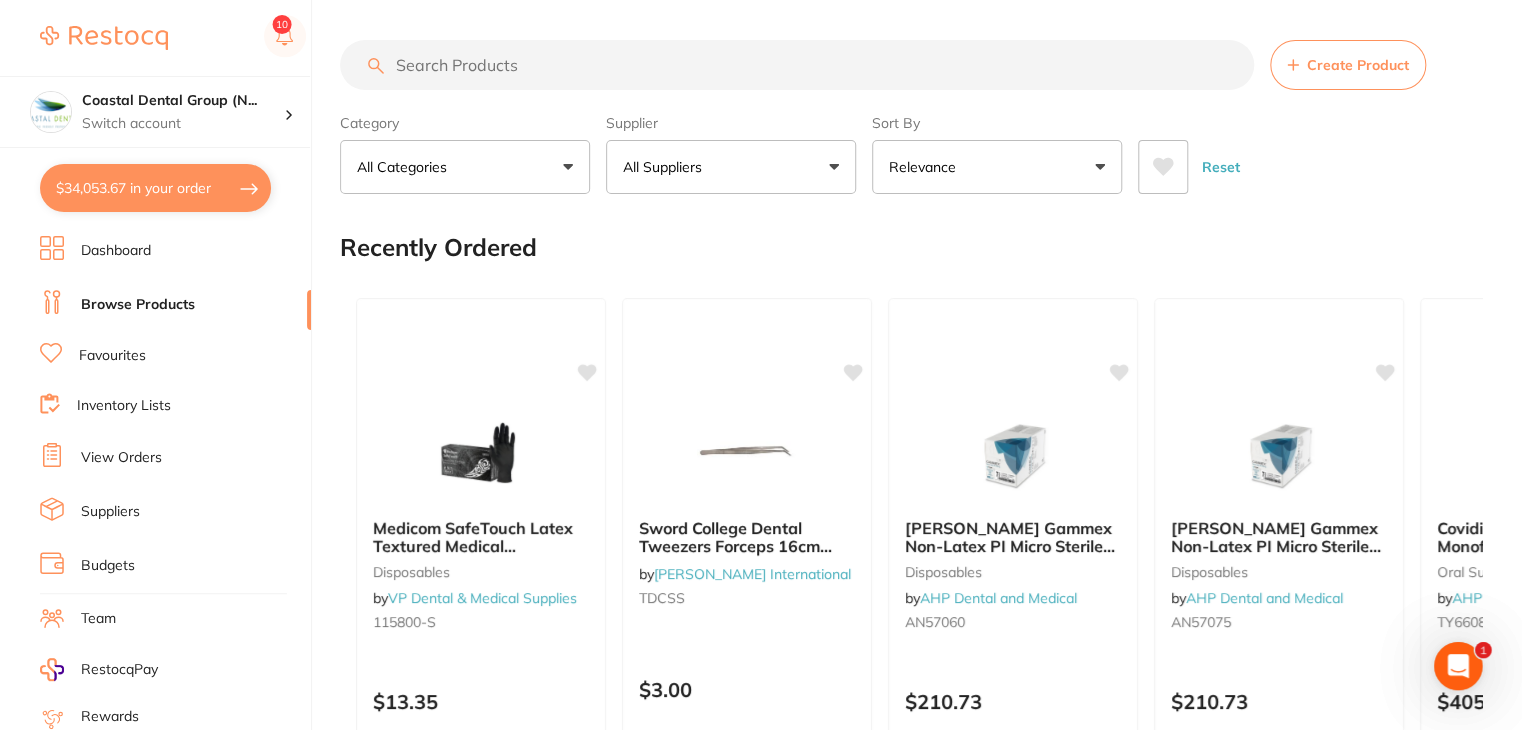 scroll, scrollTop: 0, scrollLeft: 0, axis: both 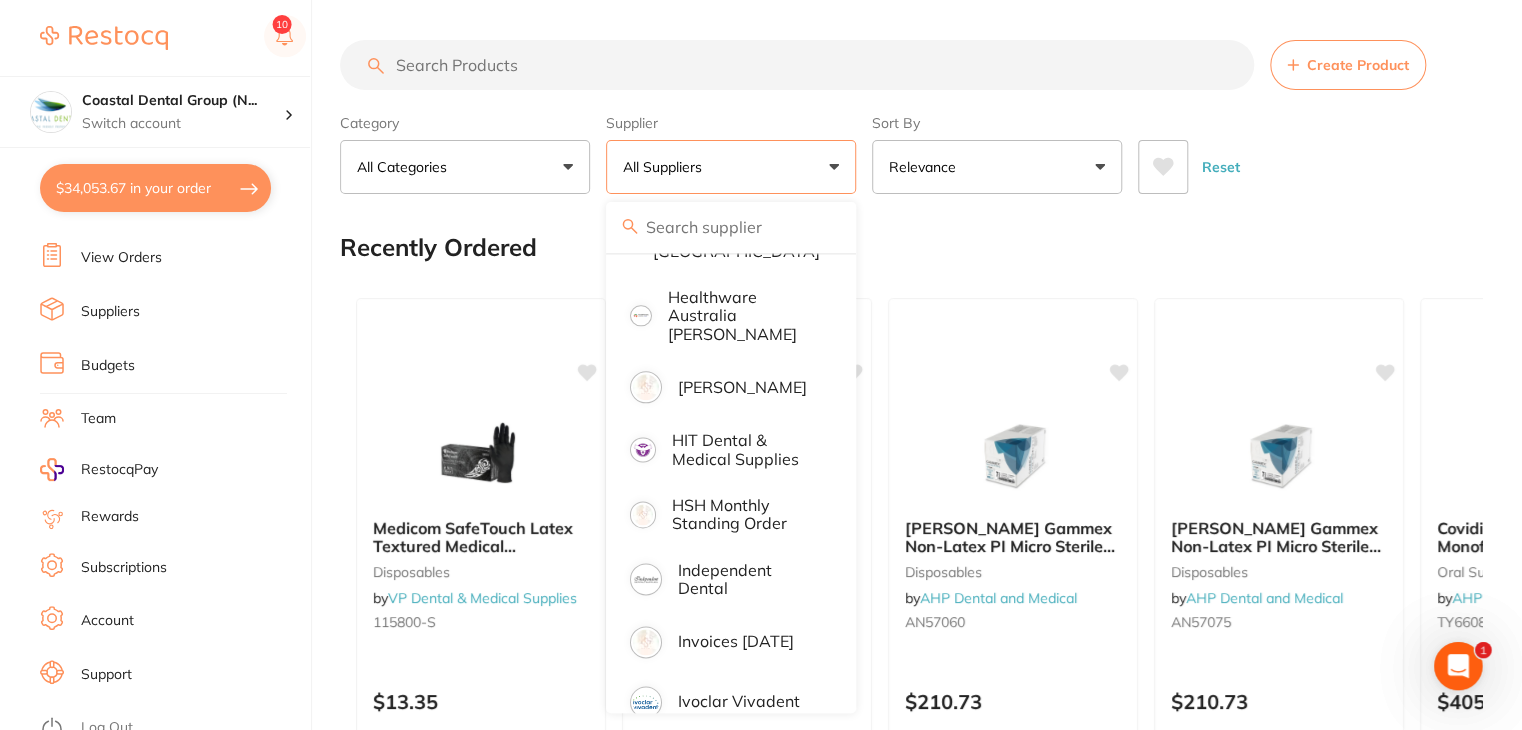 click on "Support" at bounding box center (106, 675) 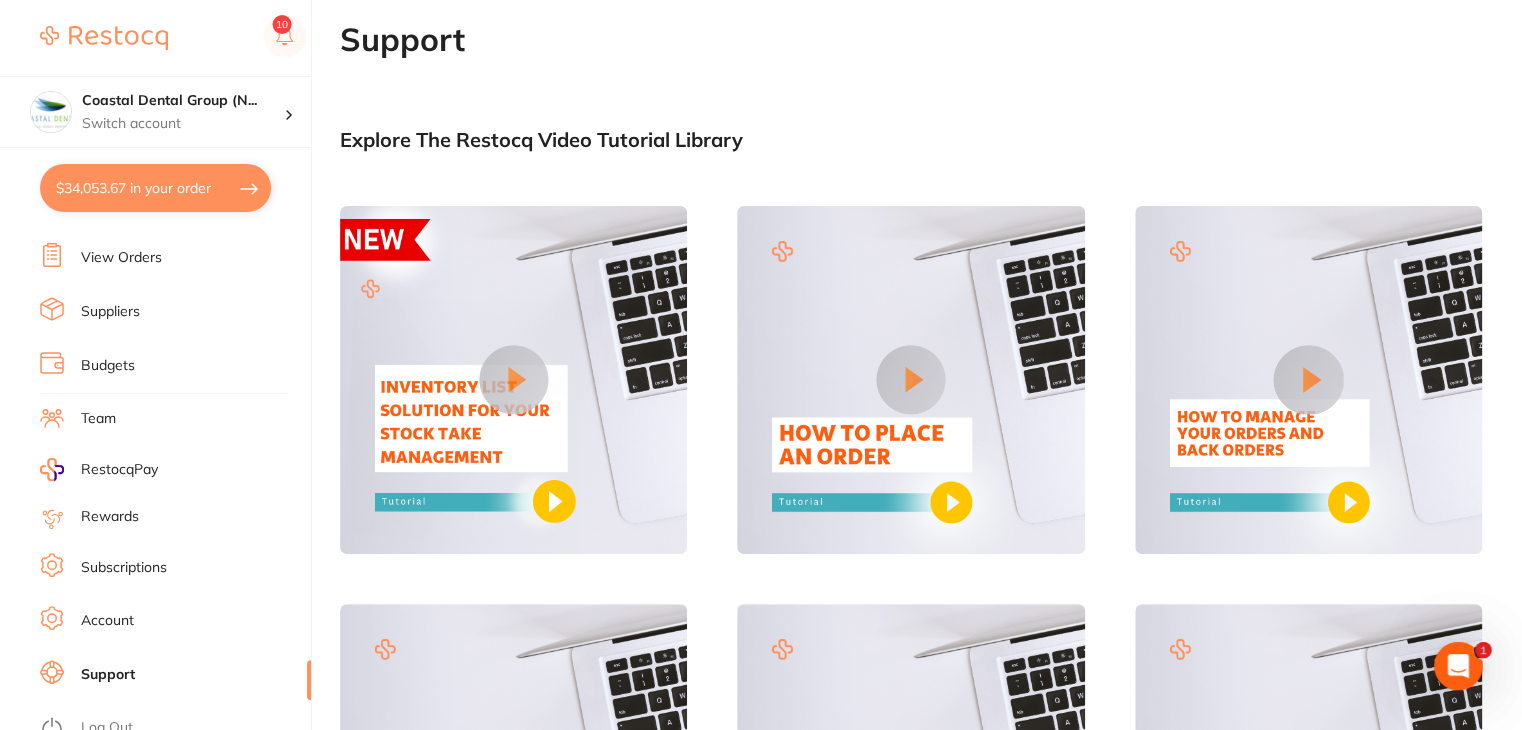 click on "Account" at bounding box center (107, 621) 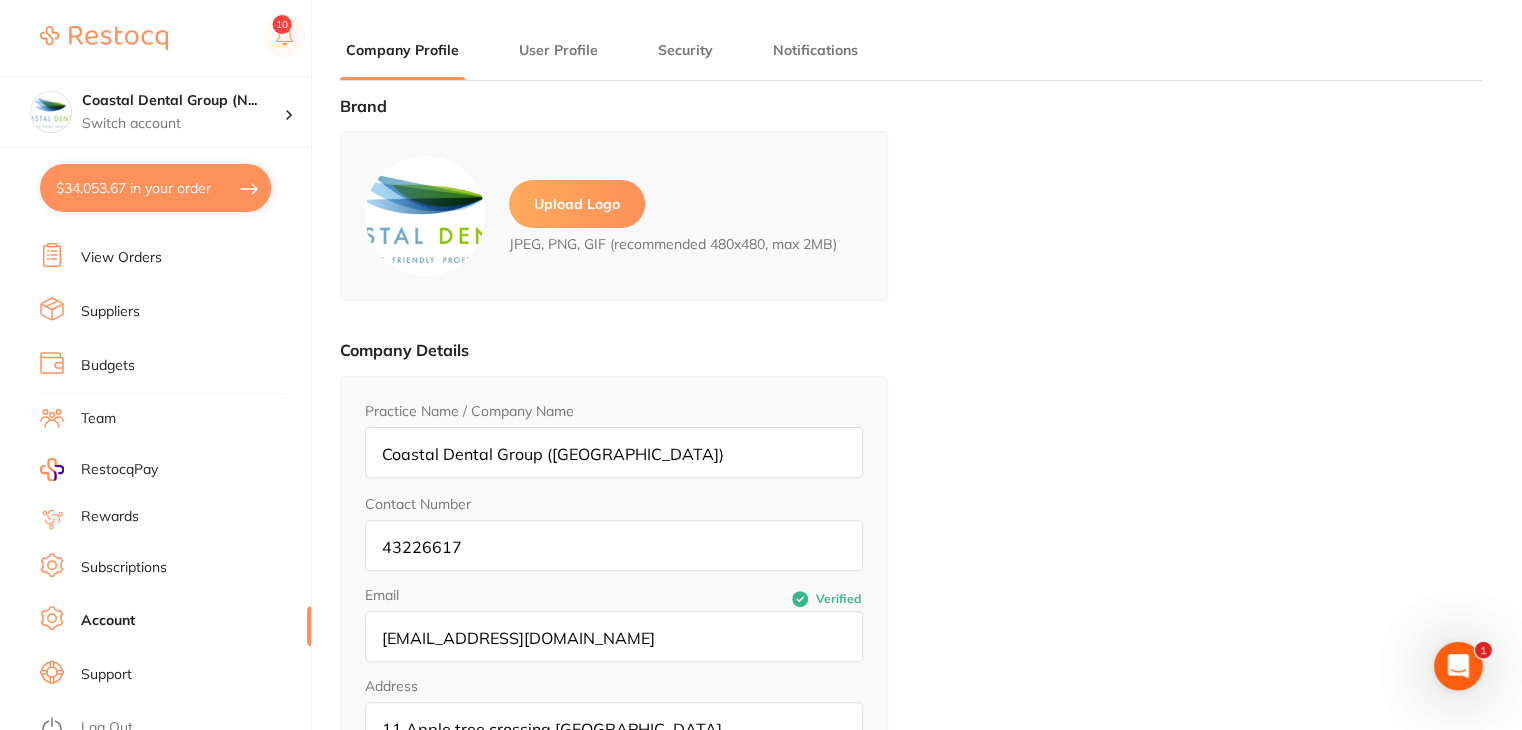 type on "[PERSON_NAME]" 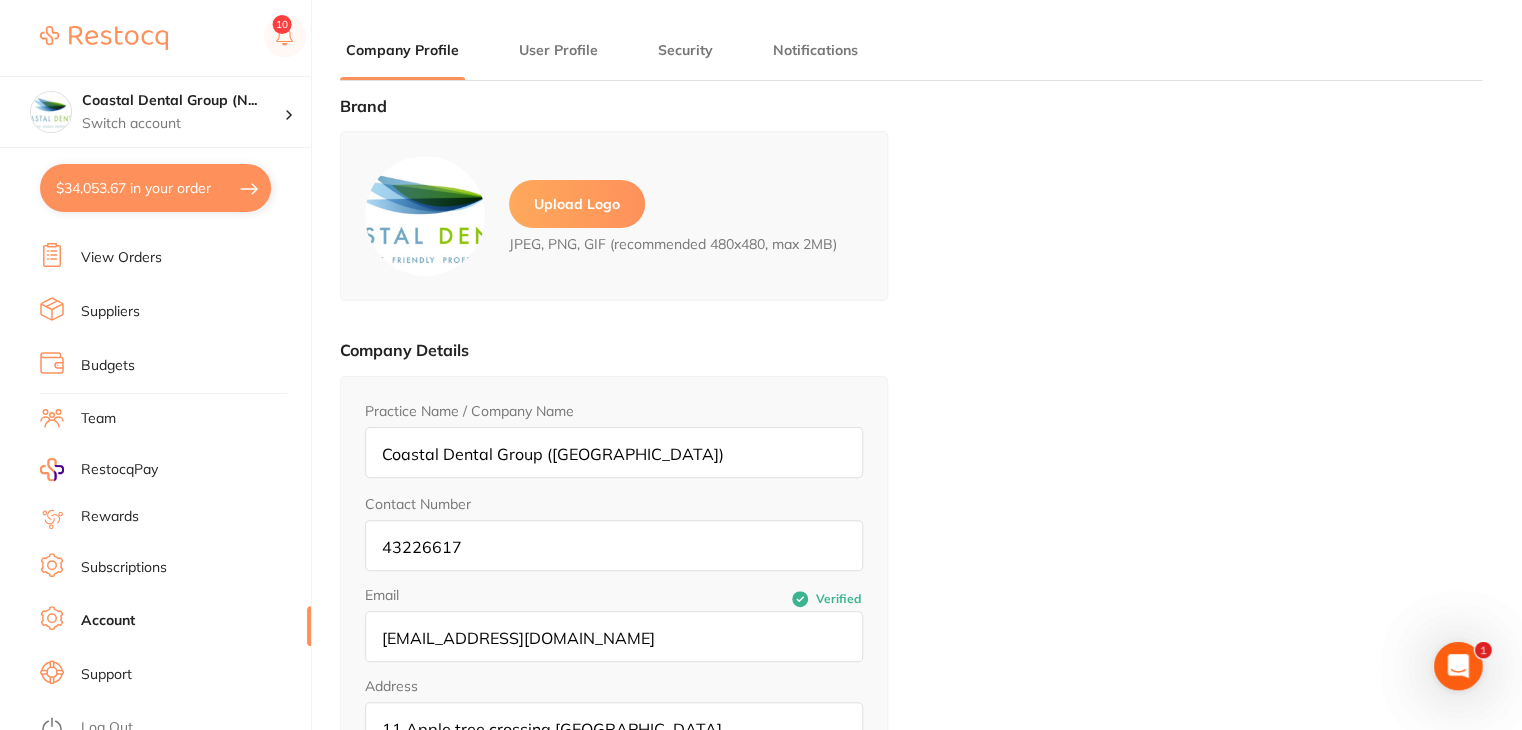 scroll, scrollTop: 0, scrollLeft: 0, axis: both 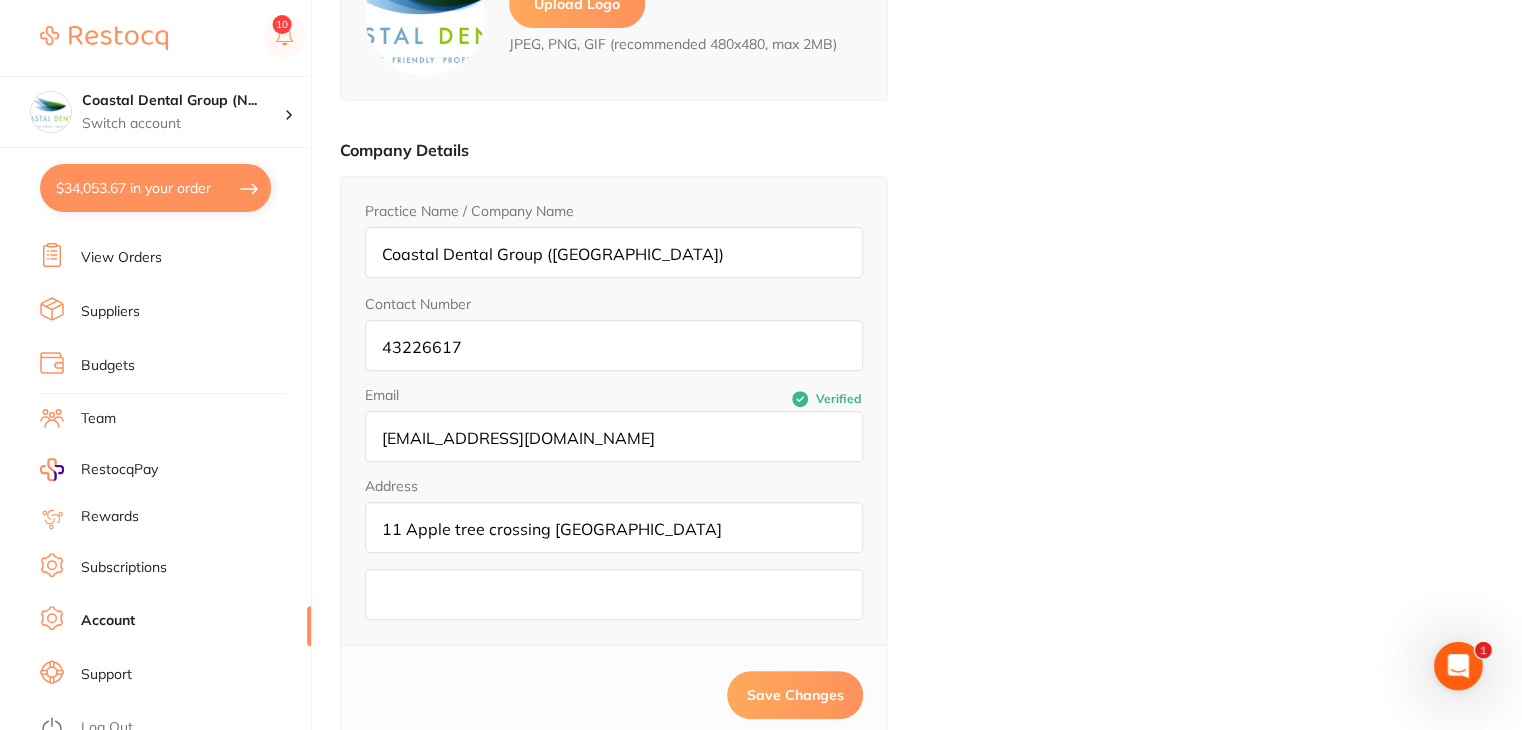 drag, startPoint x: 601, startPoint y: 439, endPoint x: 304, endPoint y: 458, distance: 297.60712 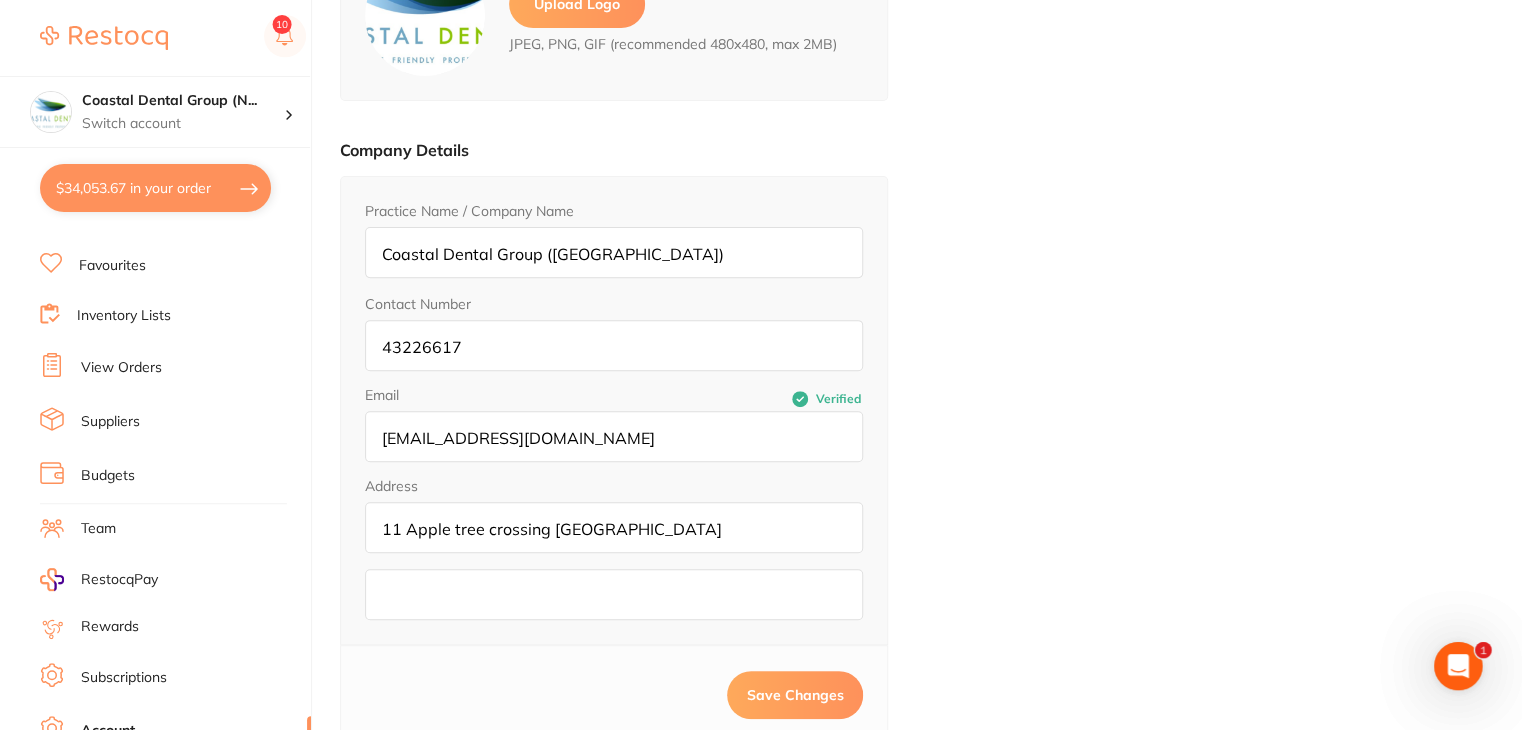 scroll, scrollTop: 0, scrollLeft: 0, axis: both 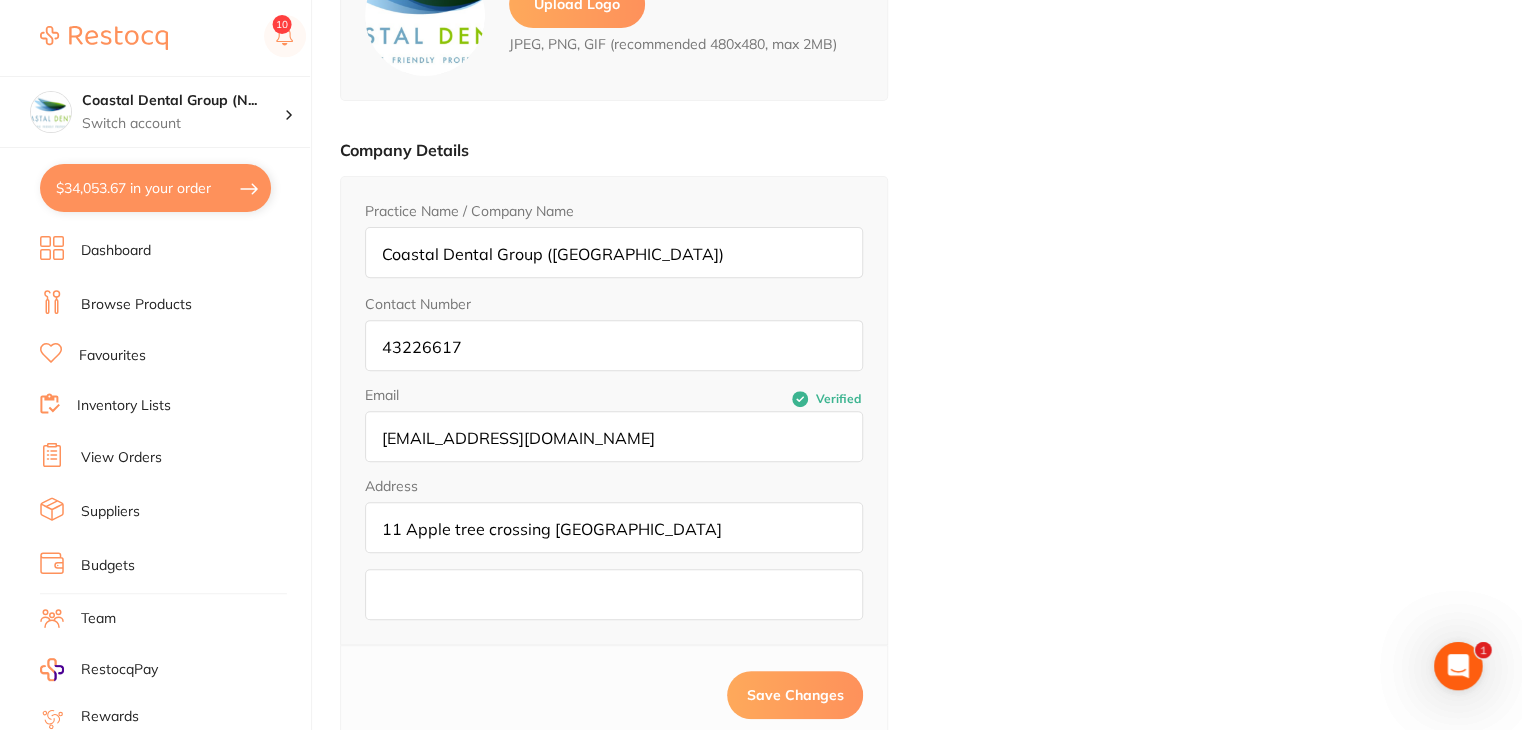 click on "$34,053.67   in your order" at bounding box center [155, 188] 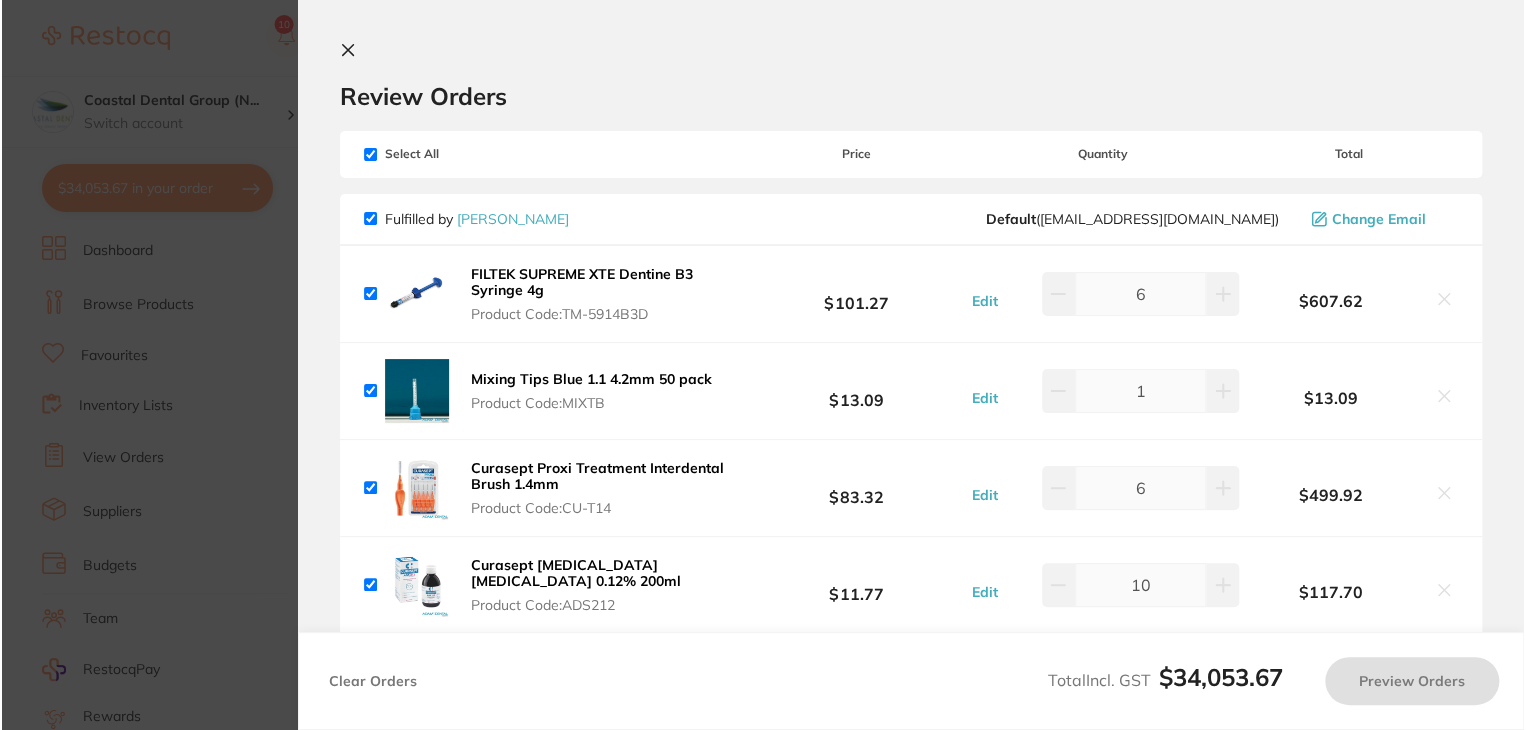 scroll, scrollTop: 0, scrollLeft: 0, axis: both 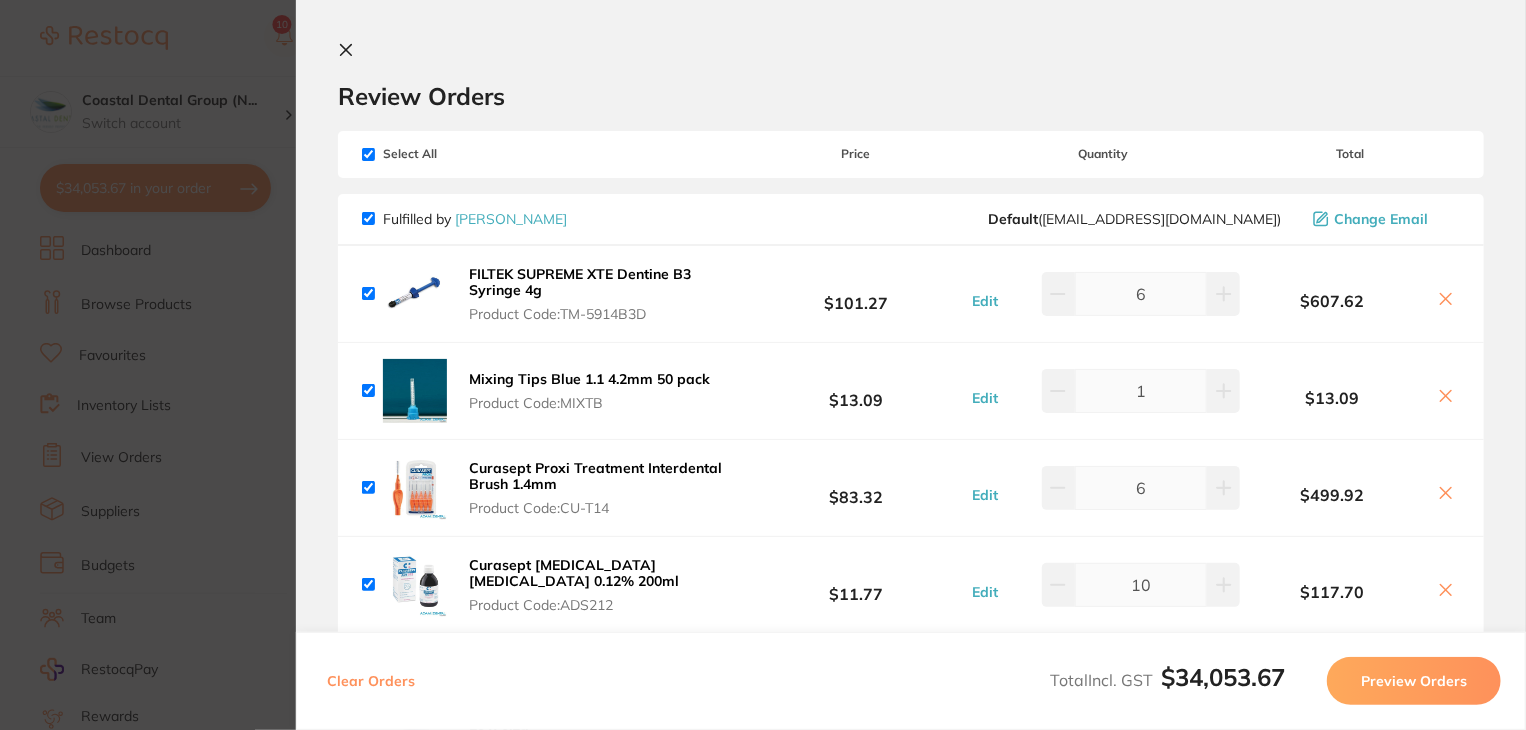click 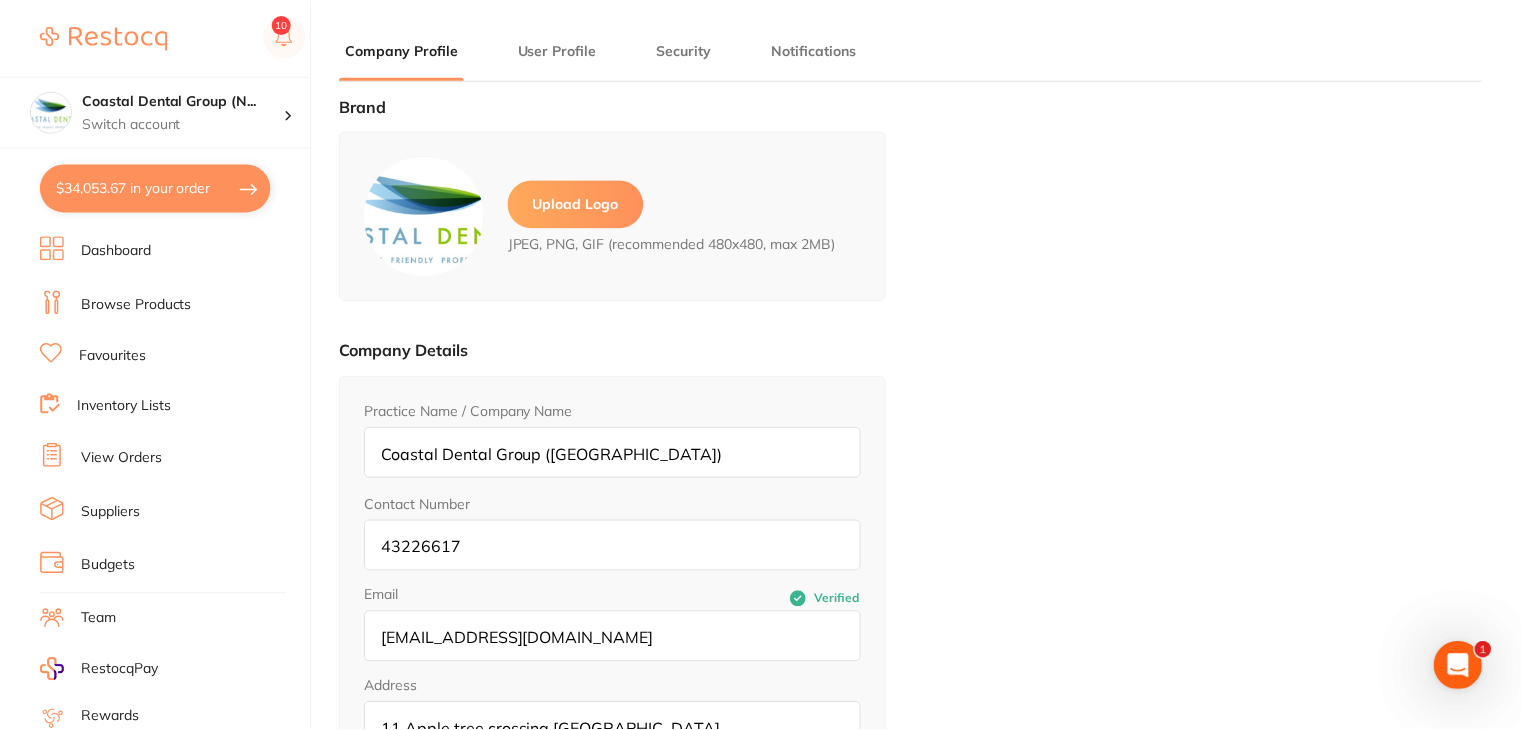 scroll, scrollTop: 200, scrollLeft: 0, axis: vertical 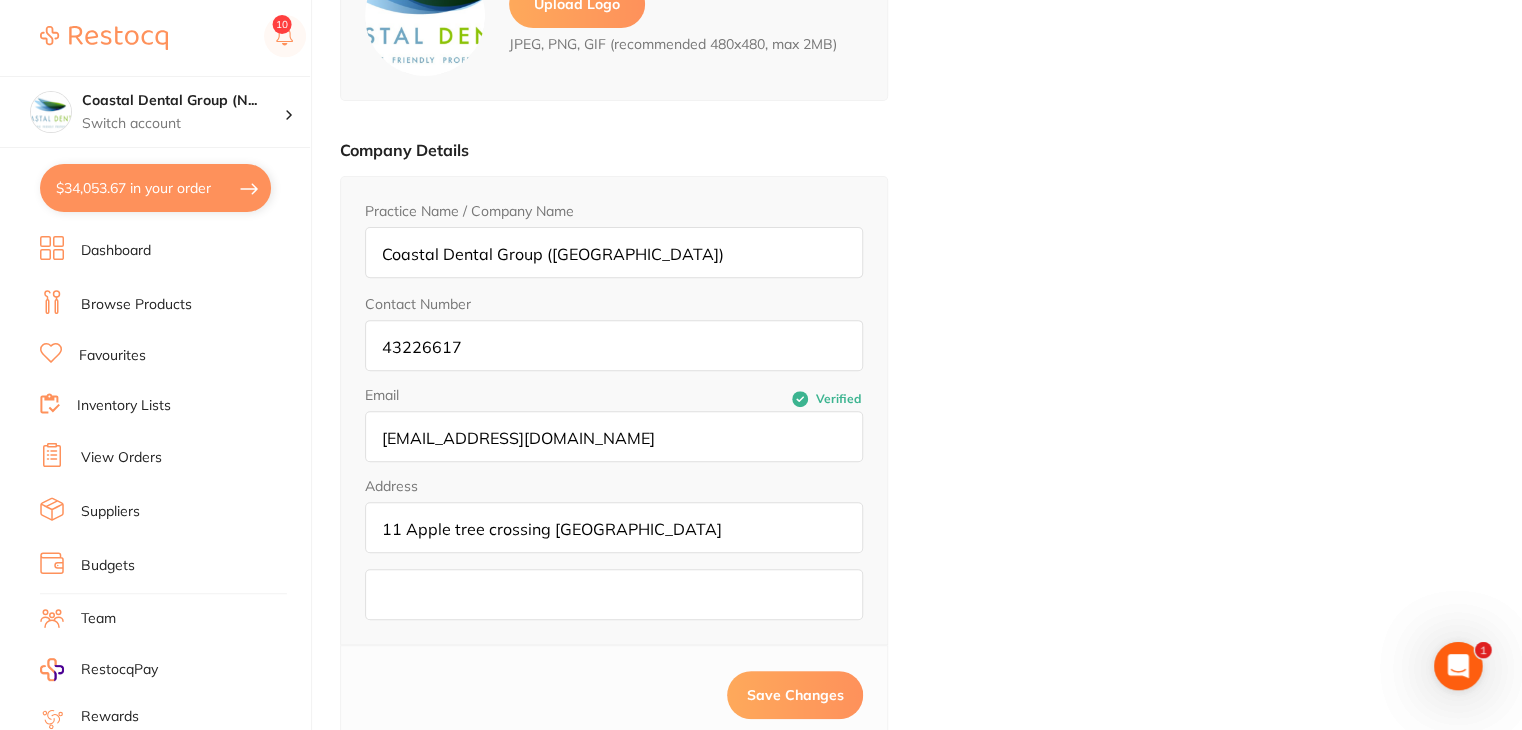 checkbox on "false" 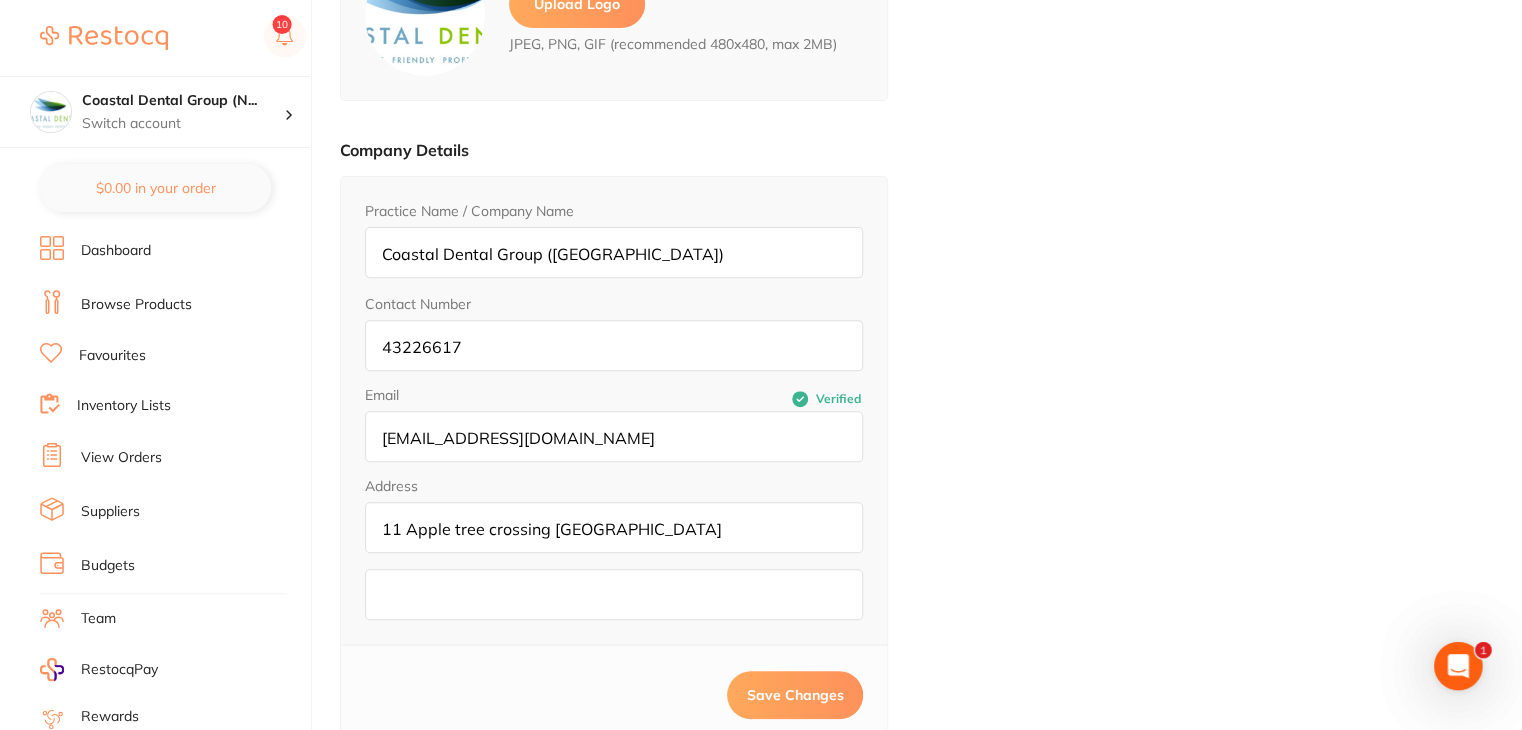 click on "Browse Products" at bounding box center [136, 305] 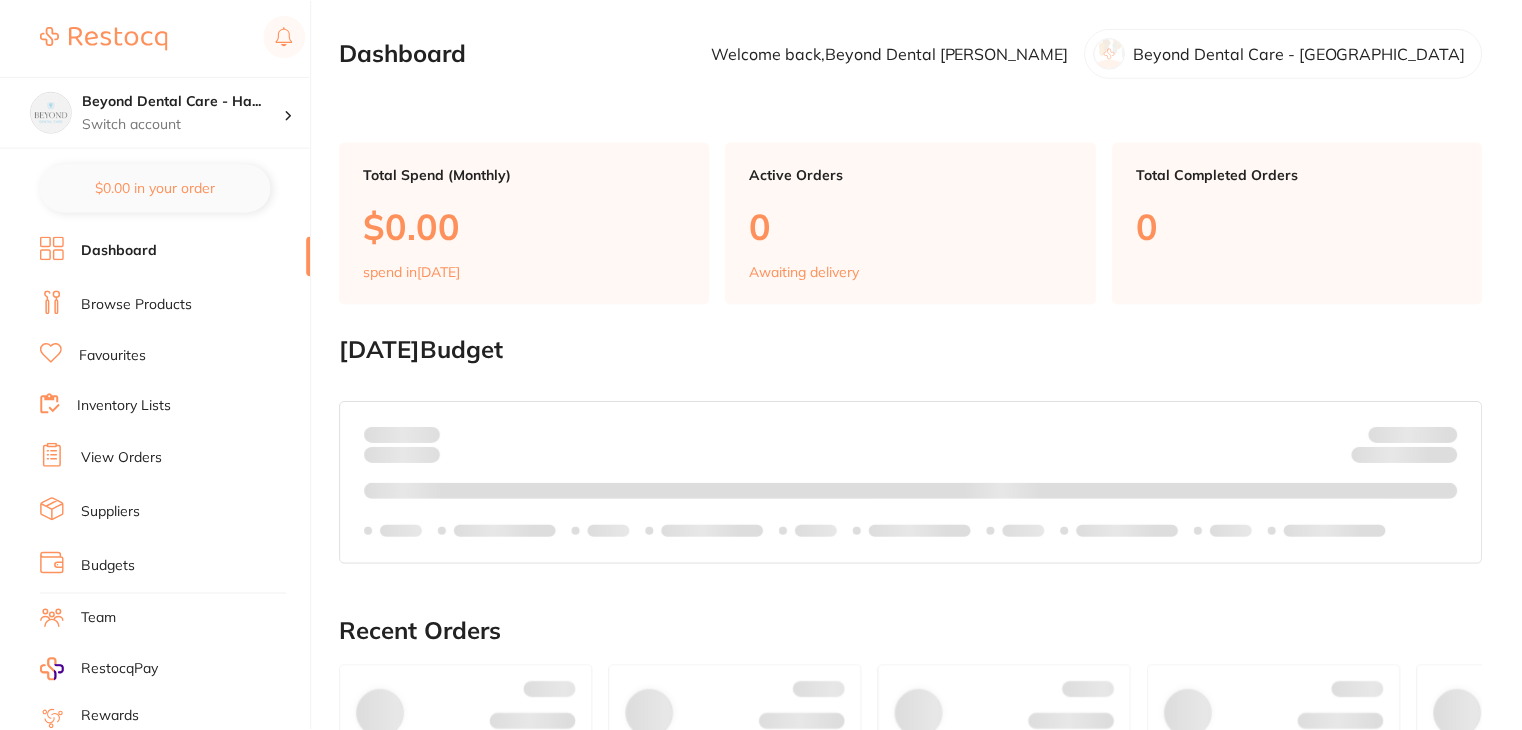 scroll, scrollTop: 0, scrollLeft: 0, axis: both 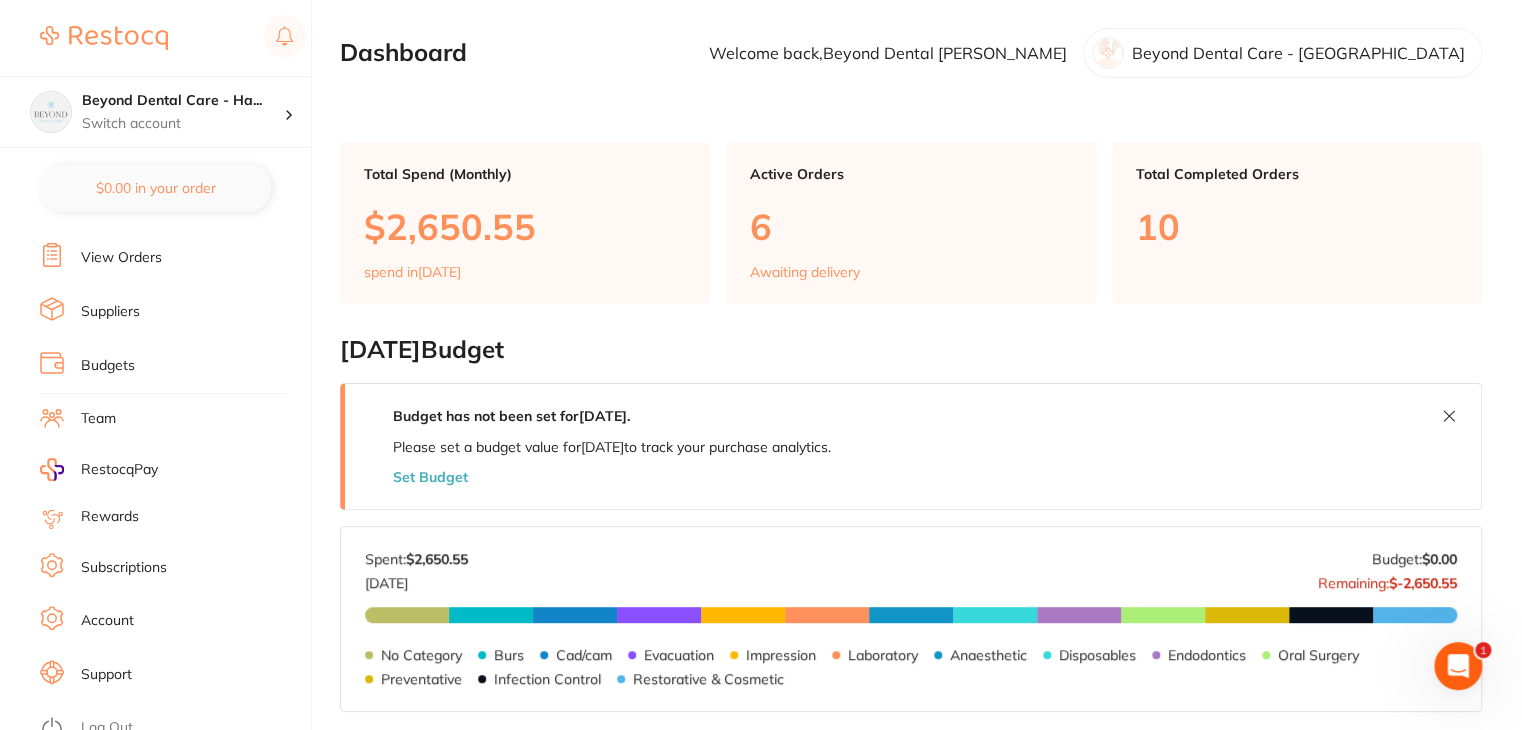 click on "Log Out" at bounding box center (107, 728) 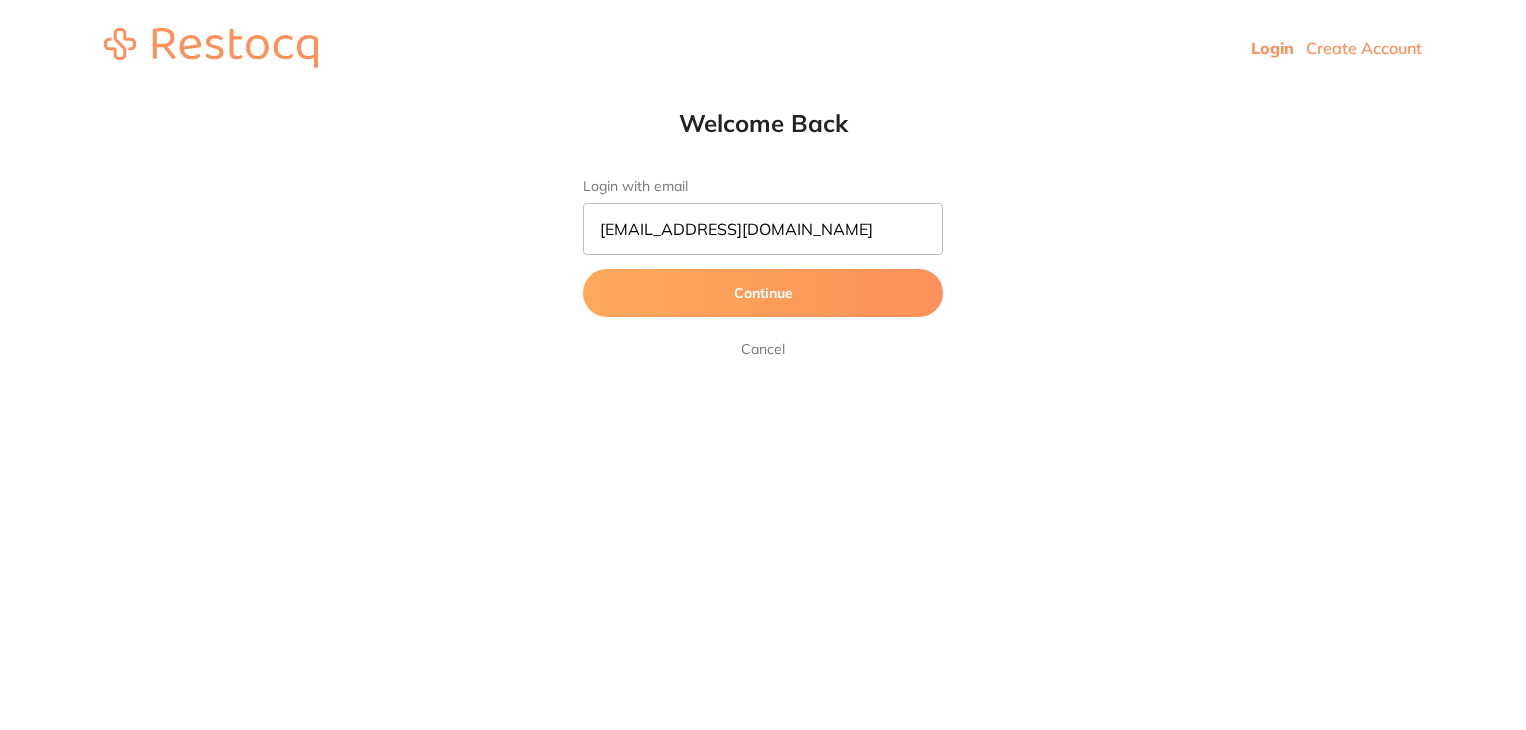 scroll, scrollTop: 0, scrollLeft: 0, axis: both 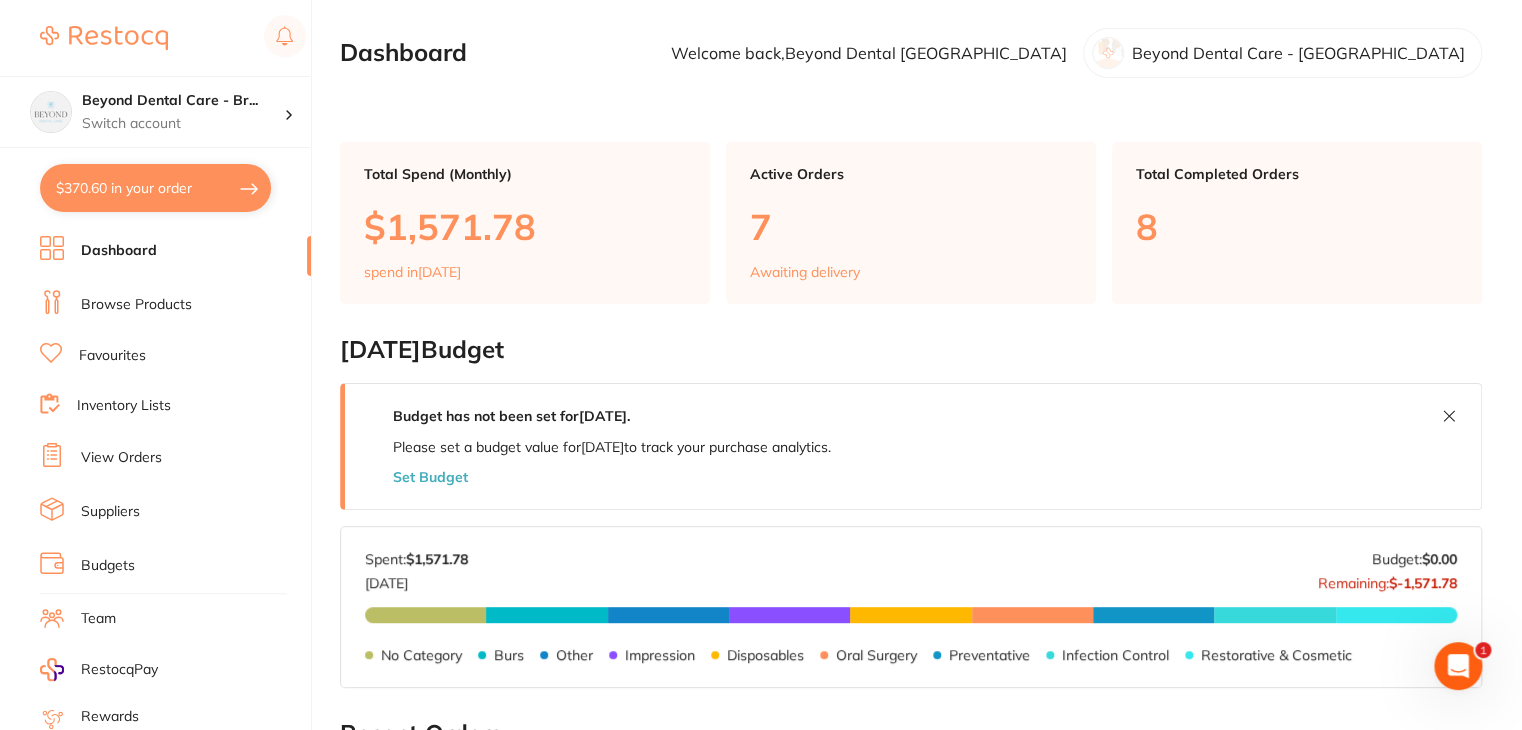 click on "$370.60   in your order" at bounding box center [155, 188] 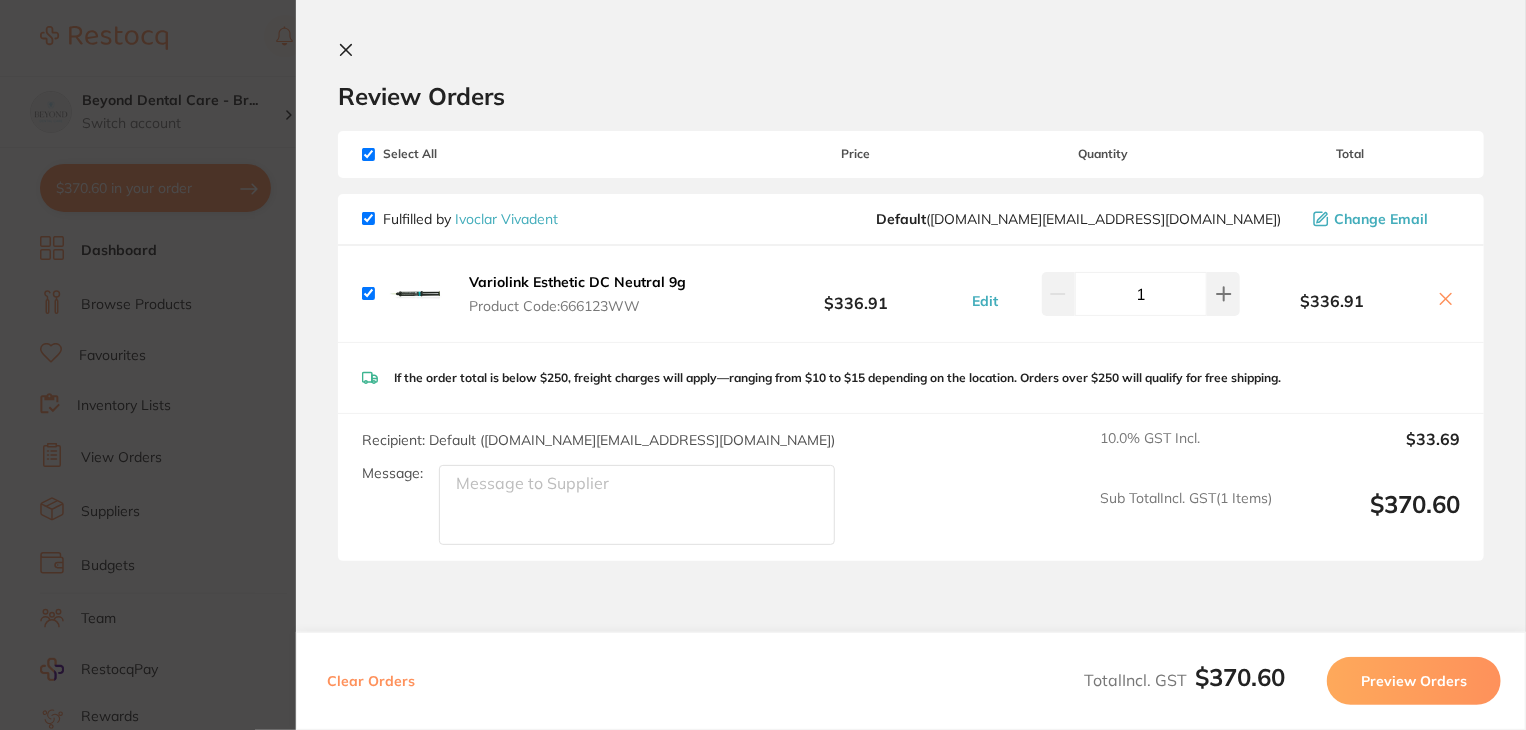 click 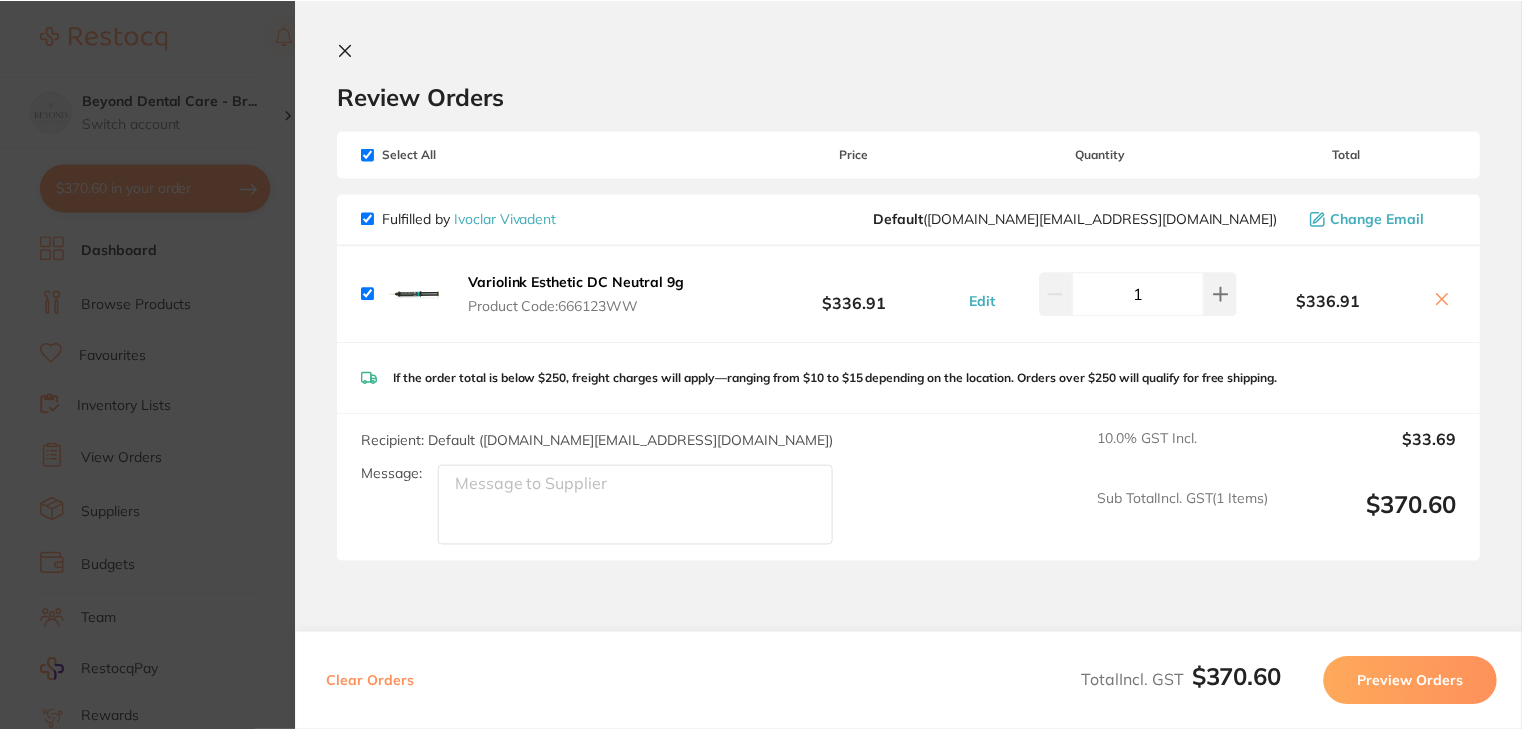 scroll, scrollTop: 200, scrollLeft: 0, axis: vertical 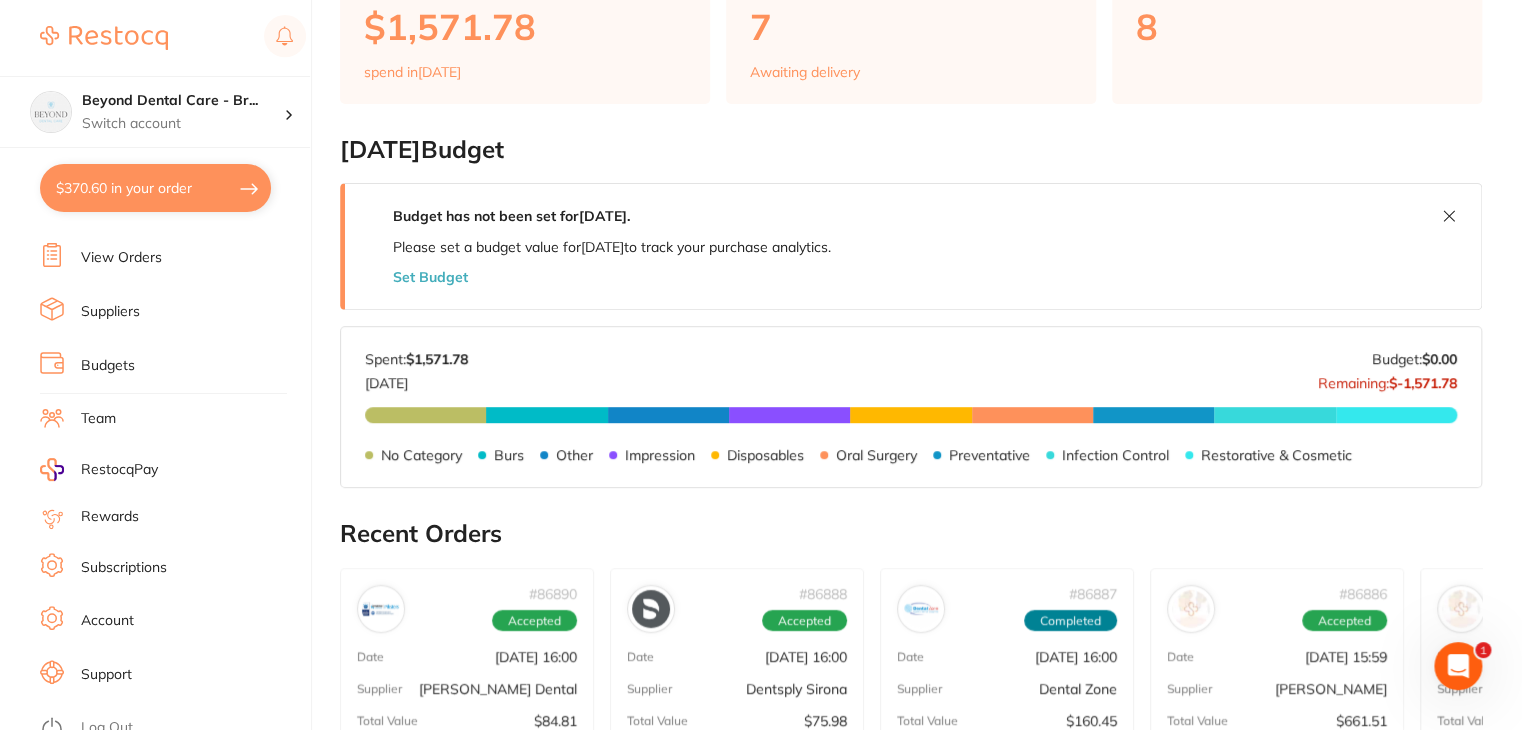 click on "Log Out" at bounding box center (107, 728) 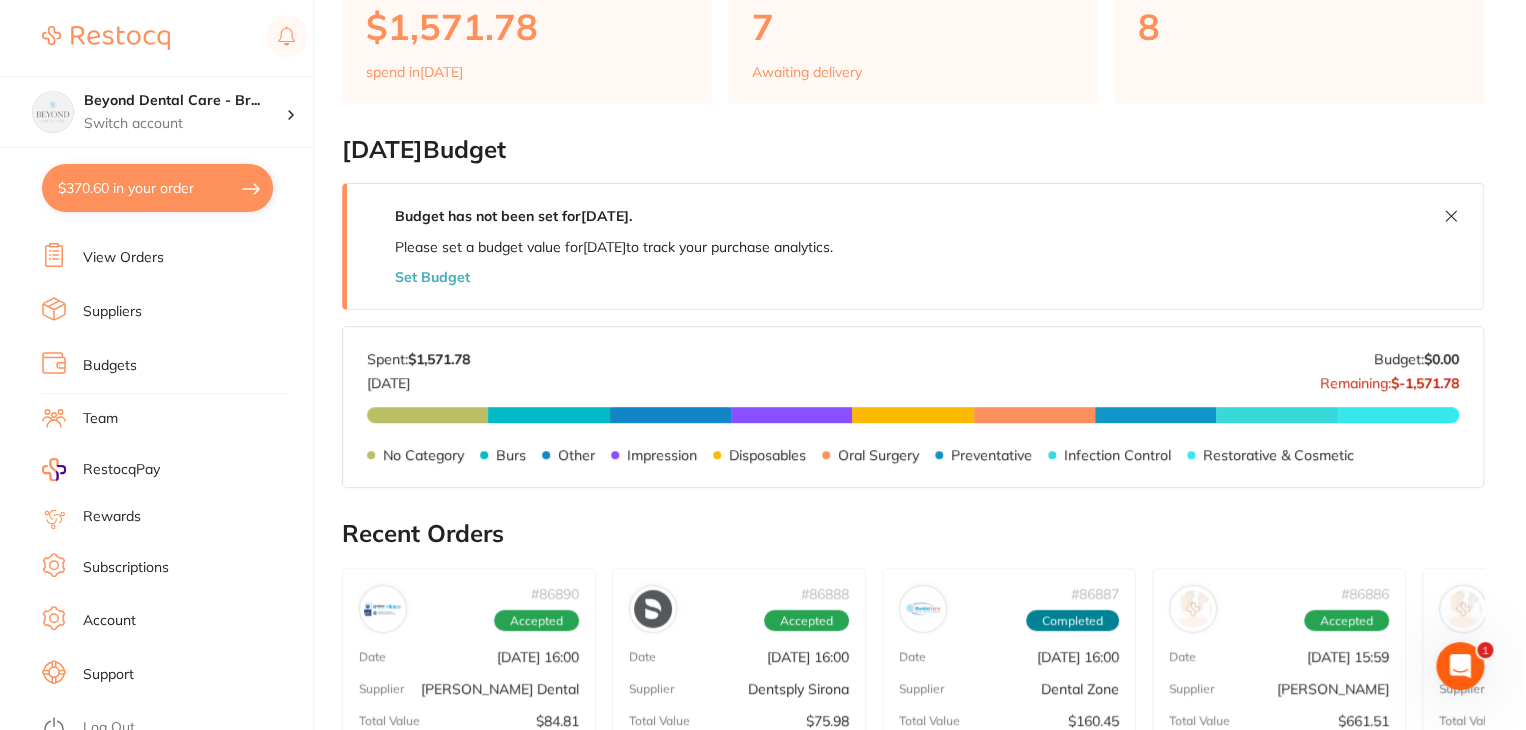 scroll, scrollTop: 0, scrollLeft: 0, axis: both 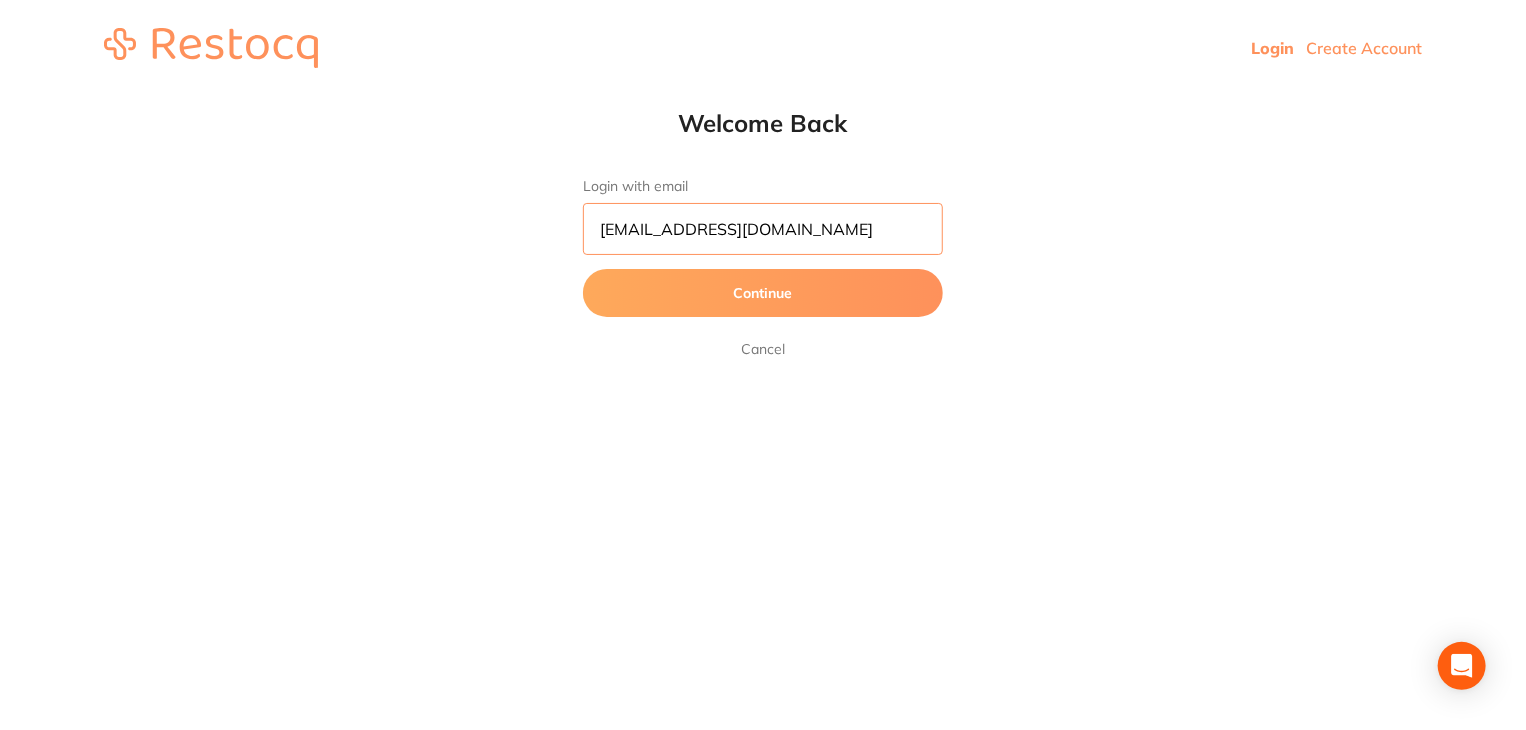 click on "[EMAIL_ADDRESS][DOMAIN_NAME]" at bounding box center [763, 229] 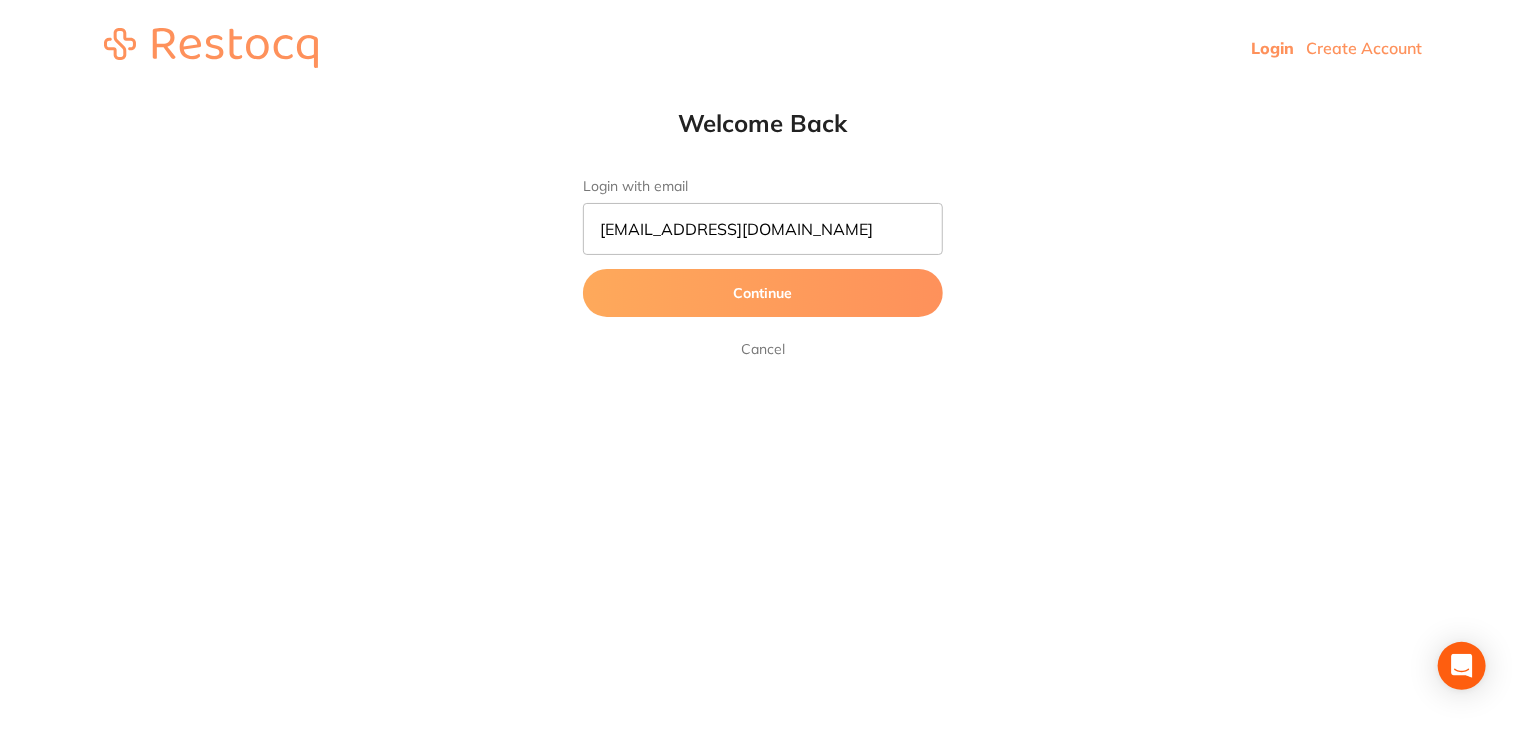 click on "Continue" at bounding box center (763, 293) 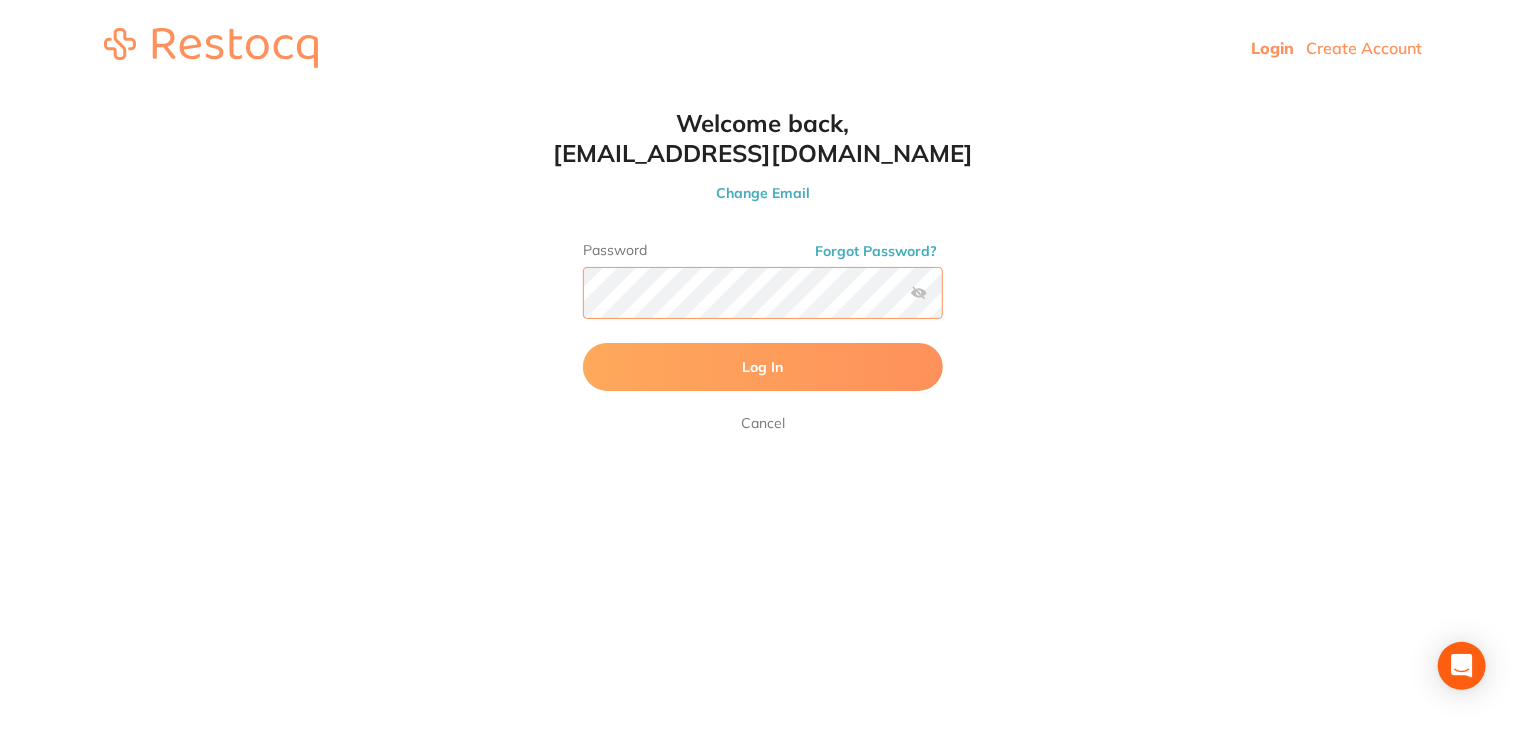 click on "Log In" at bounding box center [763, 367] 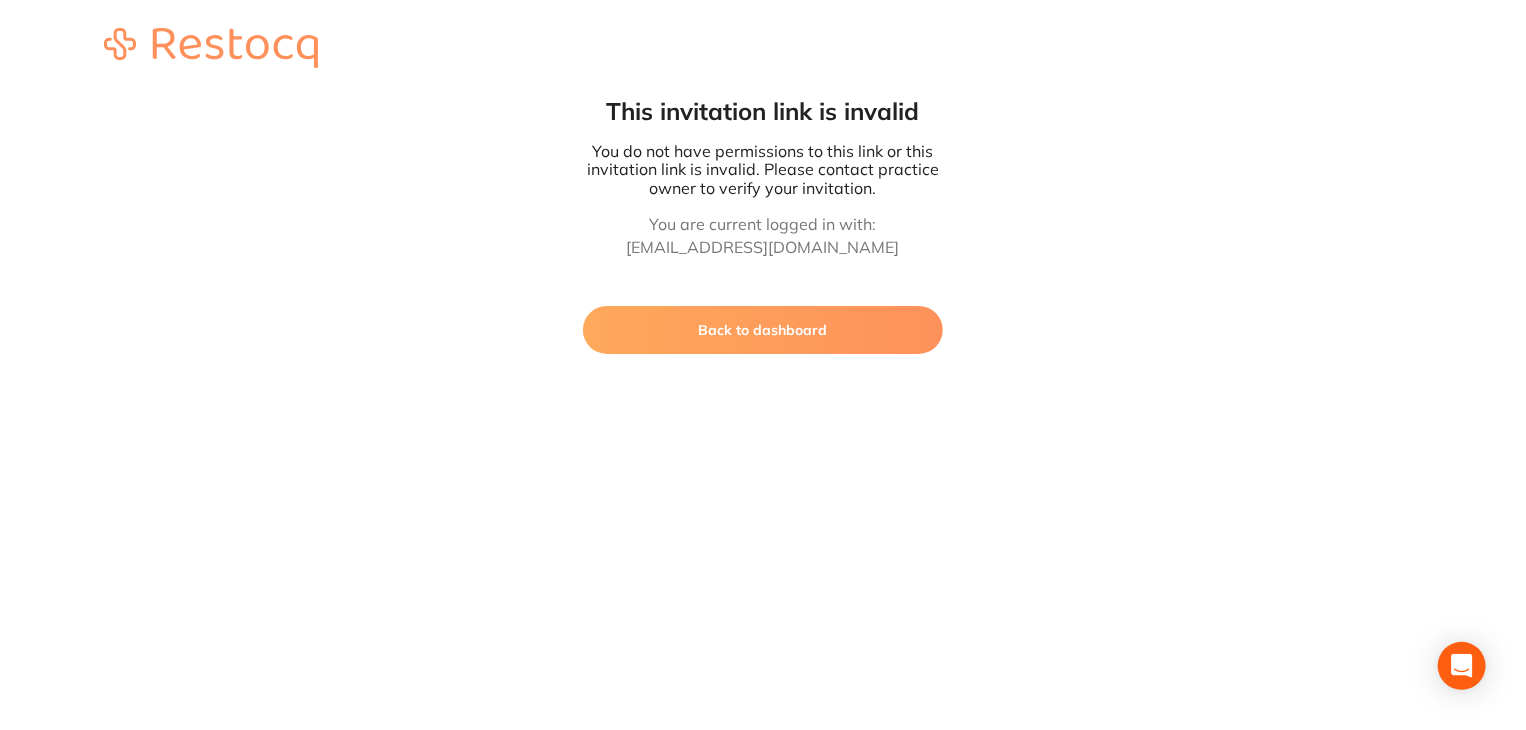 click on "Back to dashboard" at bounding box center [763, 330] 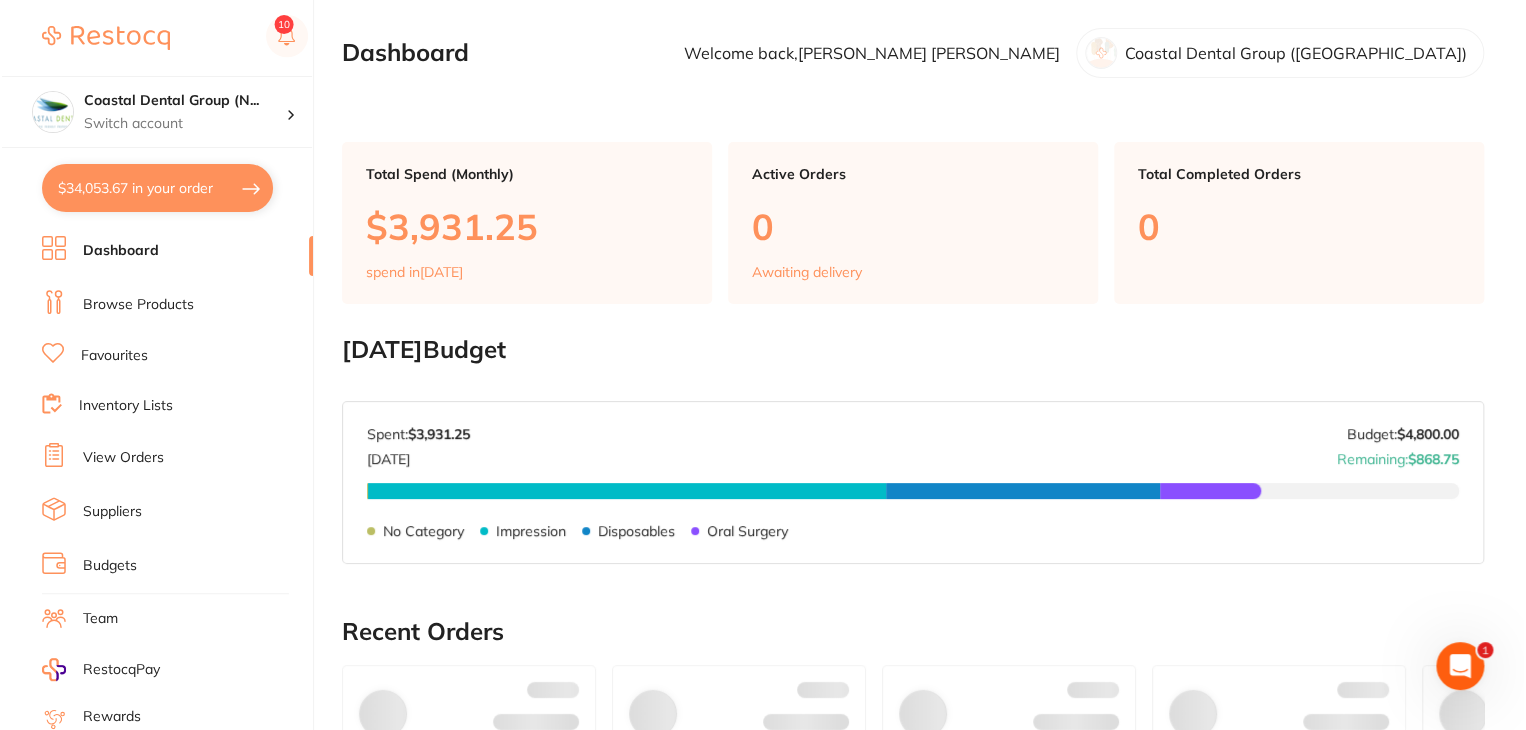 scroll, scrollTop: 0, scrollLeft: 0, axis: both 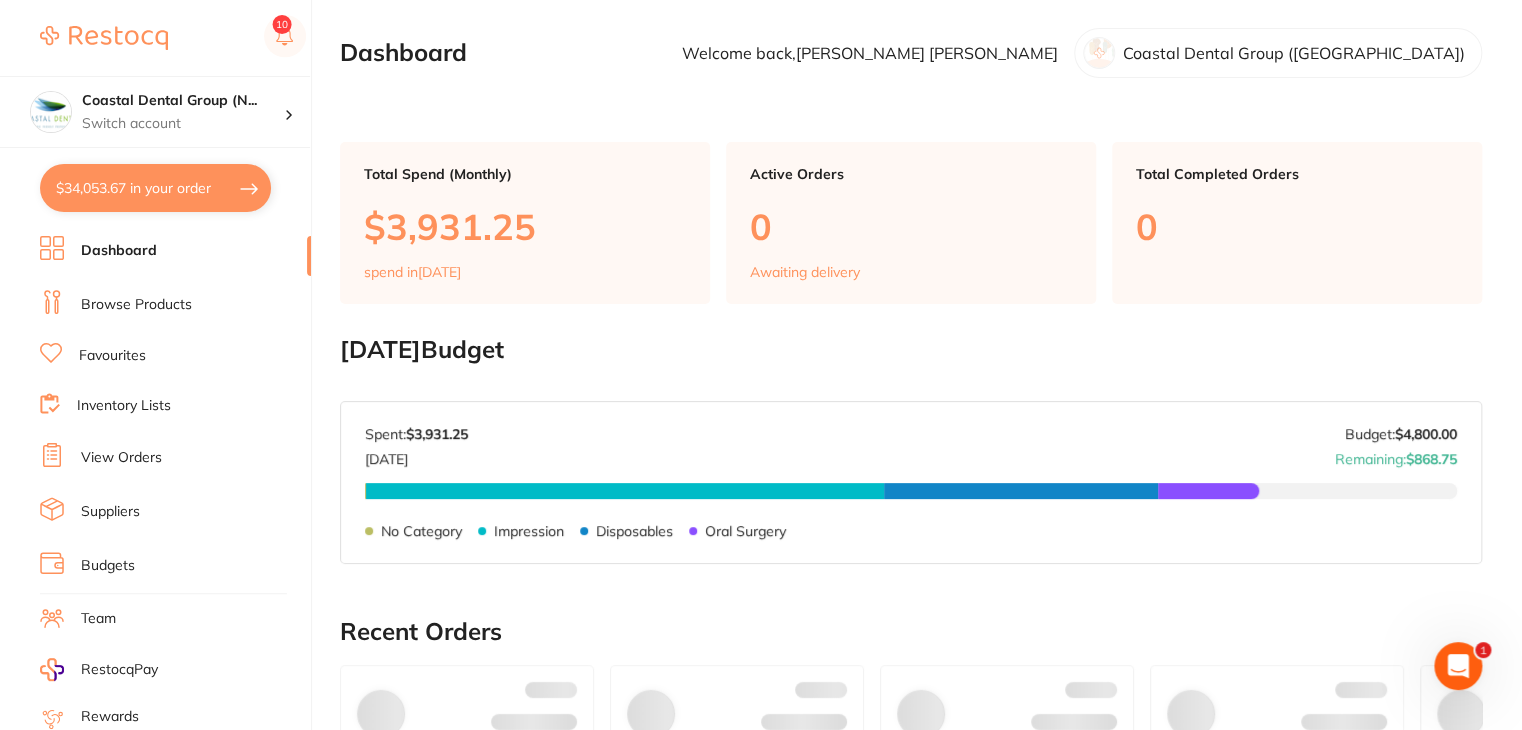 click on "$34,053.67   in your order" at bounding box center (155, 188) 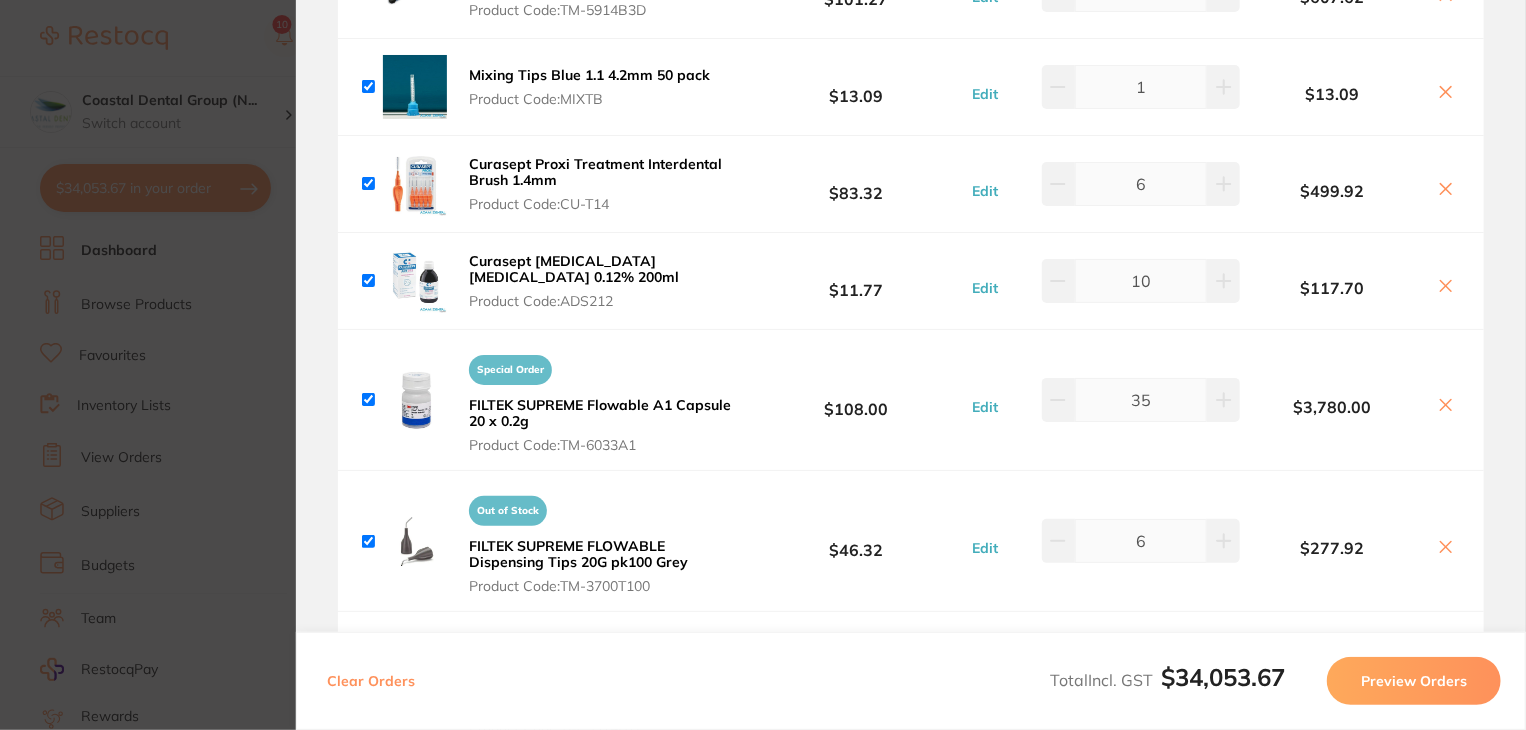 scroll, scrollTop: 0, scrollLeft: 0, axis: both 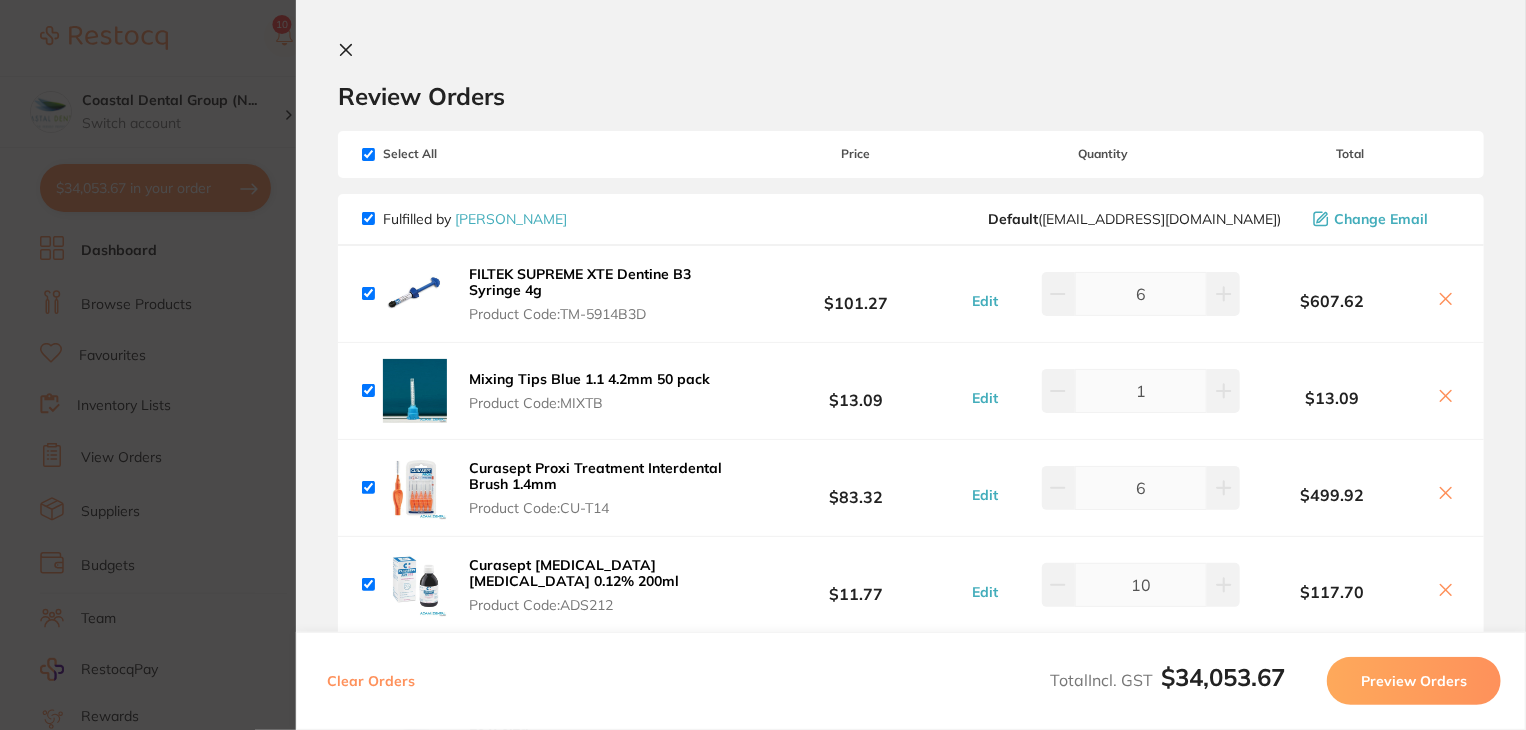 click 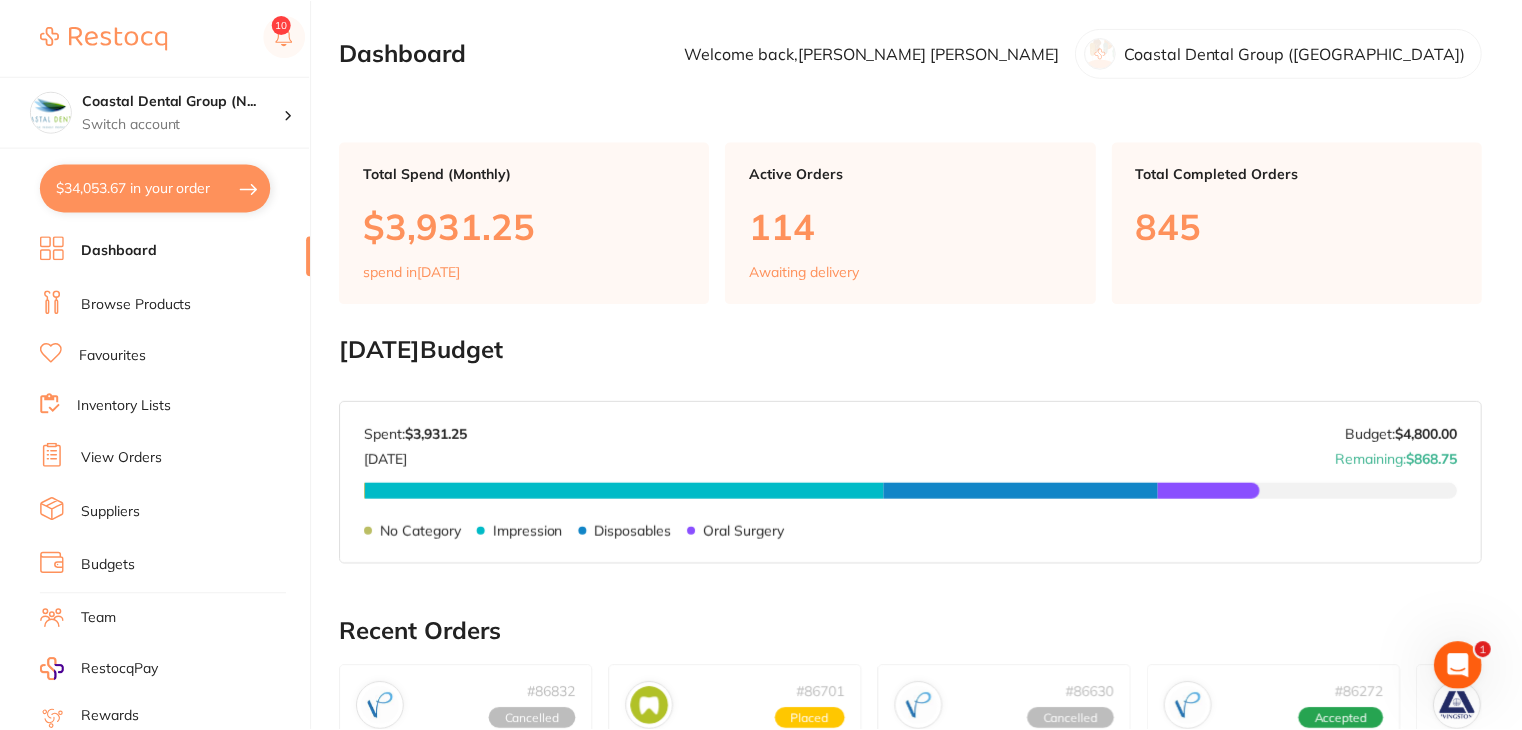 scroll, scrollTop: 200, scrollLeft: 0, axis: vertical 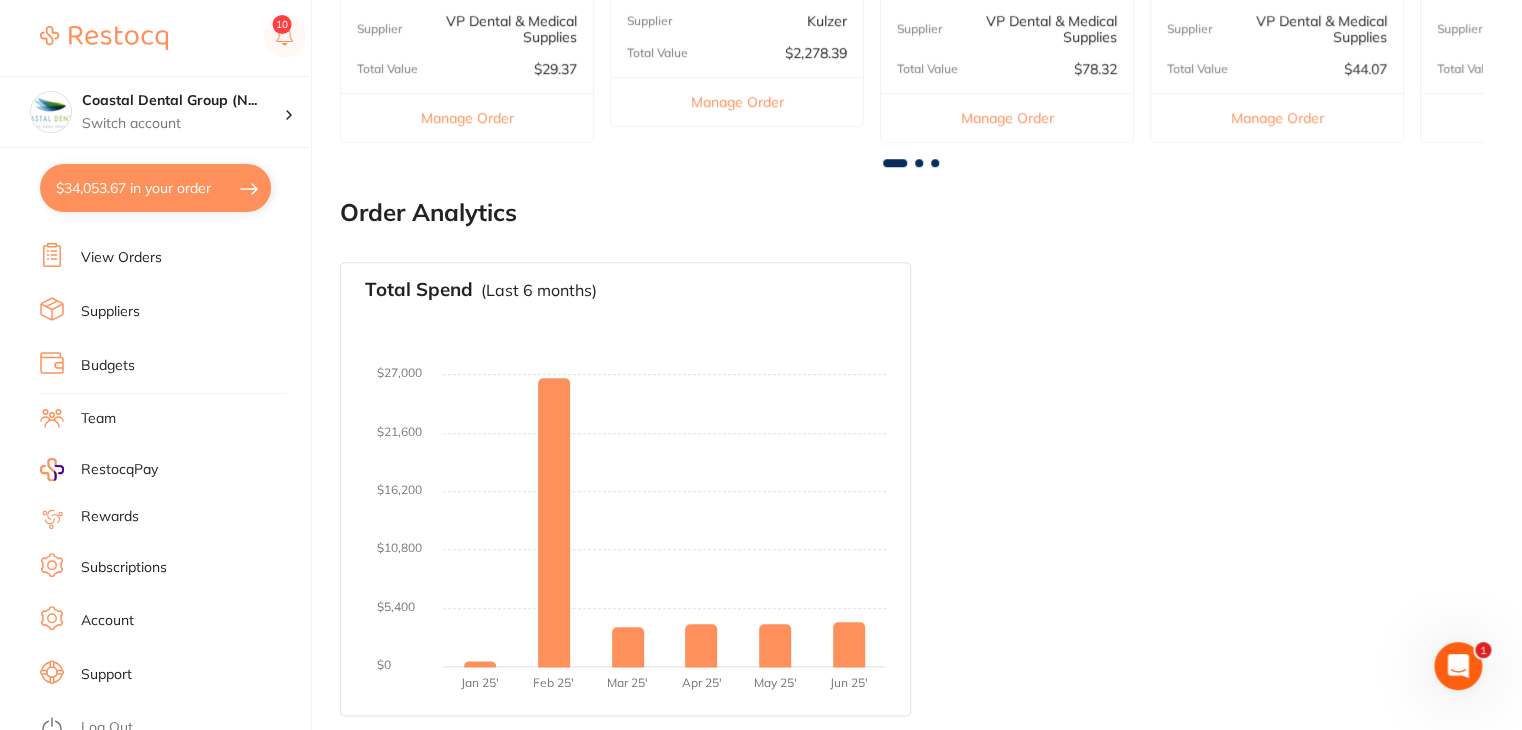 click on "Log Out" 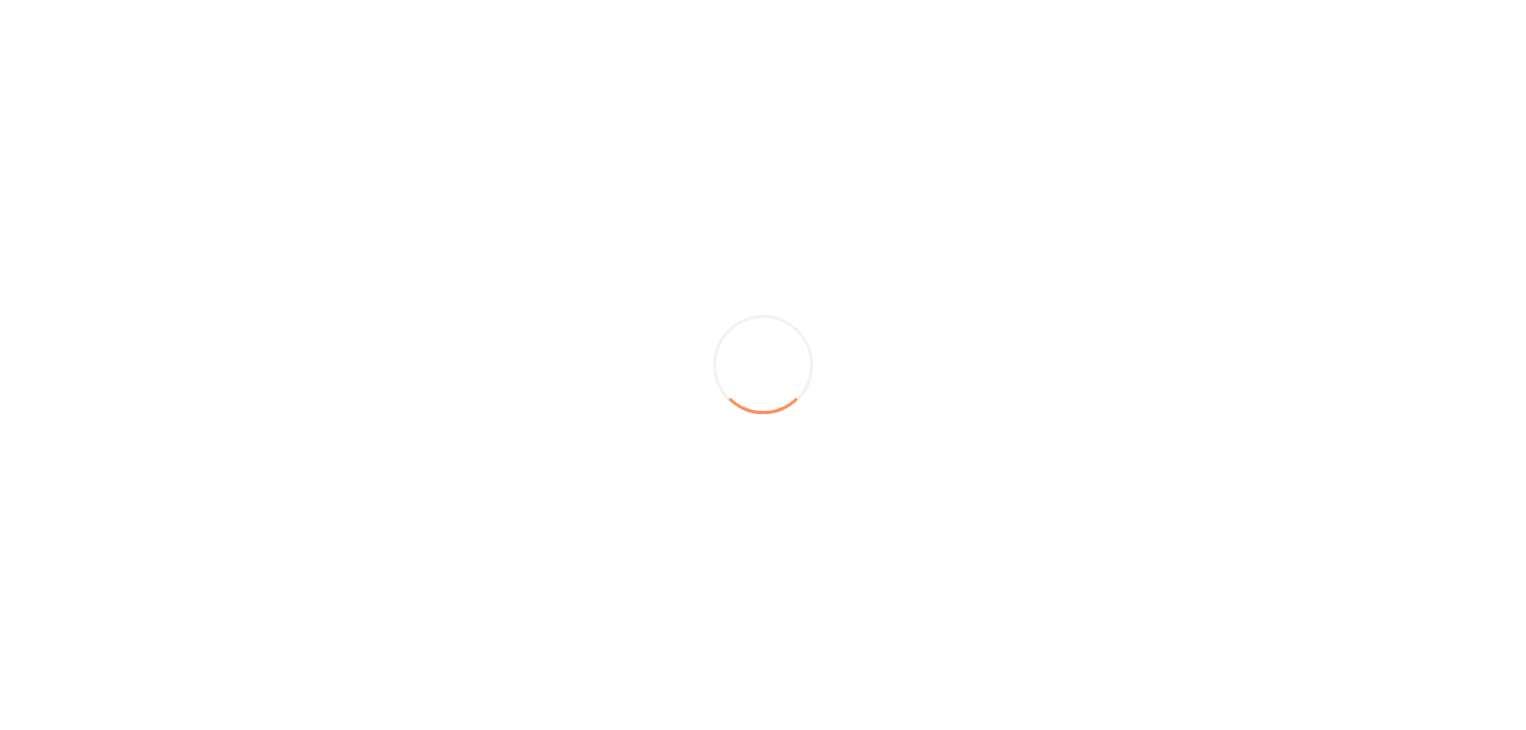 scroll, scrollTop: 0, scrollLeft: 0, axis: both 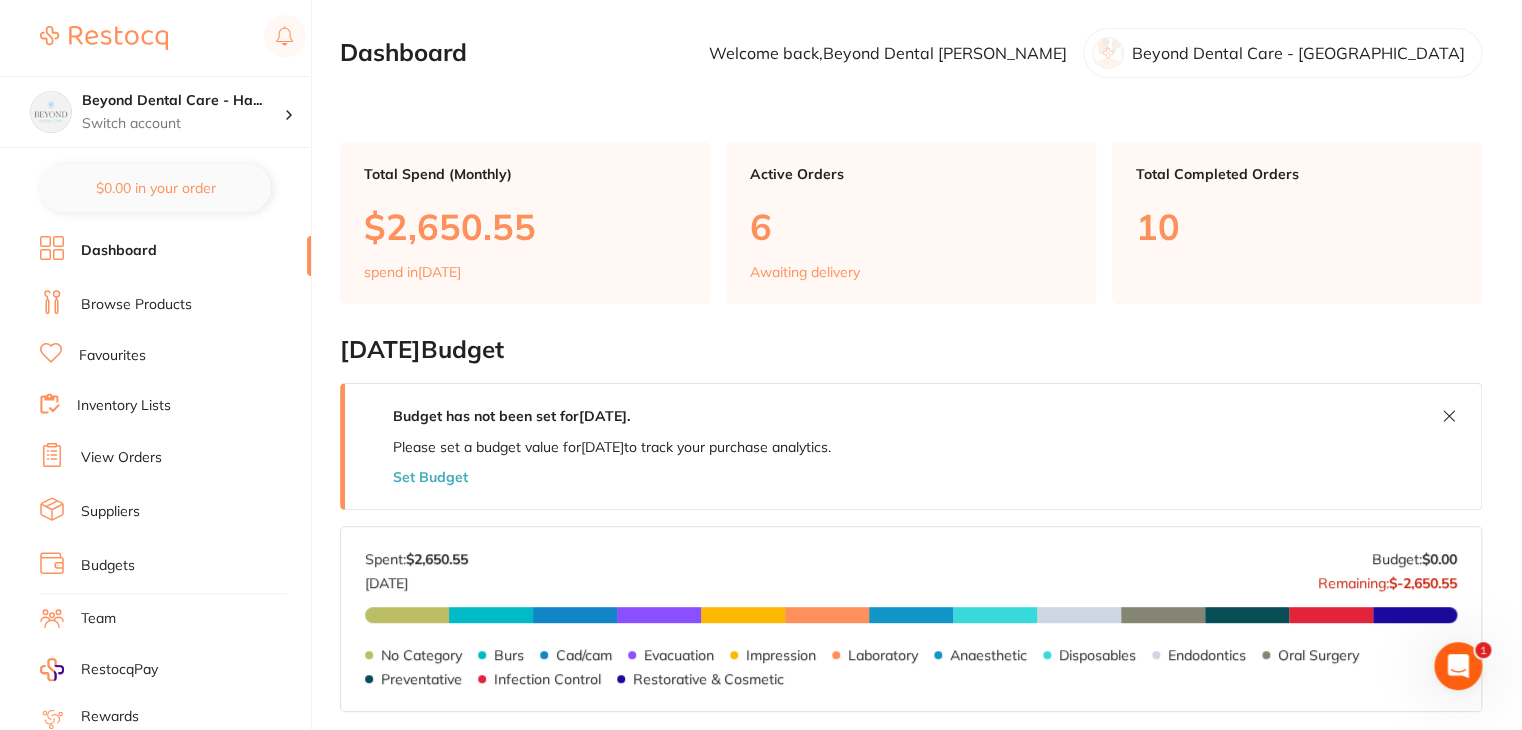 click on "Favourites" at bounding box center (112, 356) 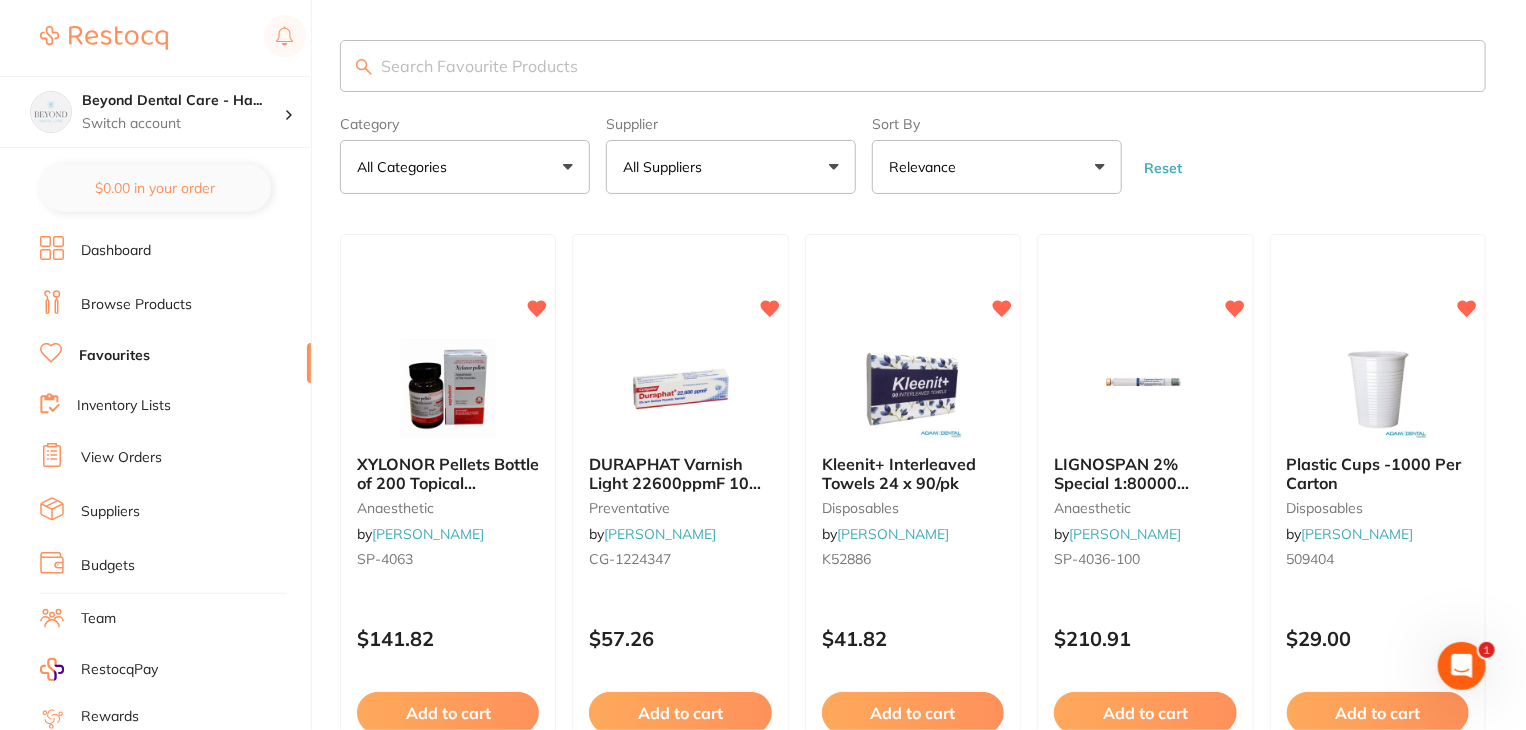 click on "All Suppliers" at bounding box center [731, 167] 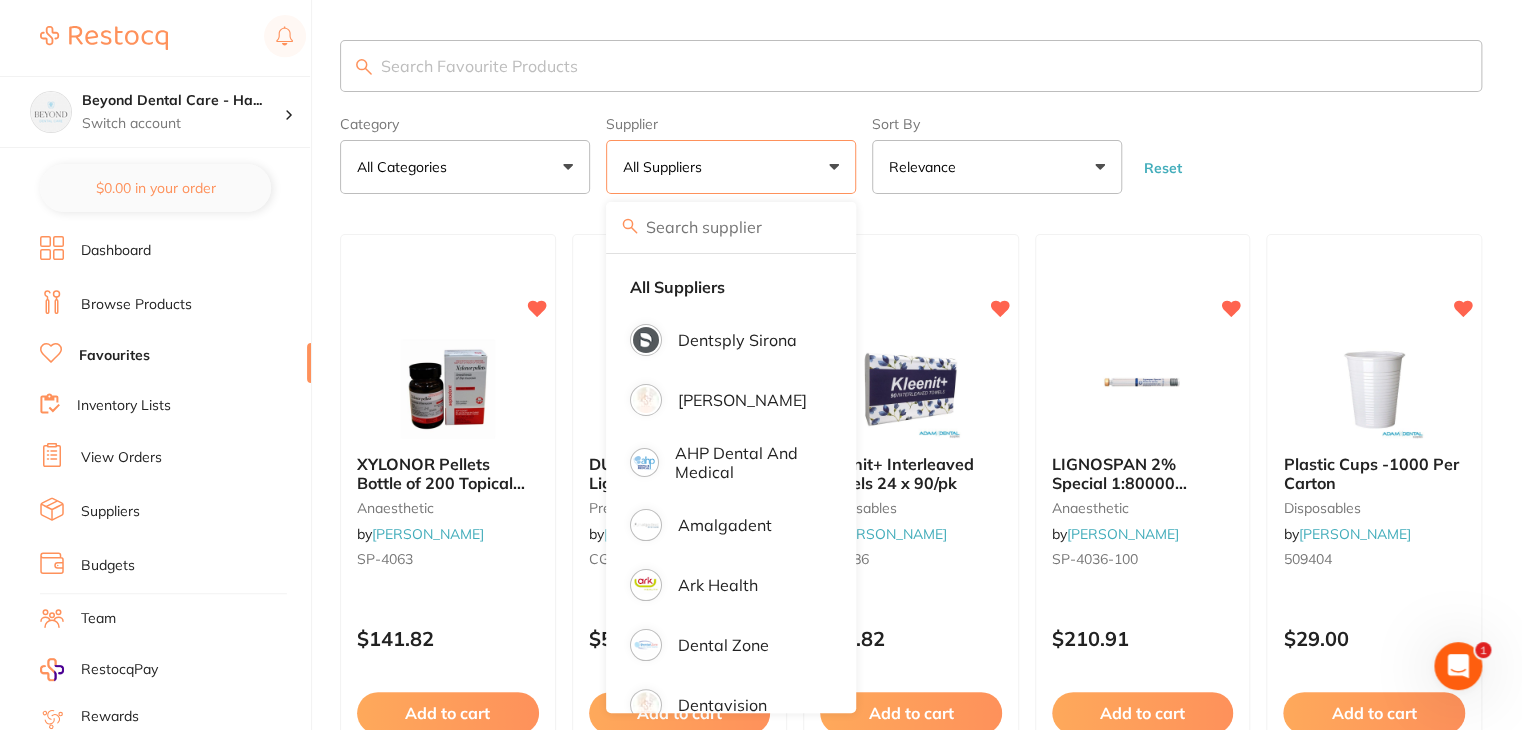 scroll, scrollTop: 0, scrollLeft: 0, axis: both 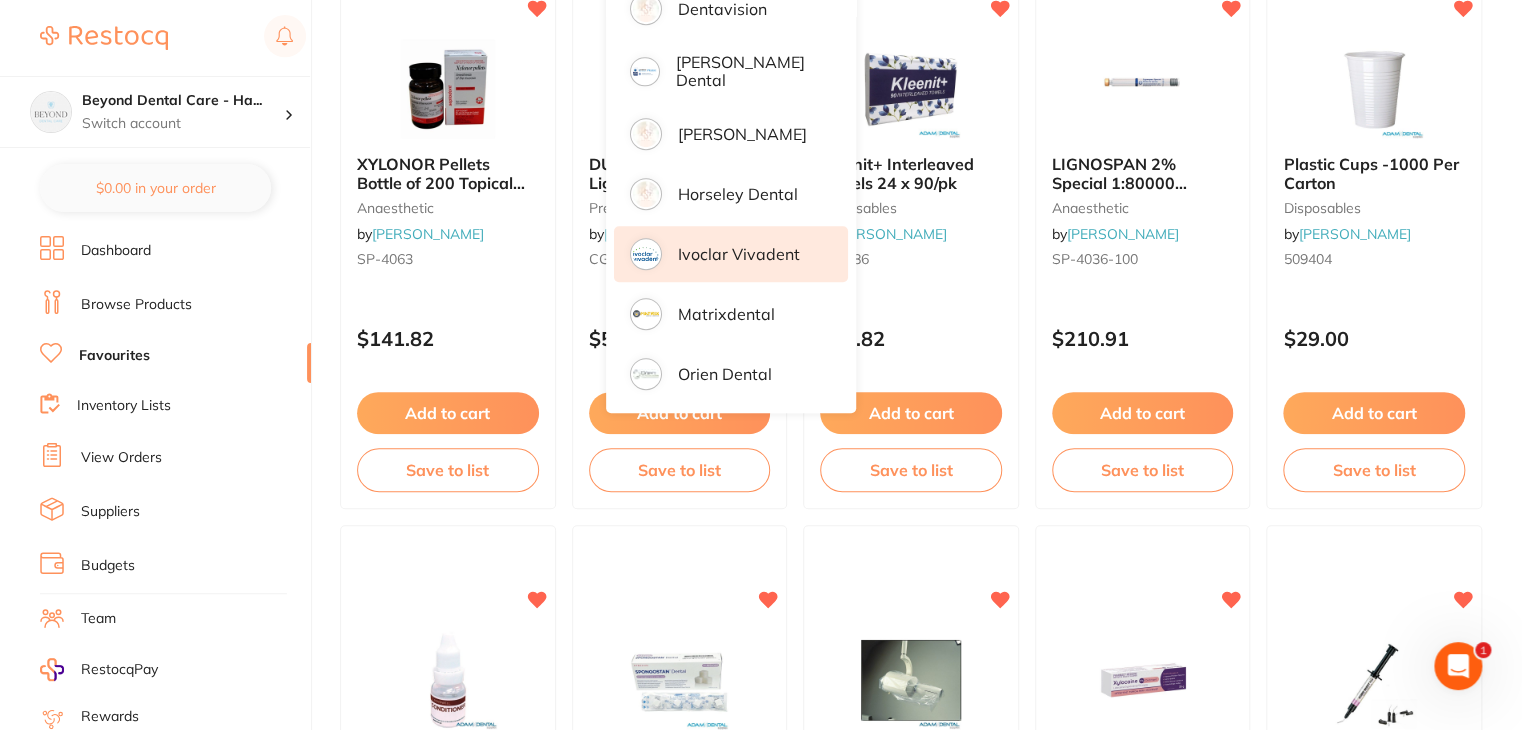click on "Ivoclar Vivadent" at bounding box center (739, 254) 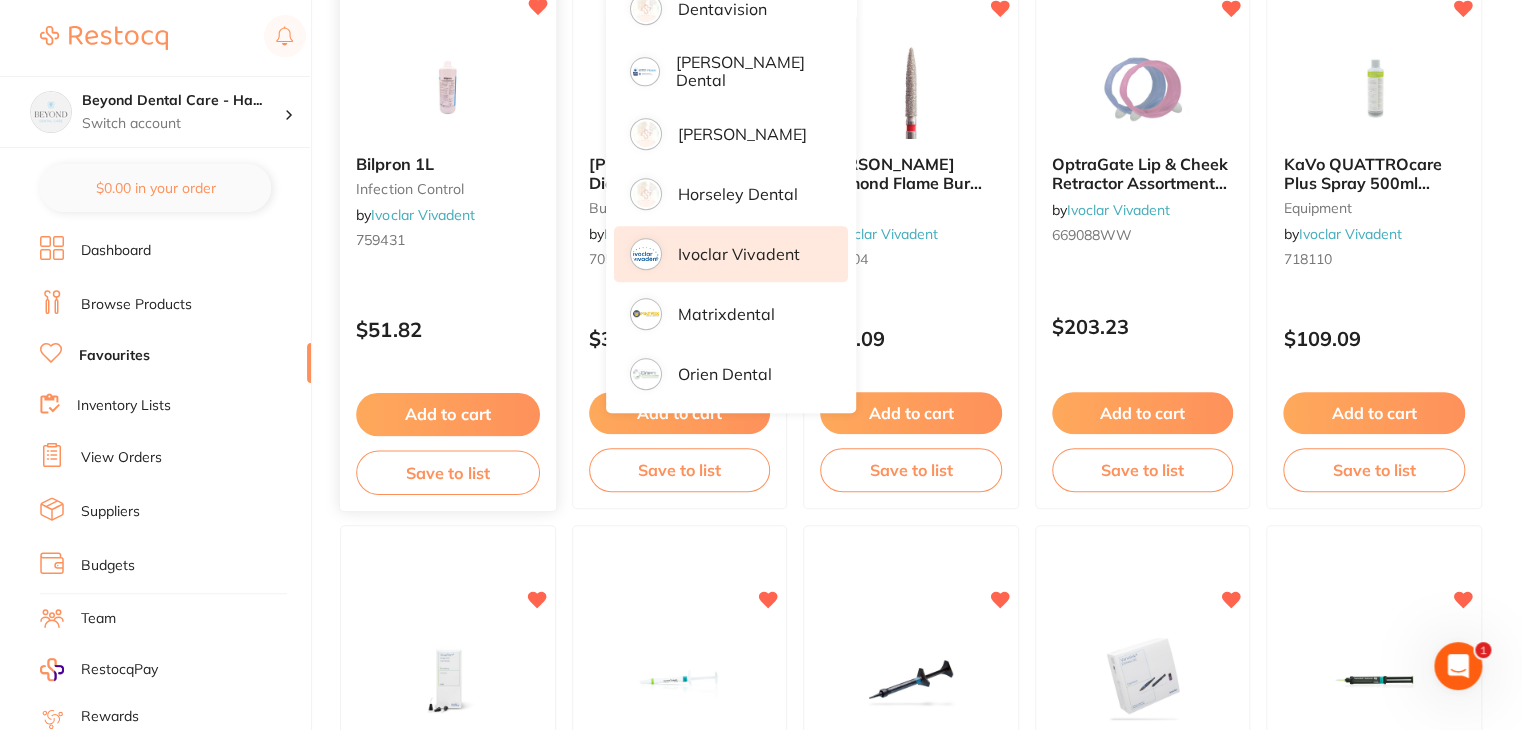 scroll, scrollTop: 0, scrollLeft: 0, axis: both 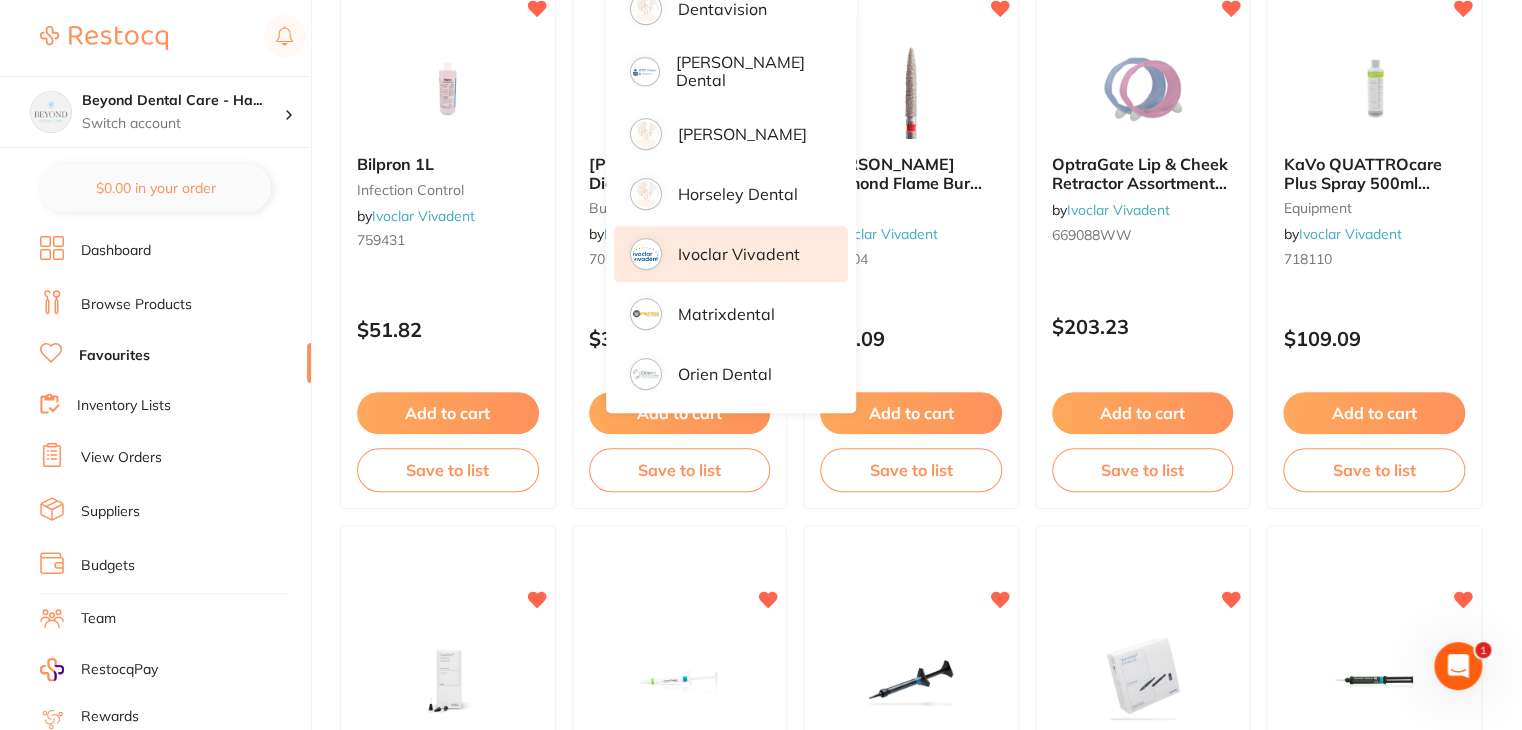 click on "$34,053.67 Beyond Dental Care - Ha... Switch account Beyond Dental Care - Hamilton $0.00   in your order Dashboard Browse Products Favourites Inventory Lists View Orders Suppliers Budgets Team RestocqPay Rewards Subscriptions Account Support Log Out Category All Categories All Categories burs crown & bridge equipment infection control laboratory restorative & cosmetic Clear Category   false    All Categories Category All Categories burs crown & bridge equipment infection control laboratory restorative & cosmetic Supplier Ivoclar Vivadent All Suppliers Dentsply Sirona Adam Dental AHP Dental and Medical Amalgadent Ark Health Dental Zone Dentavision Erskine Dental Henry Schein Halas Horseley Dental Ivoclar Vivadent Matrixdental Orien dental Clear Supplier   true    Ivoclar Vivadent Supplier All Suppliers Dentsply Sirona Adam Dental AHP Dental and Medical Amalgadent Ark Health Dental Zone Dentavision Erskine Dental Henry Schein Halas Horseley Dental Ivoclar Vivadent Matrixdental Orien dental Sort By Relevance" at bounding box center (761, 65) 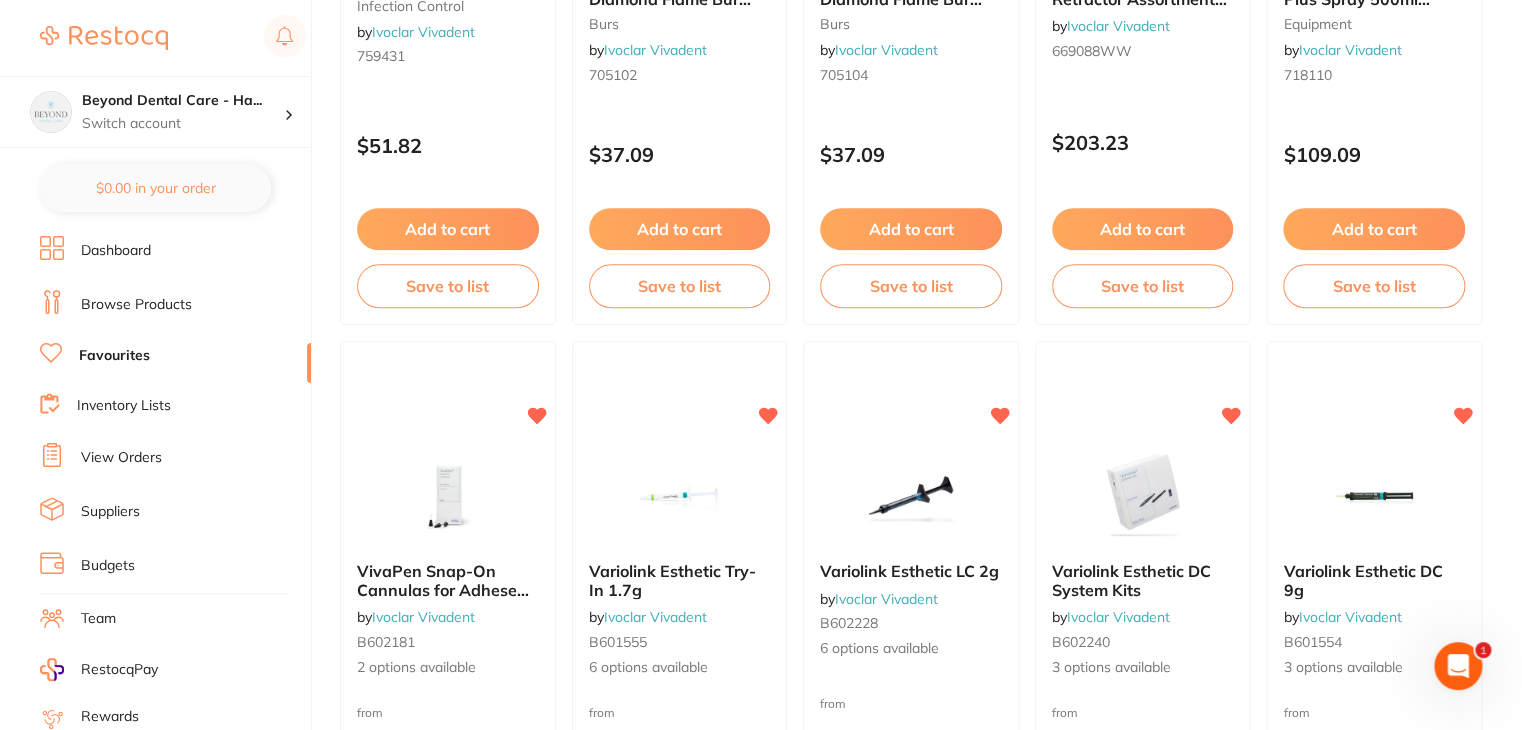 scroll, scrollTop: 500, scrollLeft: 0, axis: vertical 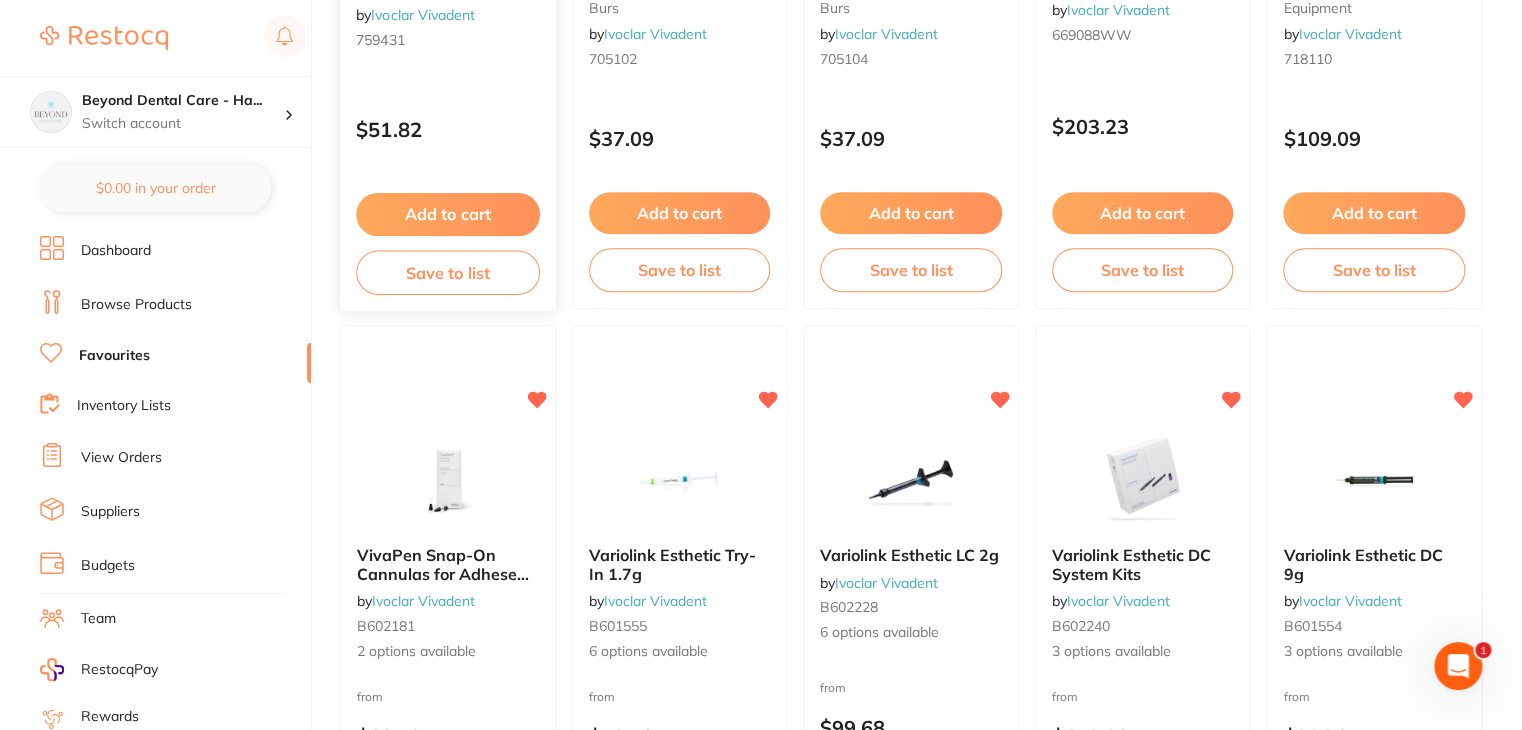 click on "Add to cart" at bounding box center (447, 214) 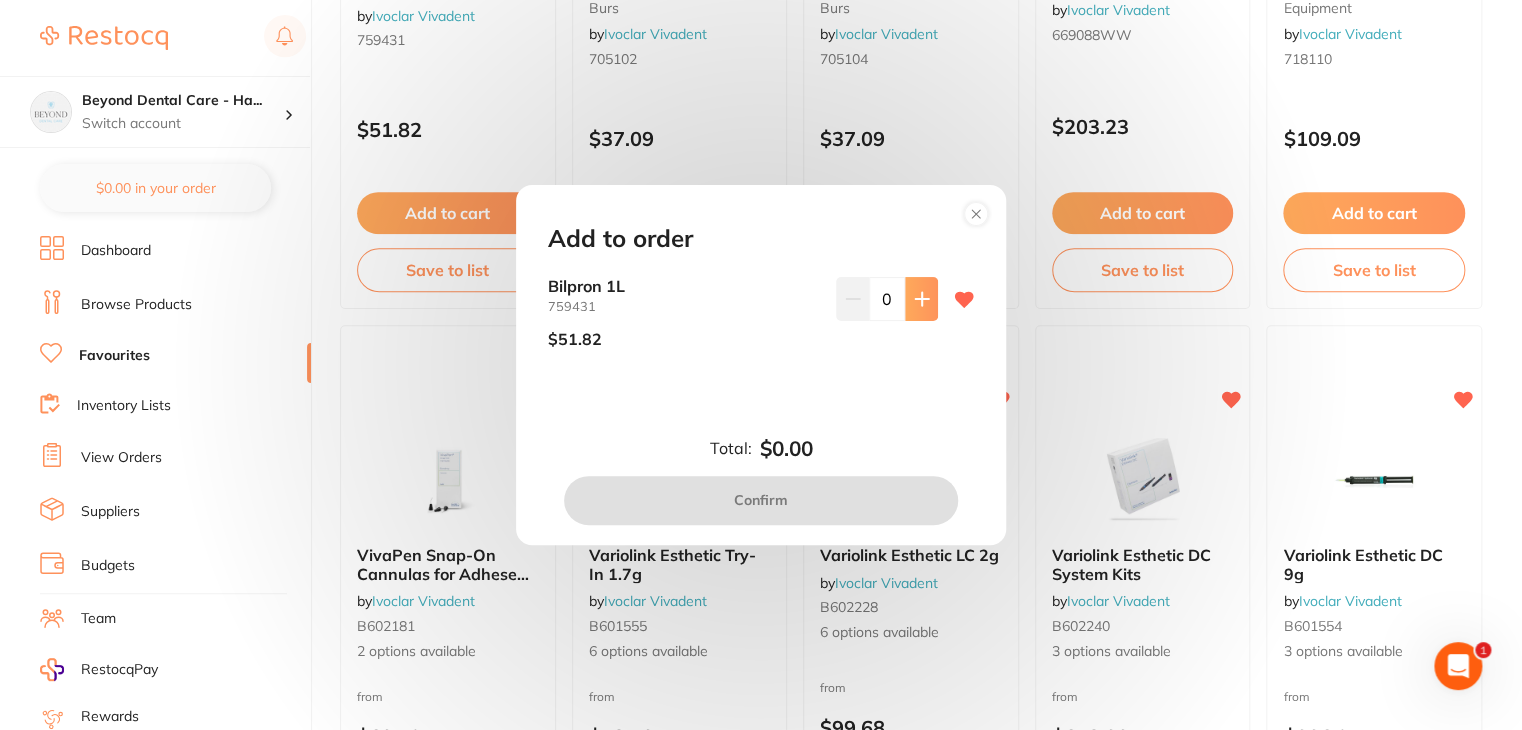 scroll, scrollTop: 0, scrollLeft: 0, axis: both 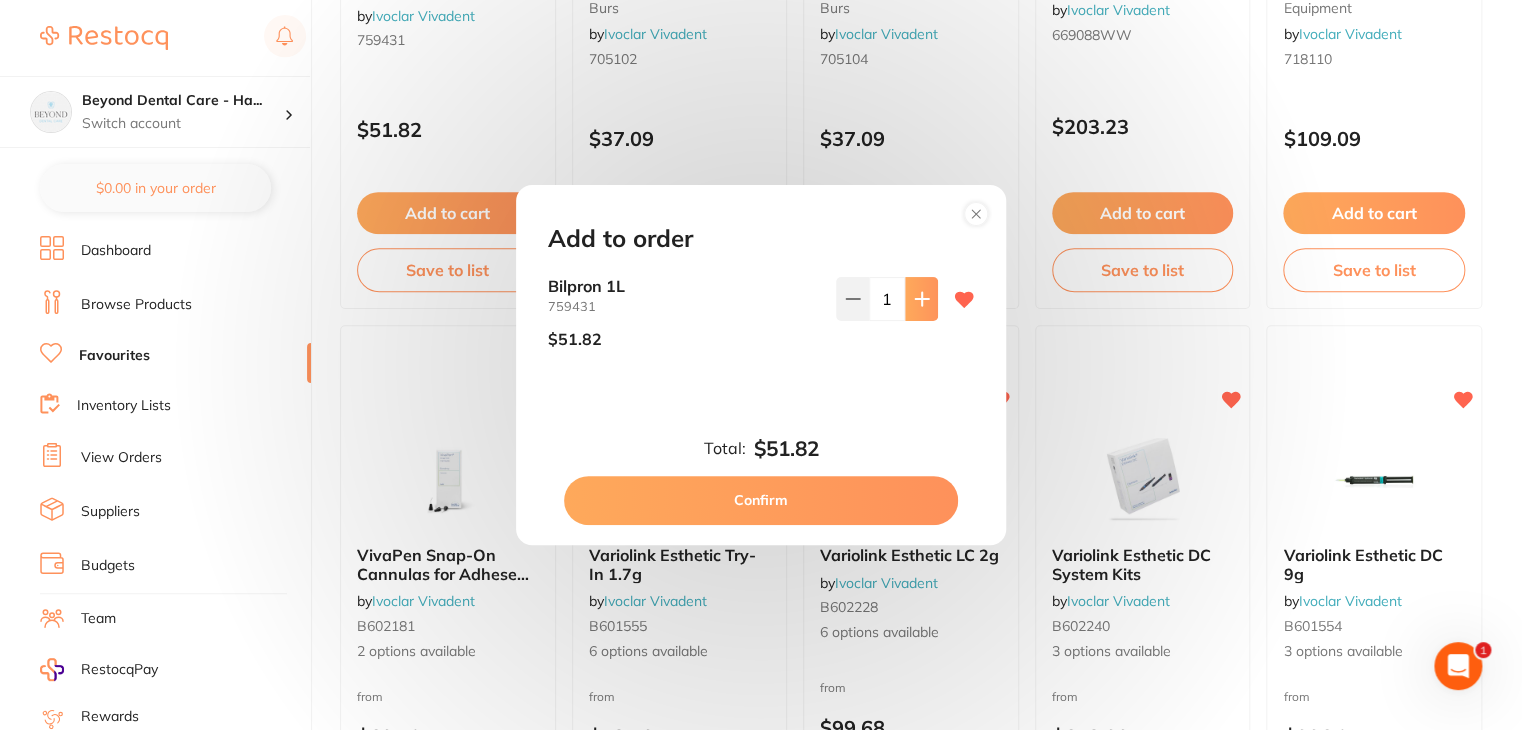 click 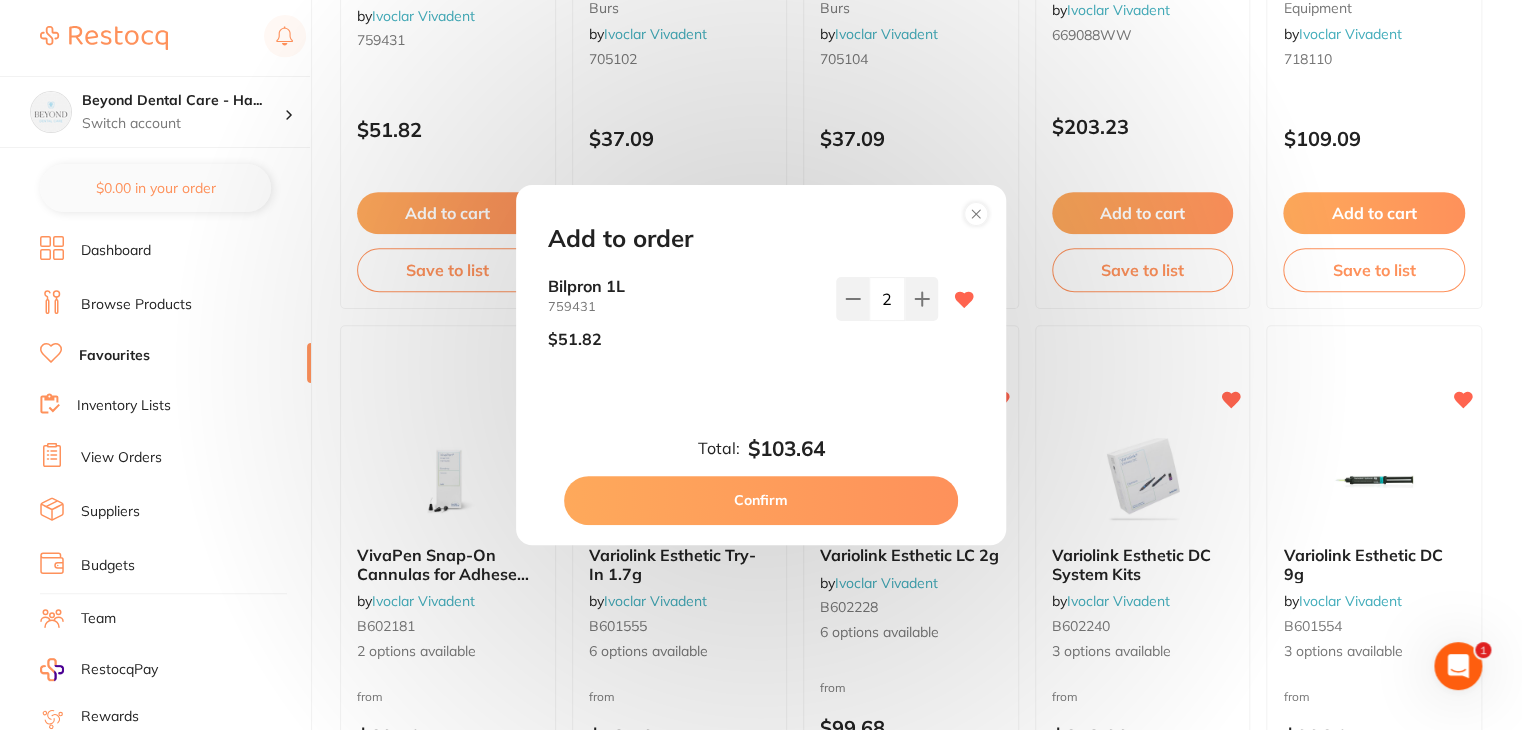 click on "Confirm" at bounding box center (761, 500) 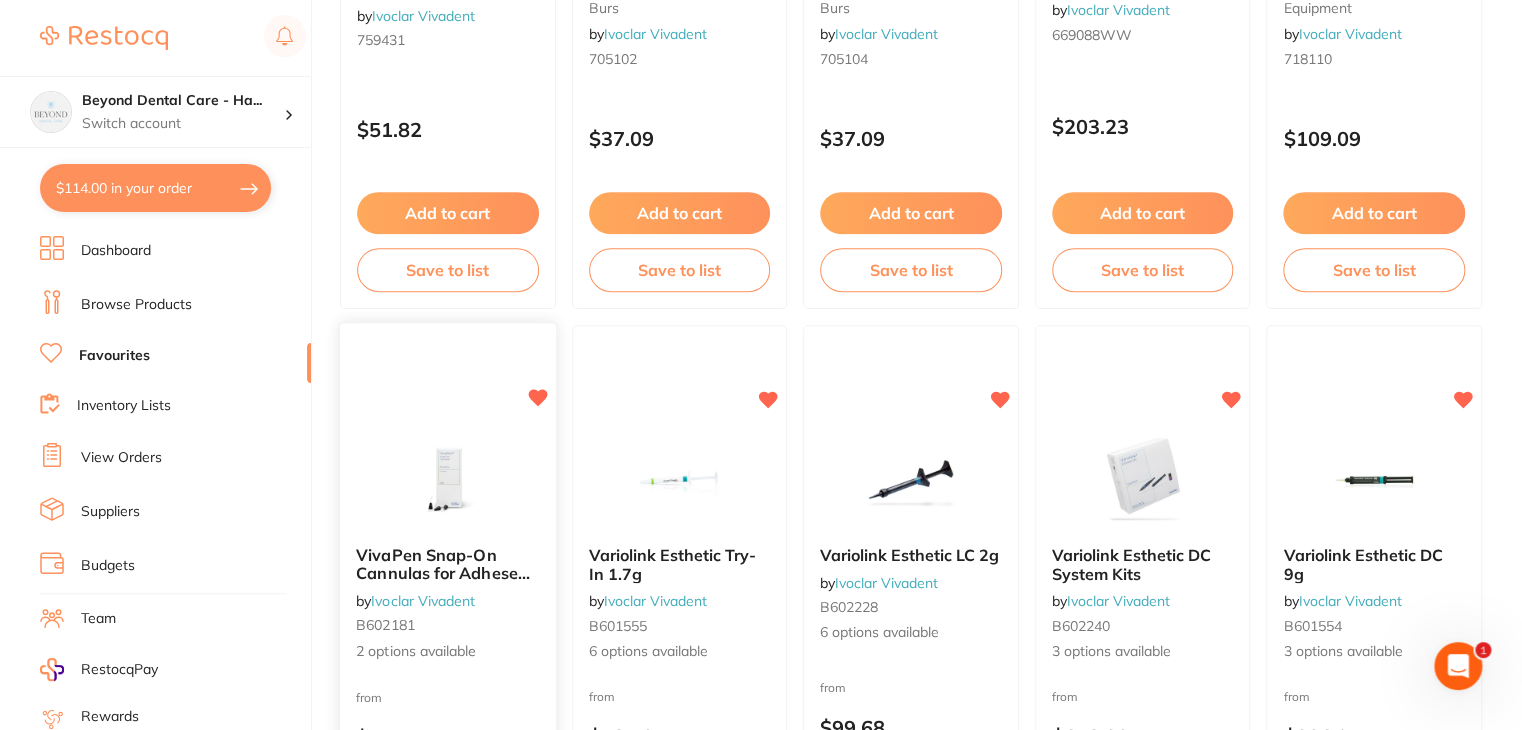 scroll, scrollTop: 0, scrollLeft: 0, axis: both 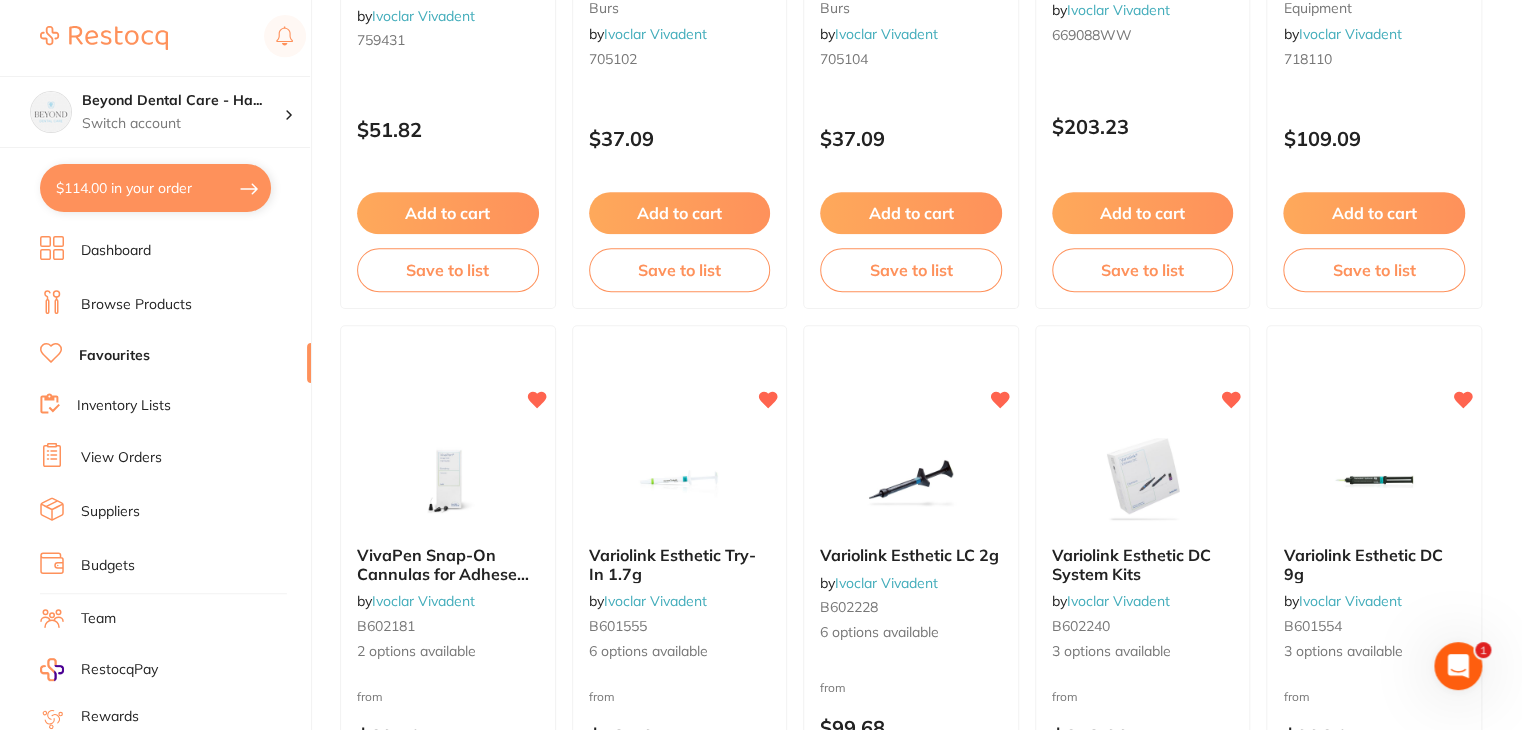 click on "$114.00   in your order" at bounding box center [155, 188] 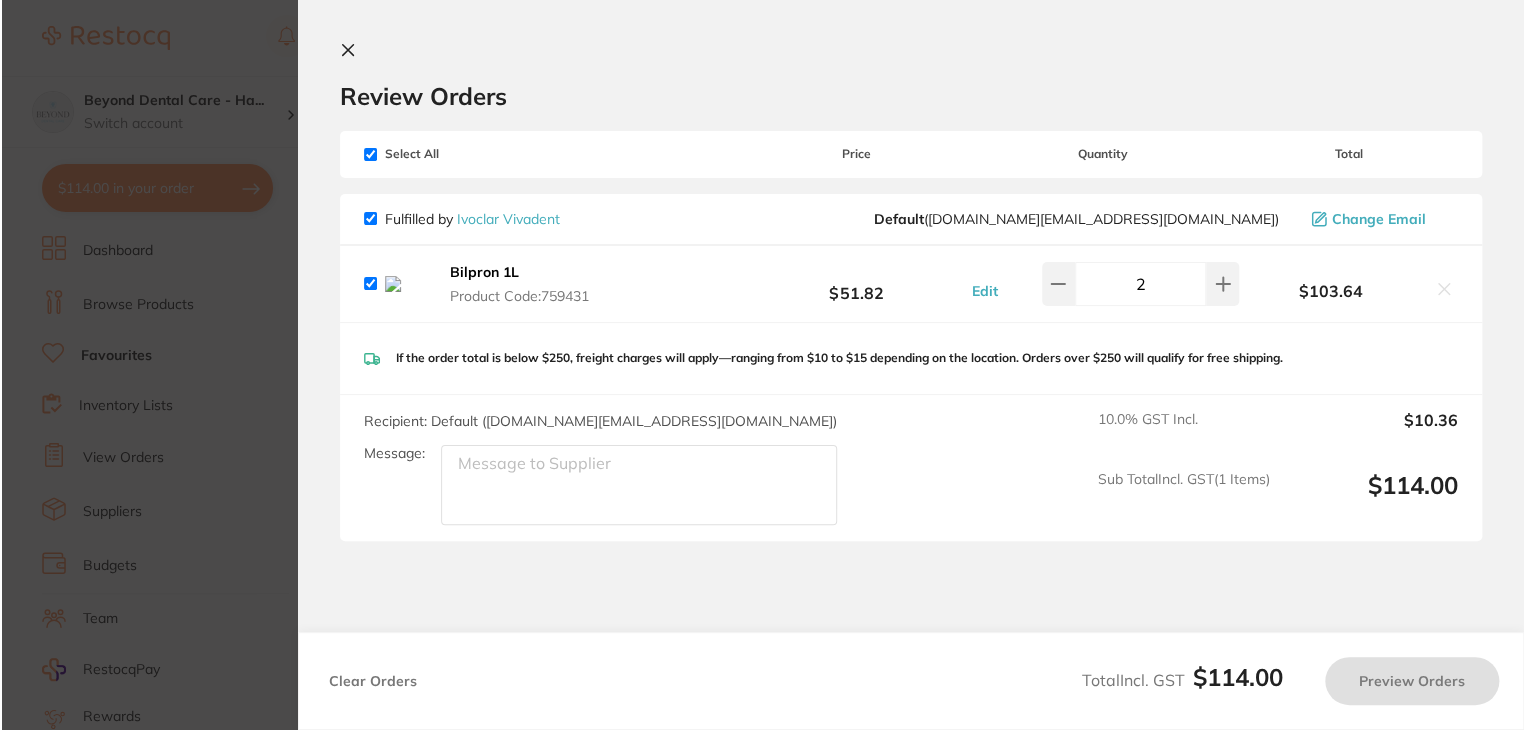 scroll, scrollTop: 0, scrollLeft: 0, axis: both 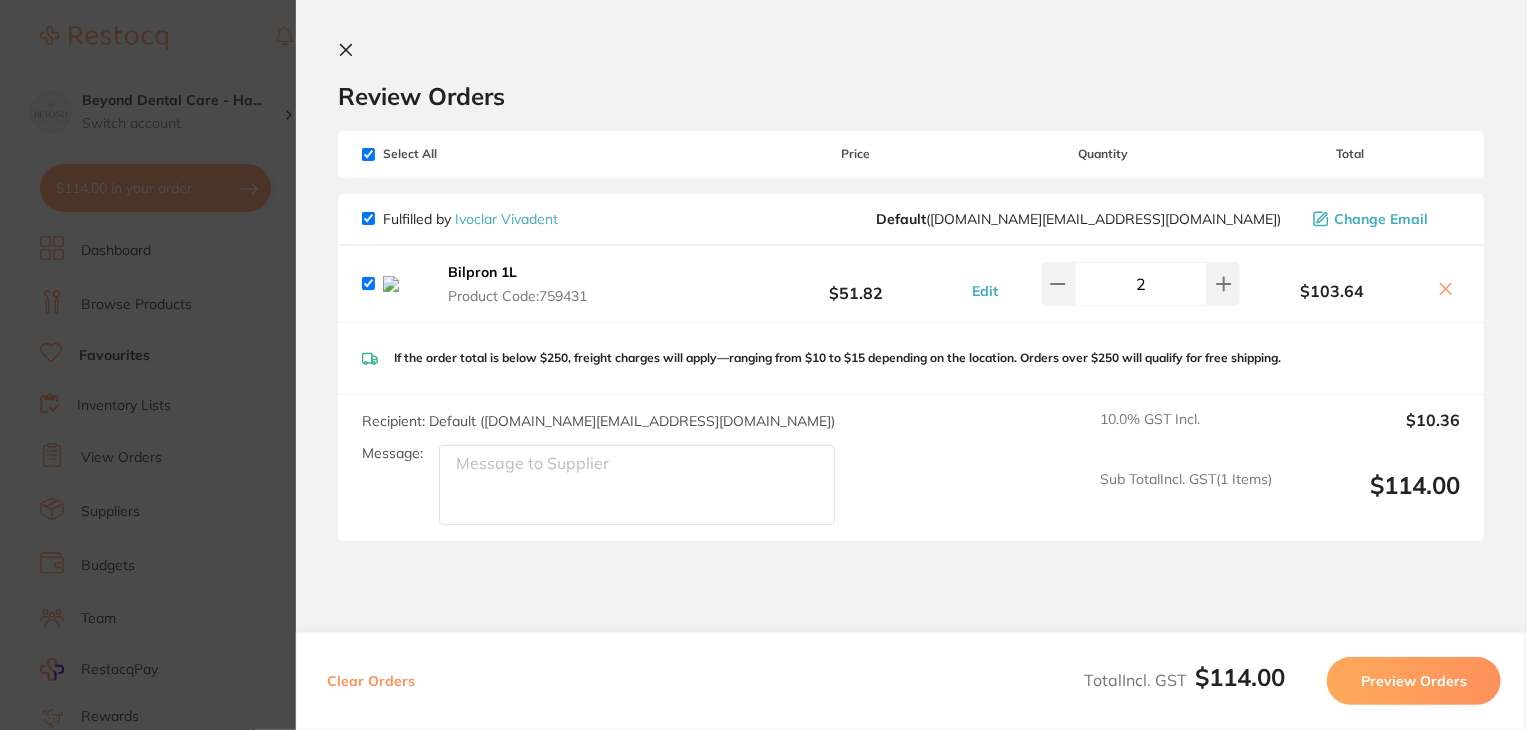 click on "Clear Orders" at bounding box center [371, 681] 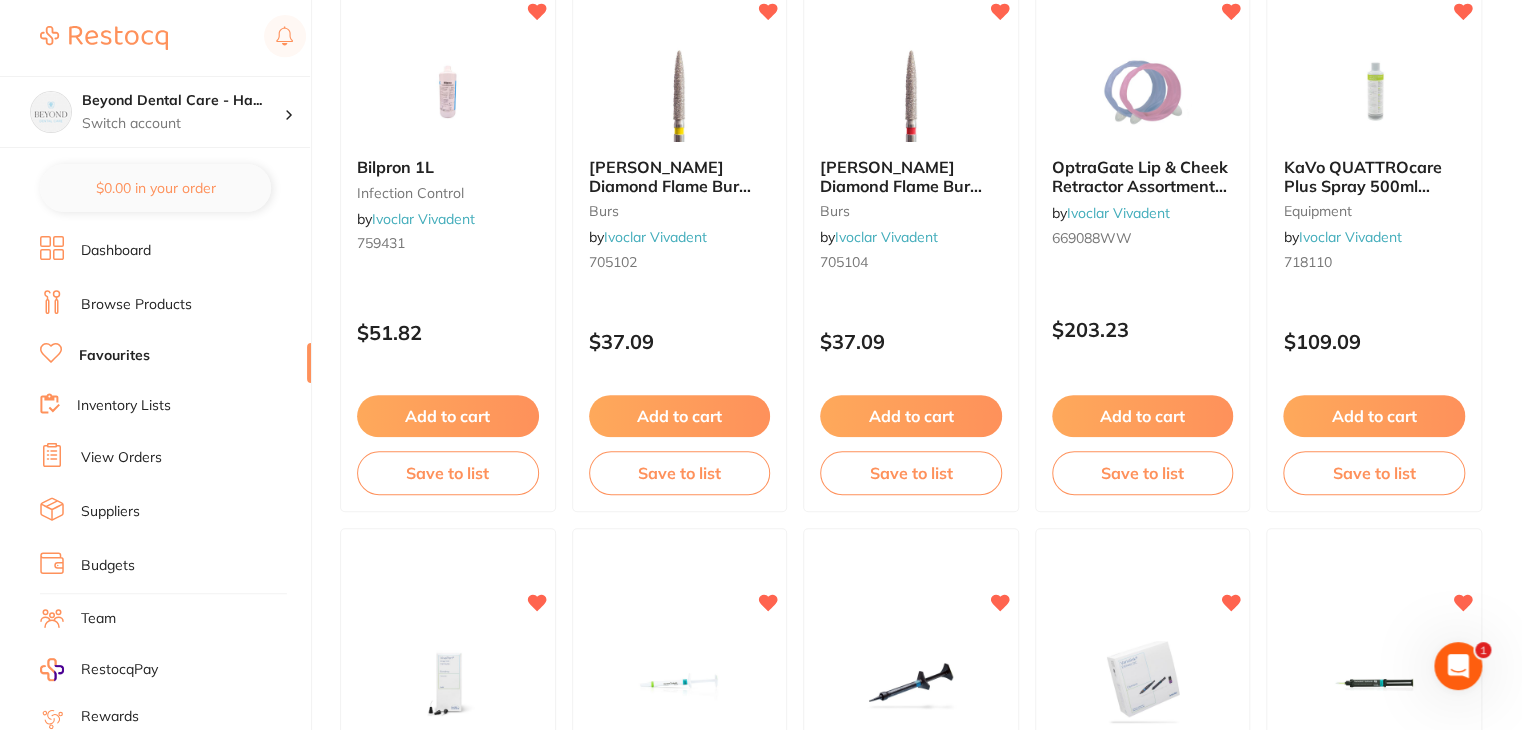 scroll, scrollTop: 0, scrollLeft: 0, axis: both 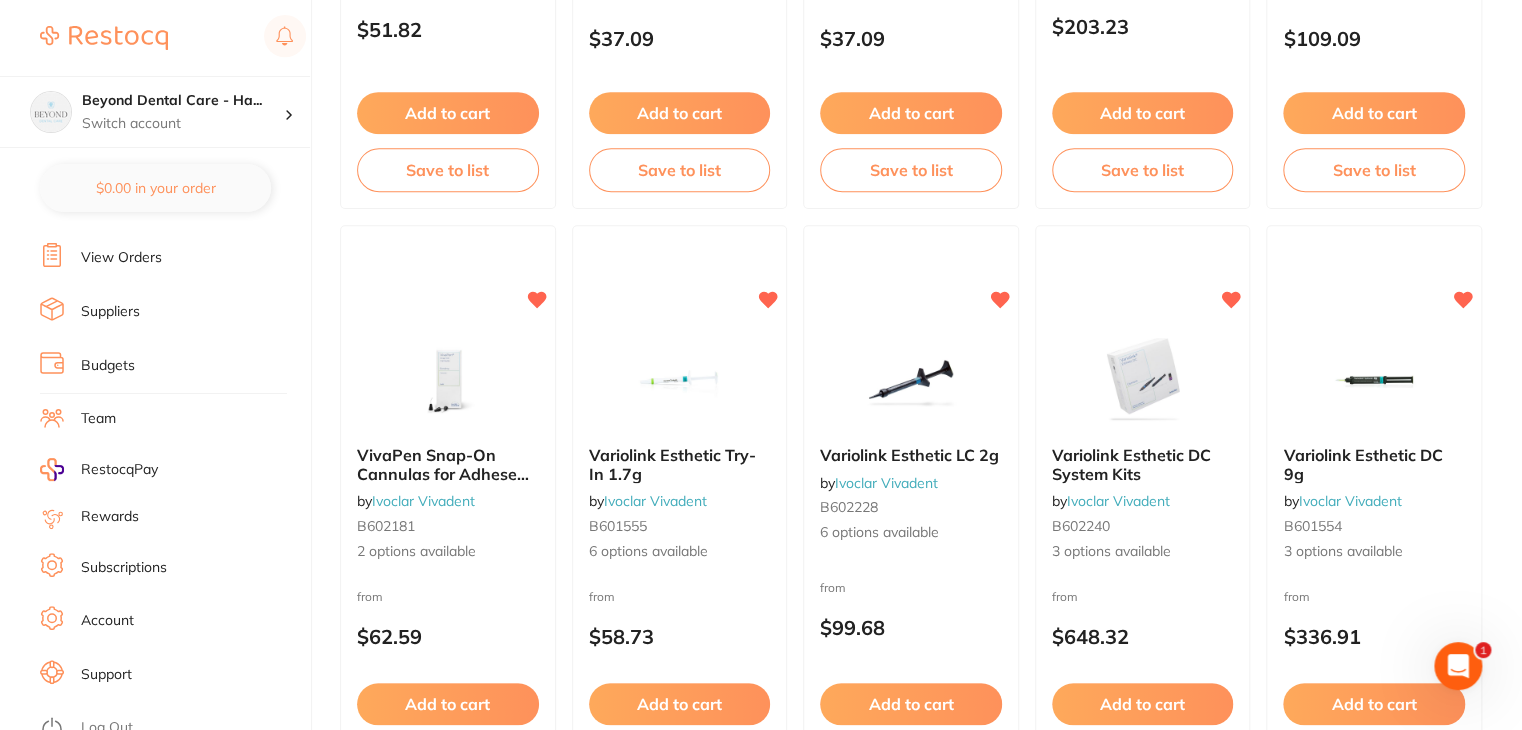 click on "Log Out" at bounding box center [107, 728] 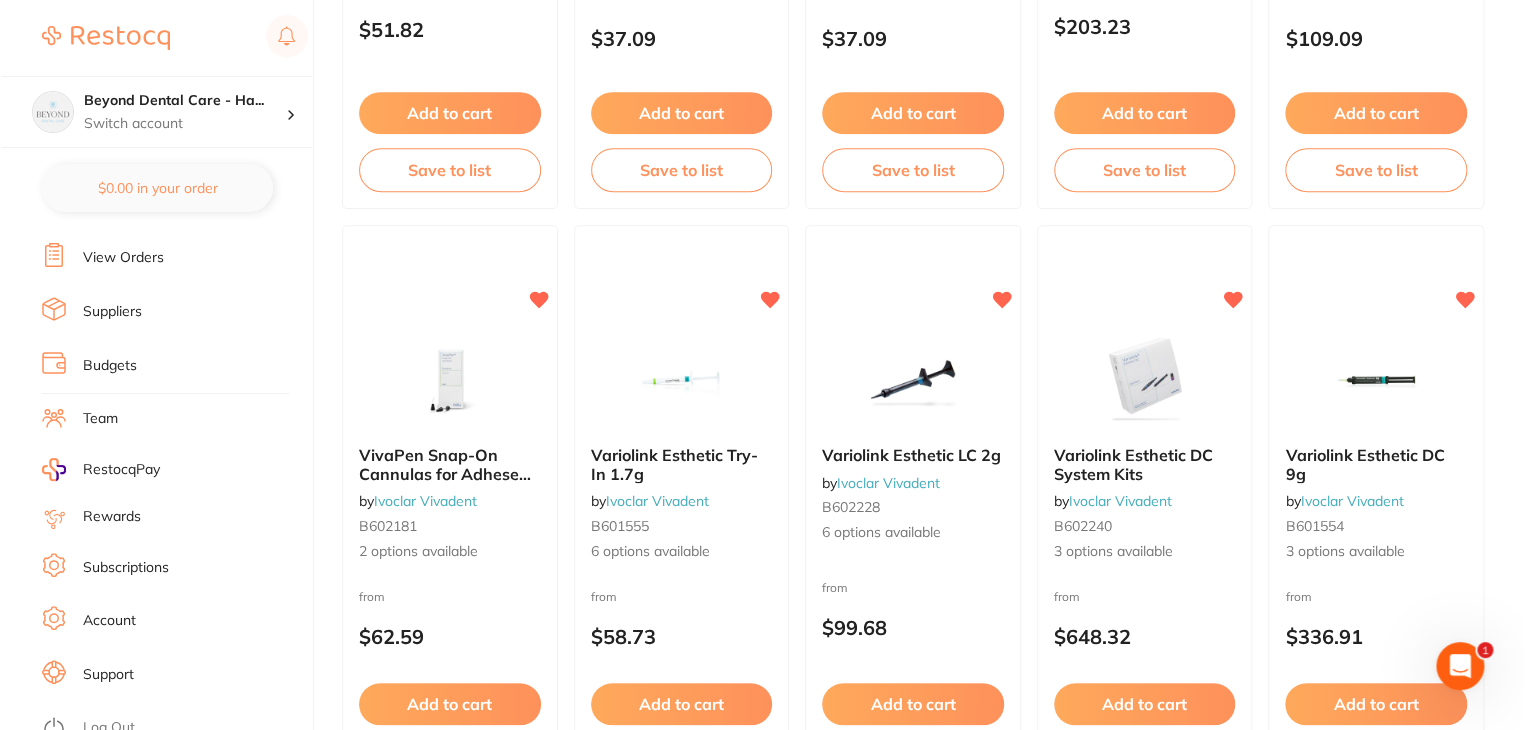 scroll, scrollTop: 0, scrollLeft: 0, axis: both 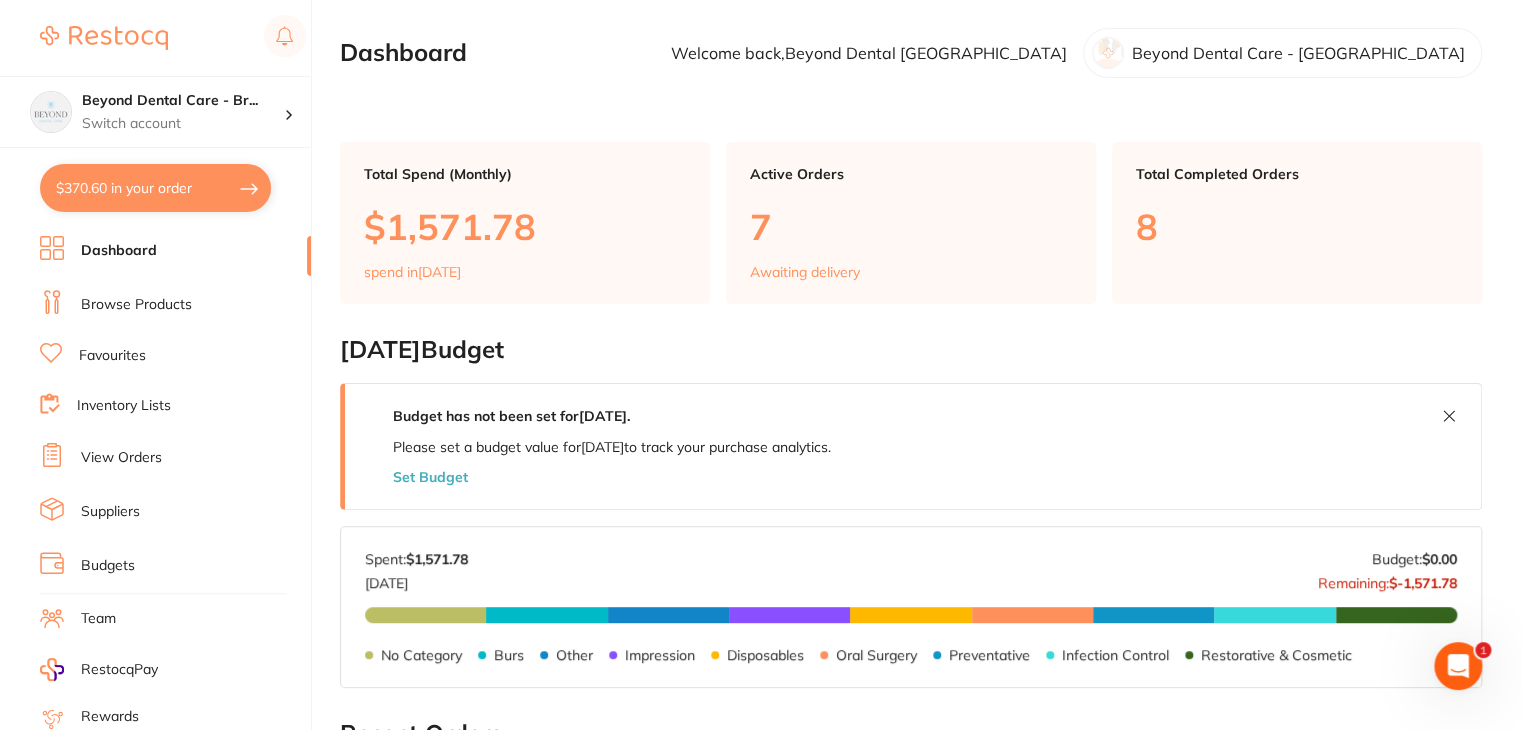 click on "Favourites" at bounding box center (112, 356) 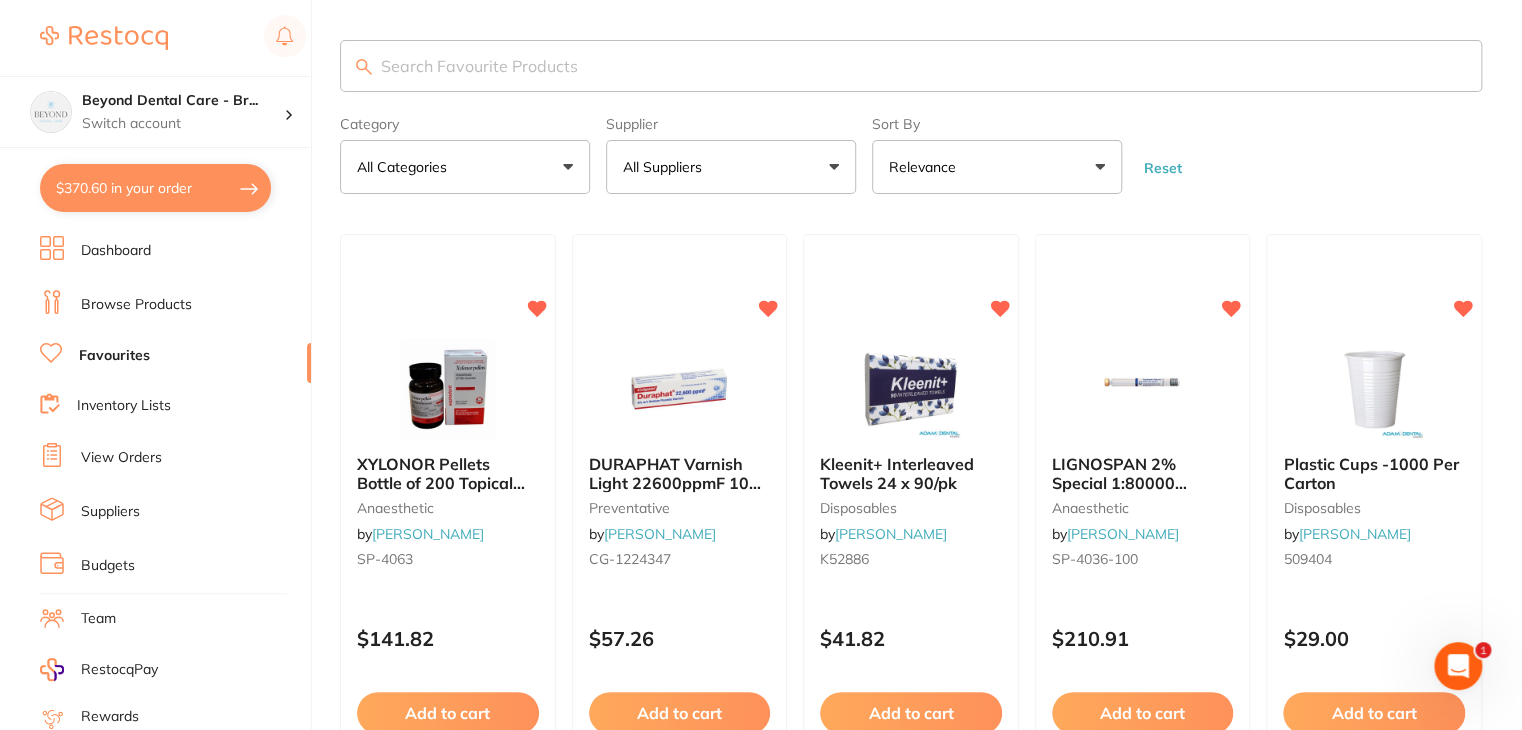 click at bounding box center (911, 66) 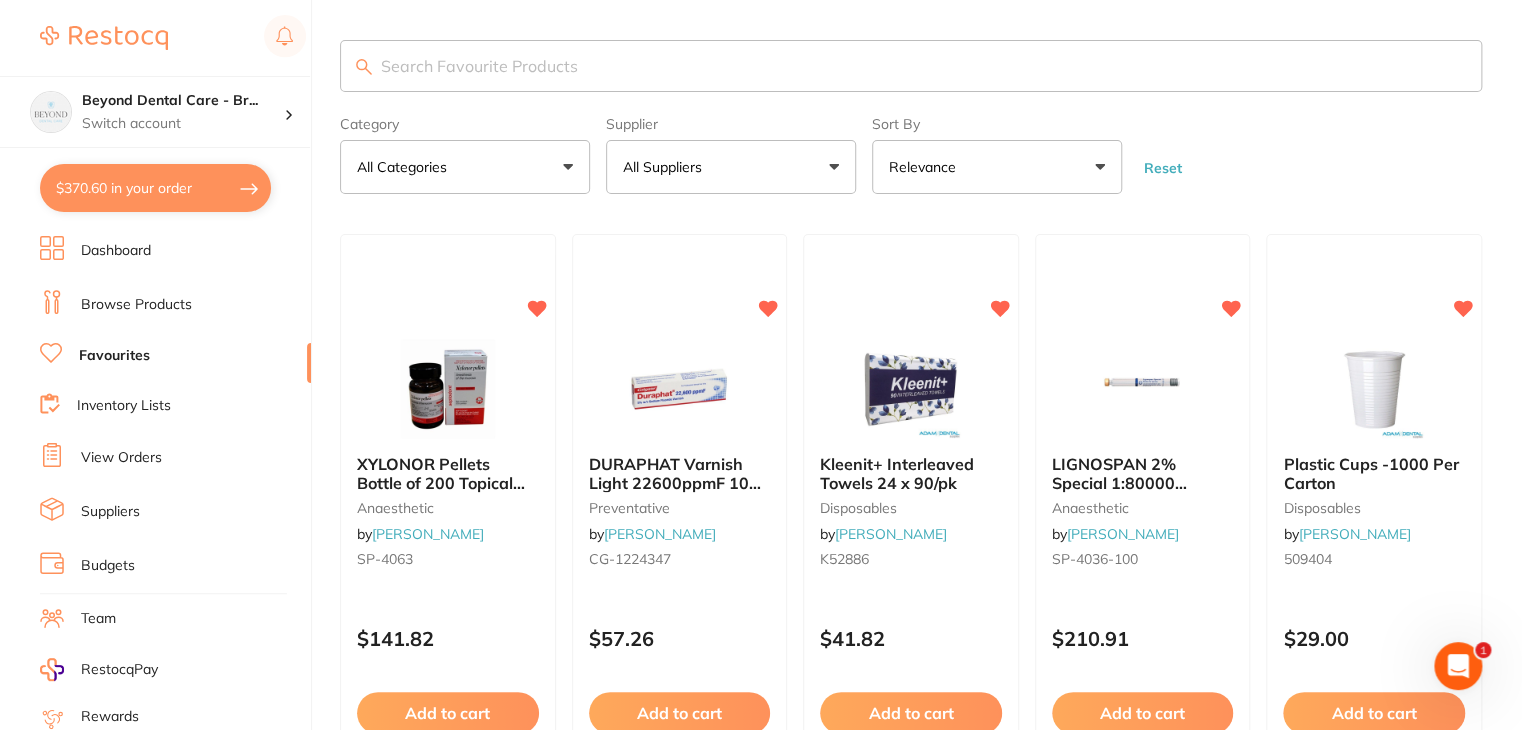 scroll, scrollTop: 0, scrollLeft: 0, axis: both 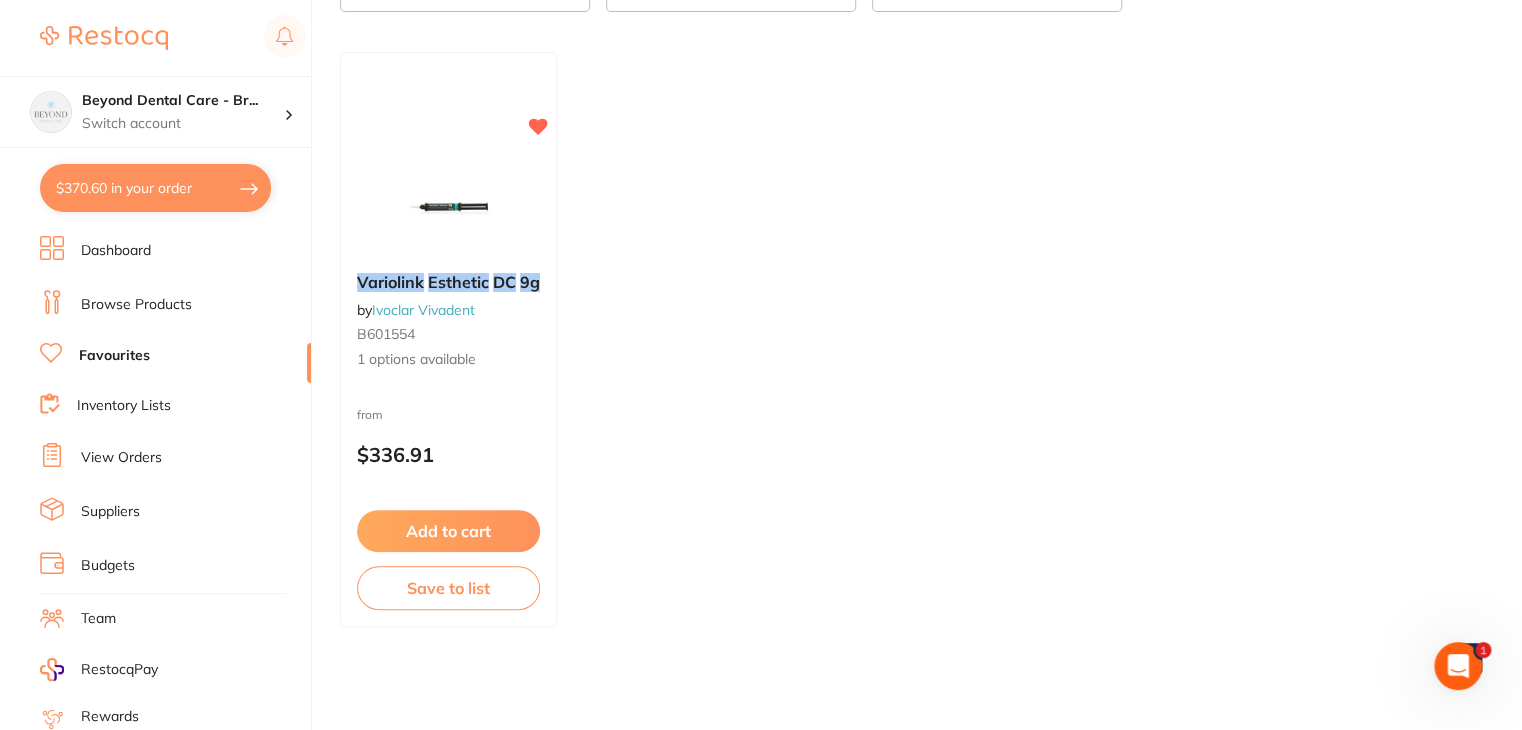 type on "Variolink Esthetic DC Neutral 9g" 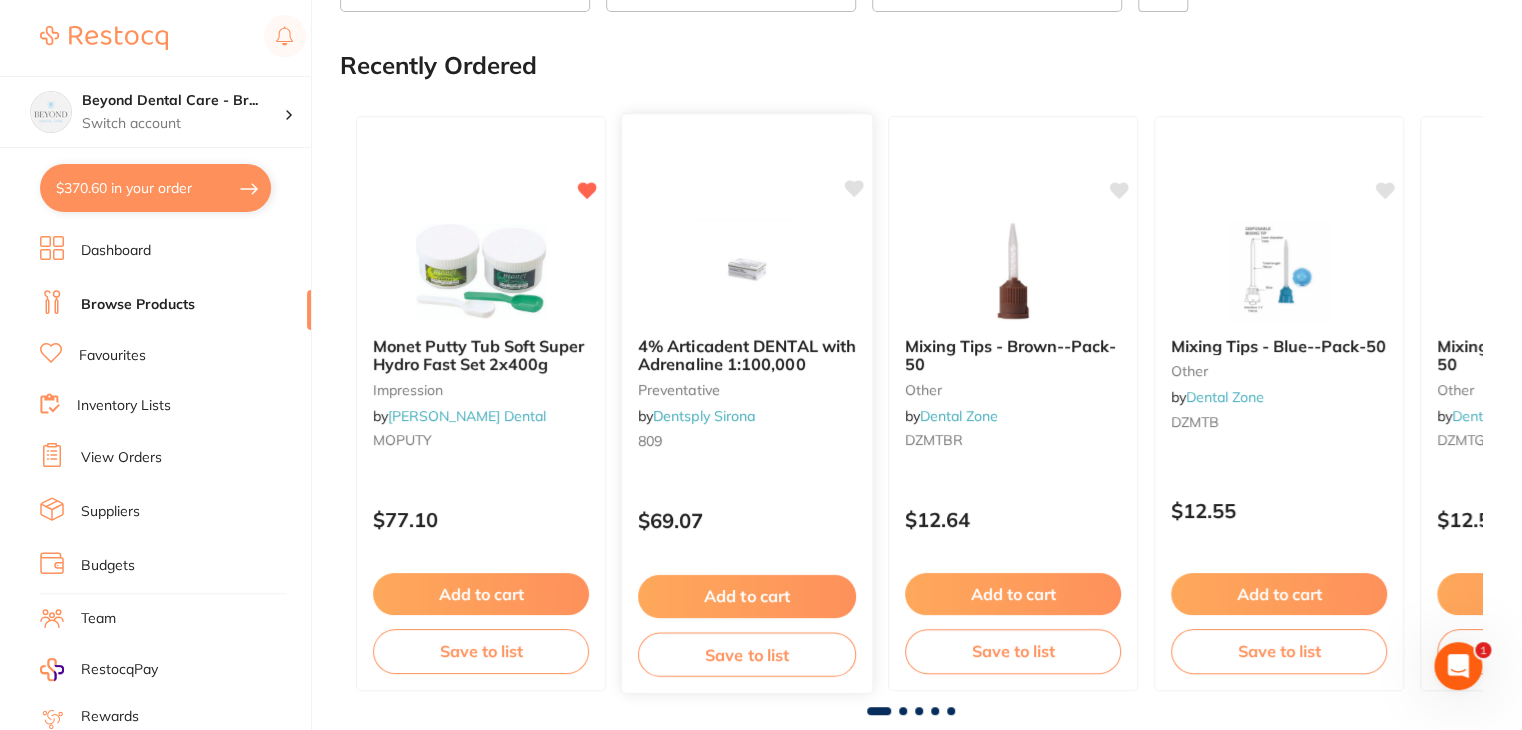scroll, scrollTop: 0, scrollLeft: 0, axis: both 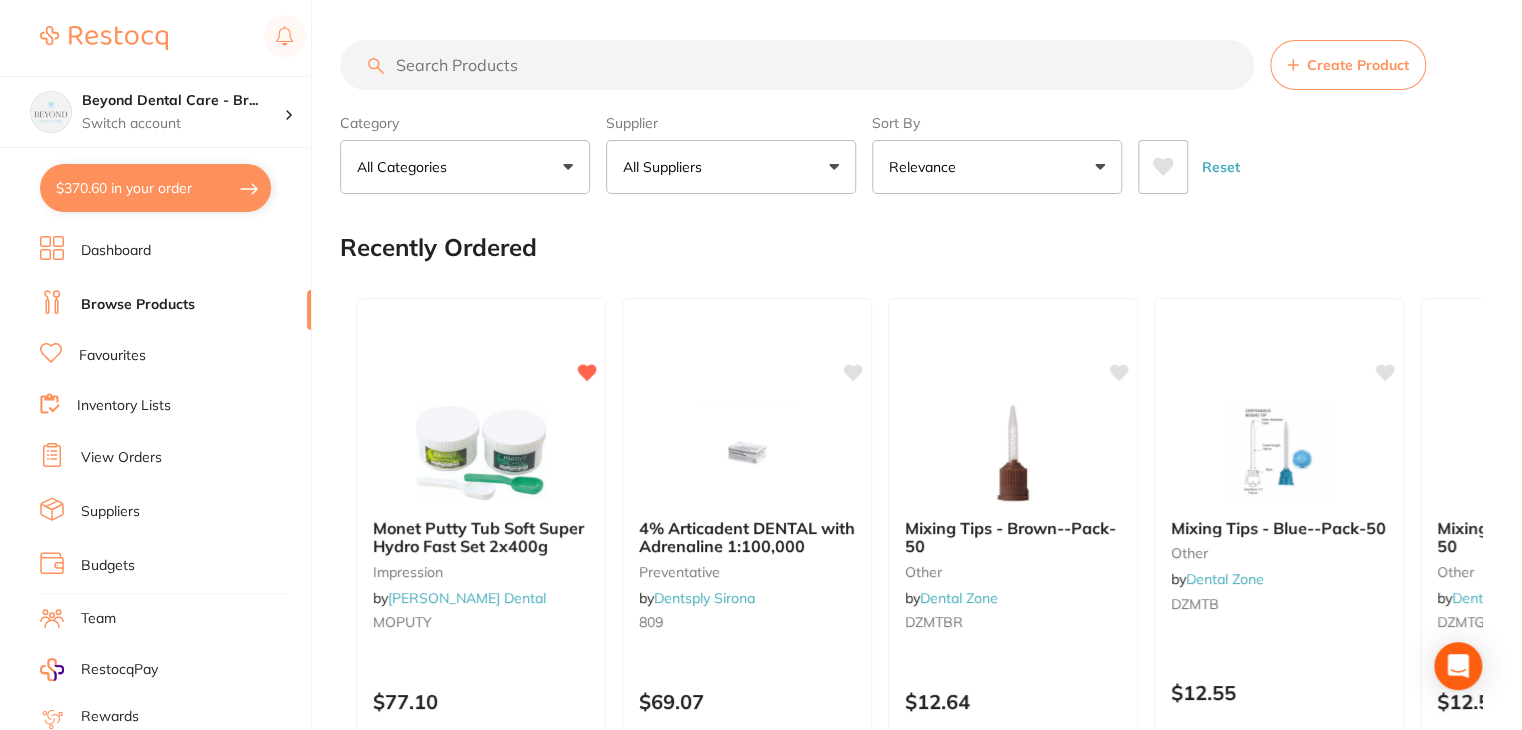 click on "All Suppliers" at bounding box center [731, 167] 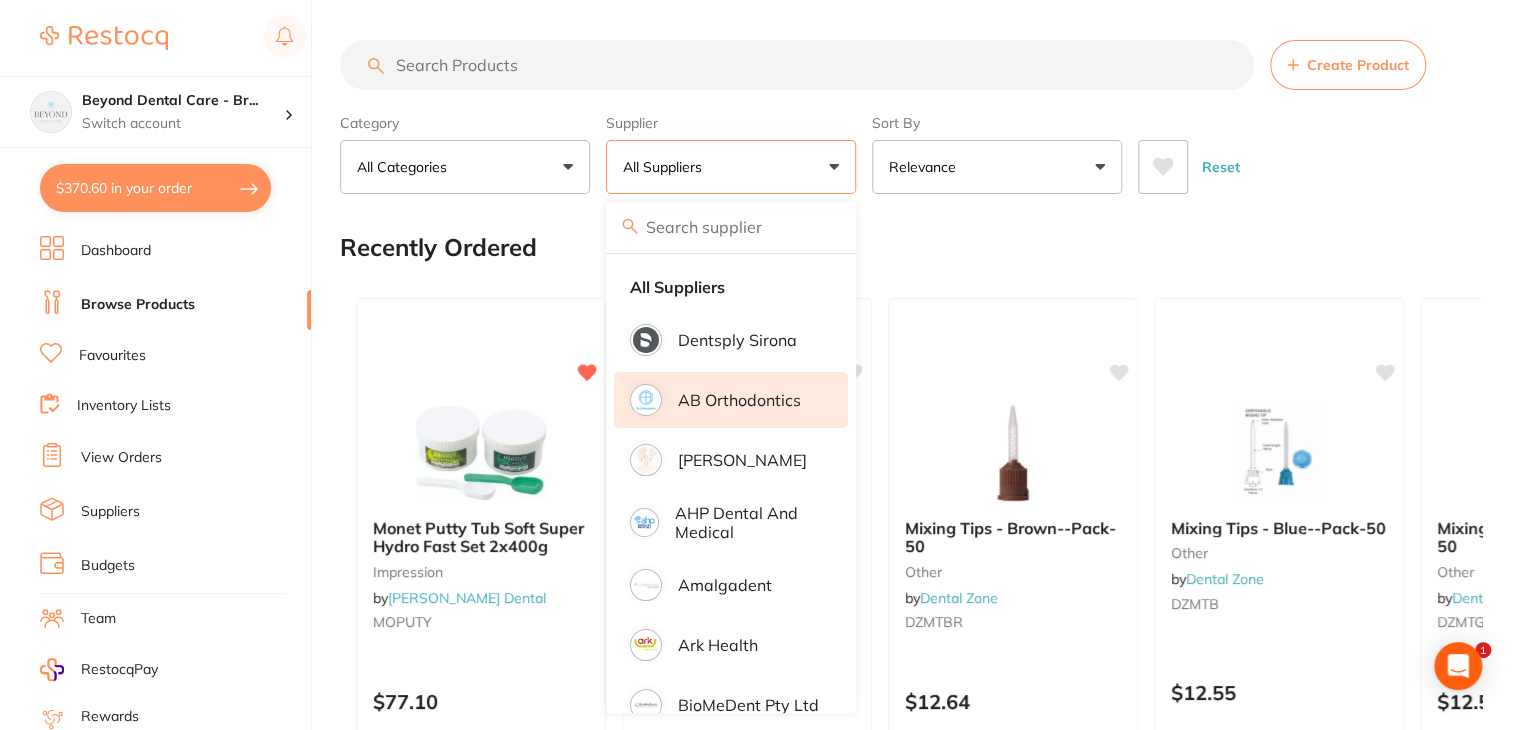 scroll, scrollTop: 424, scrollLeft: 0, axis: vertical 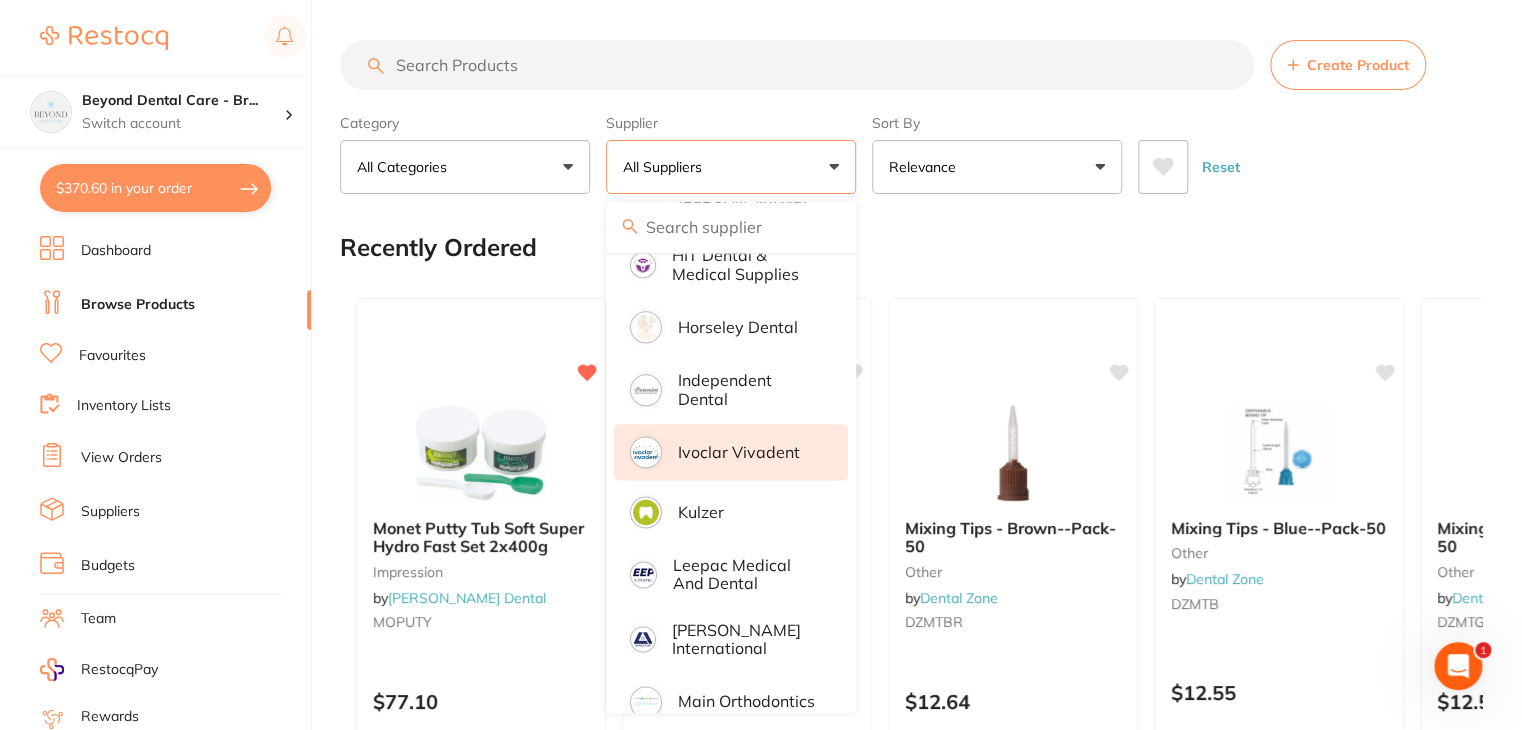 click on "Ivoclar Vivadent" at bounding box center (739, 452) 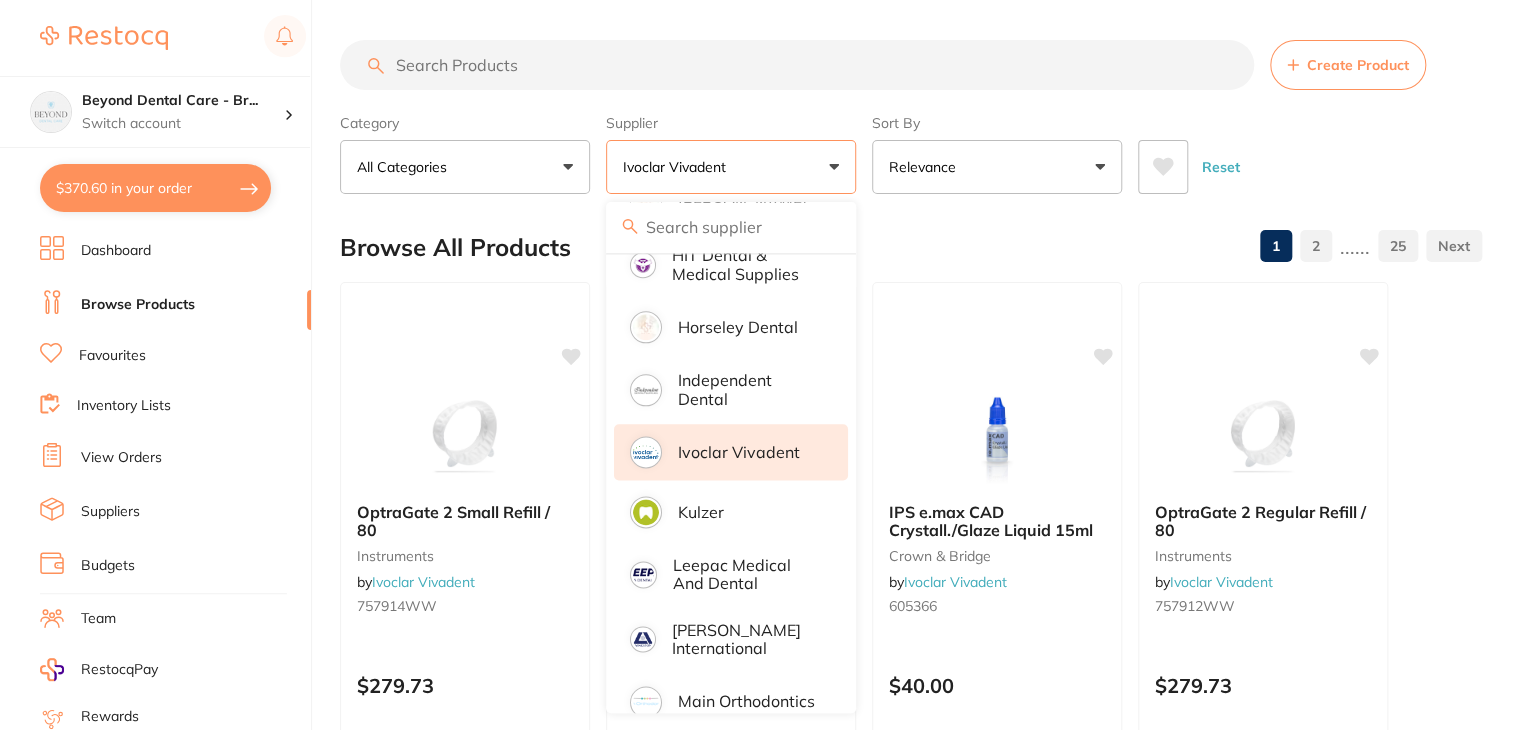 click at bounding box center [797, 65] 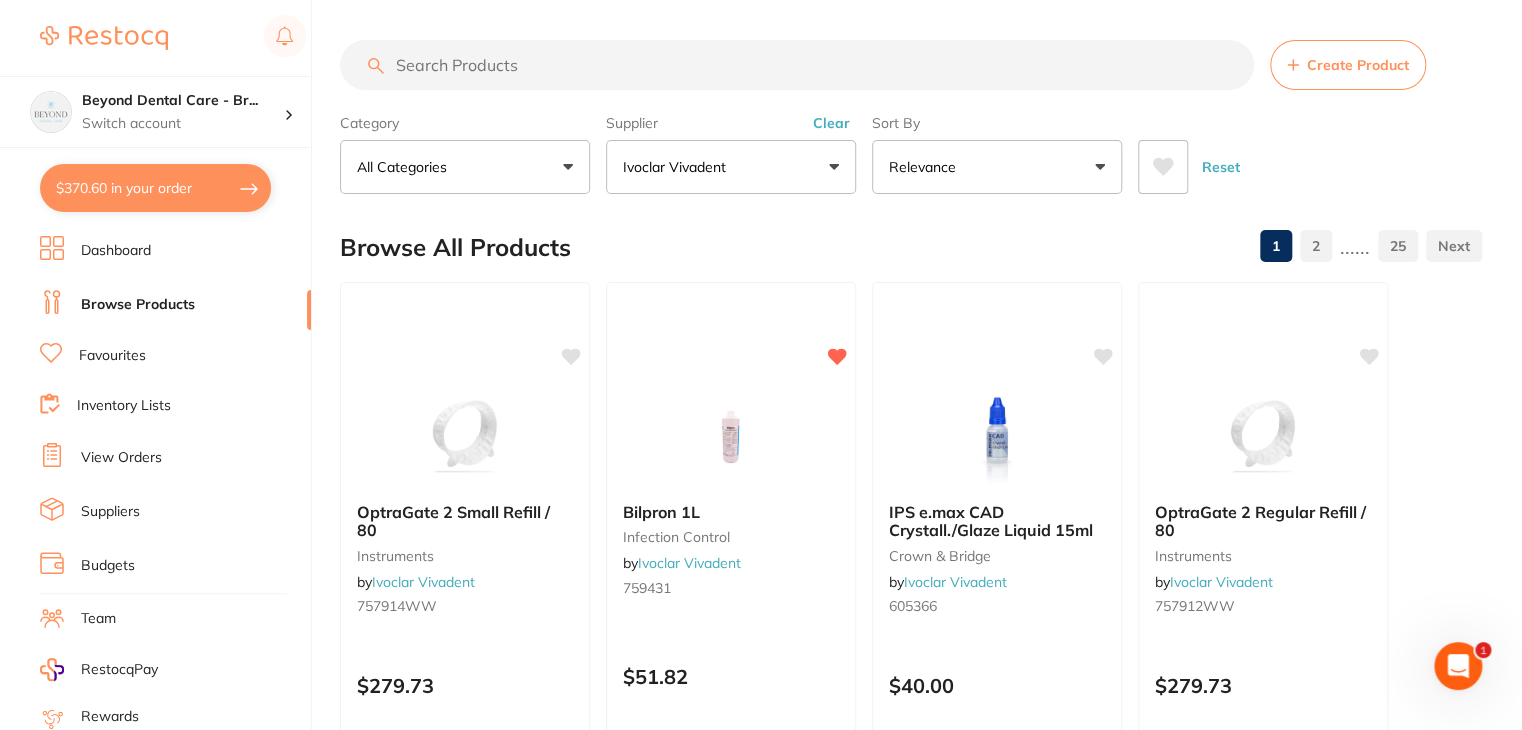 scroll, scrollTop: 0, scrollLeft: 0, axis: both 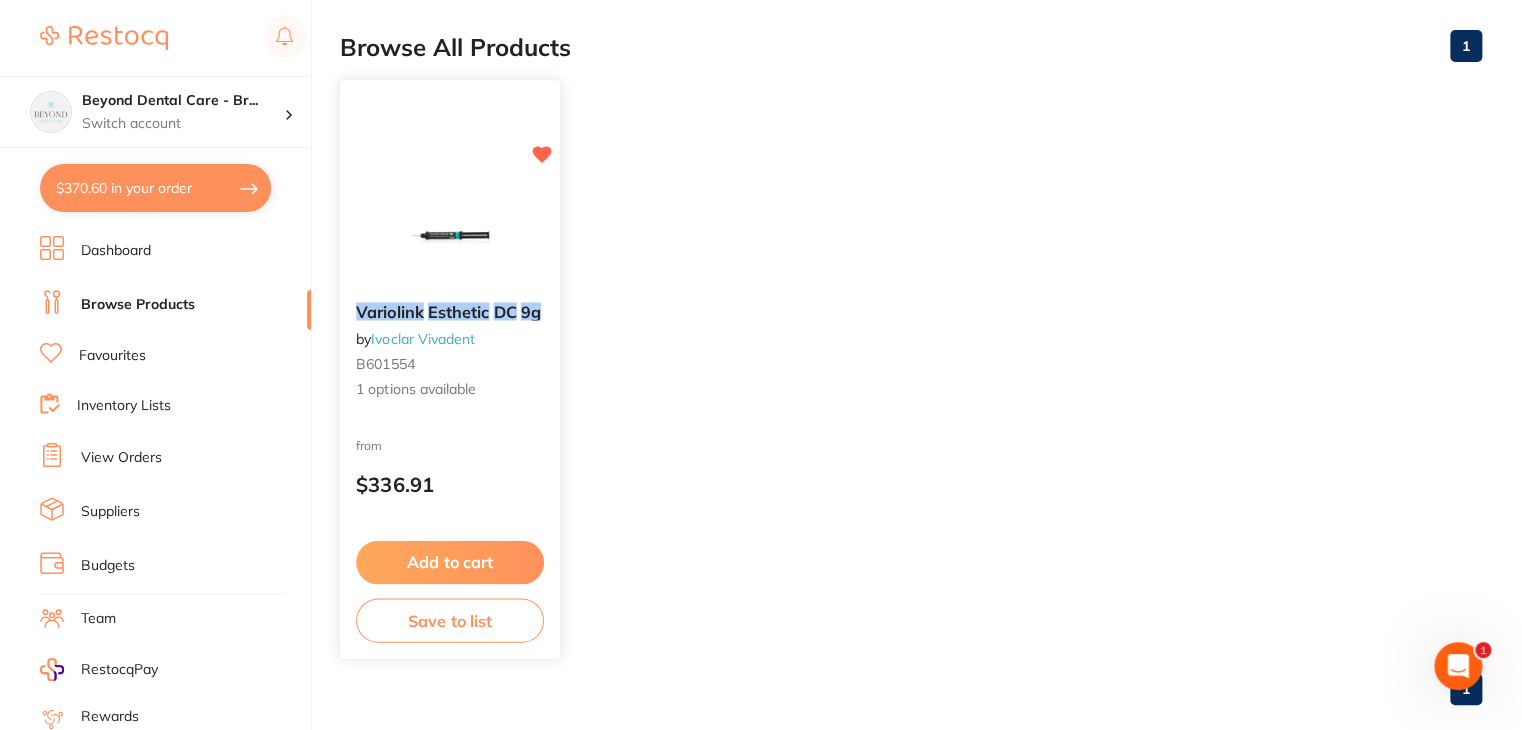 type on "Variolink Esthetic DC Neutral 9g" 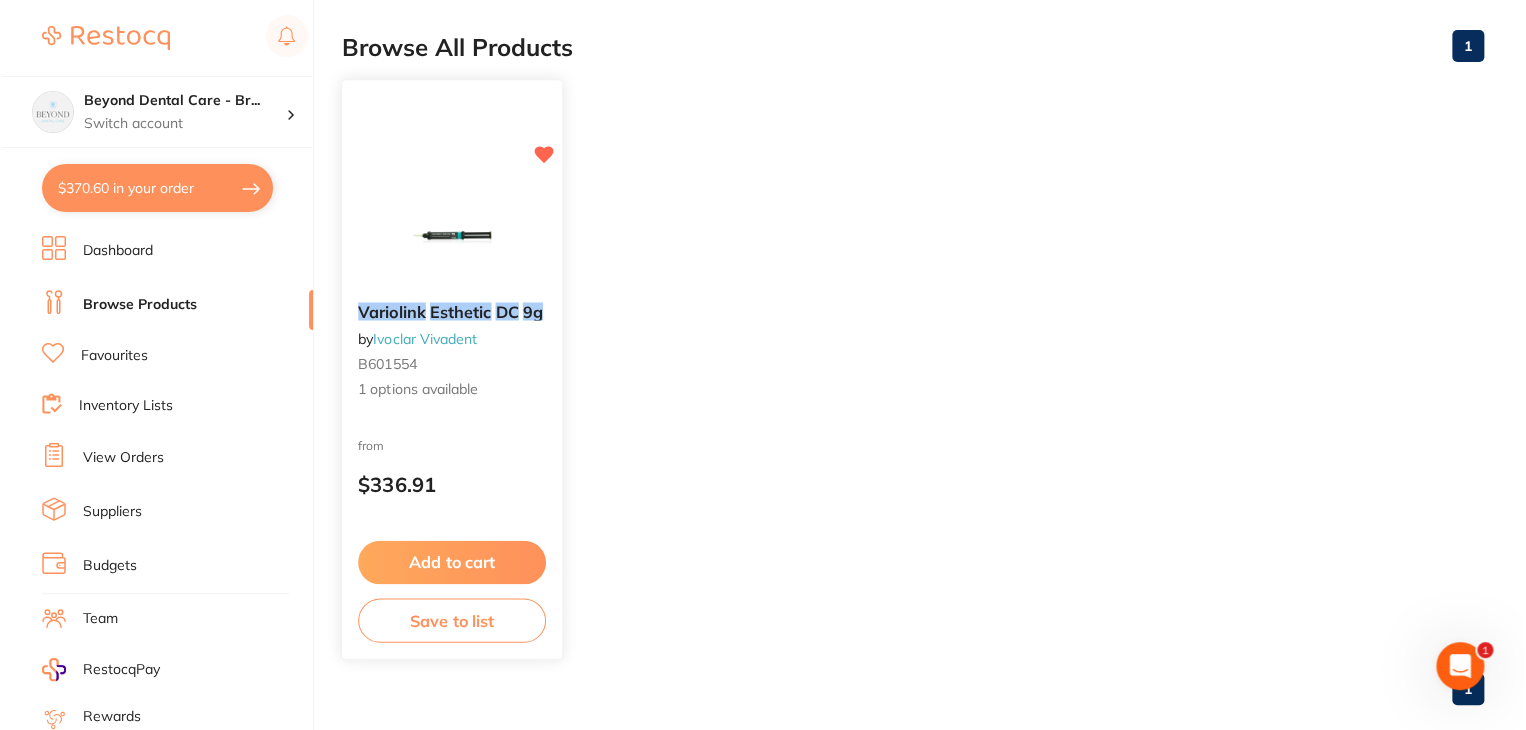 scroll, scrollTop: 0, scrollLeft: 0, axis: both 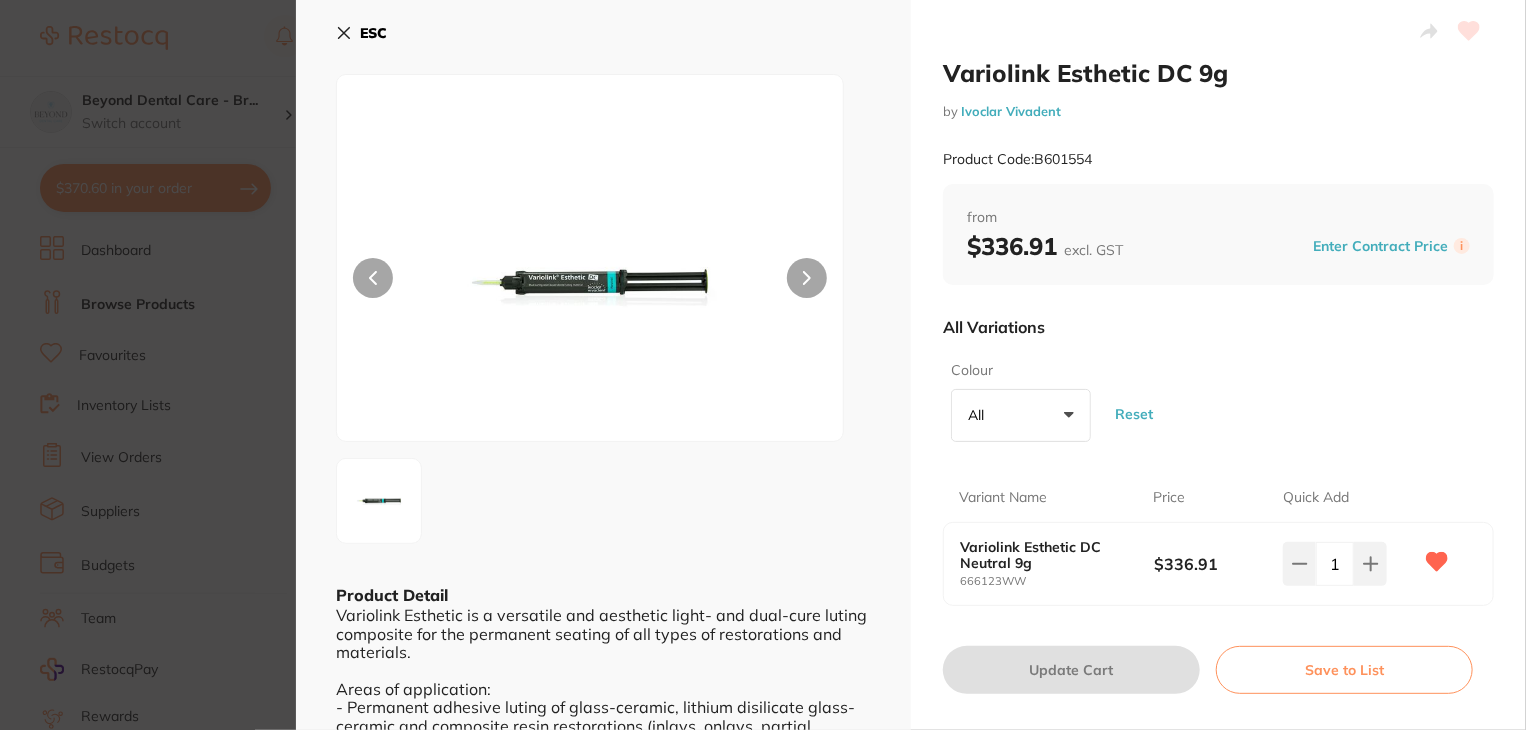 click 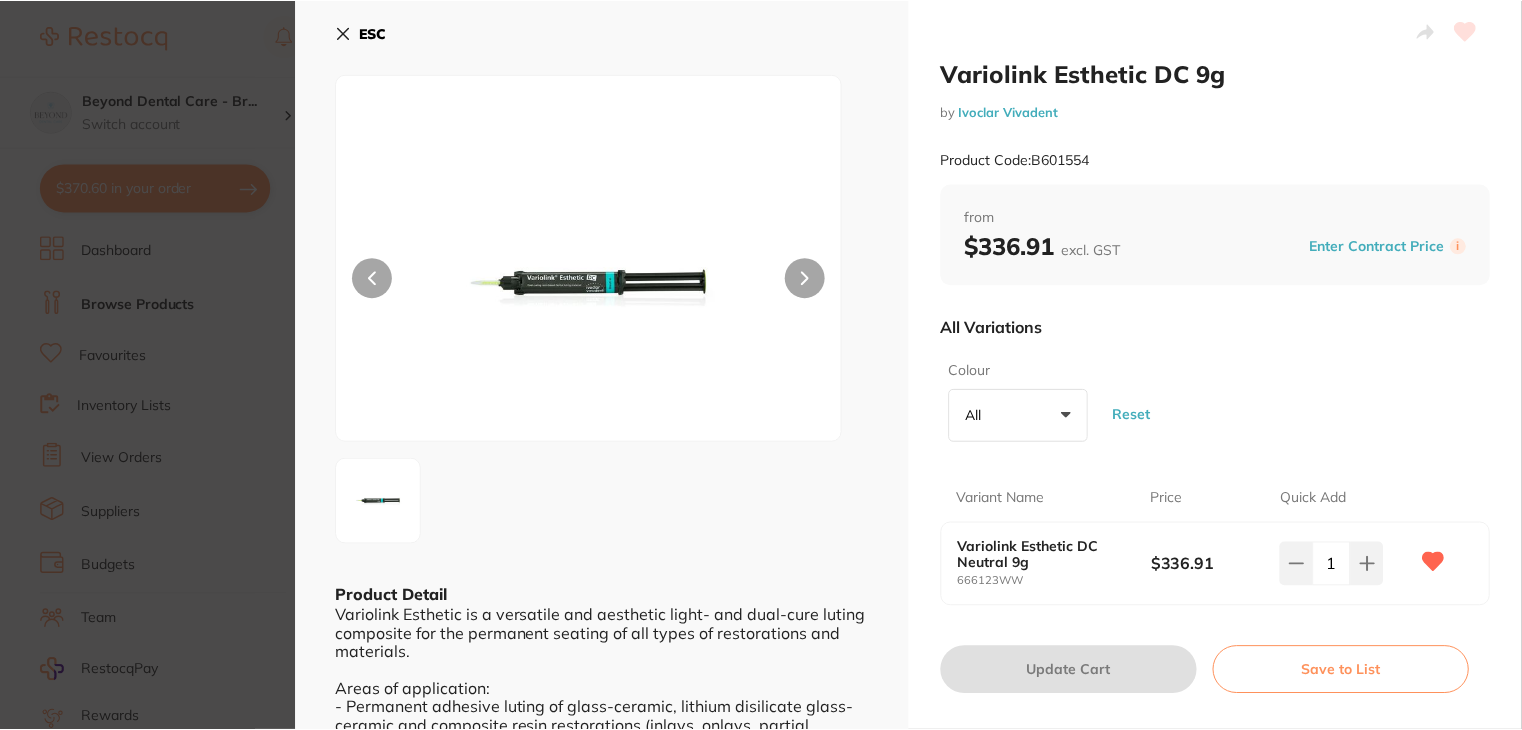 scroll, scrollTop: 200, scrollLeft: 0, axis: vertical 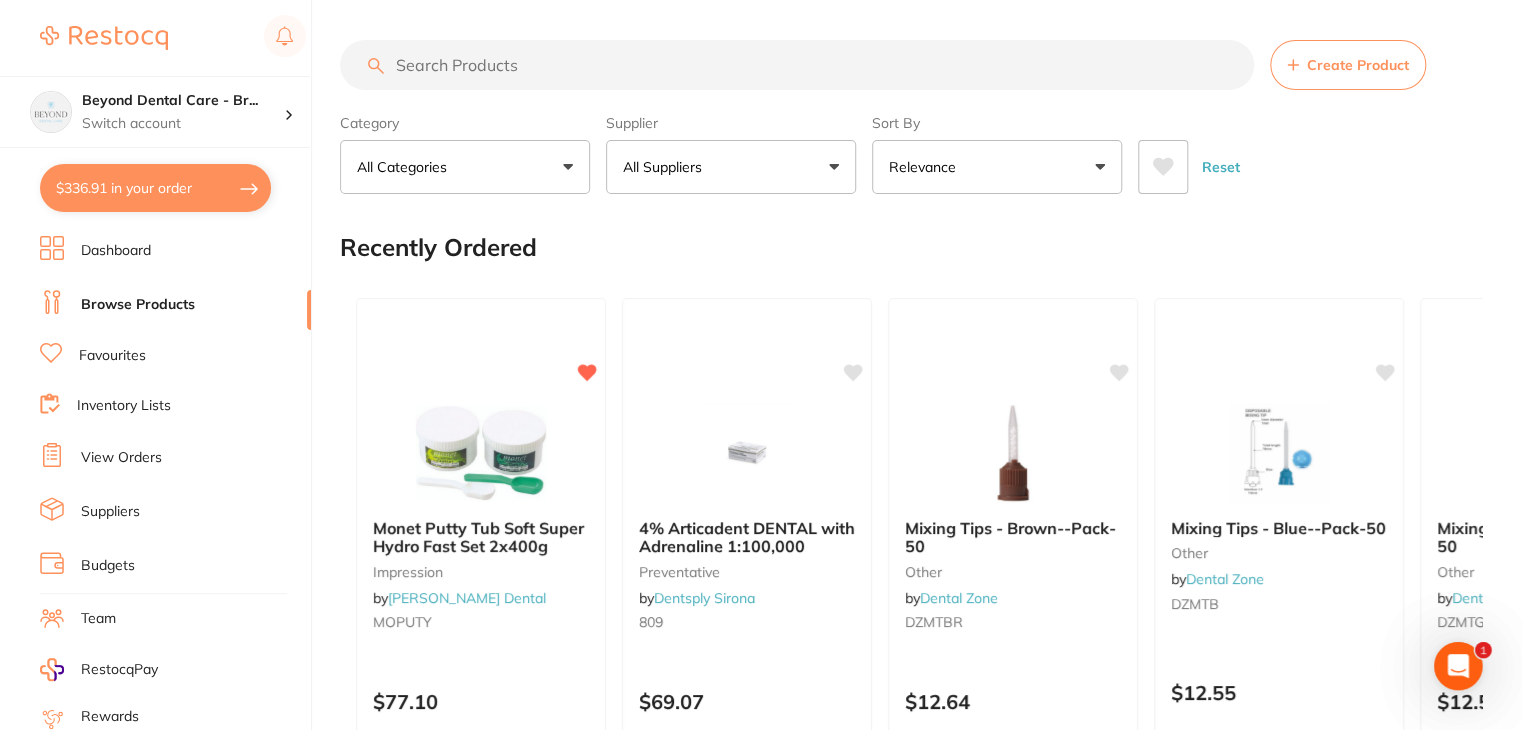 click on "$336.91   in your order" at bounding box center (155, 188) 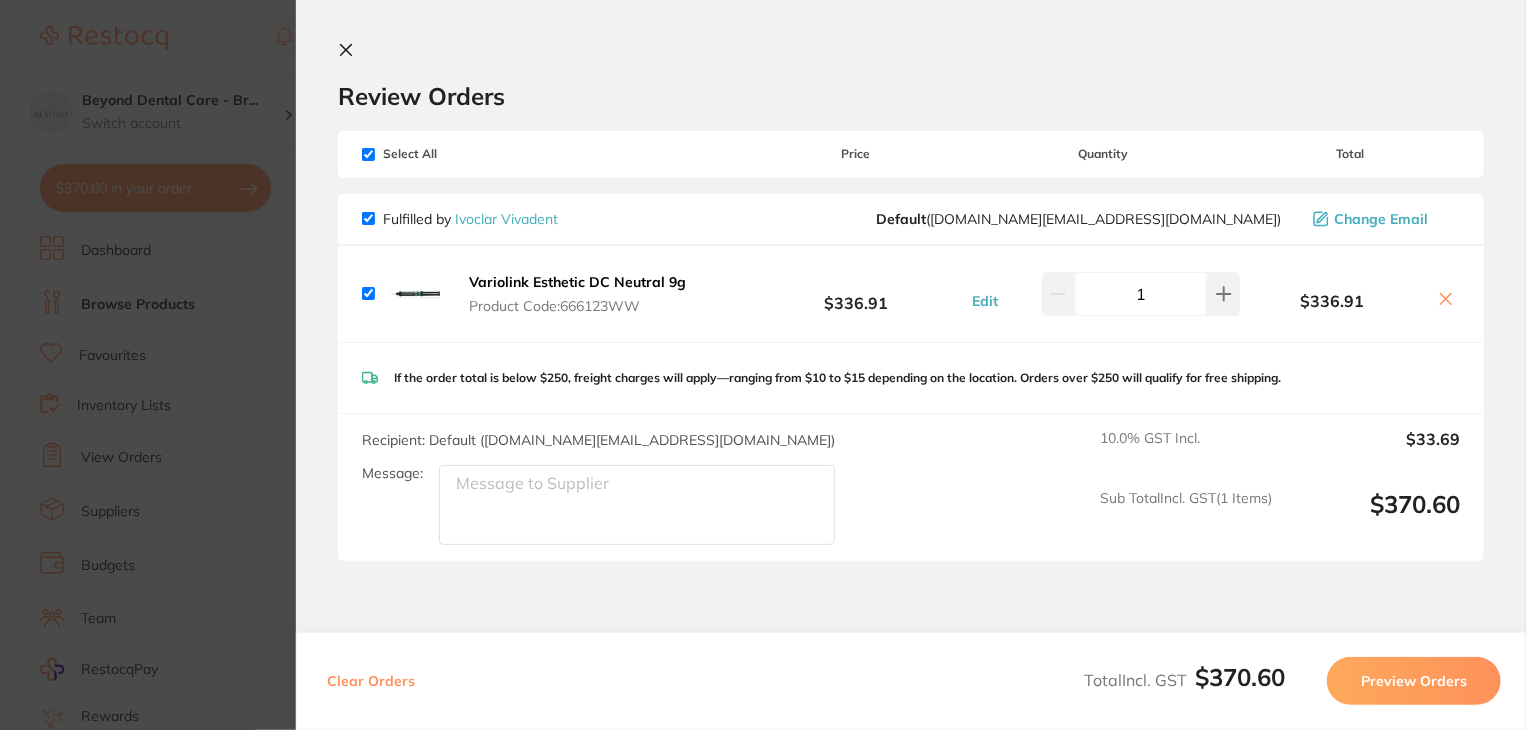 drag, startPoint x: 370, startPoint y: 154, endPoint x: 430, endPoint y: 186, distance: 68 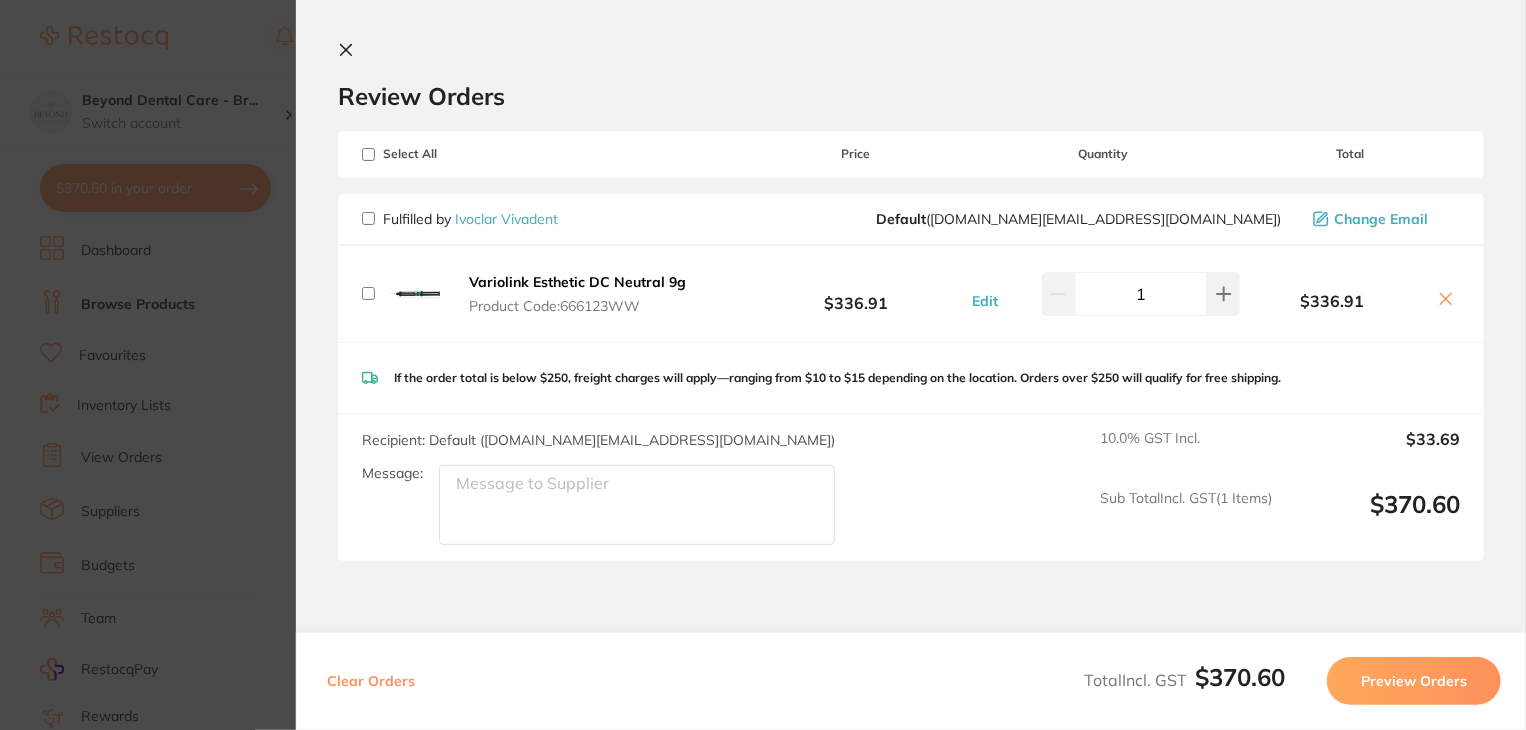 checkbox on "false" 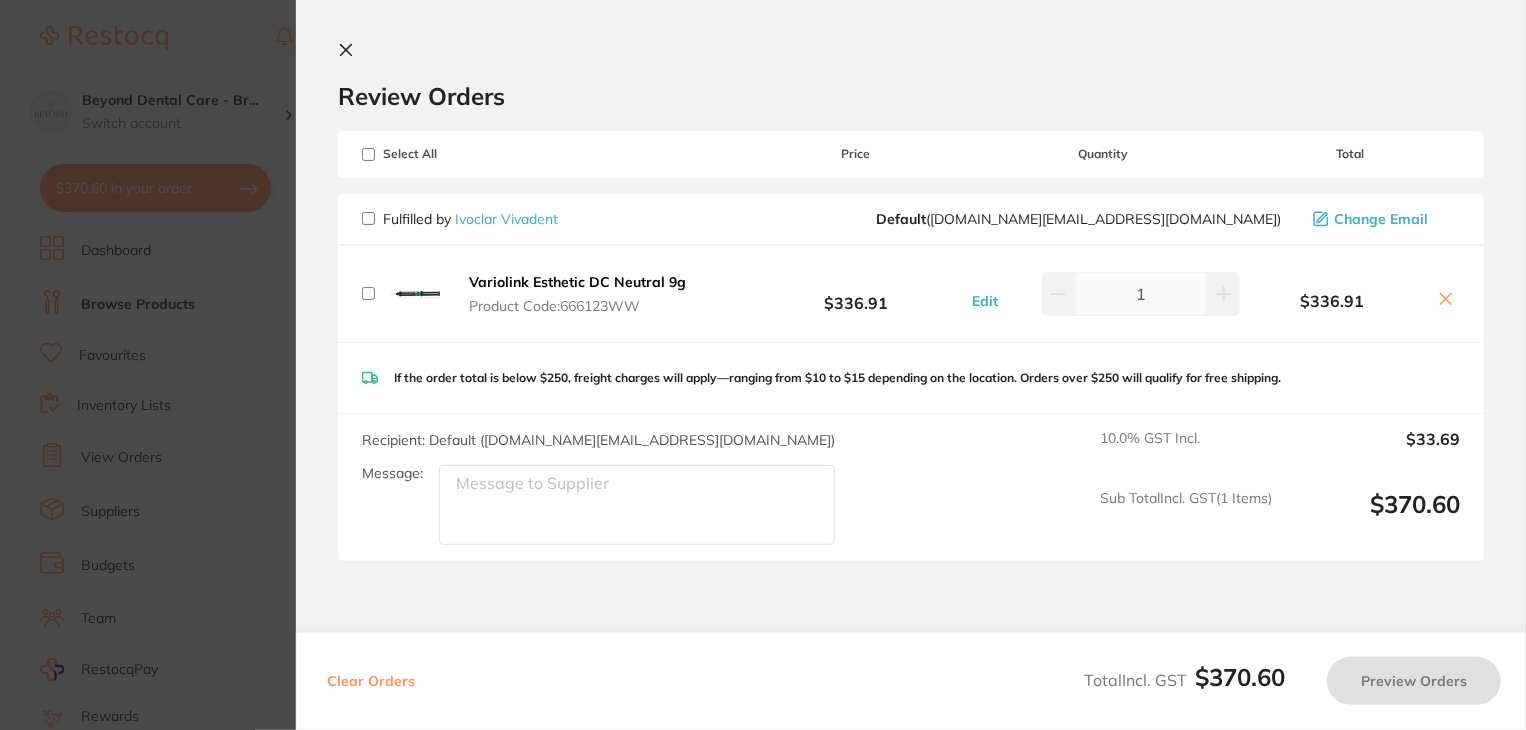 click on "Clear Orders" at bounding box center [371, 681] 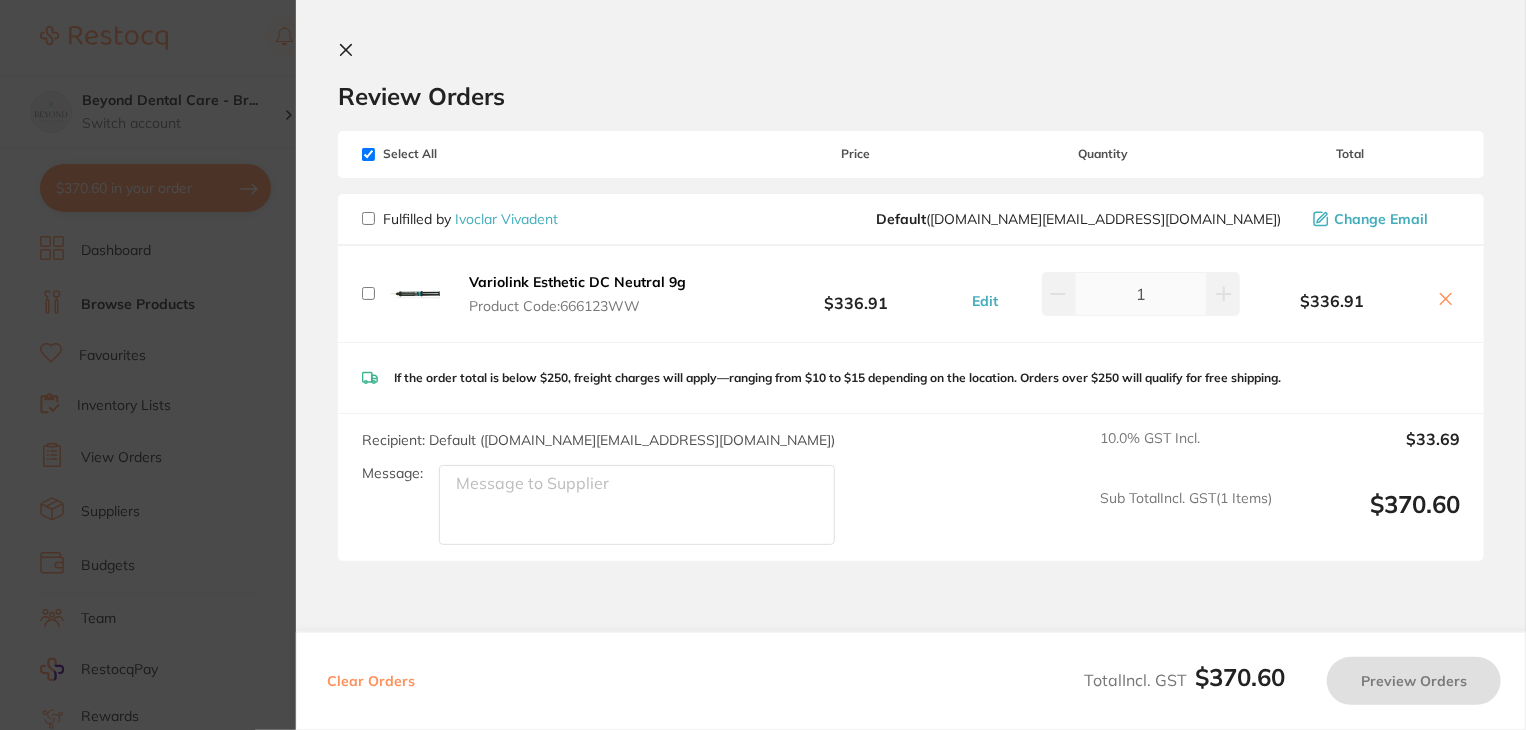 checkbox on "true" 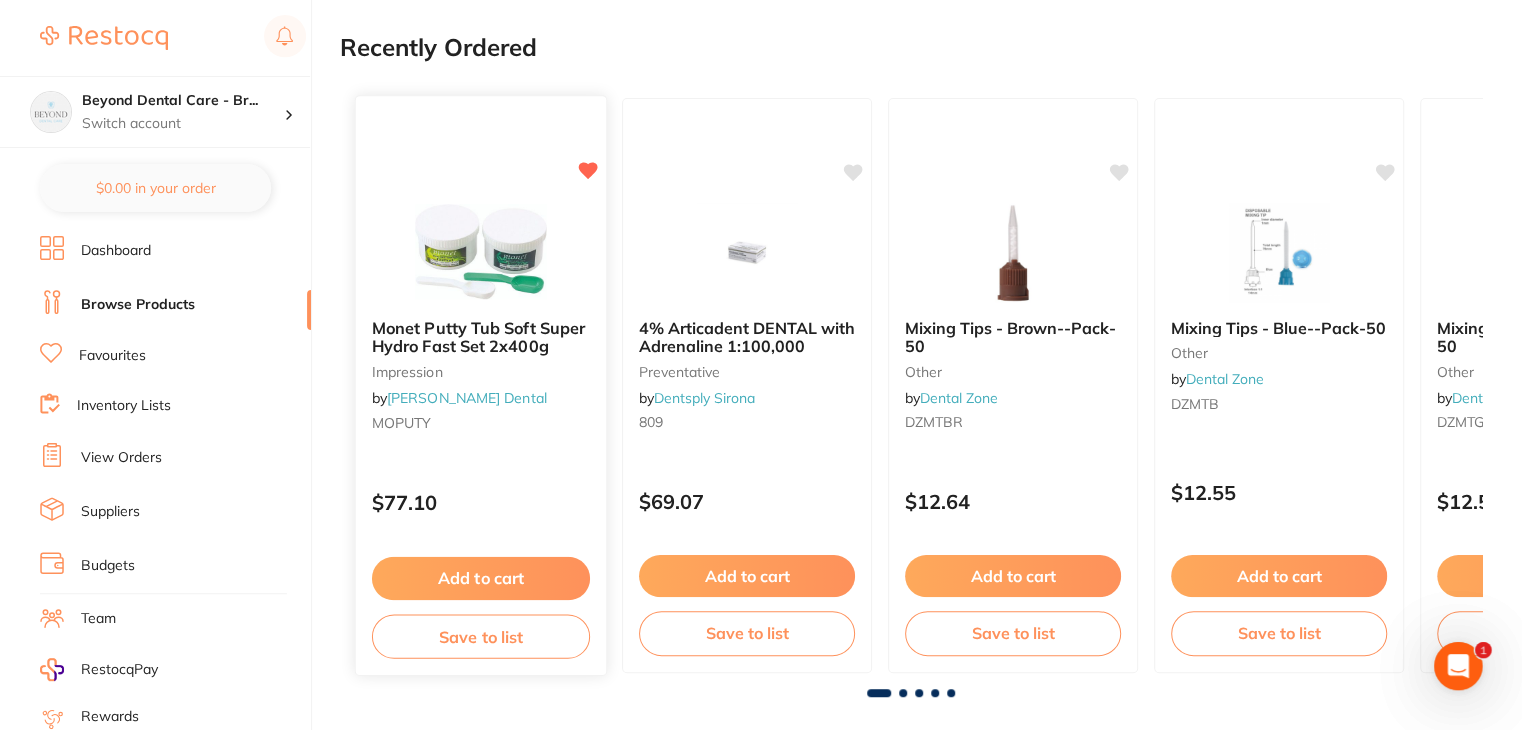 scroll, scrollTop: 0, scrollLeft: 0, axis: both 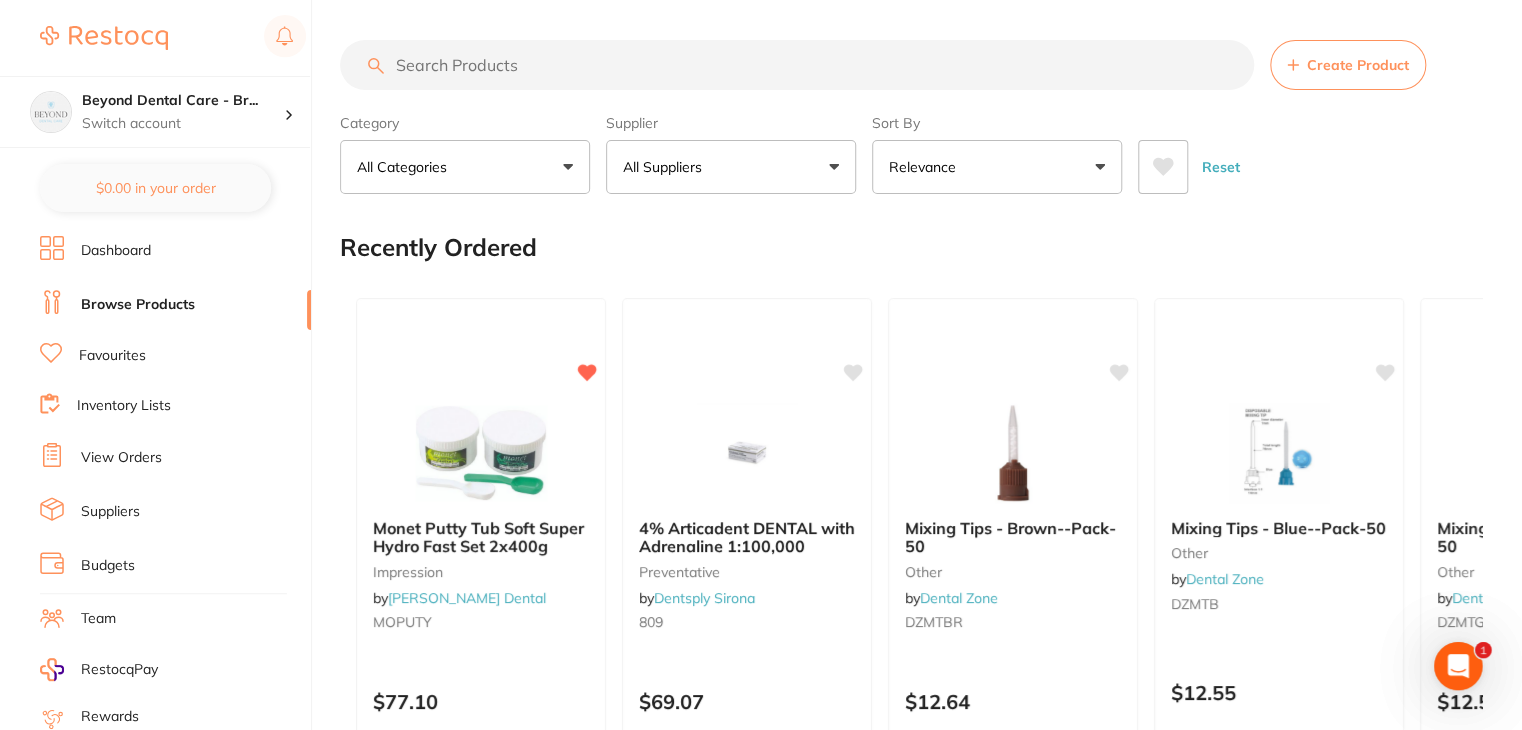 click at bounding box center (797, 65) 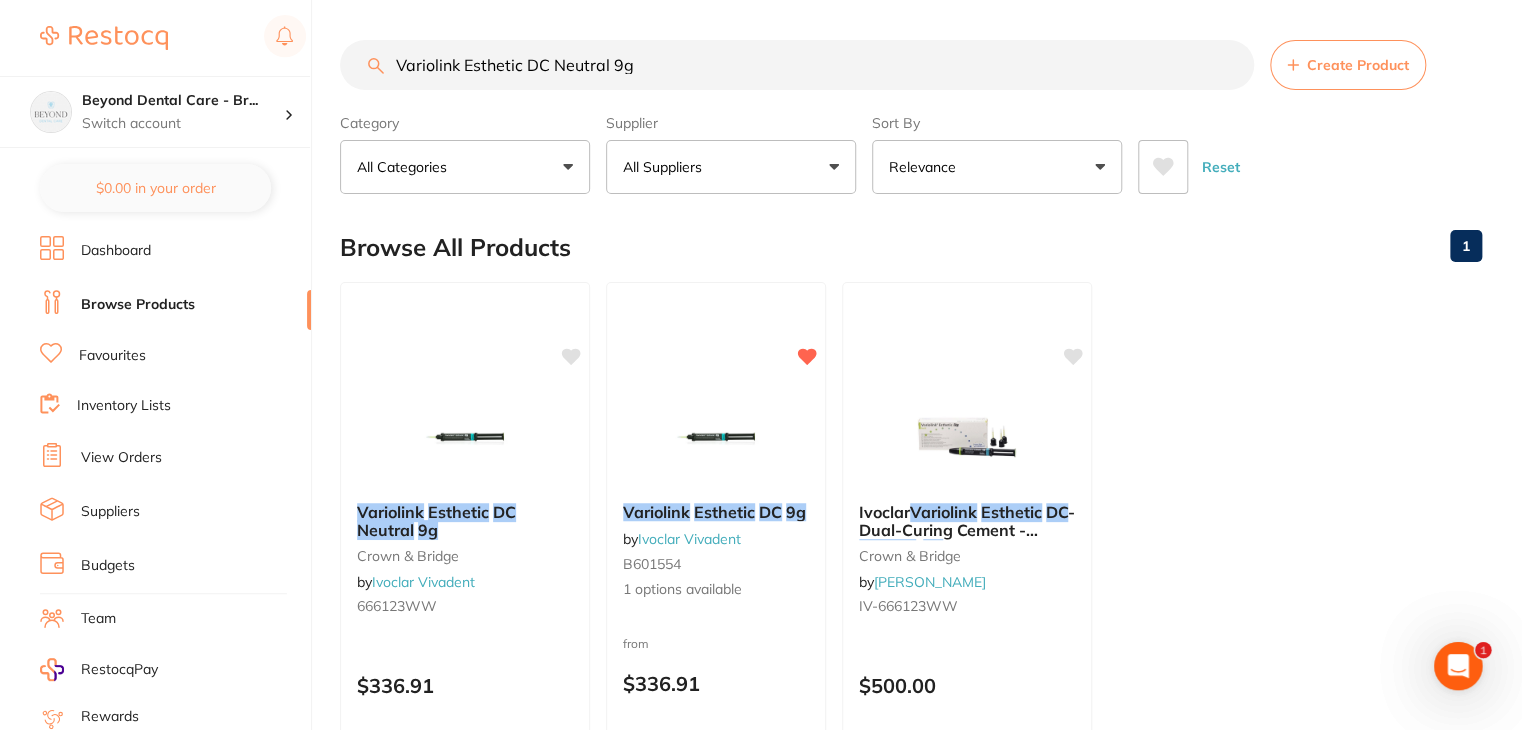 scroll, scrollTop: 0, scrollLeft: 0, axis: both 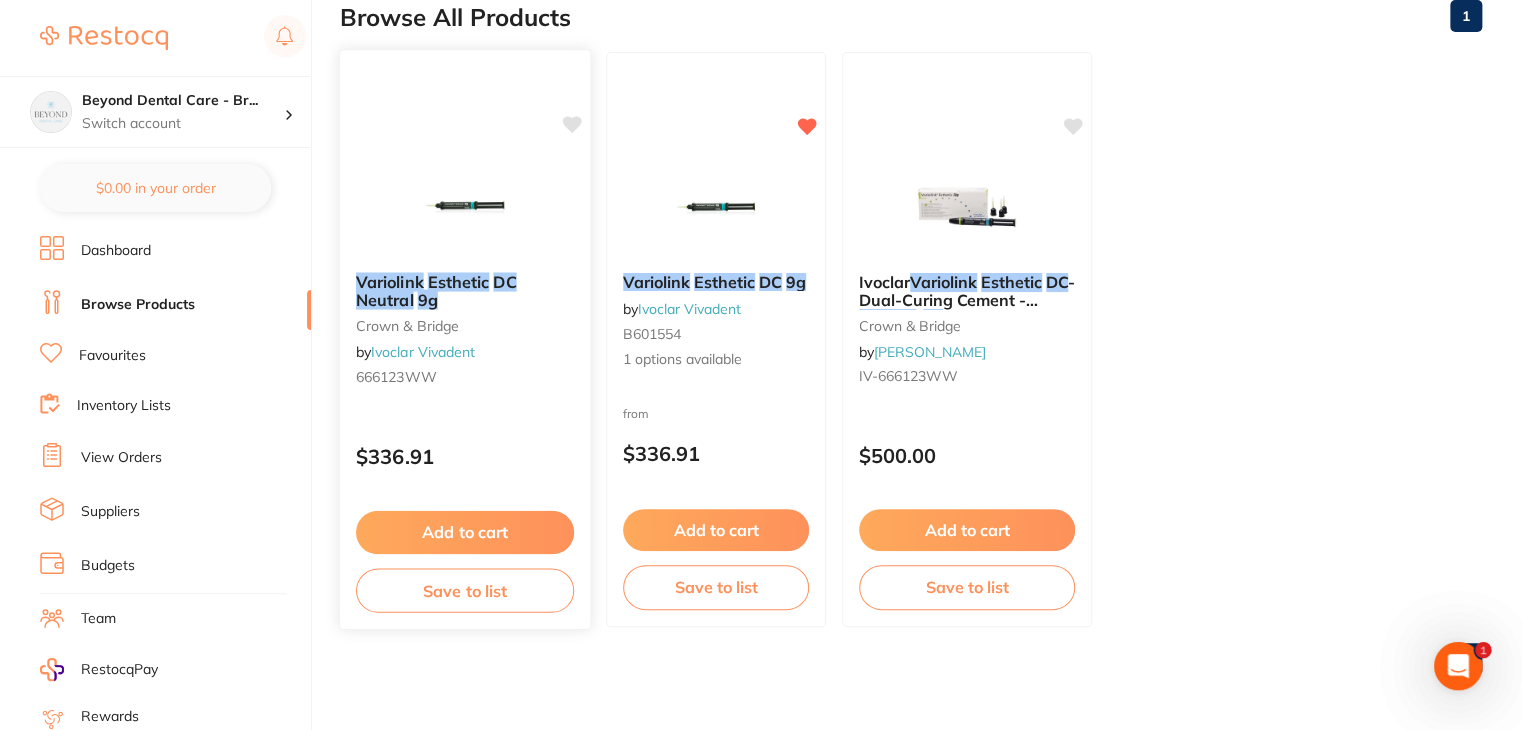 type on "Variolink Esthetic DC Neutral 9g" 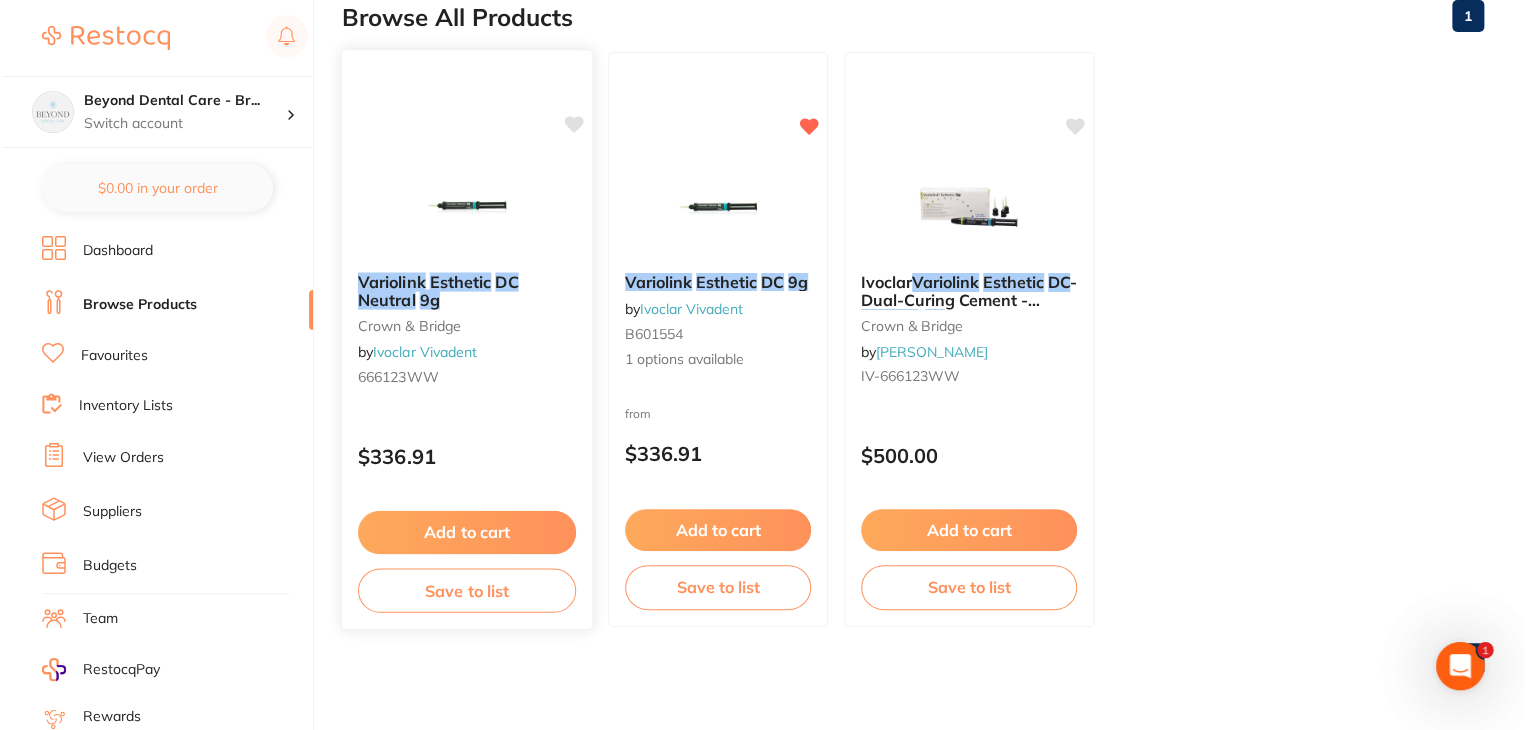 scroll, scrollTop: 0, scrollLeft: 0, axis: both 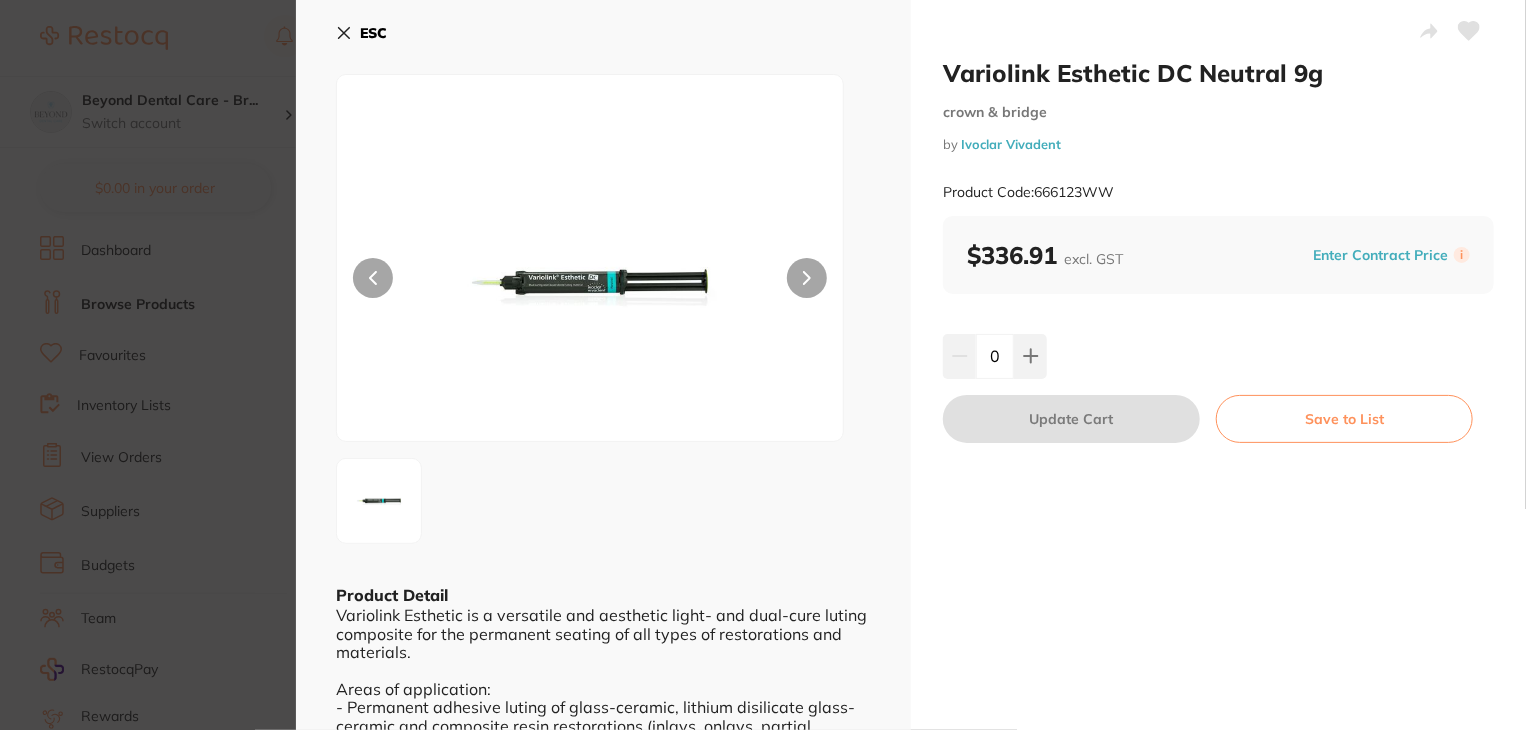 click 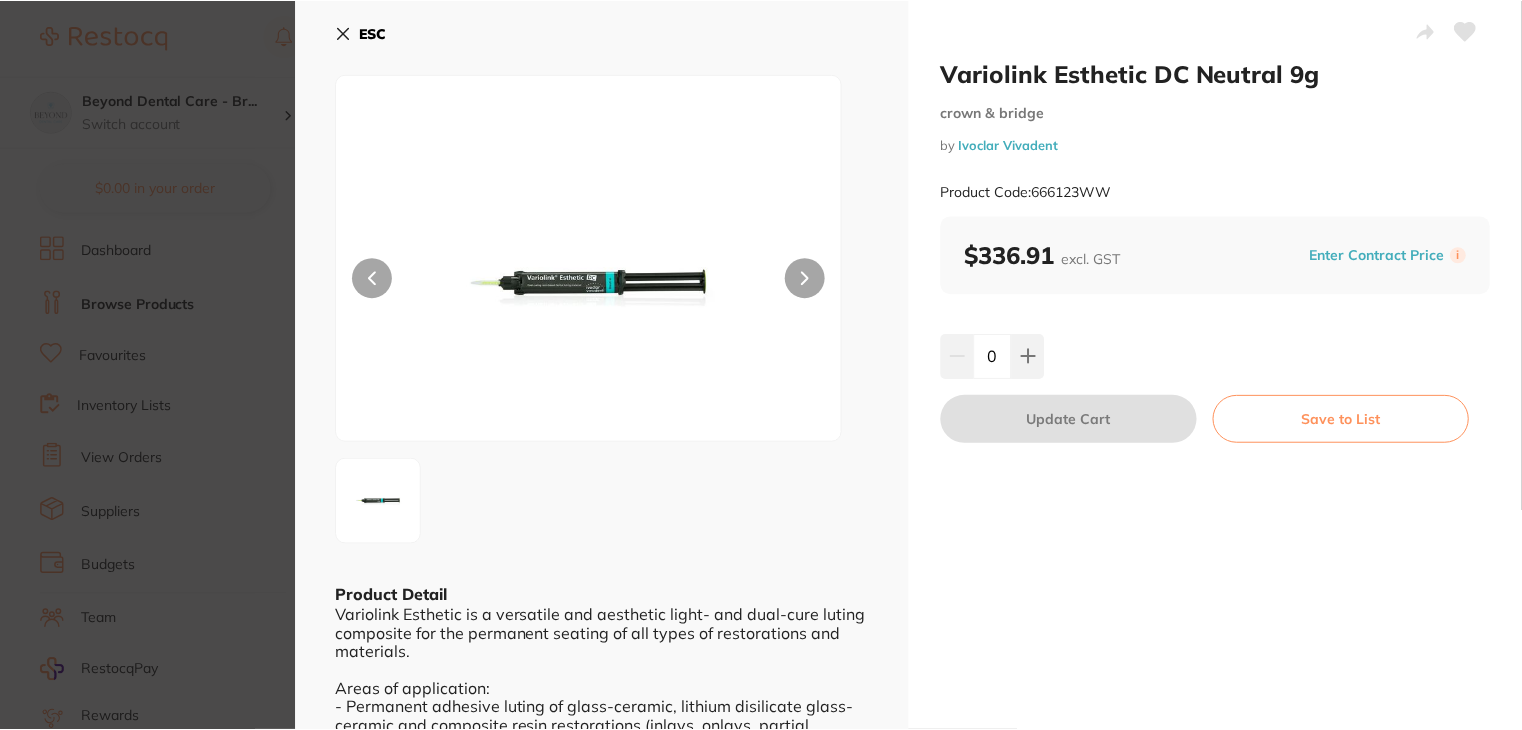 scroll, scrollTop: 230, scrollLeft: 0, axis: vertical 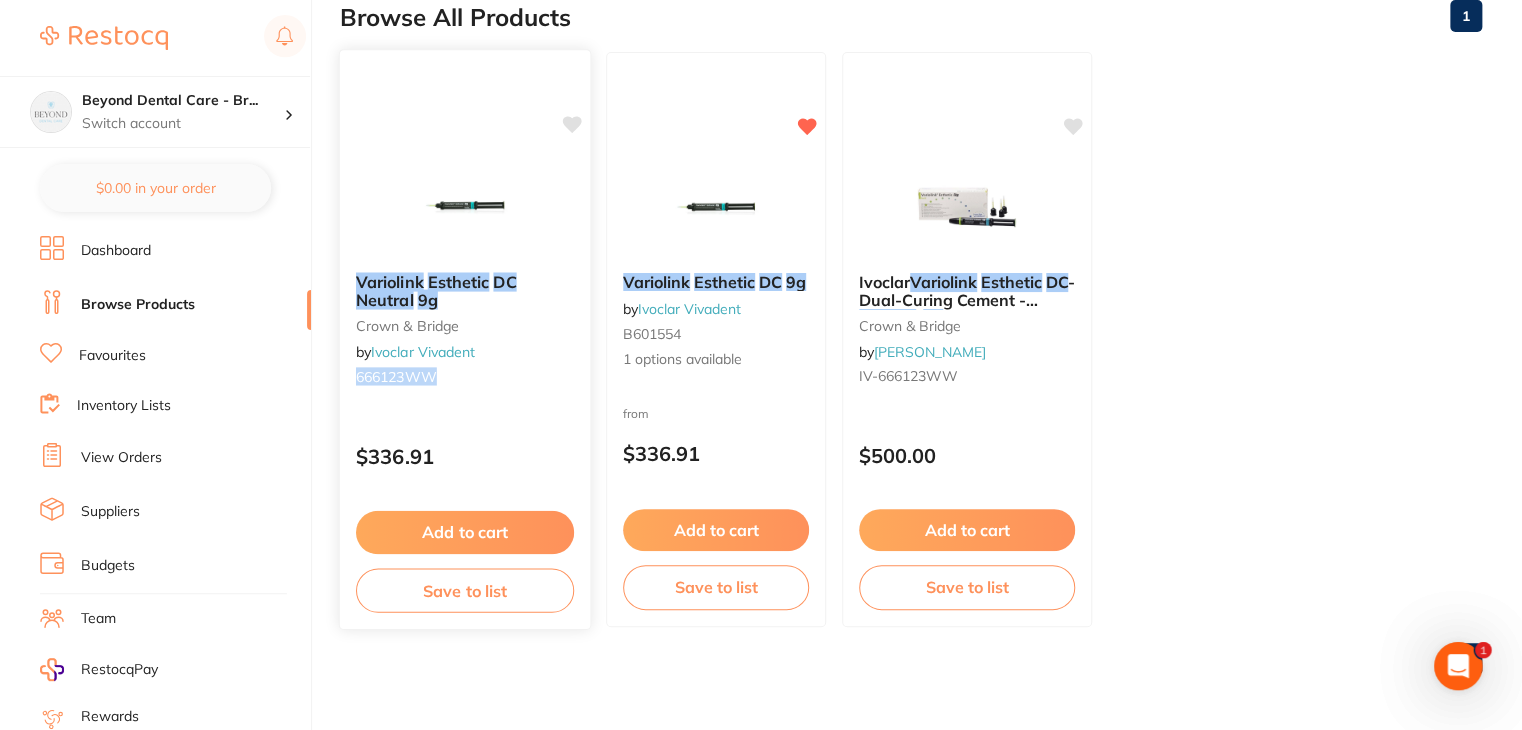drag, startPoint x: 452, startPoint y: 377, endPoint x: 351, endPoint y: 373, distance: 101.07918 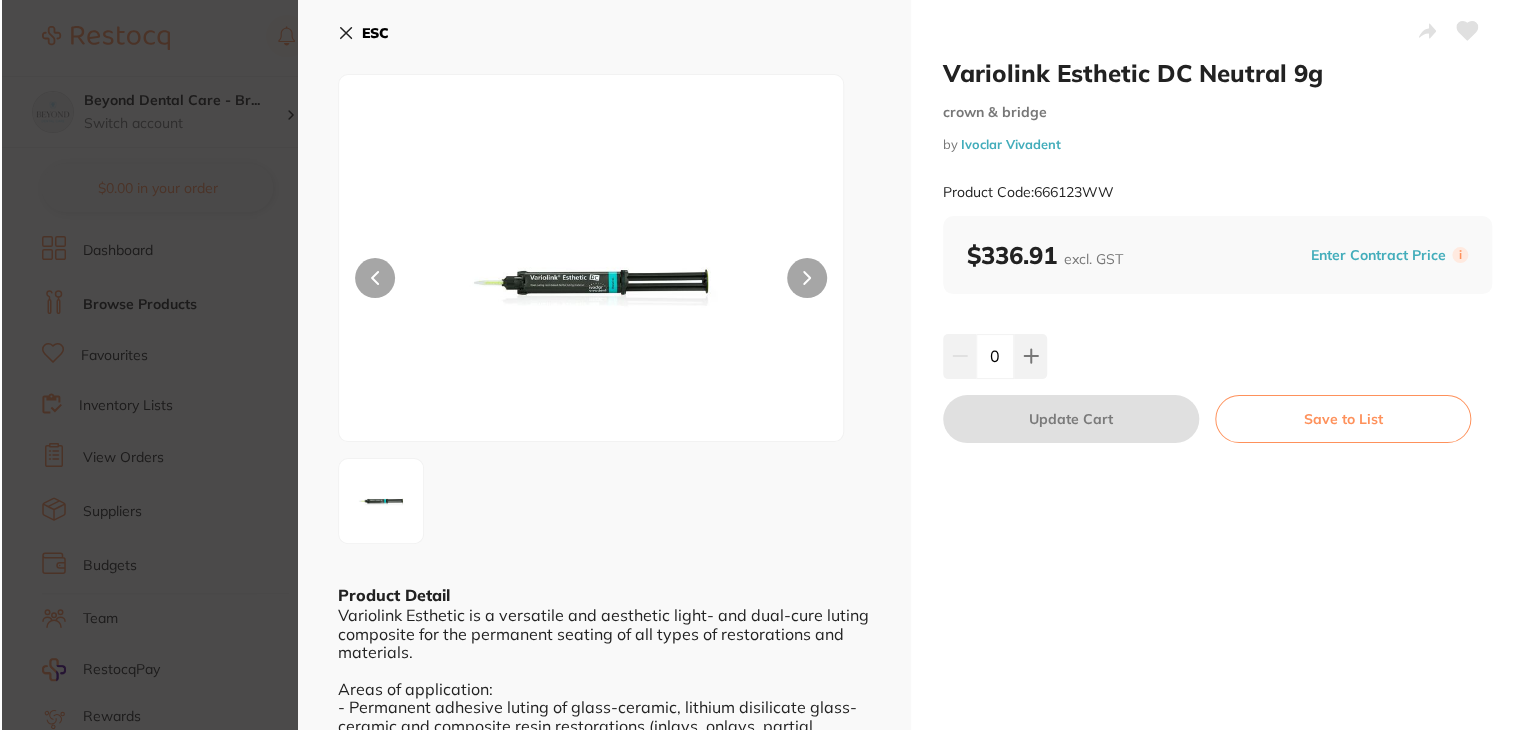 scroll, scrollTop: 0, scrollLeft: 0, axis: both 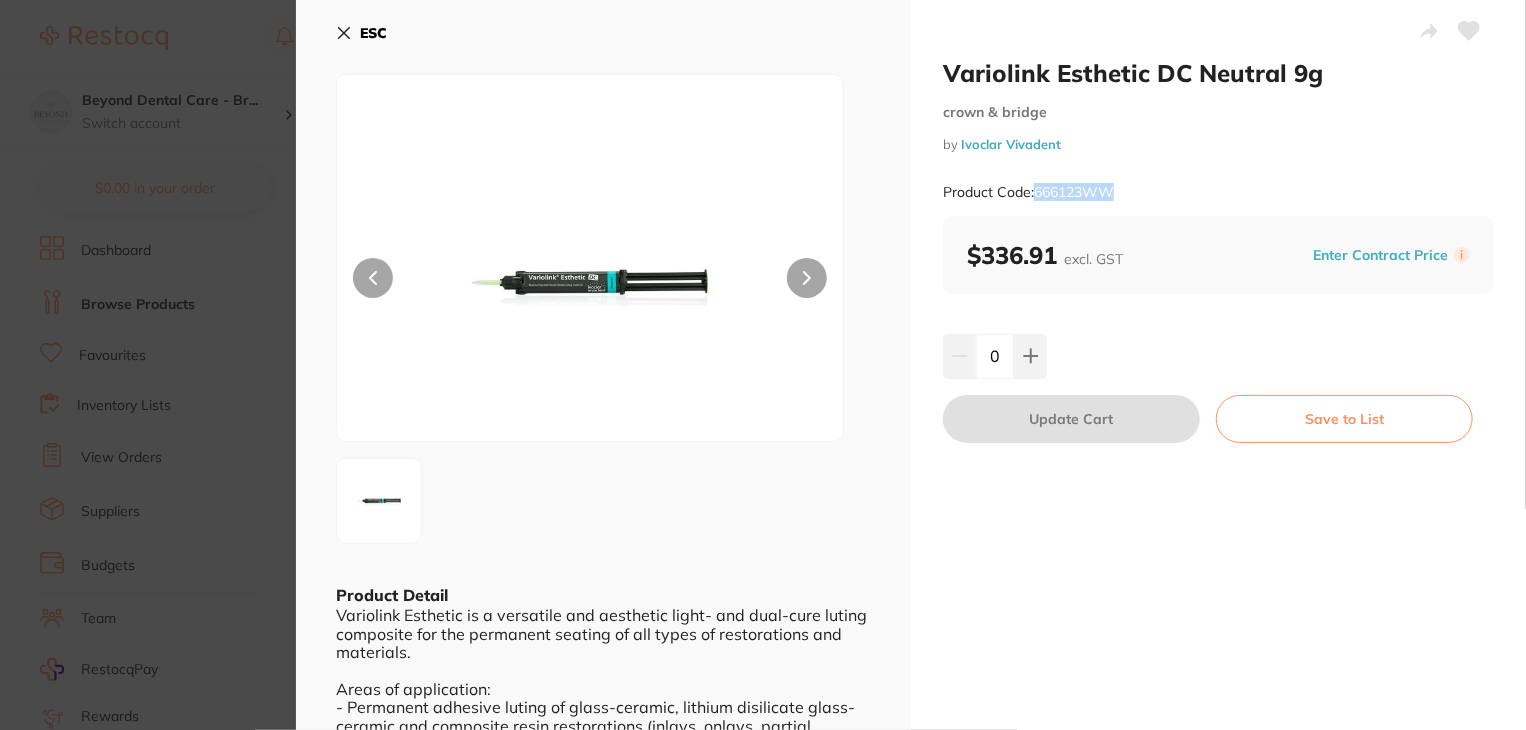 drag, startPoint x: 1137, startPoint y: 192, endPoint x: 1036, endPoint y: 194, distance: 101.0198 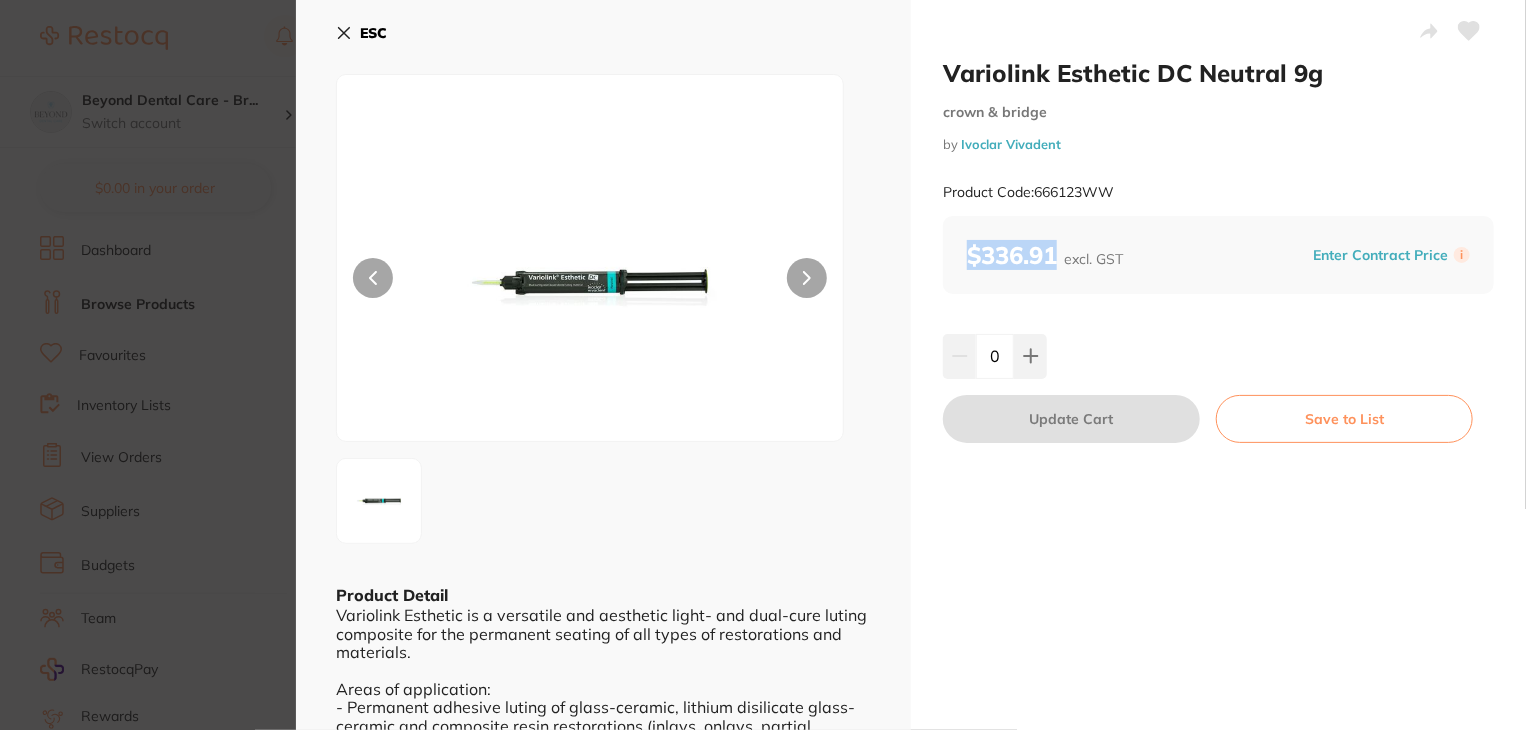 drag, startPoint x: 1060, startPoint y: 252, endPoint x: 965, endPoint y: 255, distance: 95.047356 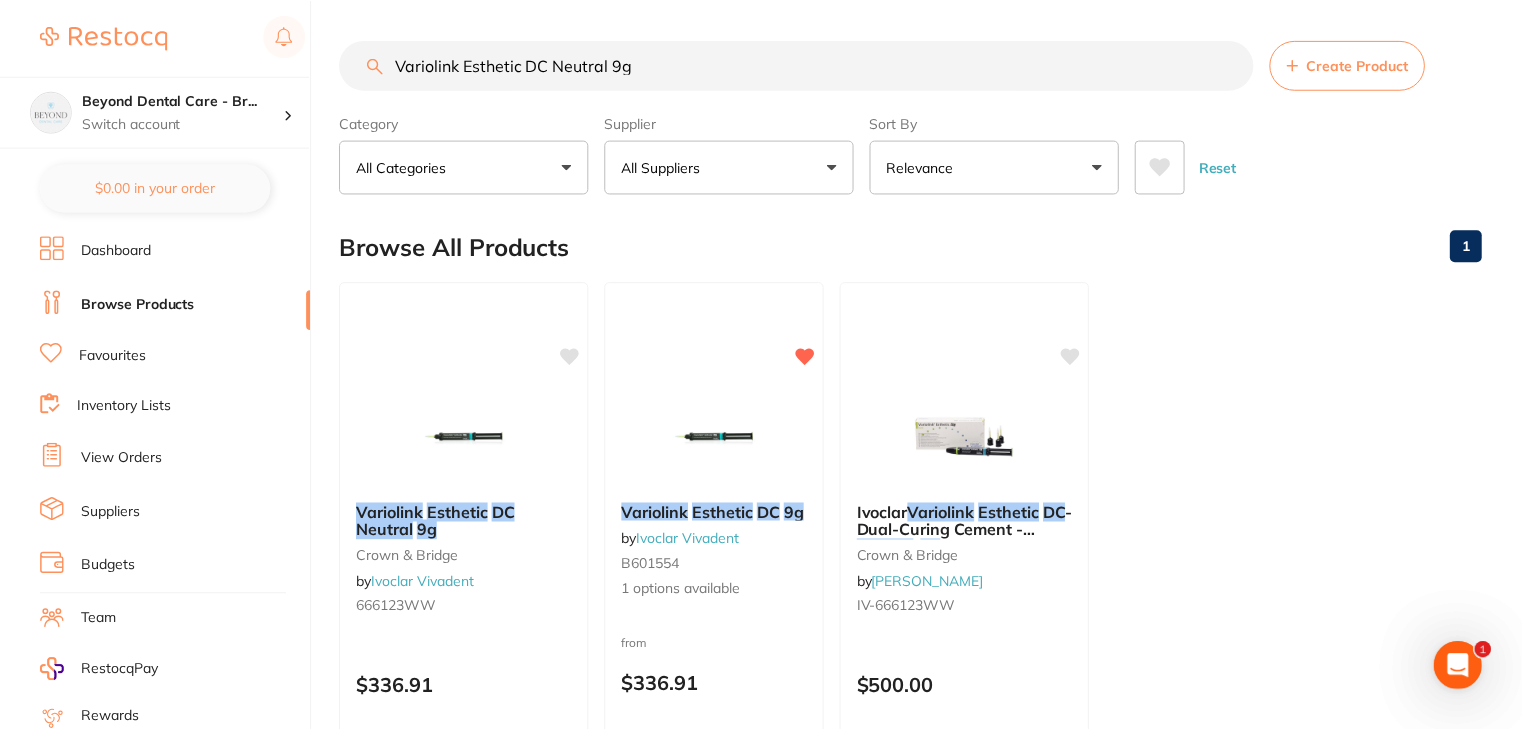 scroll, scrollTop: 230, scrollLeft: 0, axis: vertical 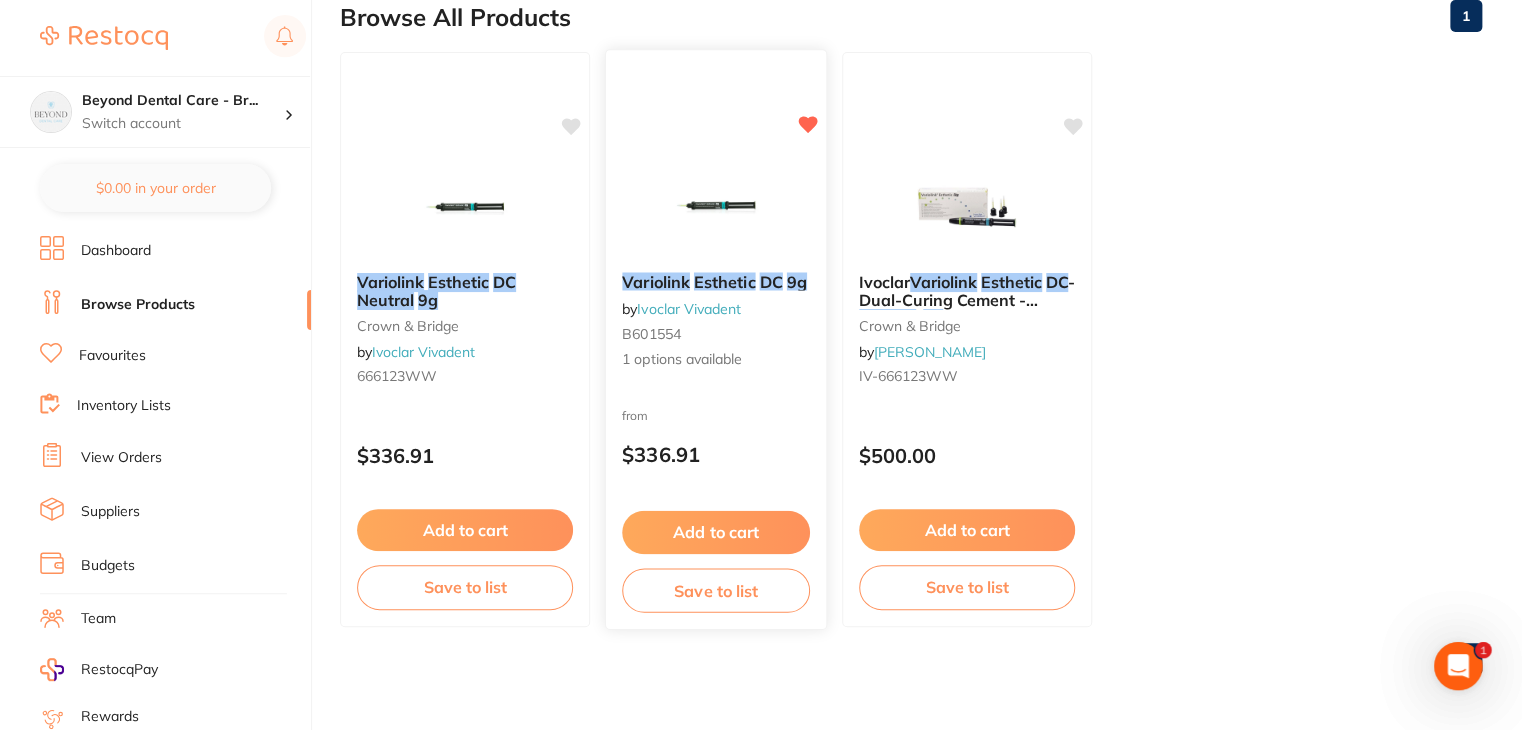click on "Variolink   Esthetic   DC   9g   by  Ivoclar Vivadent B601554   1 options available" at bounding box center (716, 321) 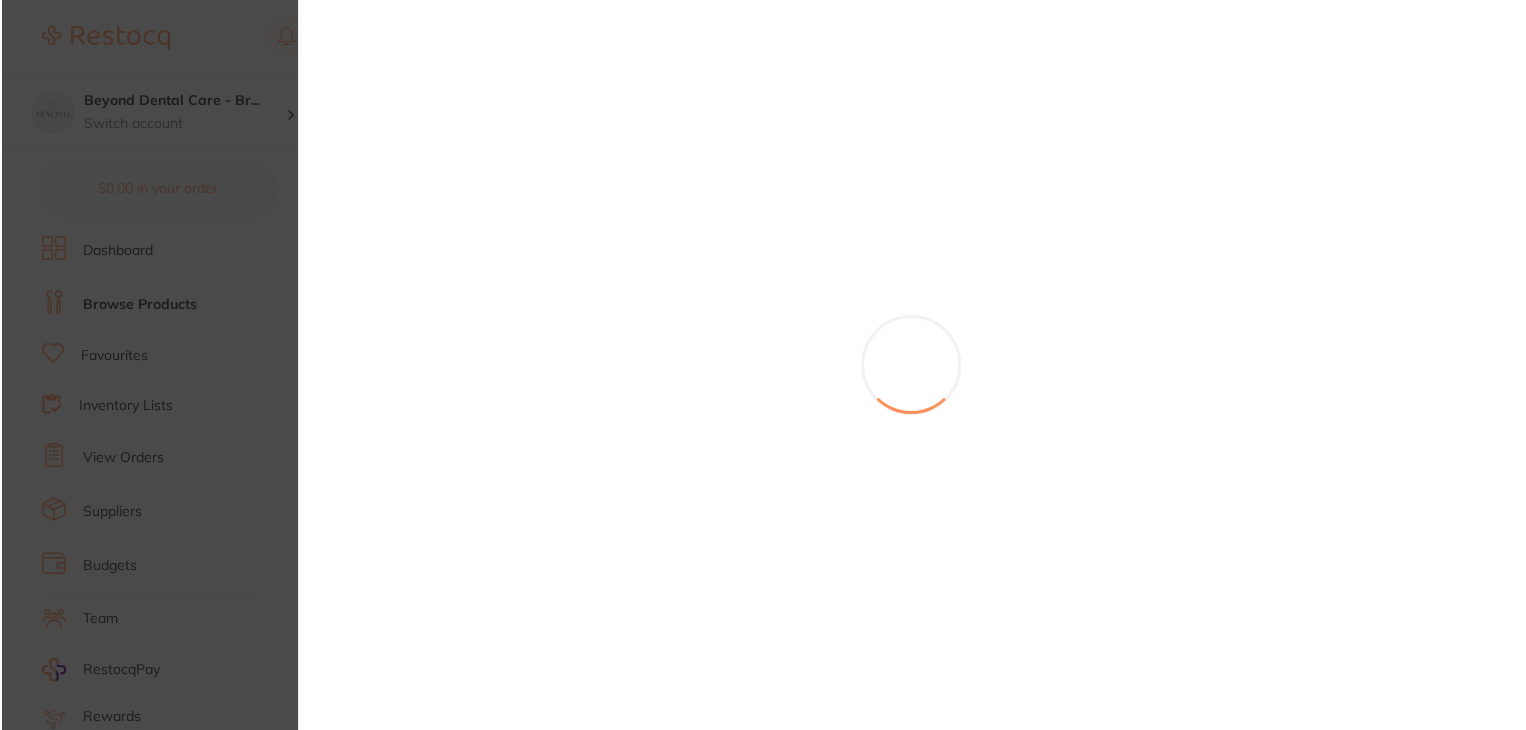 scroll, scrollTop: 0, scrollLeft: 0, axis: both 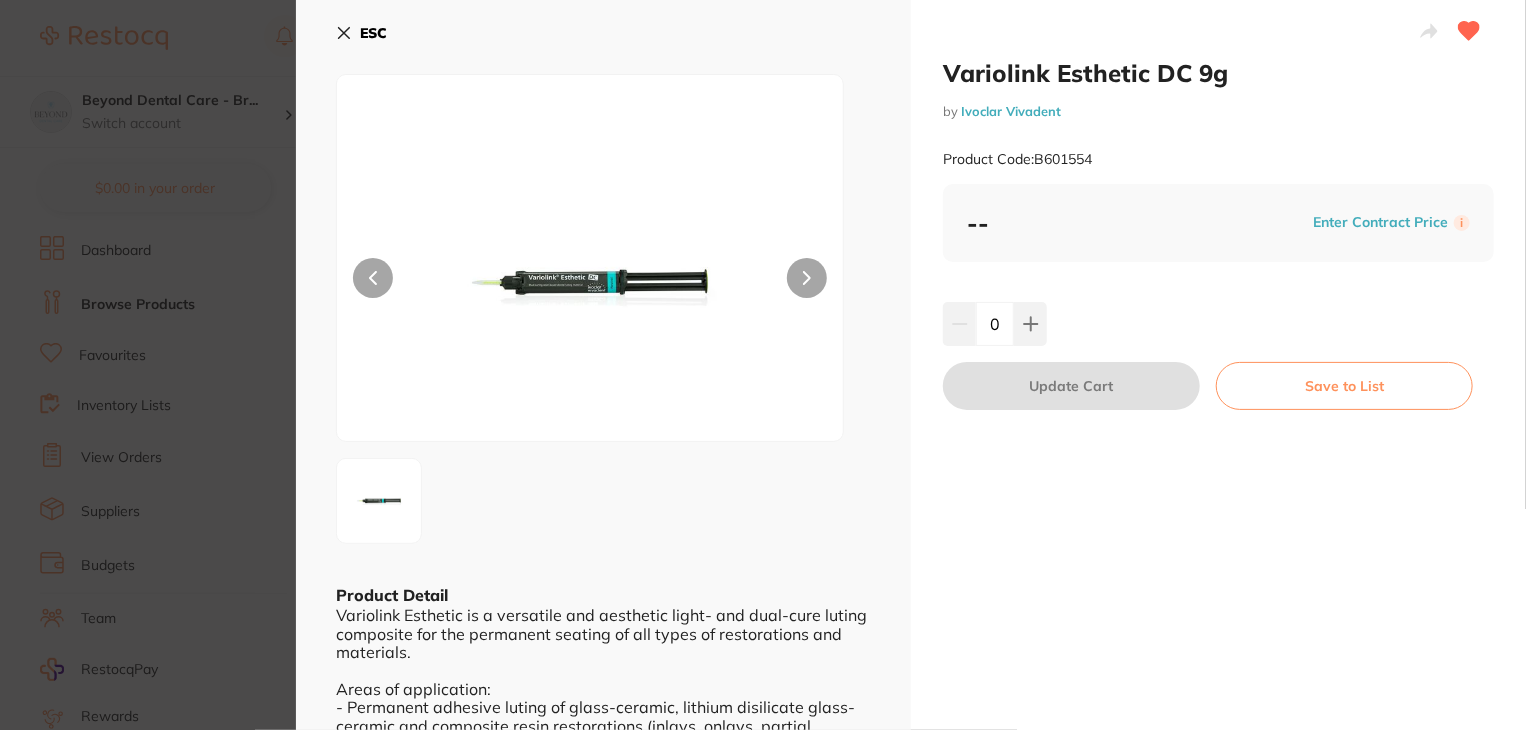 click 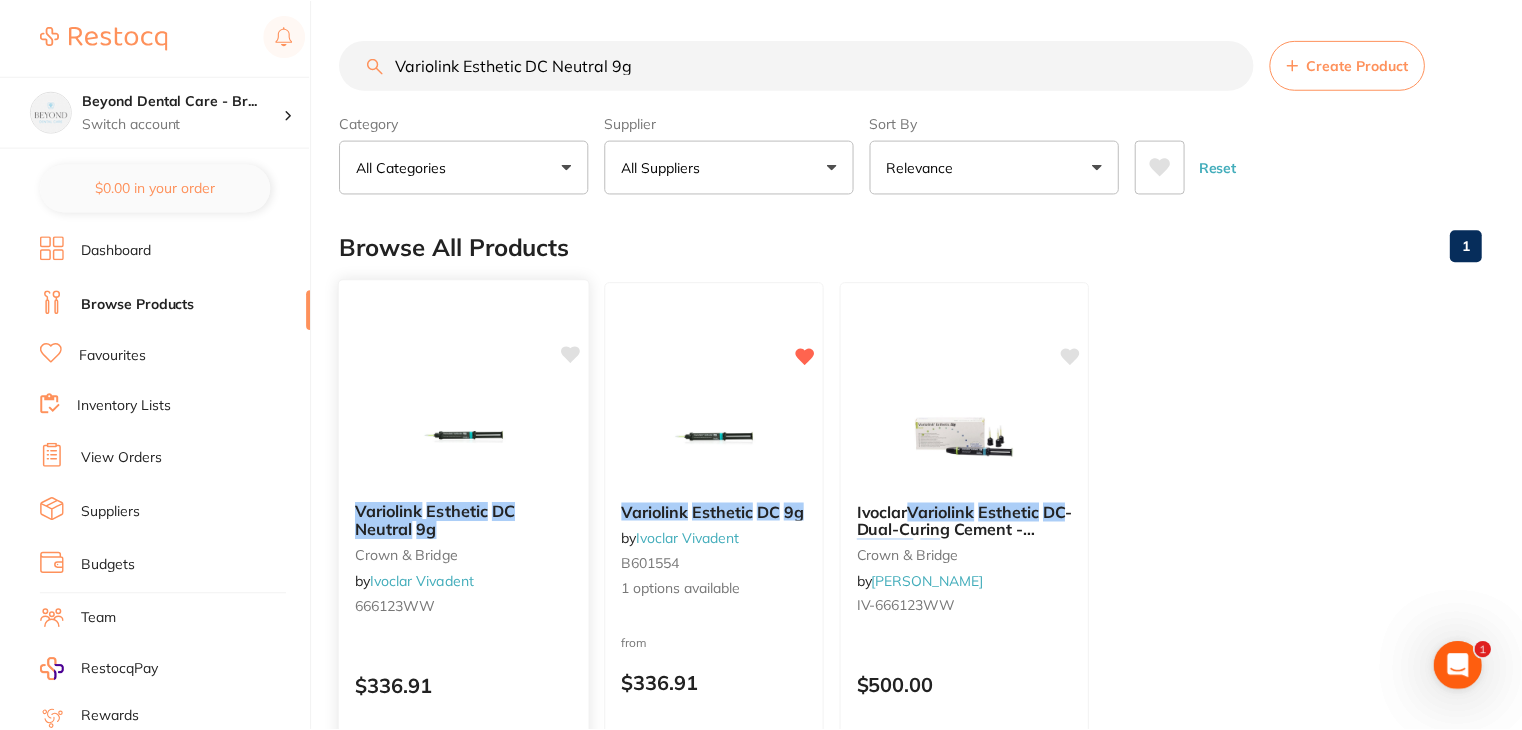 scroll, scrollTop: 230, scrollLeft: 0, axis: vertical 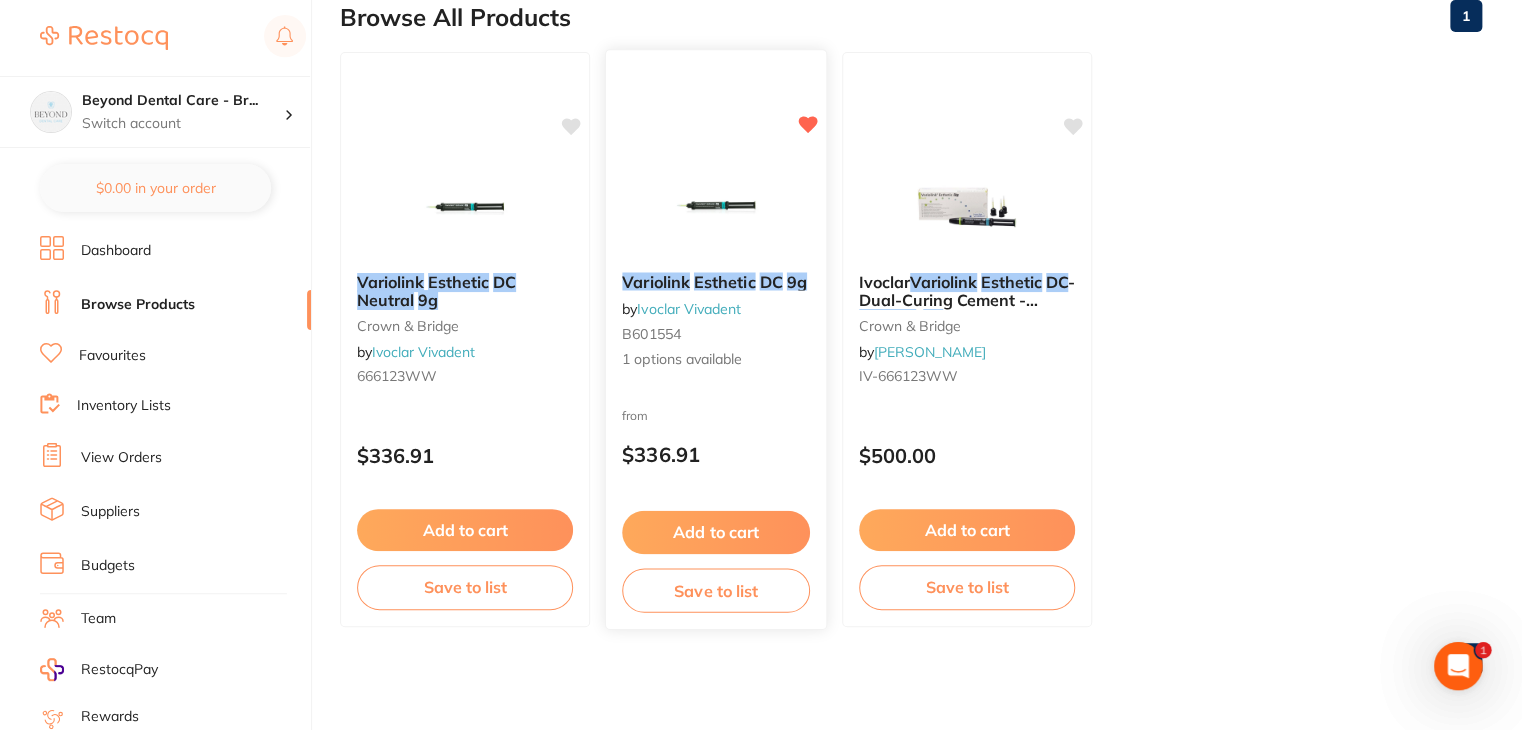 click 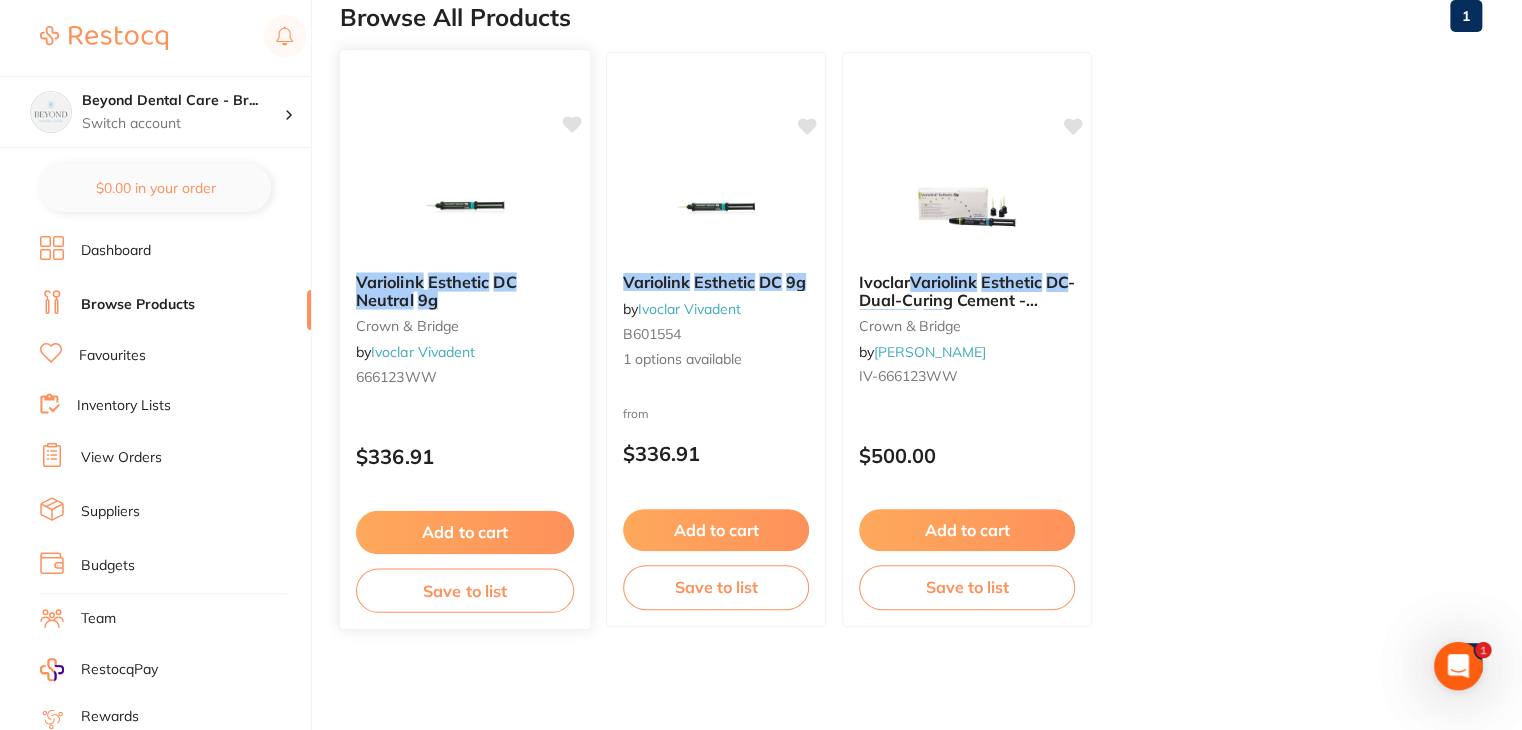 drag, startPoint x: 572, startPoint y: 123, endPoint x: 565, endPoint y: 156, distance: 33.734257 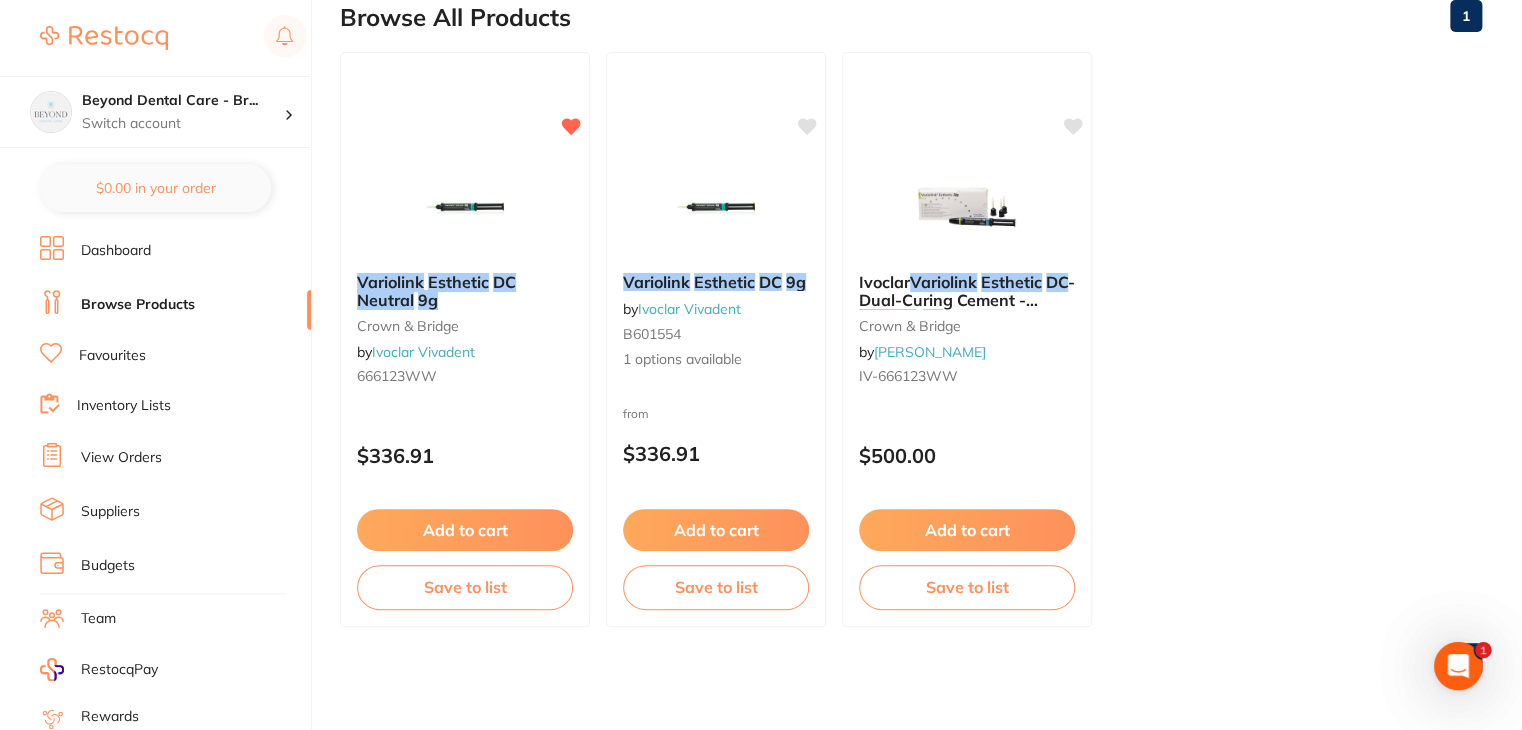 click on "View Orders" at bounding box center [121, 458] 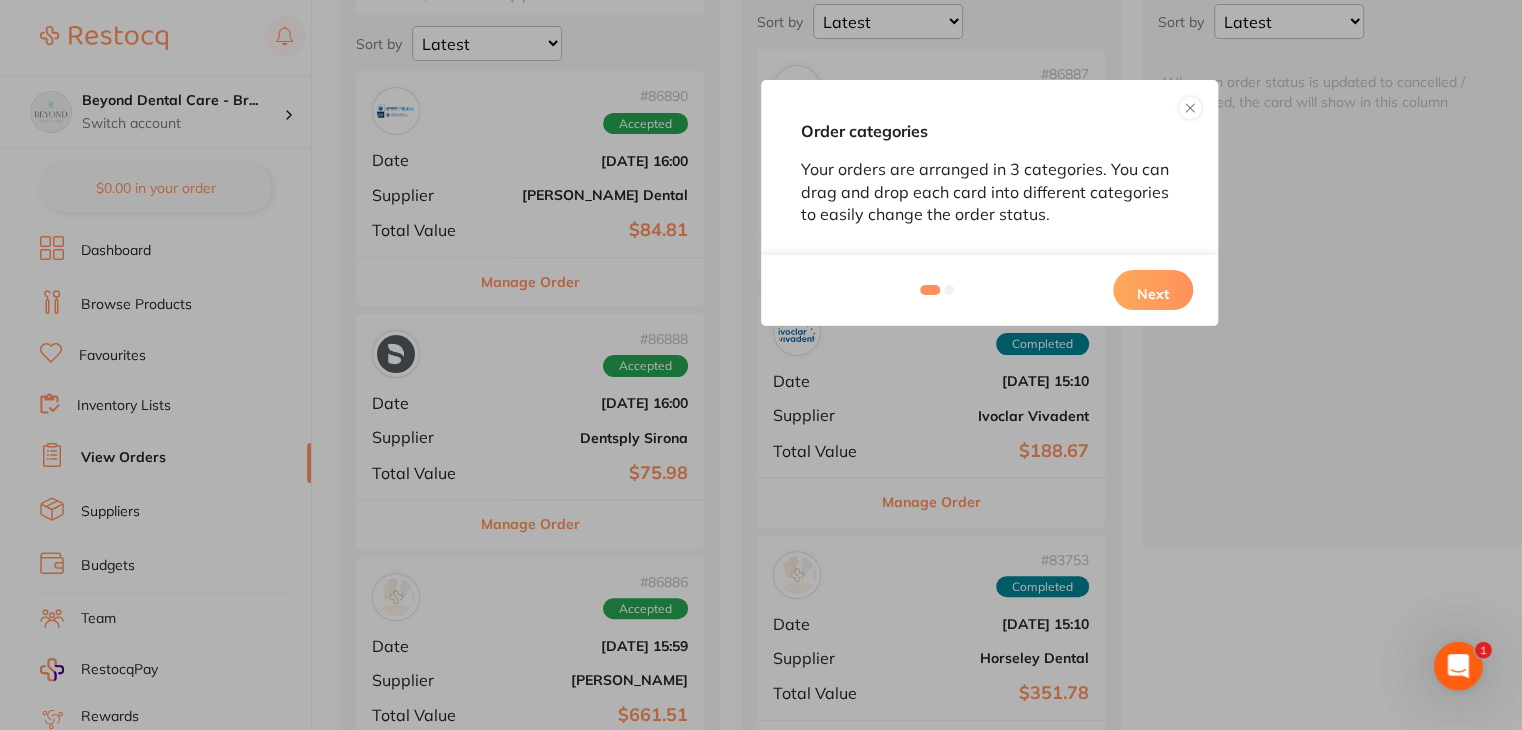 scroll, scrollTop: 0, scrollLeft: 0, axis: both 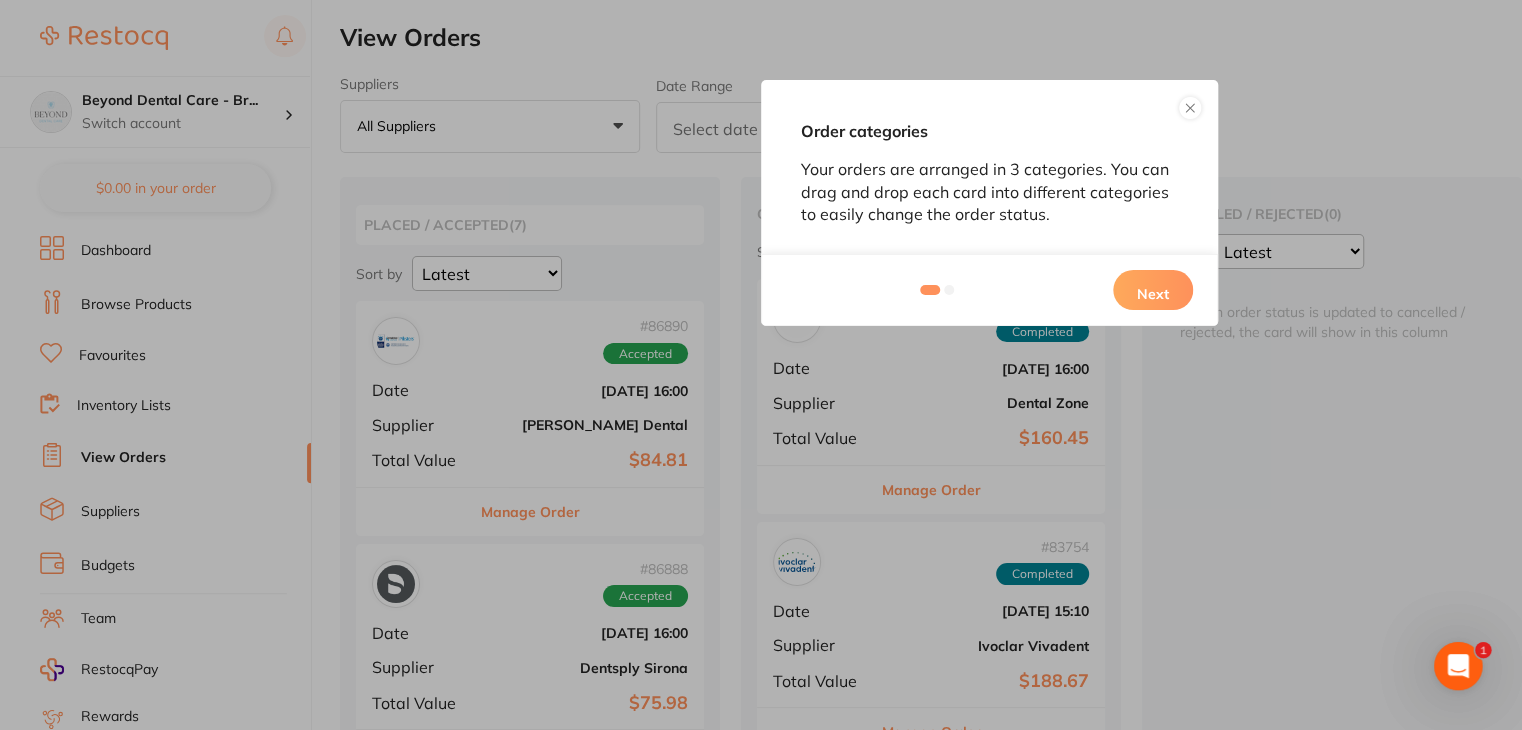 click at bounding box center [1190, 108] 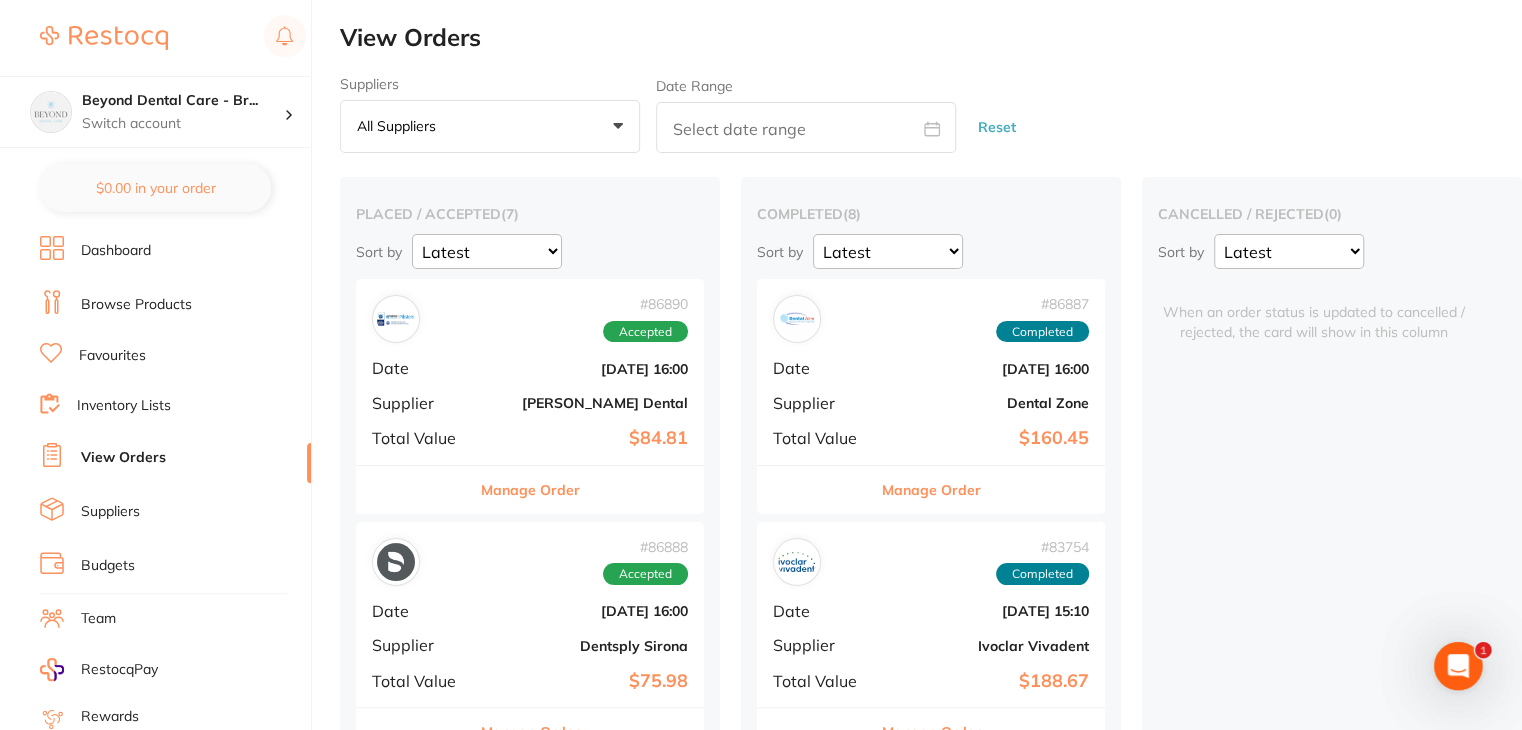 click on "Browse Products" at bounding box center (136, 305) 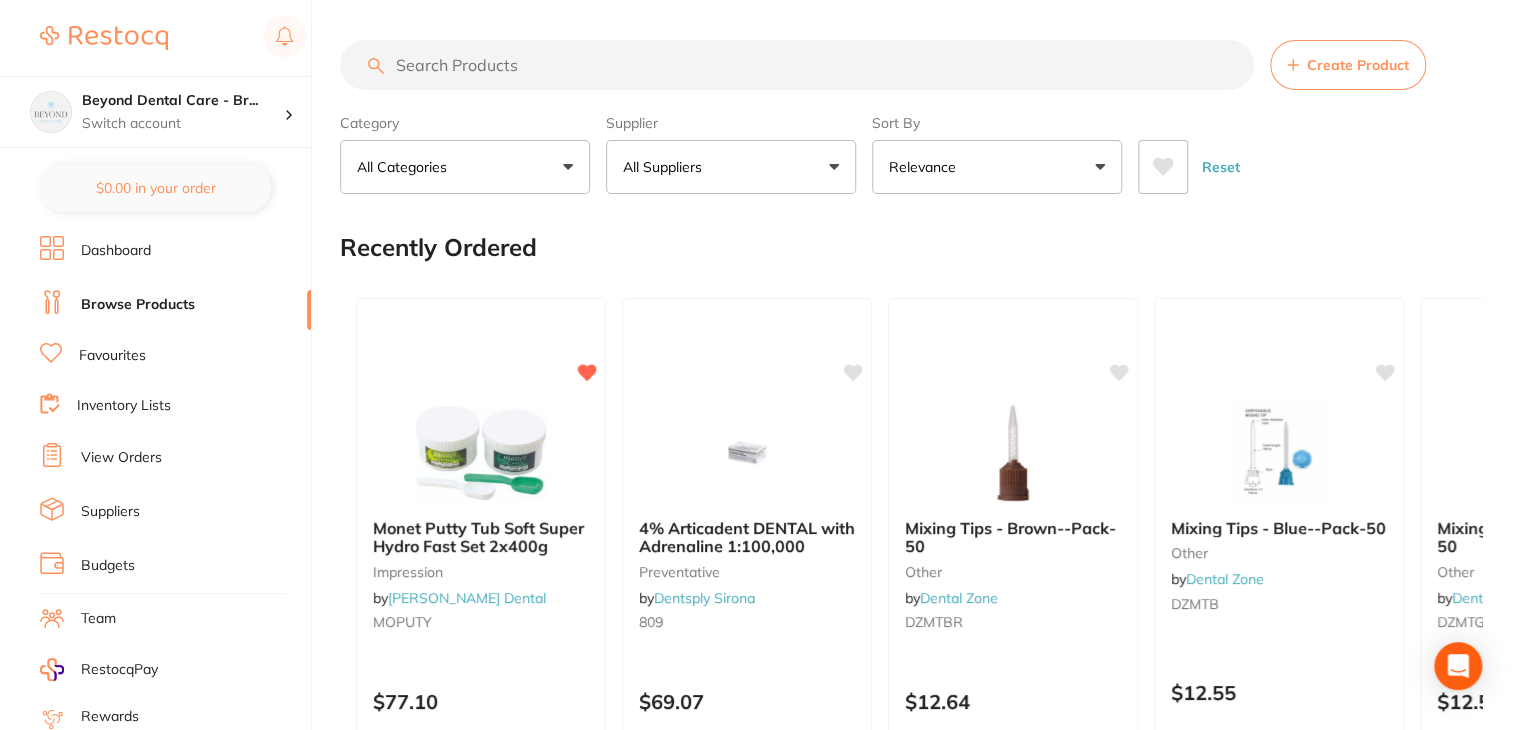 click at bounding box center (797, 65) 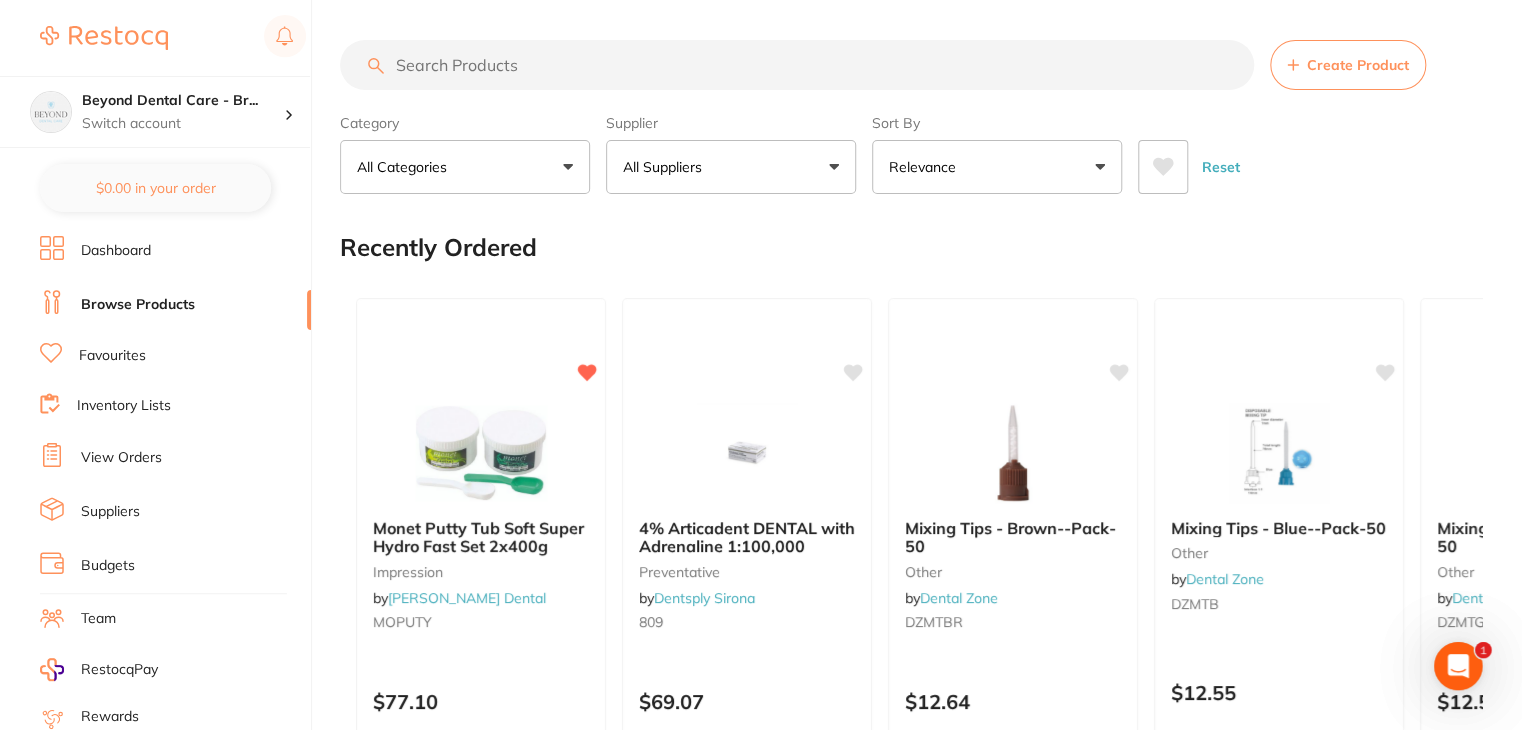 scroll, scrollTop: 0, scrollLeft: 0, axis: both 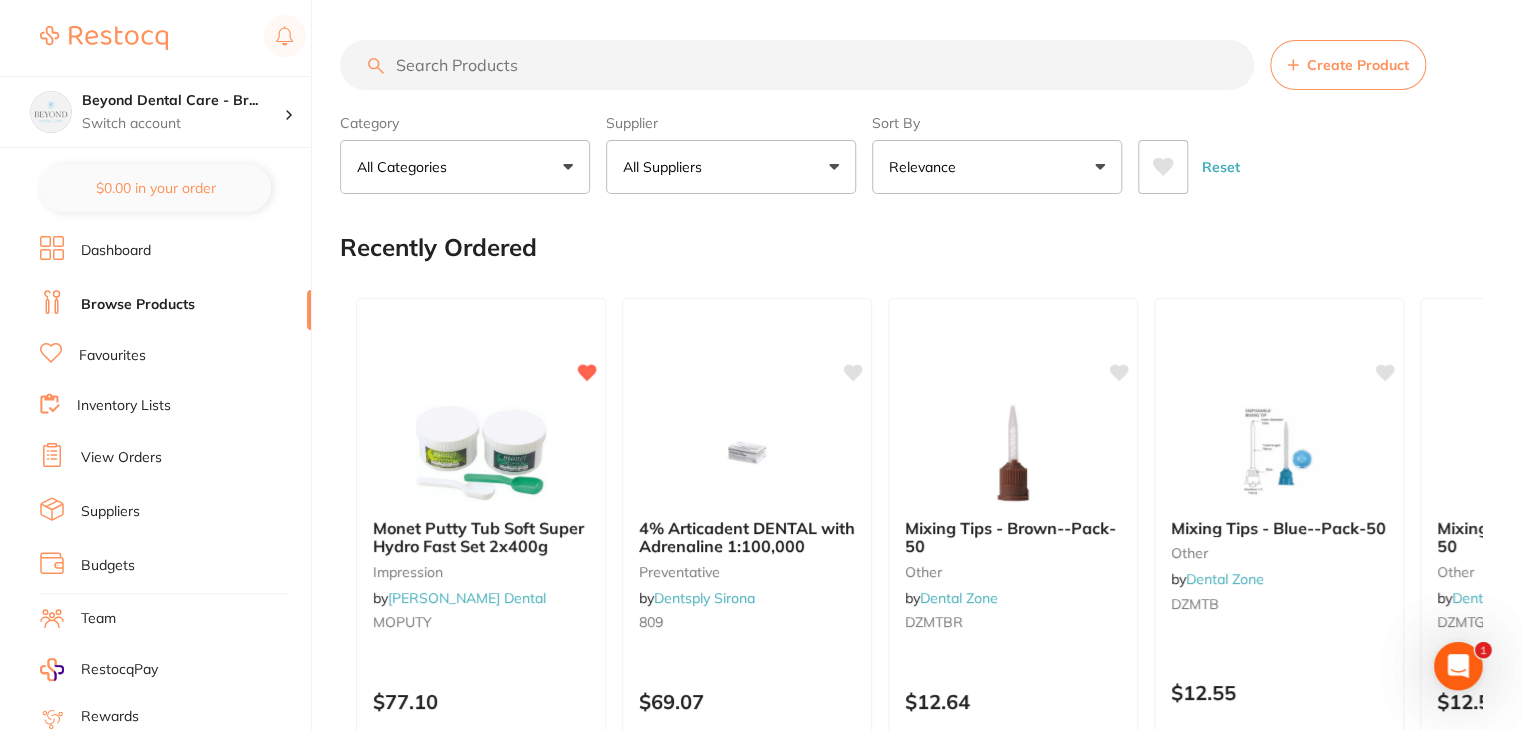 type on "$336.91" 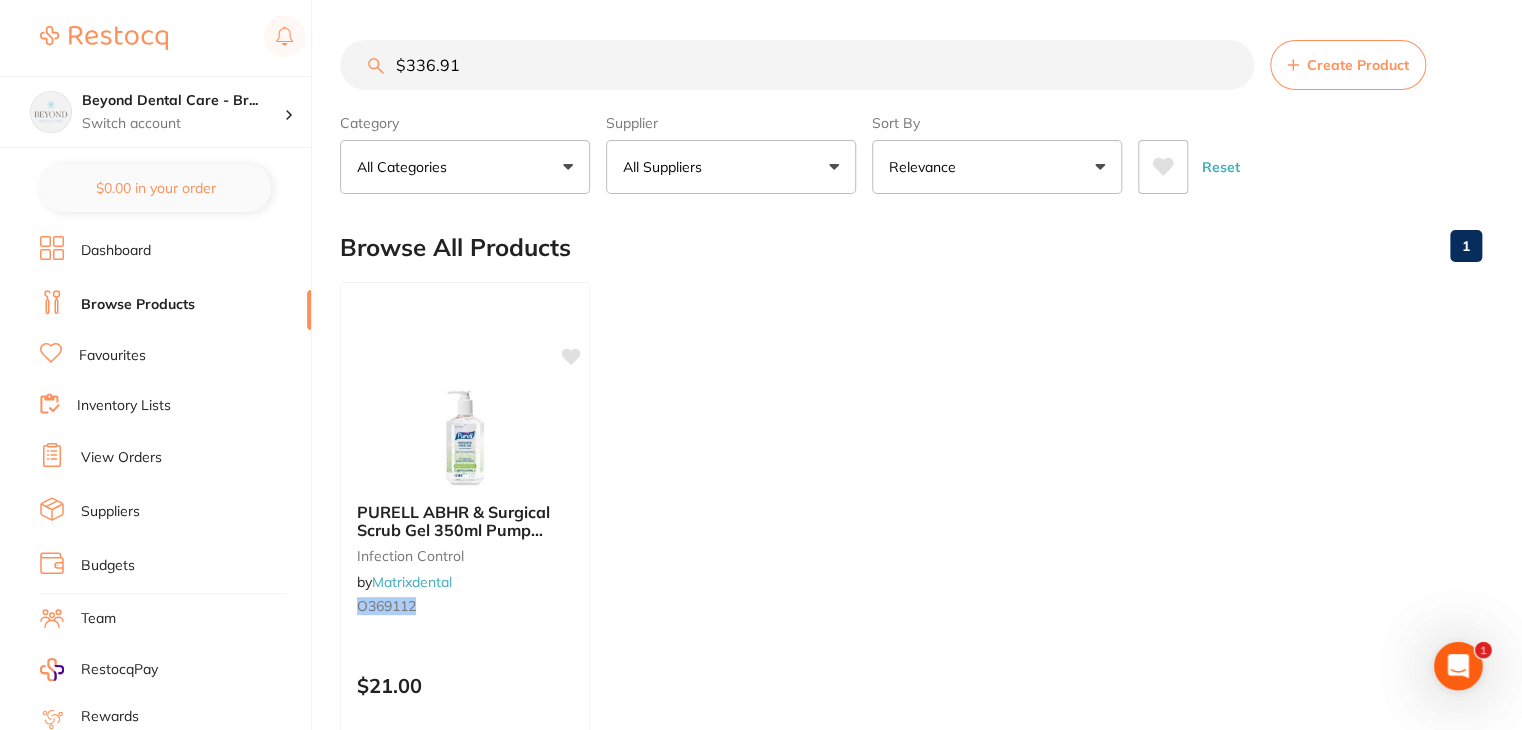 scroll, scrollTop: 0, scrollLeft: 0, axis: both 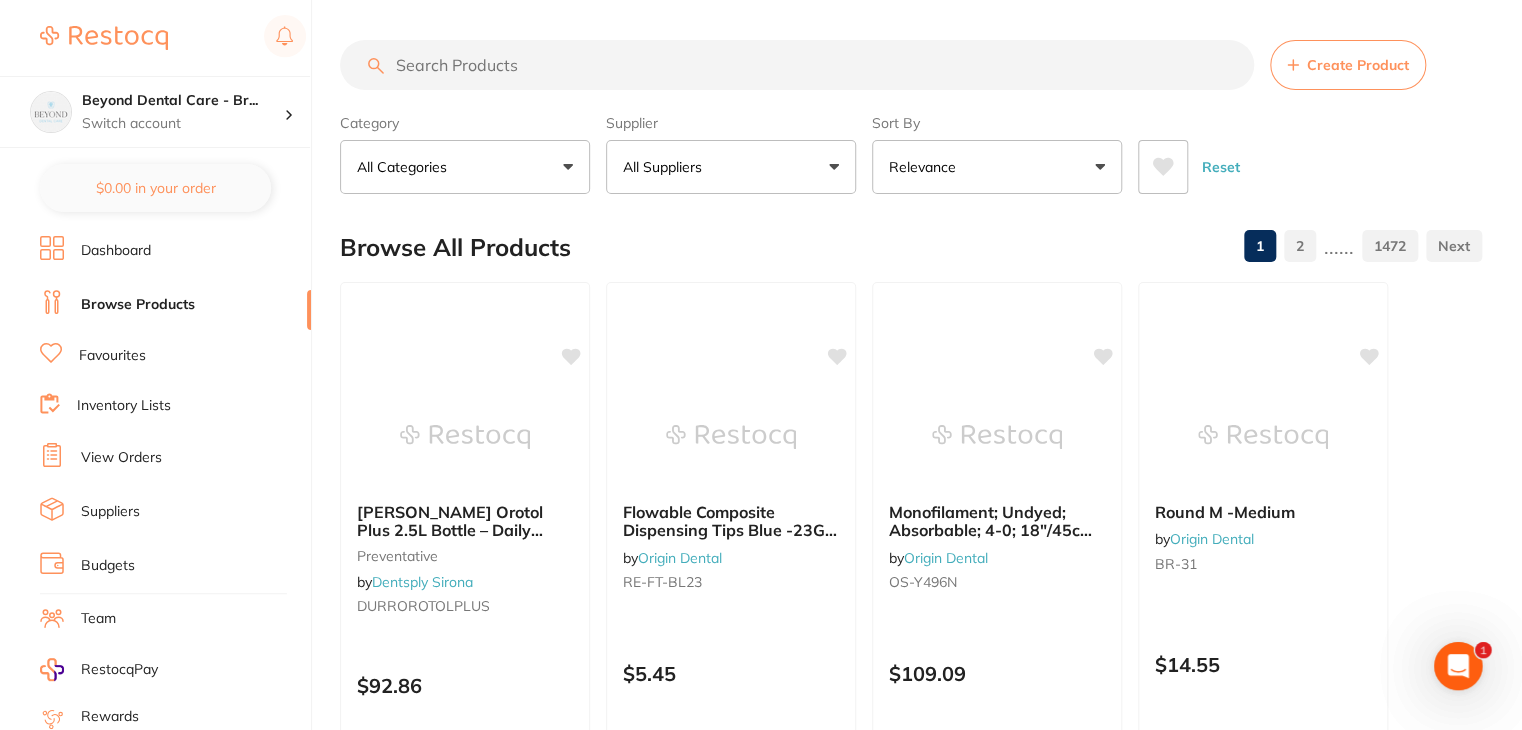 click at bounding box center (797, 65) 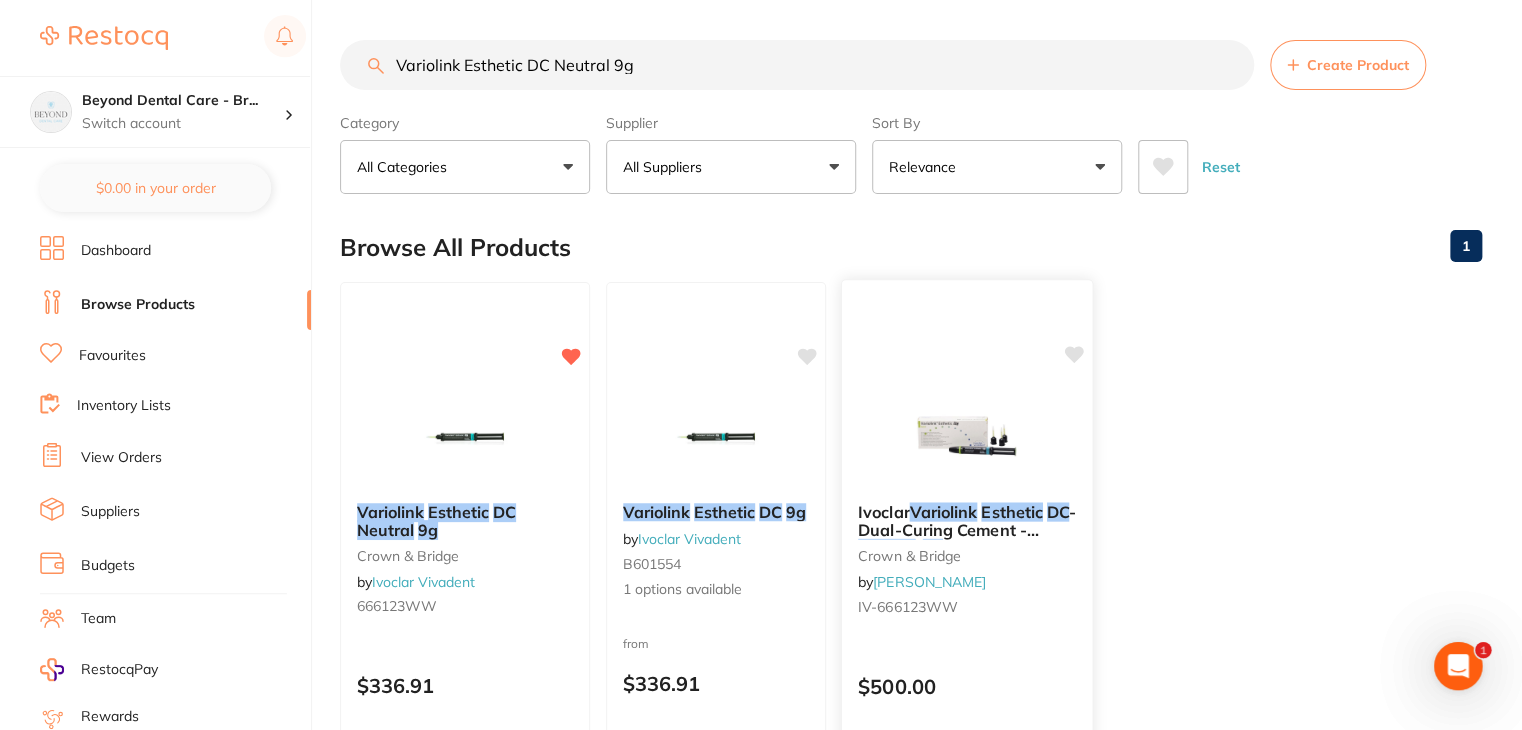 scroll, scrollTop: 0, scrollLeft: 0, axis: both 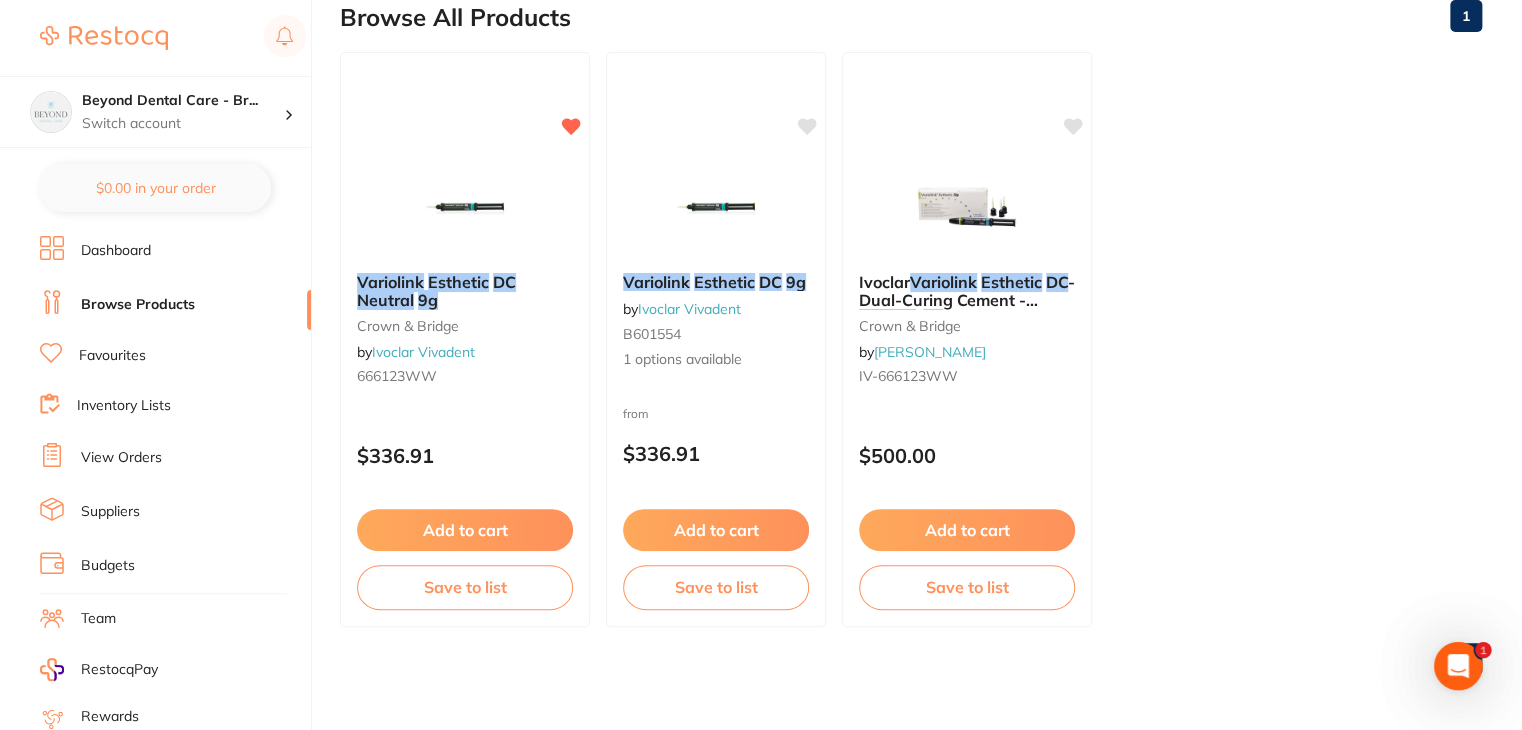 type on "Variolink Esthetic DC Neutral 9g" 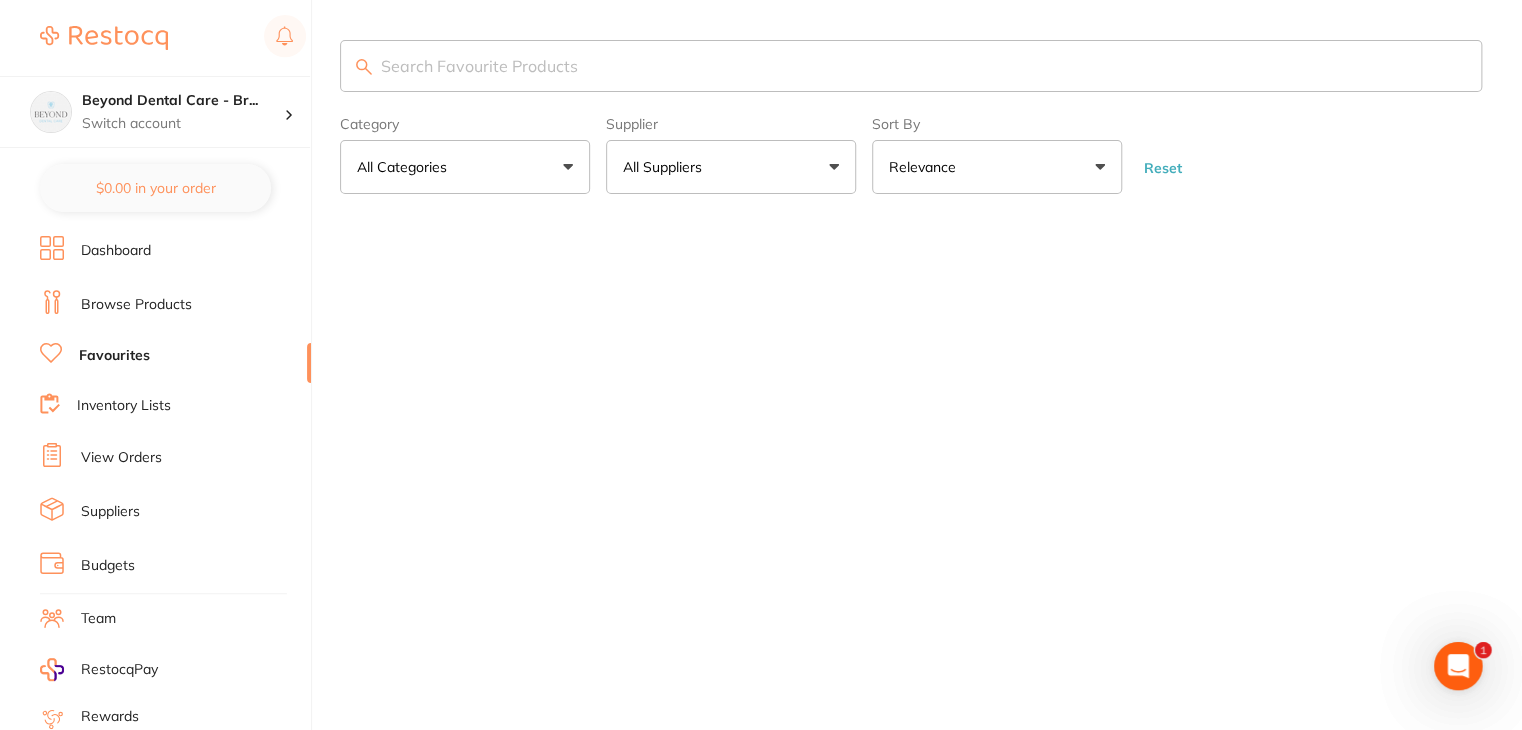 scroll, scrollTop: 0, scrollLeft: 0, axis: both 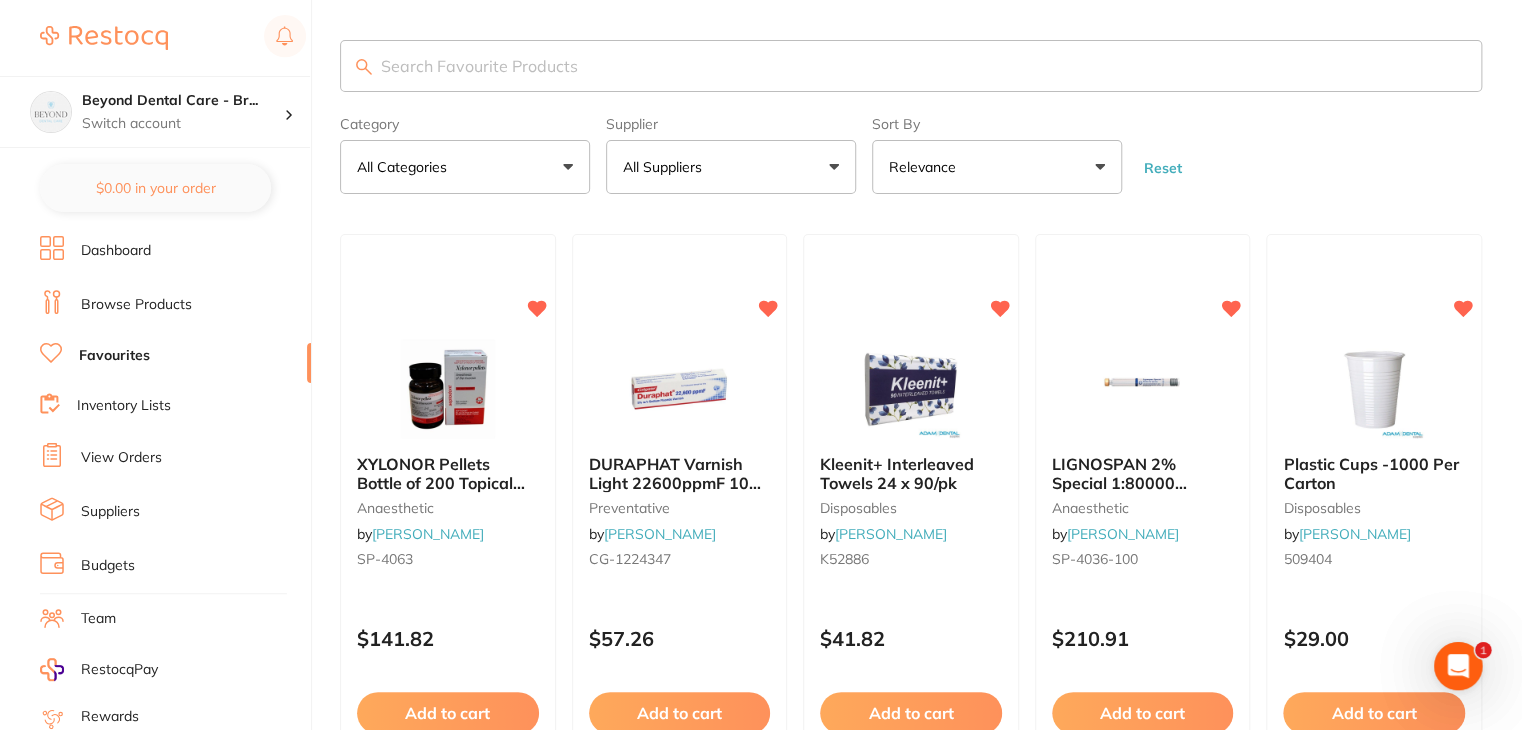 click on "Dashboard" at bounding box center (116, 251) 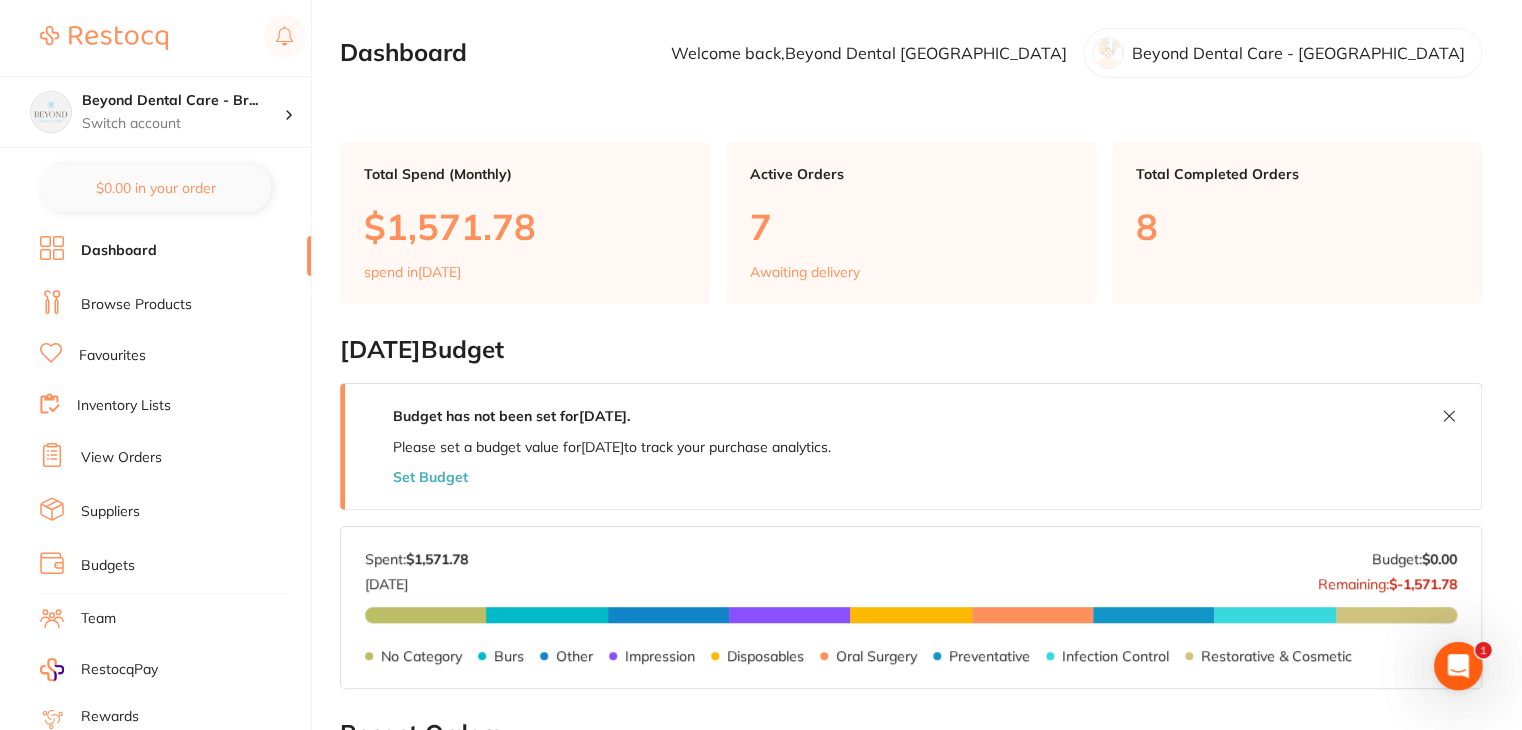 scroll, scrollTop: 0, scrollLeft: 0, axis: both 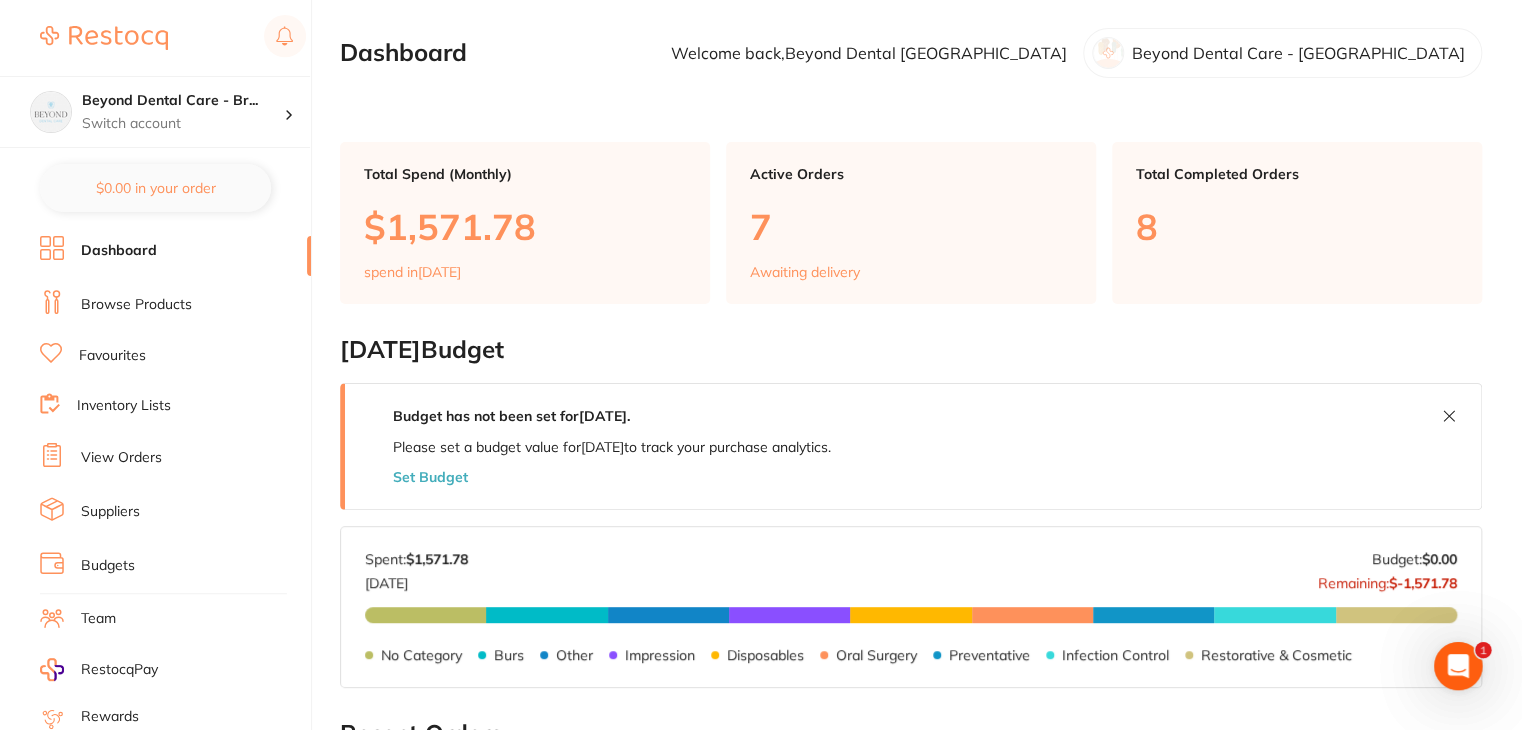 drag, startPoint x: 124, startPoint y: 301, endPoint x: 212, endPoint y: 274, distance: 92.0489 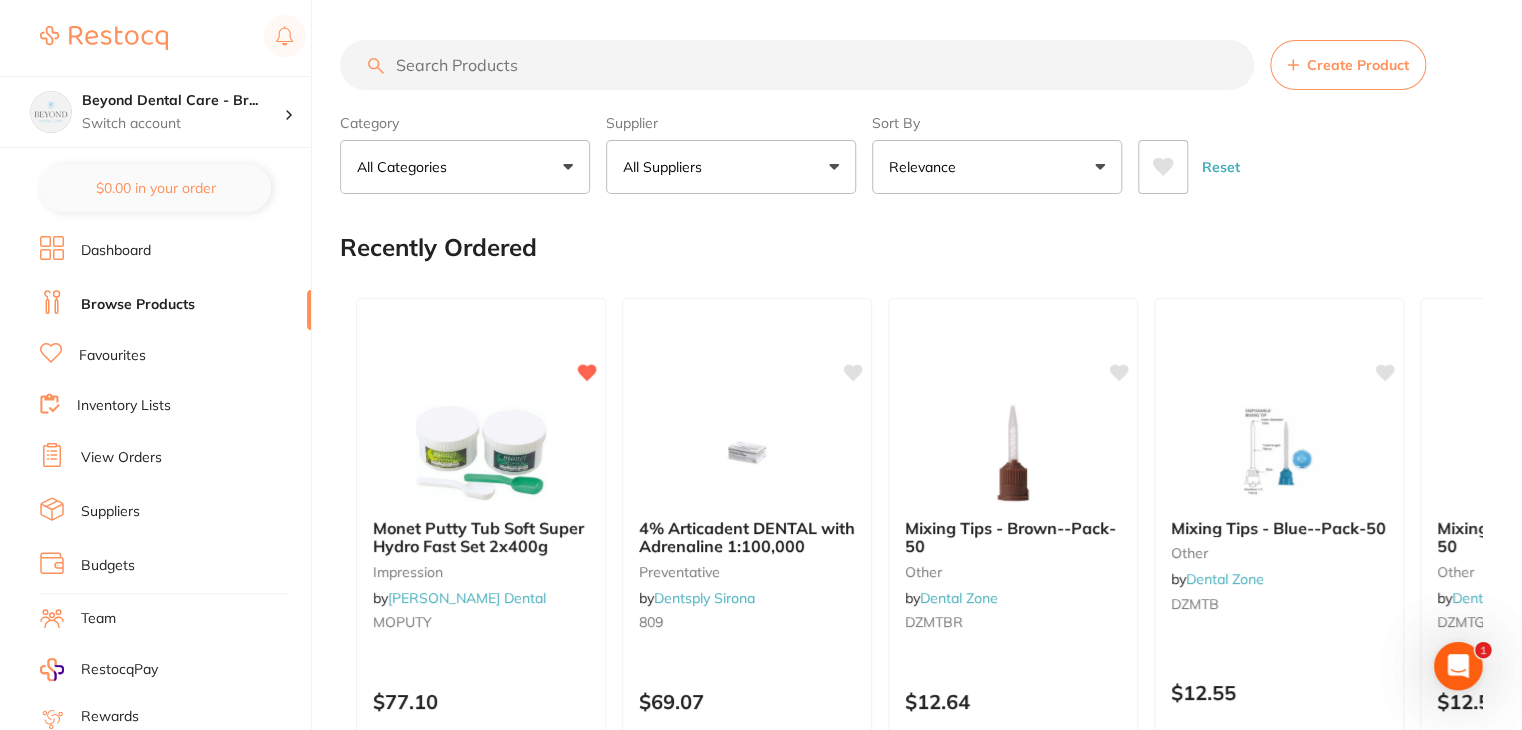 scroll, scrollTop: 0, scrollLeft: 0, axis: both 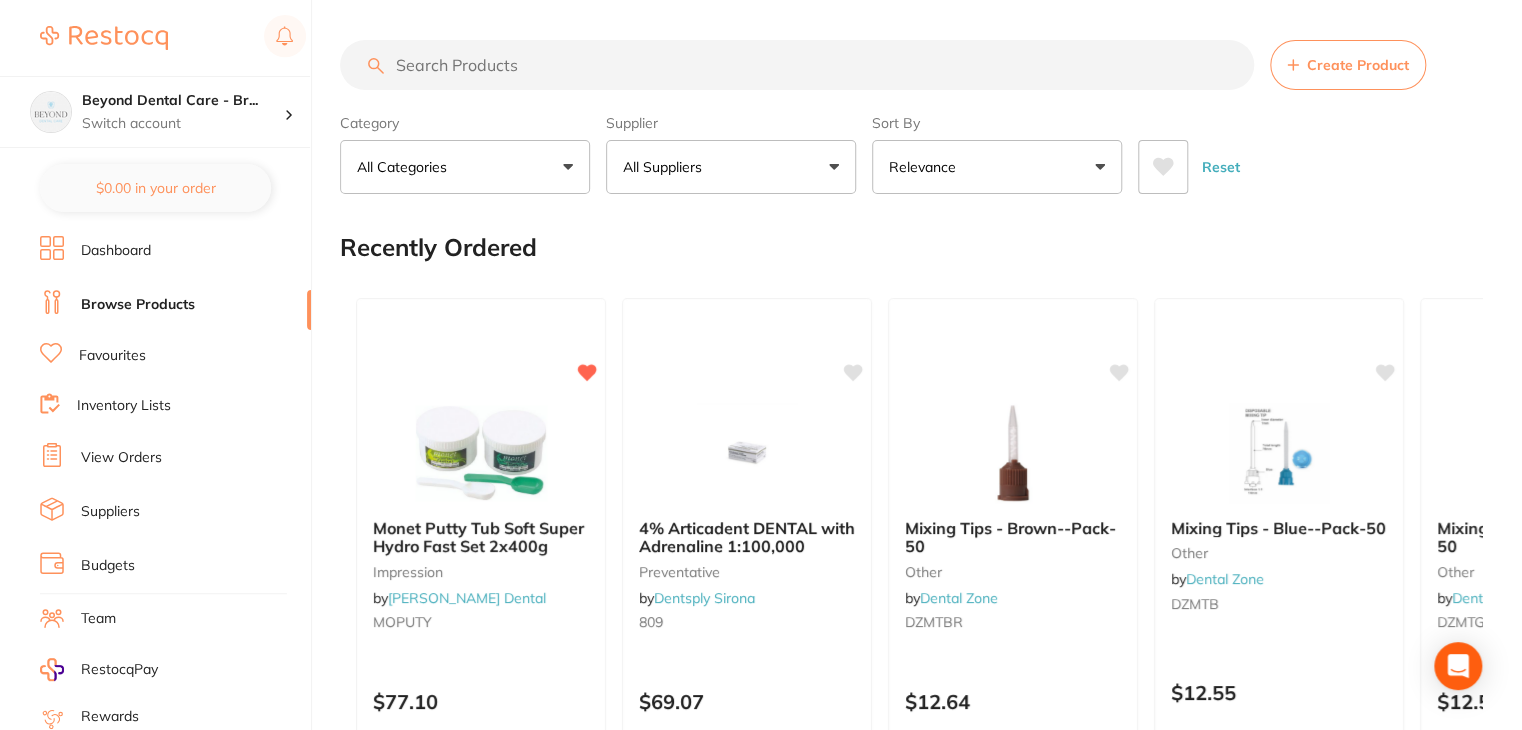 paste on "Variolink Esthetic DC Neutral 9g" 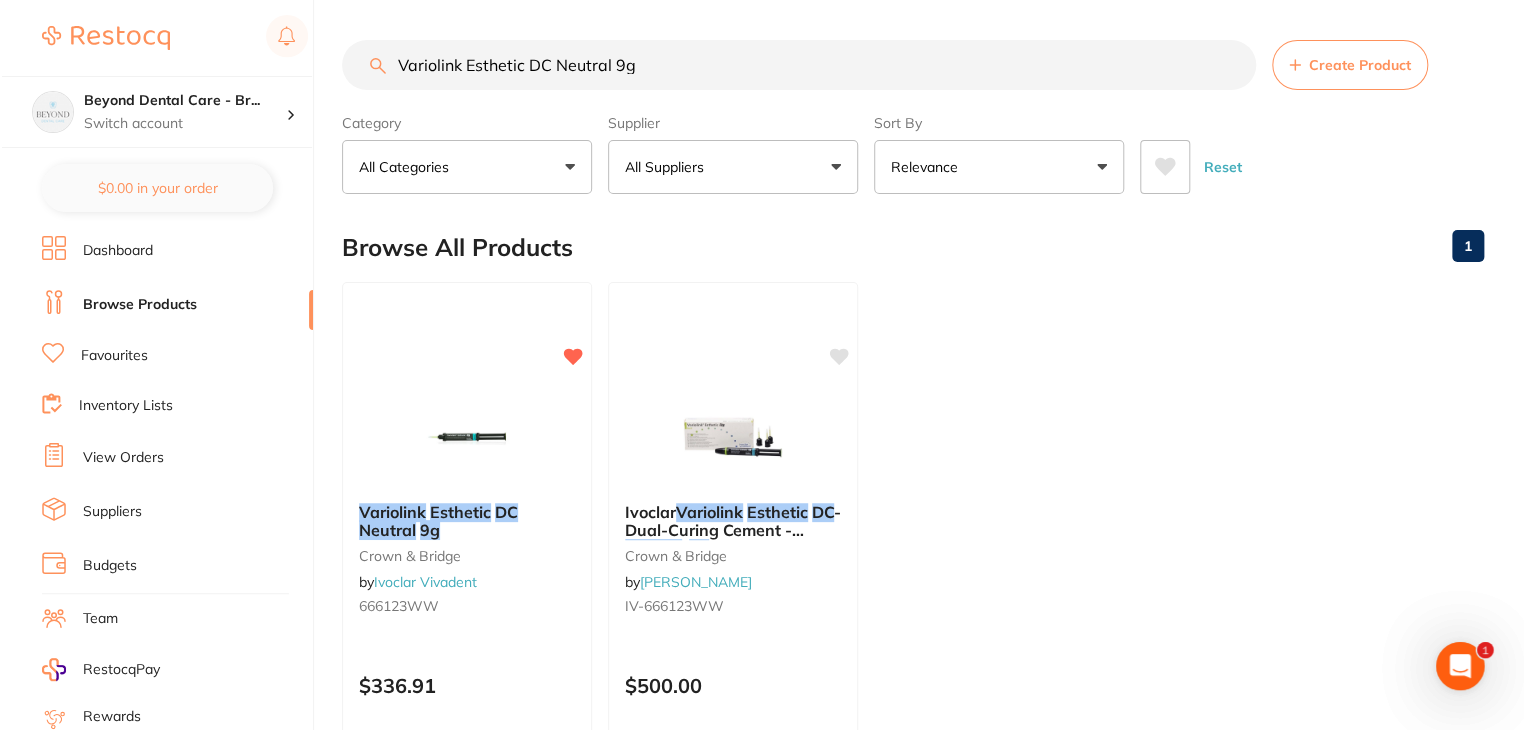 scroll, scrollTop: 0, scrollLeft: 0, axis: both 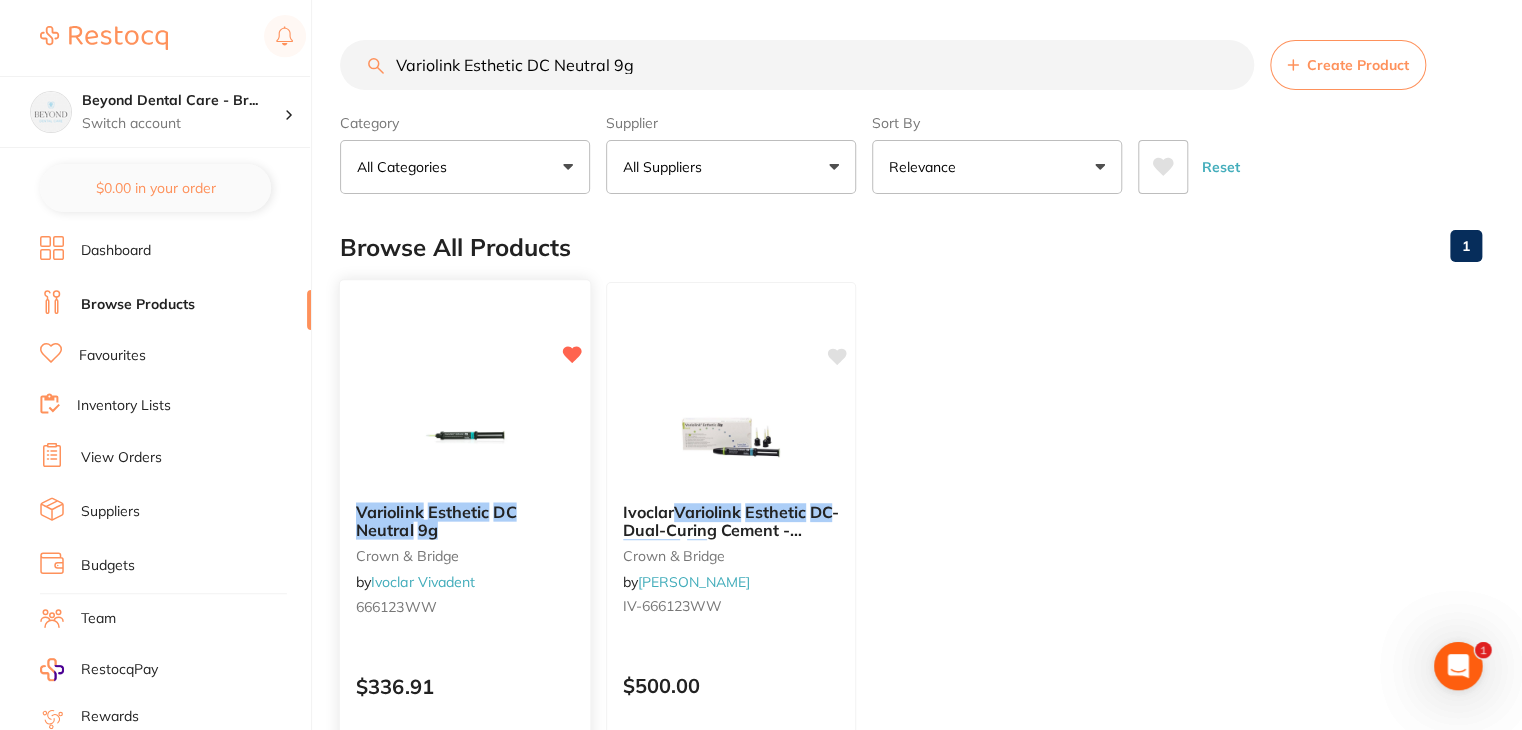 type on "Variolink Esthetic DC Neutral 9g" 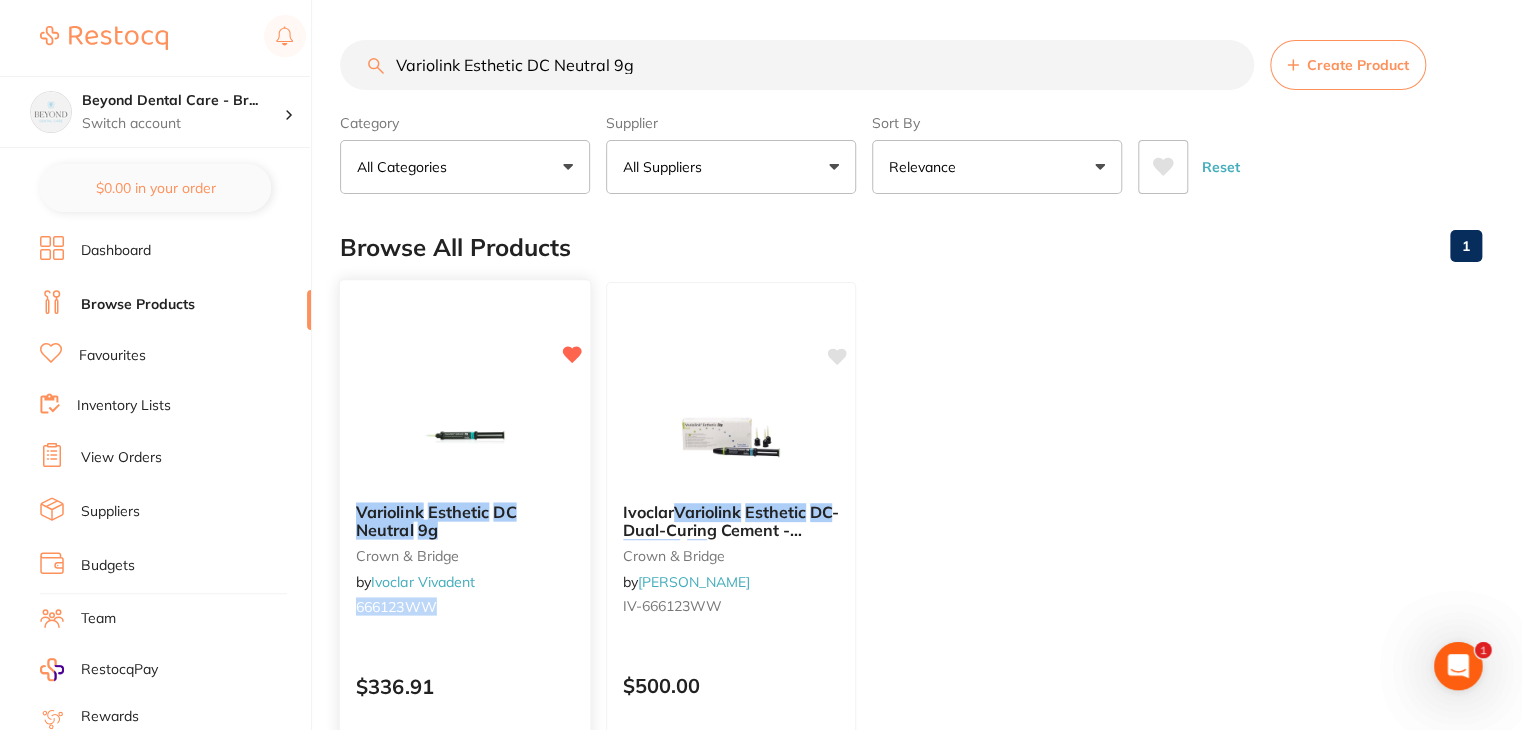 drag, startPoint x: 446, startPoint y: 608, endPoint x: 351, endPoint y: 608, distance: 95 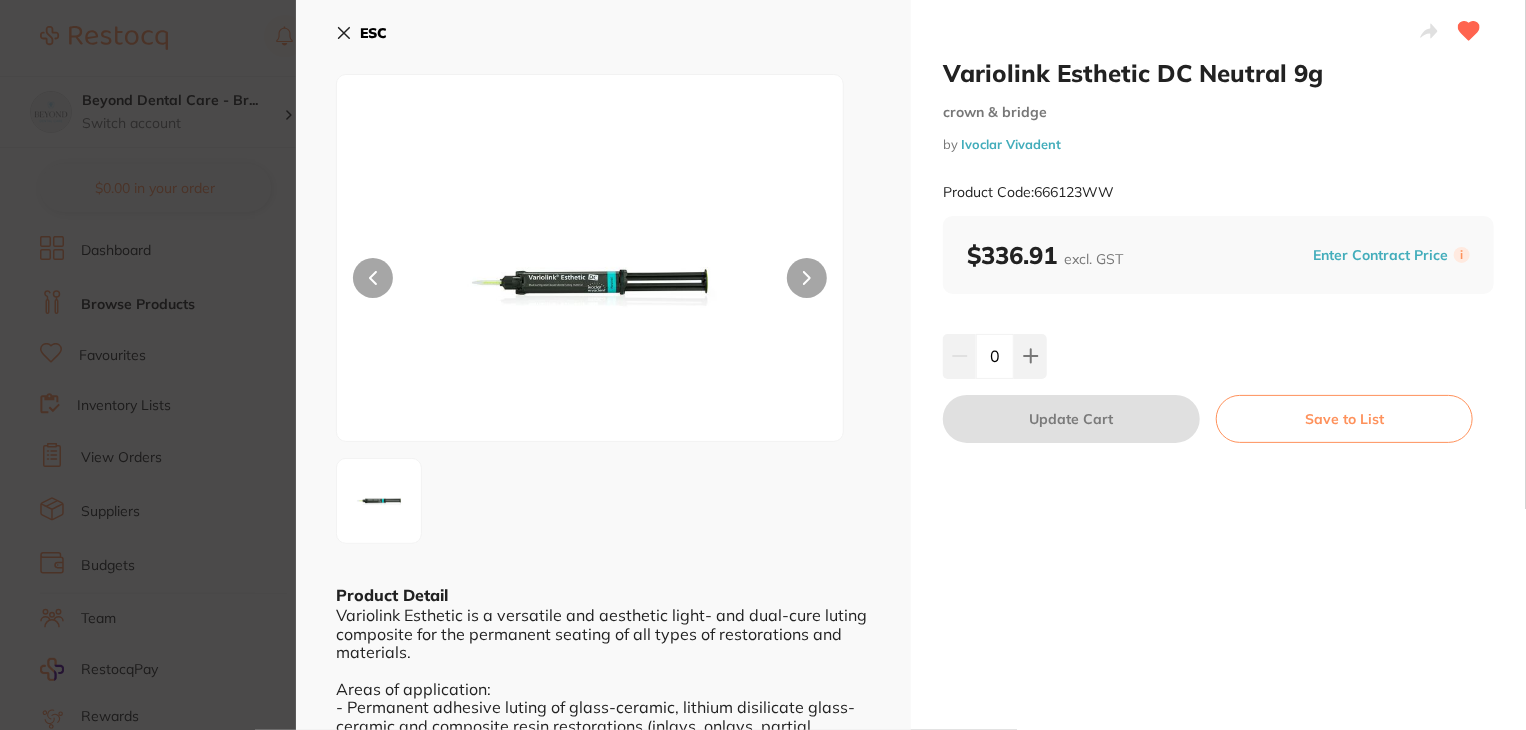 scroll, scrollTop: 0, scrollLeft: 0, axis: both 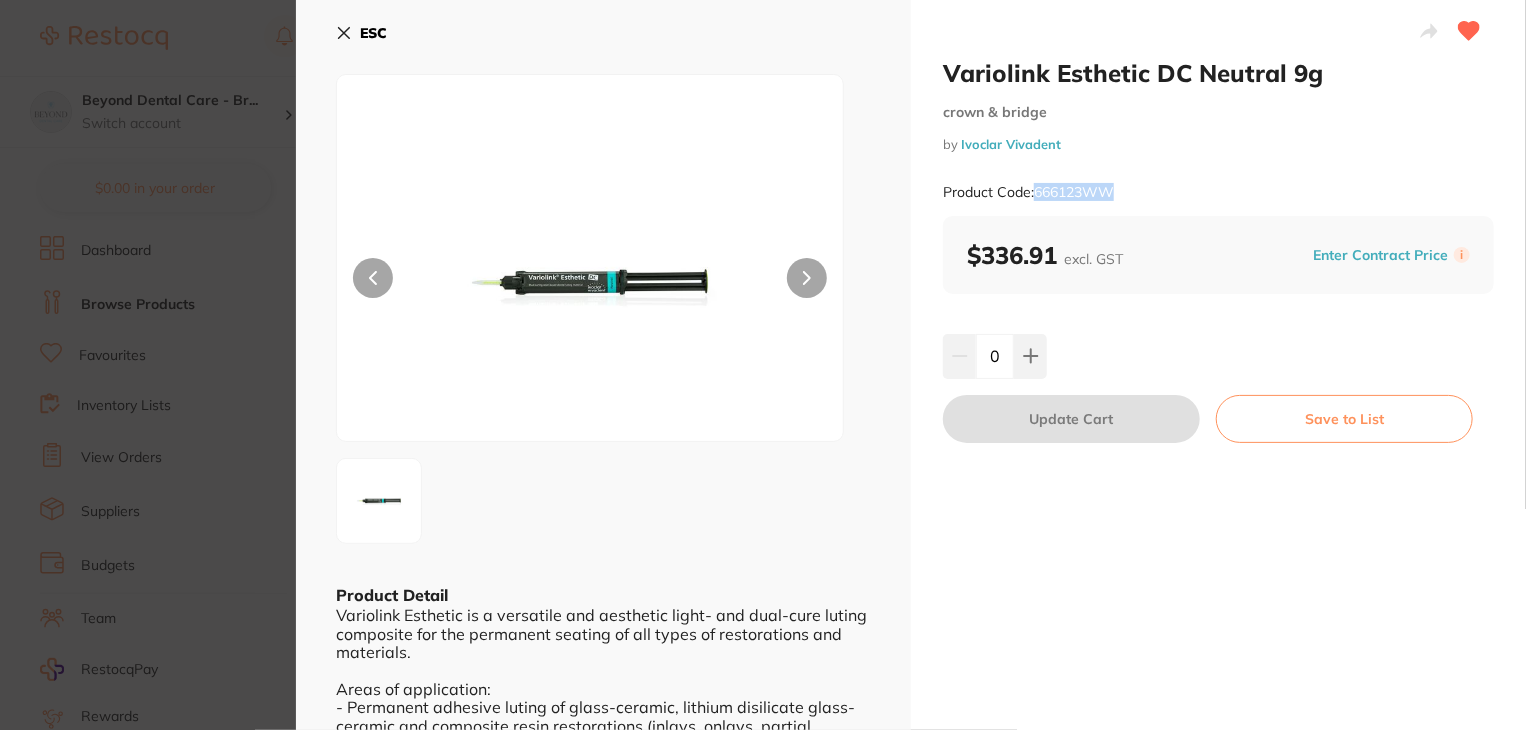 drag, startPoint x: 1124, startPoint y: 185, endPoint x: 1037, endPoint y: 195, distance: 87.57283 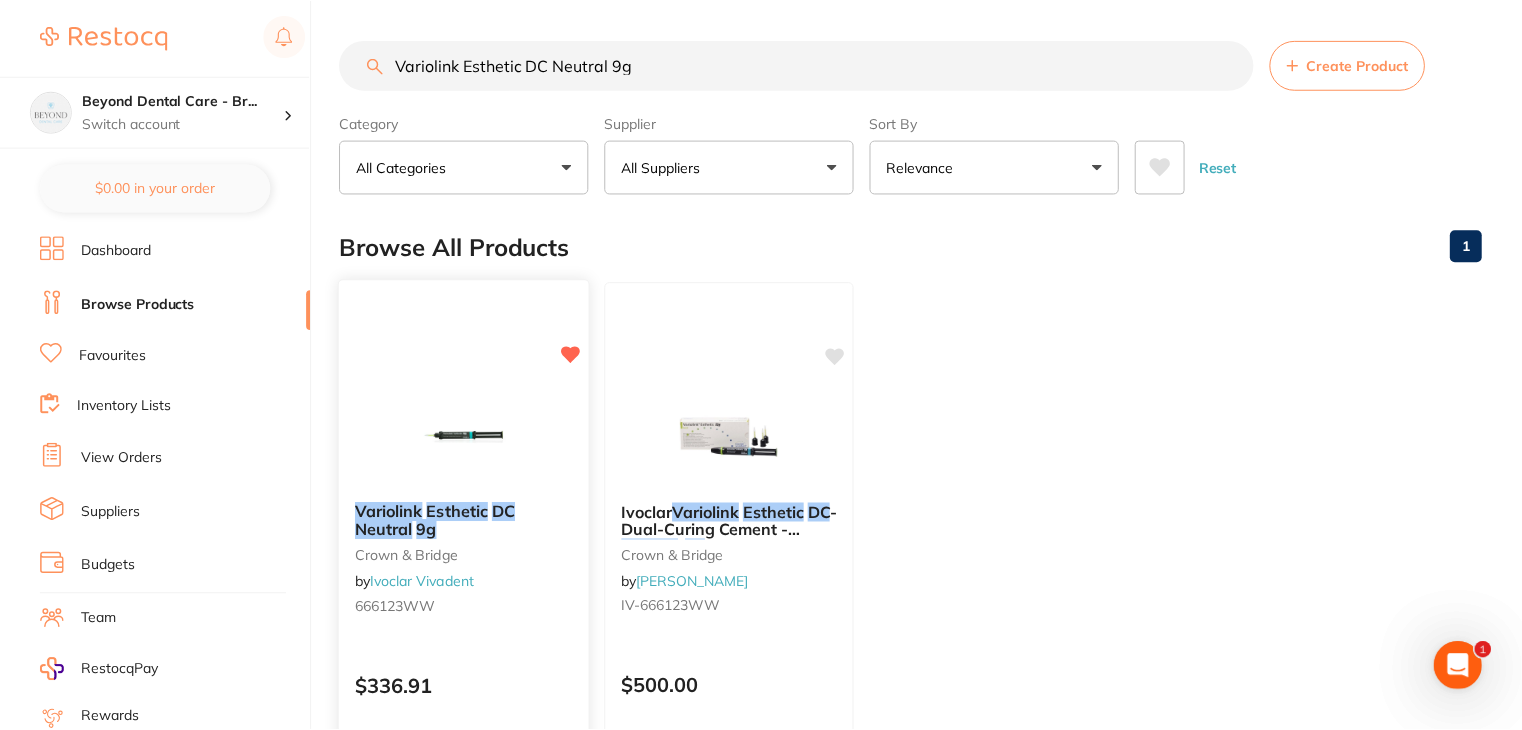 scroll, scrollTop: 230, scrollLeft: 0, axis: vertical 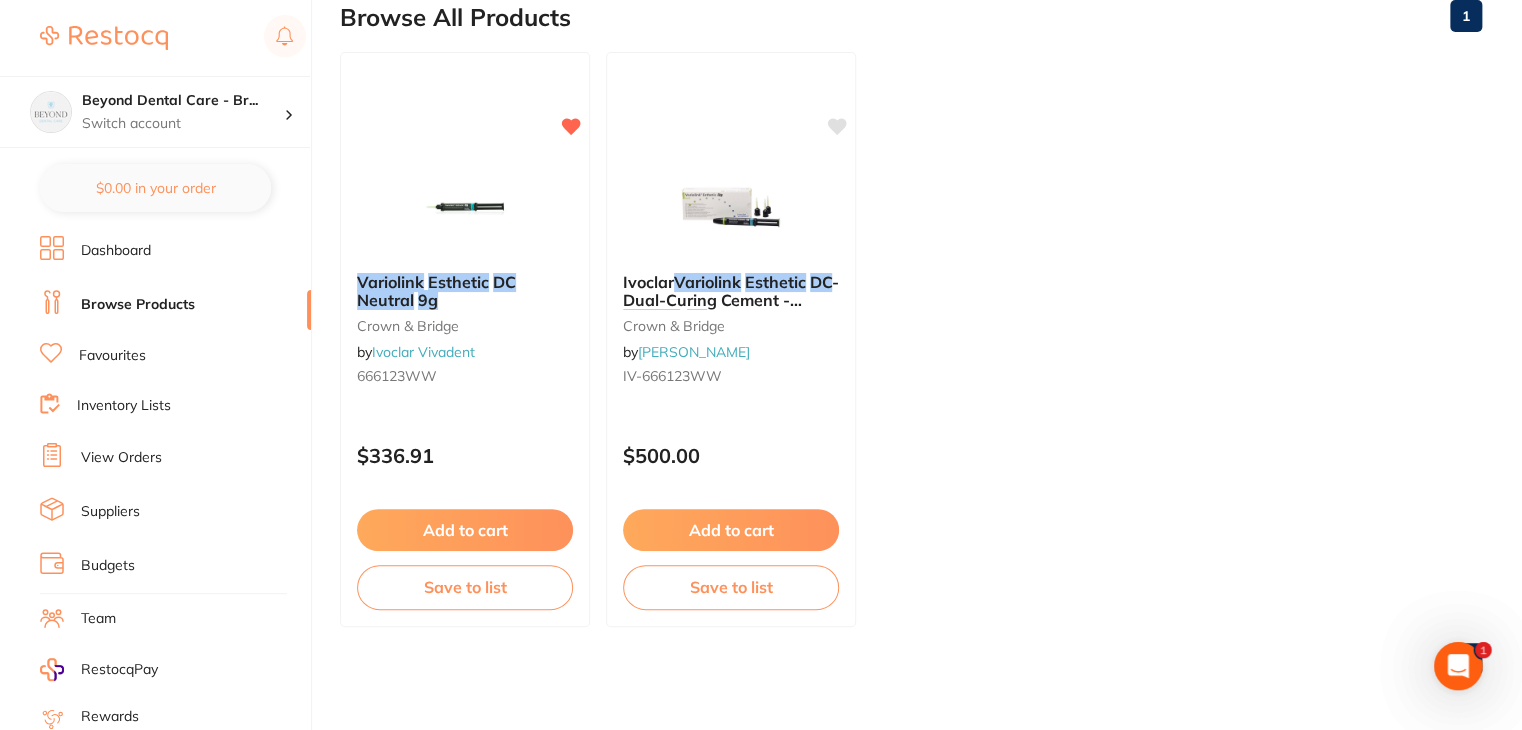 click on "Favourites" at bounding box center (112, 356) 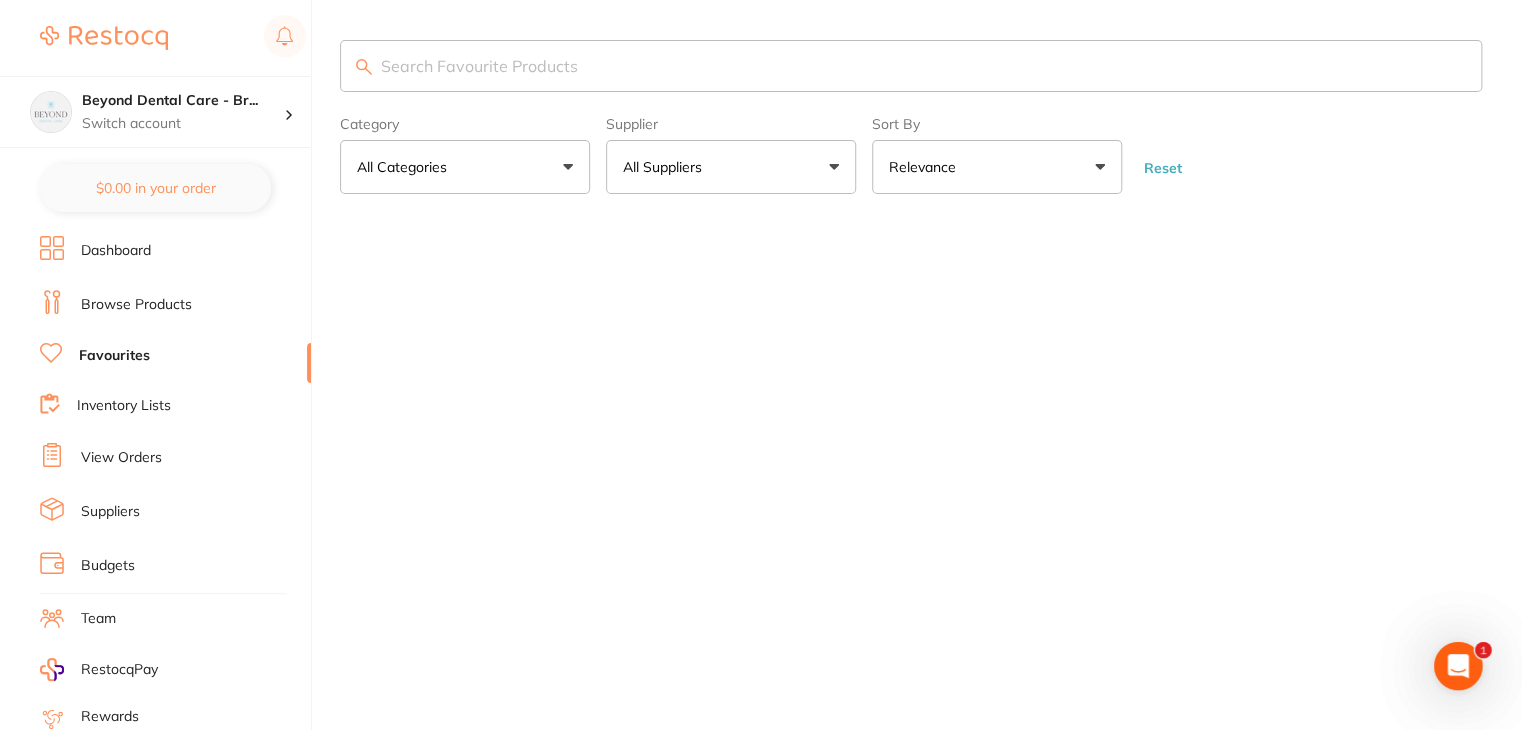 scroll, scrollTop: 0, scrollLeft: 0, axis: both 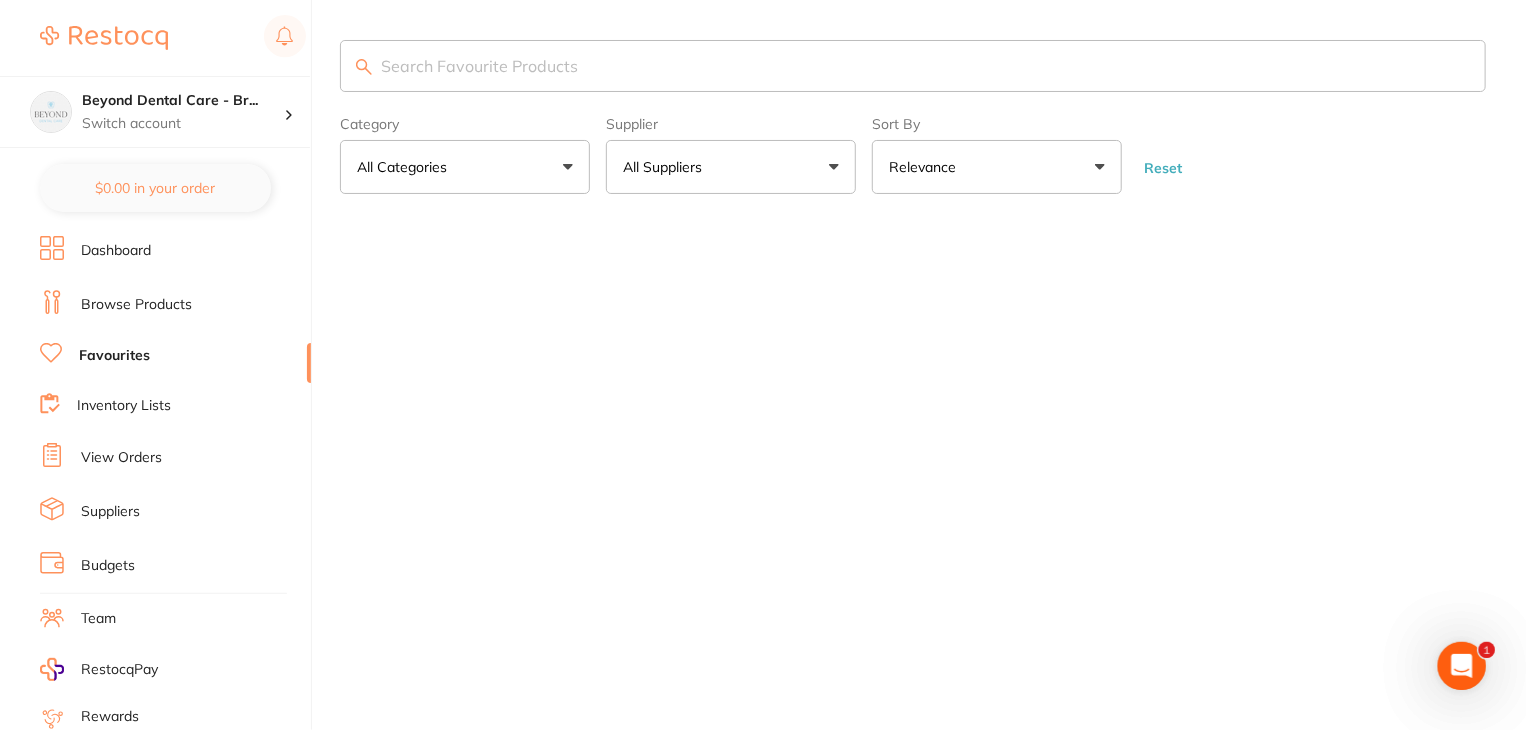 click on "Browse Products" at bounding box center [136, 305] 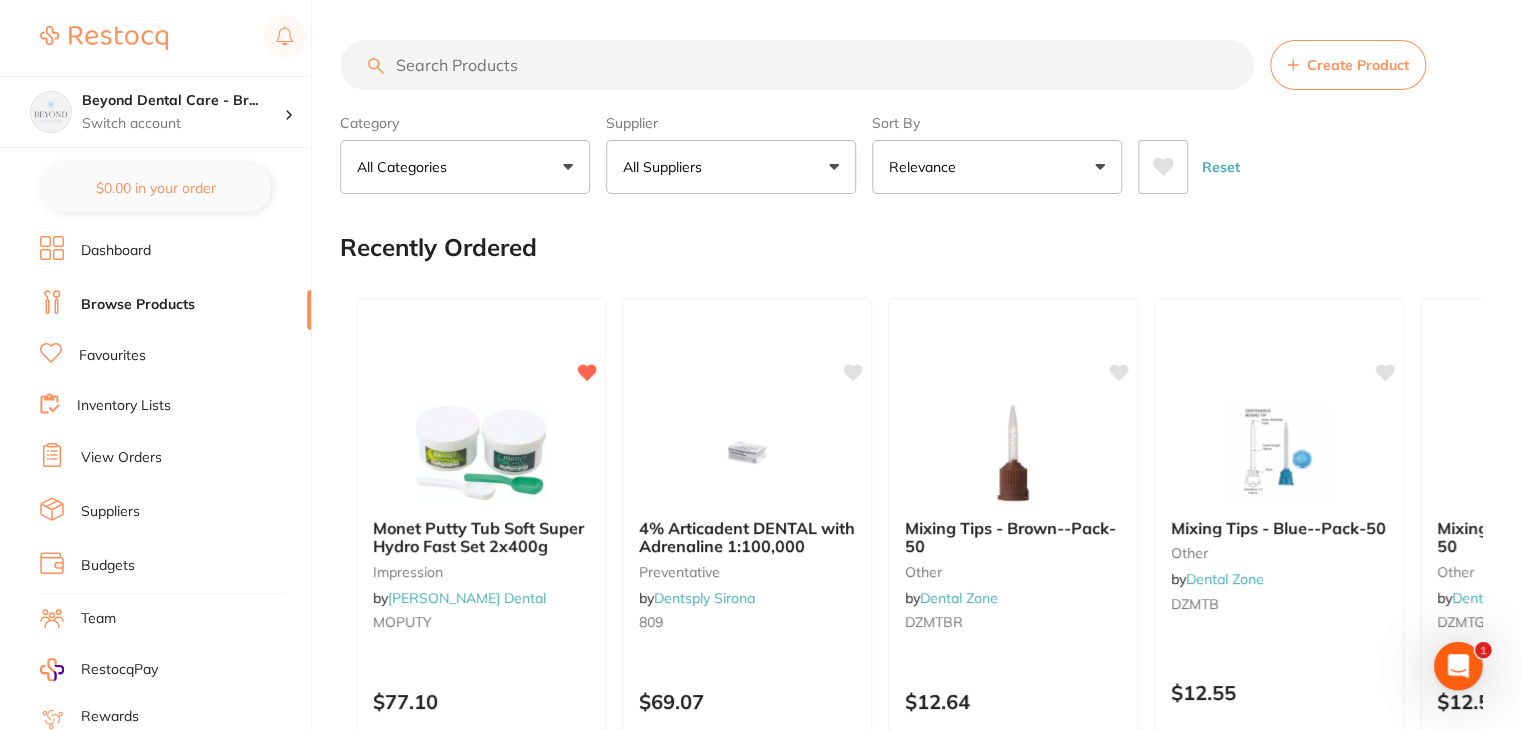 scroll, scrollTop: 0, scrollLeft: 0, axis: both 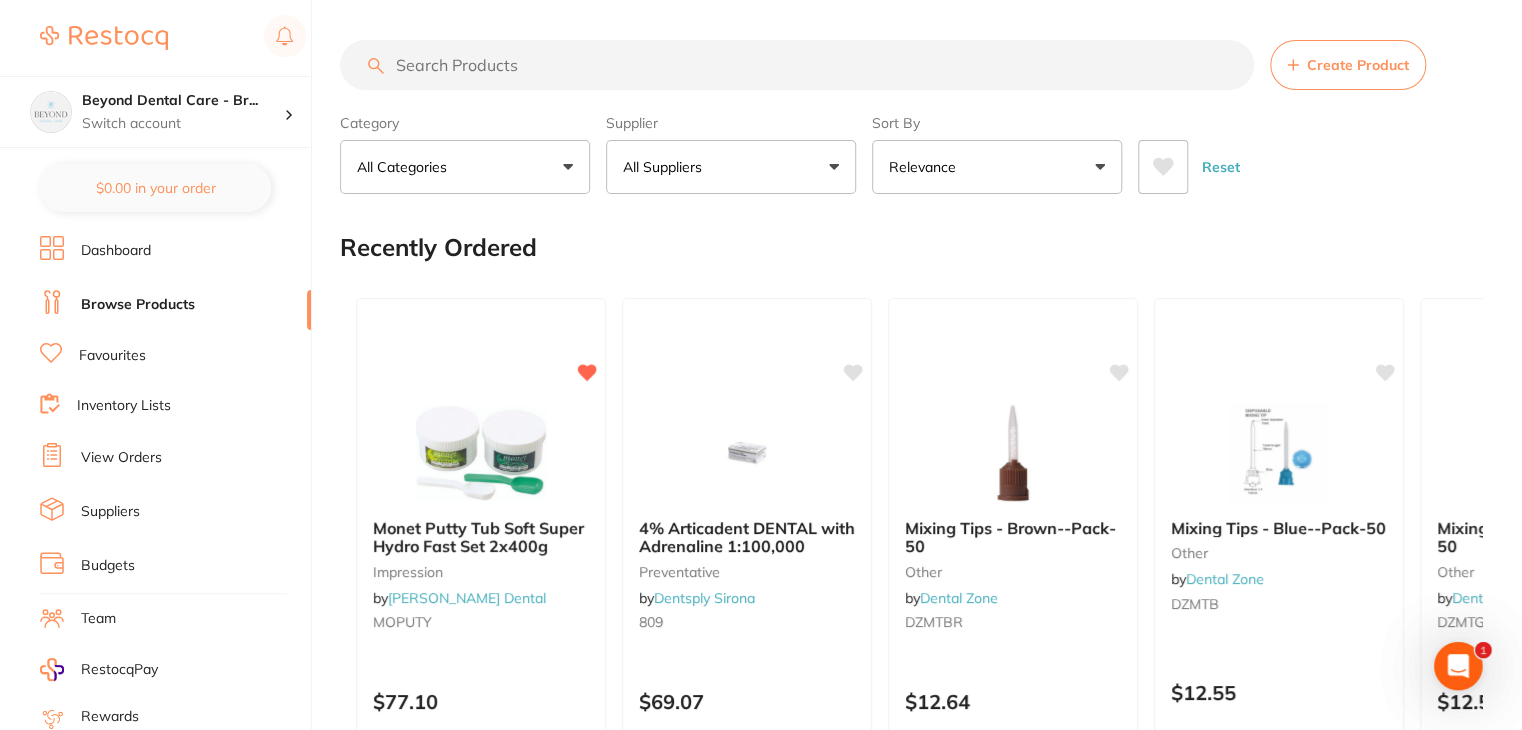 click at bounding box center (797, 65) 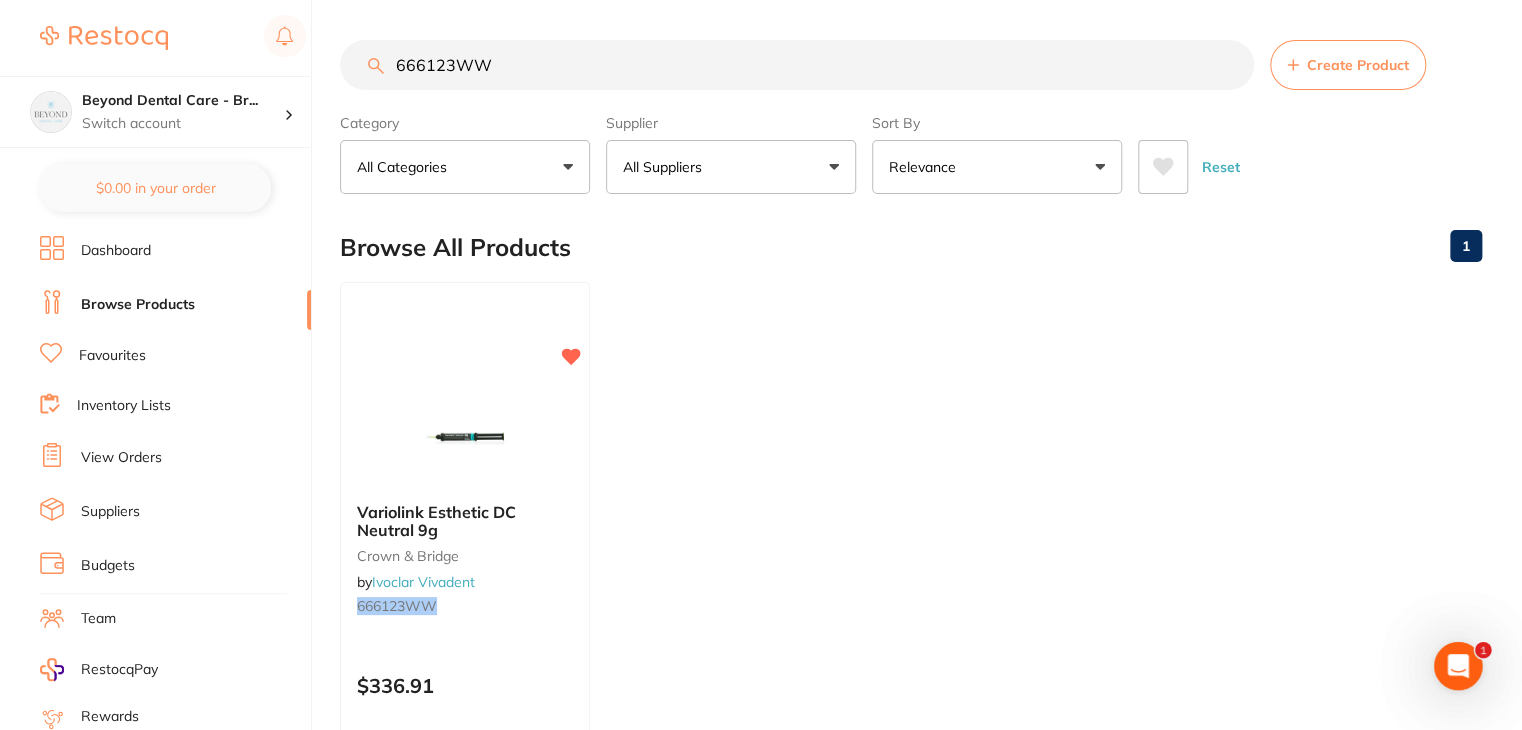 scroll, scrollTop: 0, scrollLeft: 0, axis: both 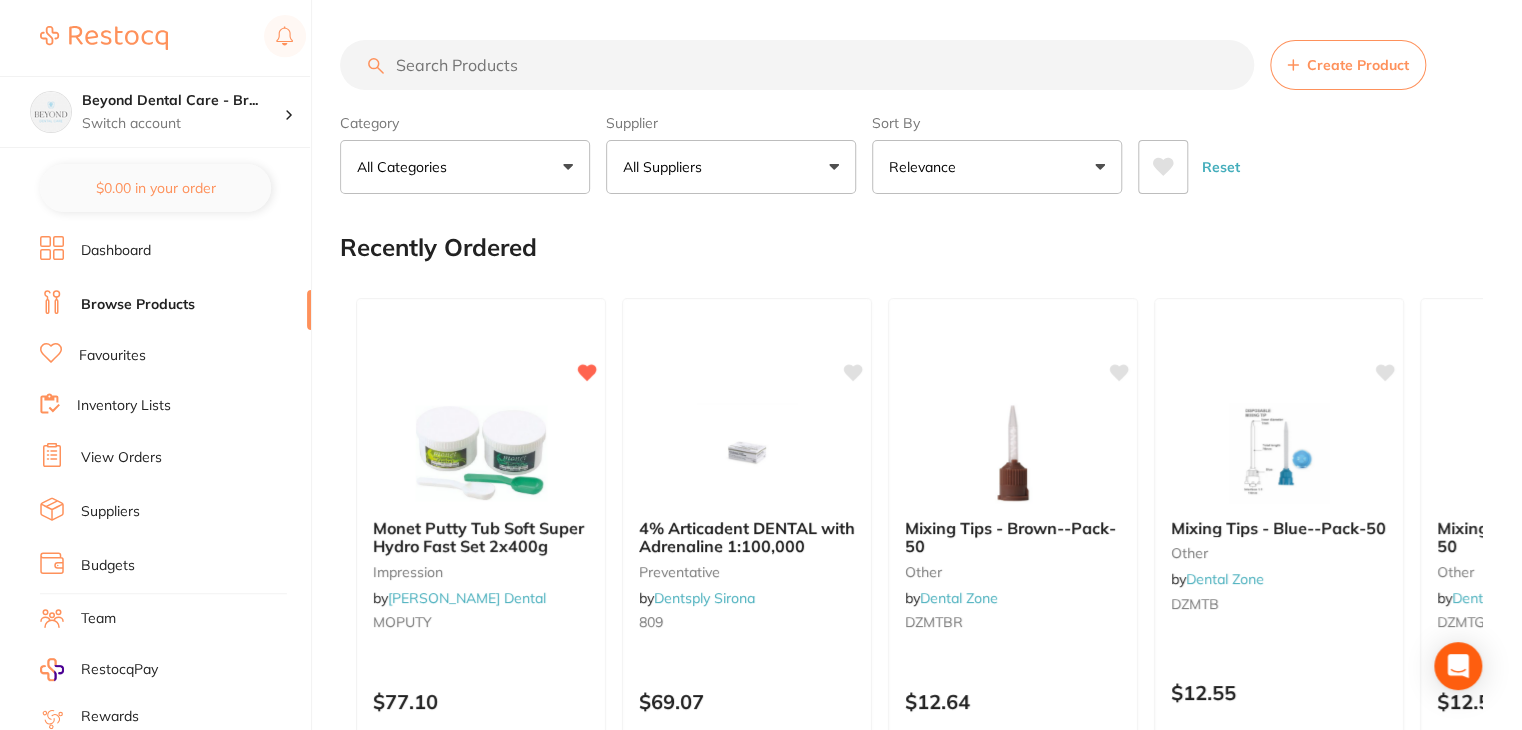 click at bounding box center [797, 65] 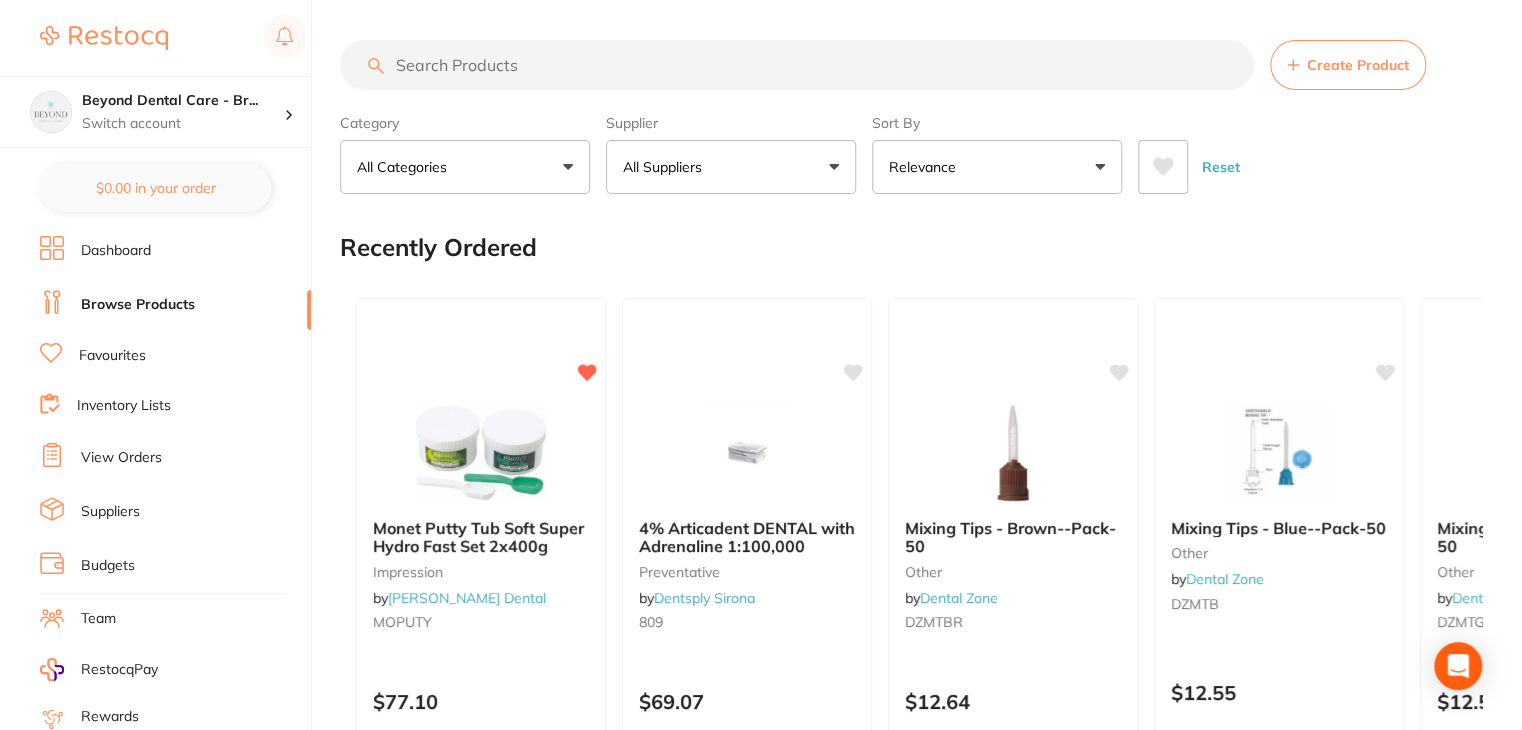 scroll, scrollTop: 0, scrollLeft: 0, axis: both 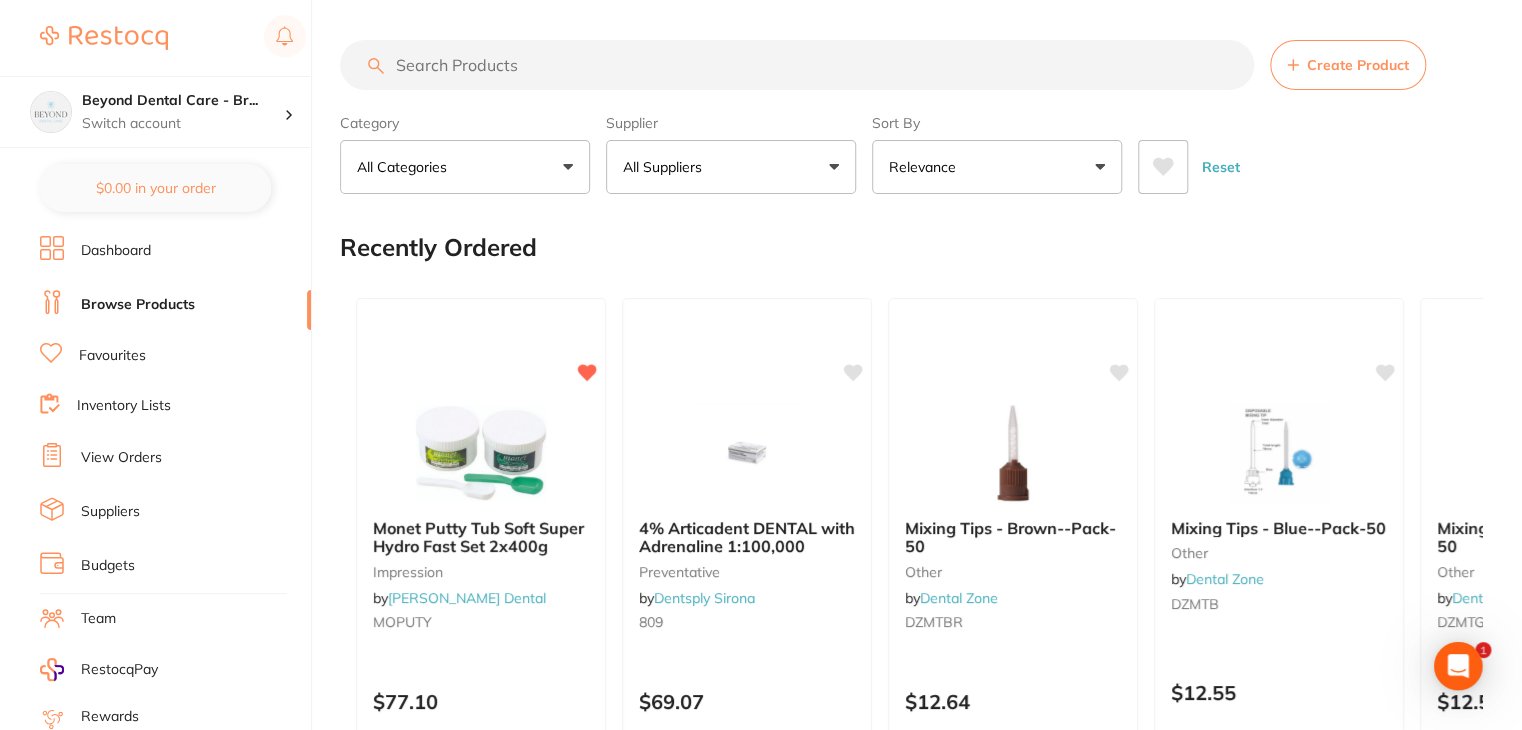 click at bounding box center [797, 65] 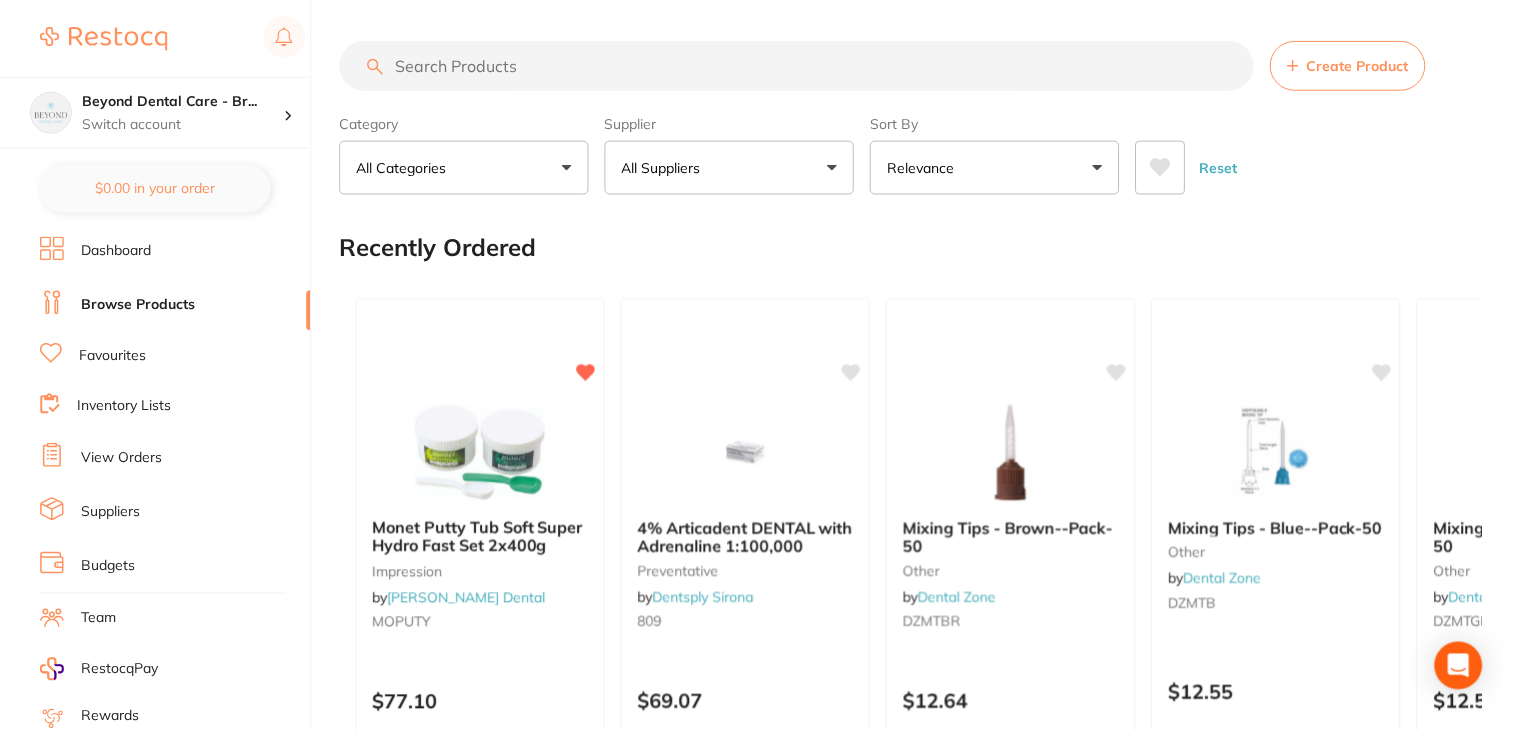 scroll, scrollTop: 0, scrollLeft: 0, axis: both 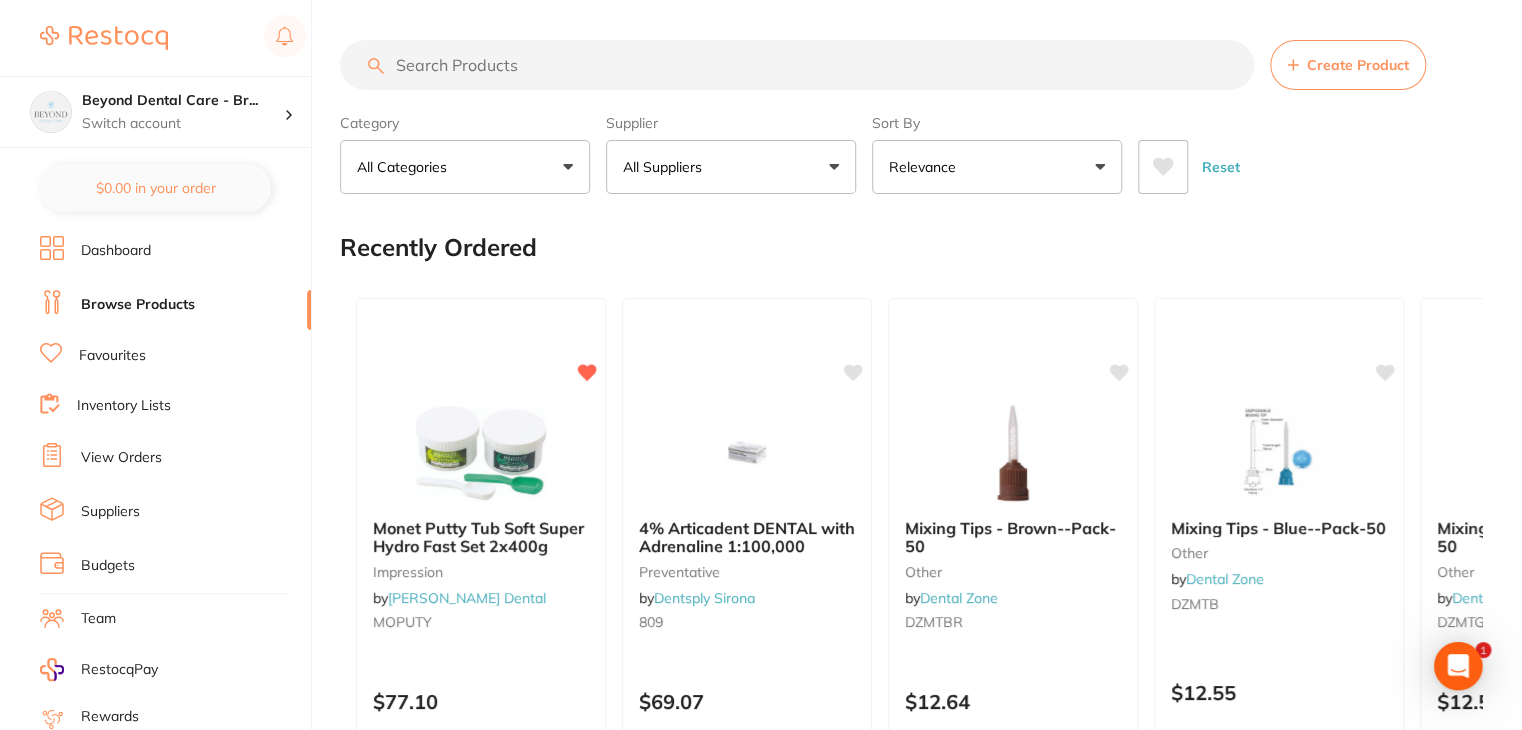 click at bounding box center (797, 65) 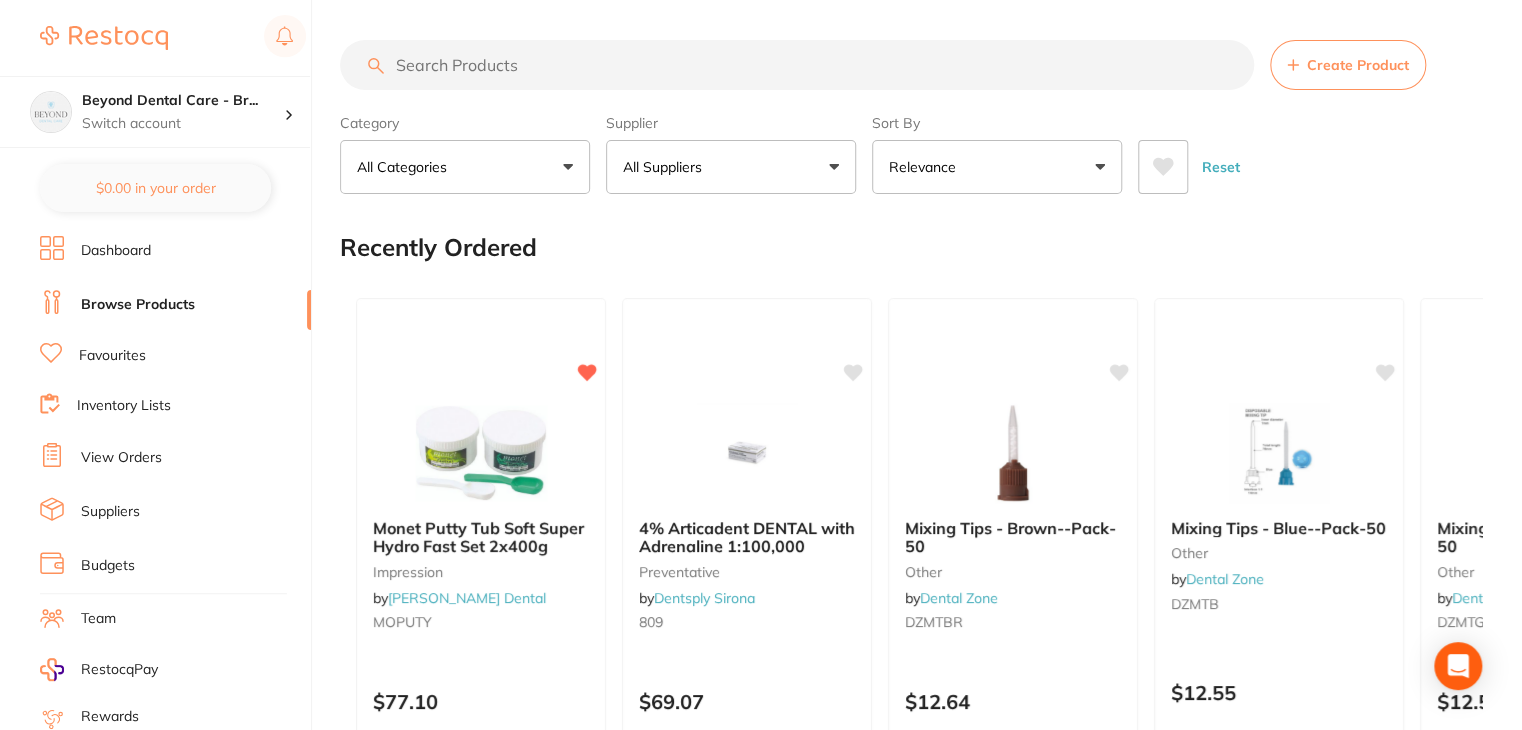 scroll, scrollTop: 0, scrollLeft: 0, axis: both 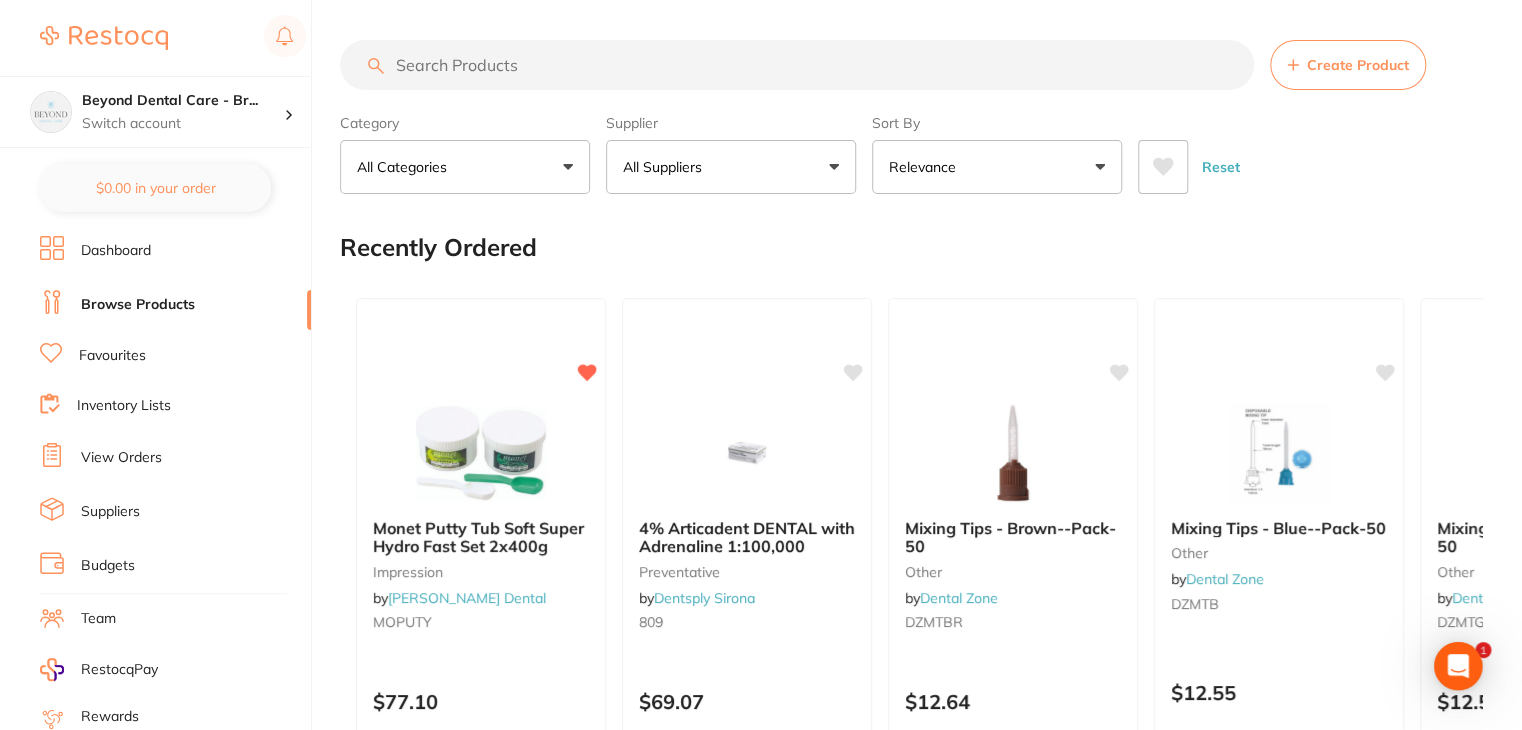 paste on "666123WW" 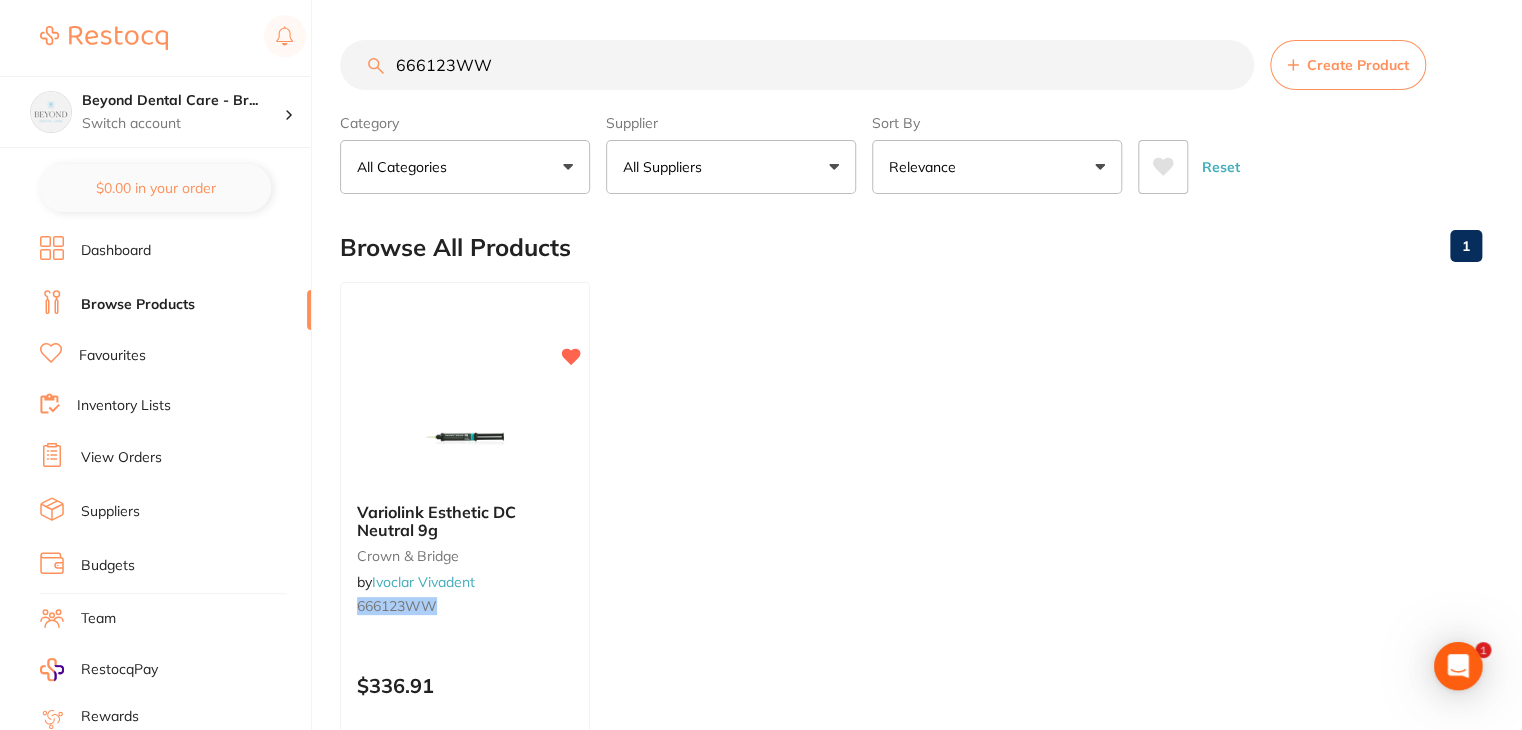 scroll, scrollTop: 0, scrollLeft: 0, axis: both 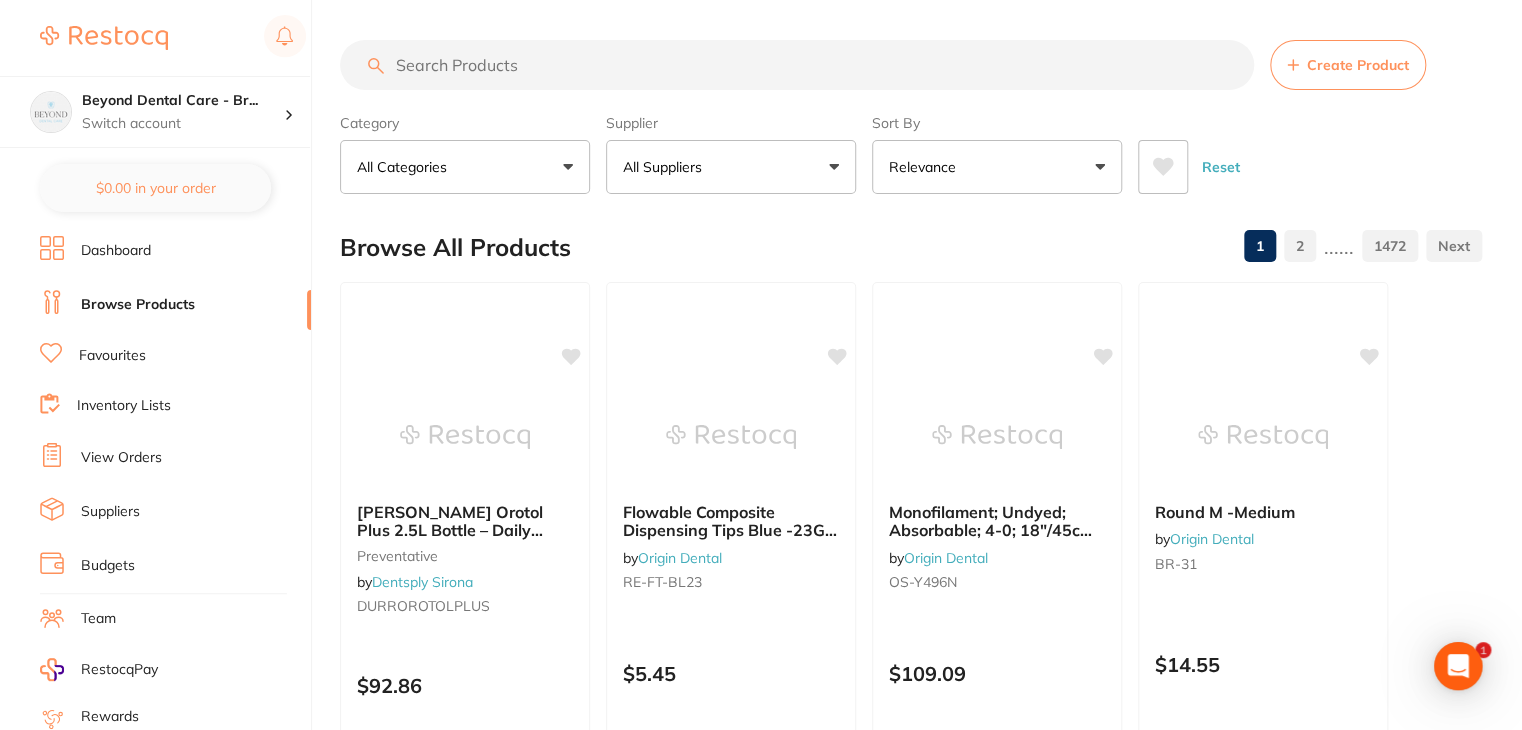 type 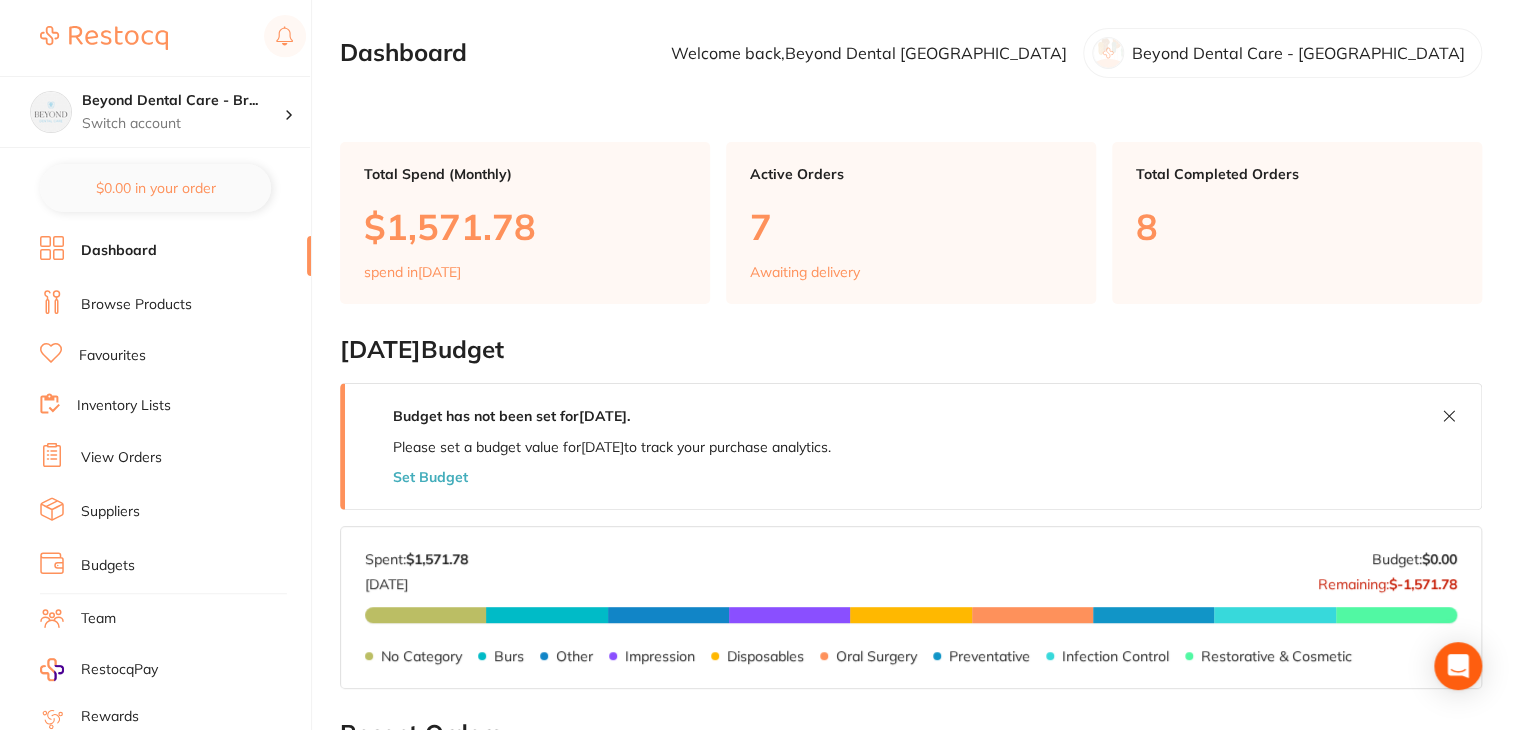 click on "Browse Products" at bounding box center (136, 305) 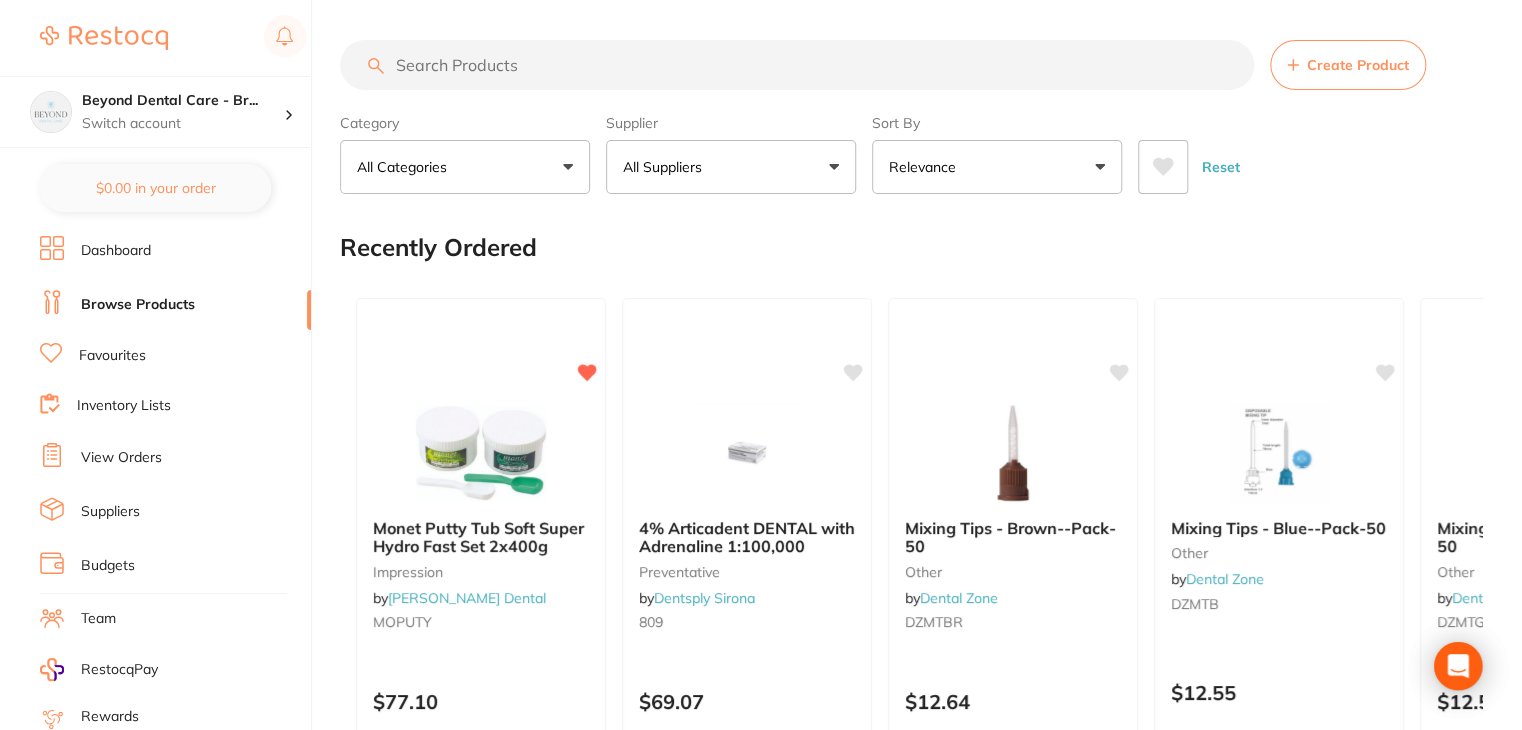 click on "Favourites" at bounding box center (112, 356) 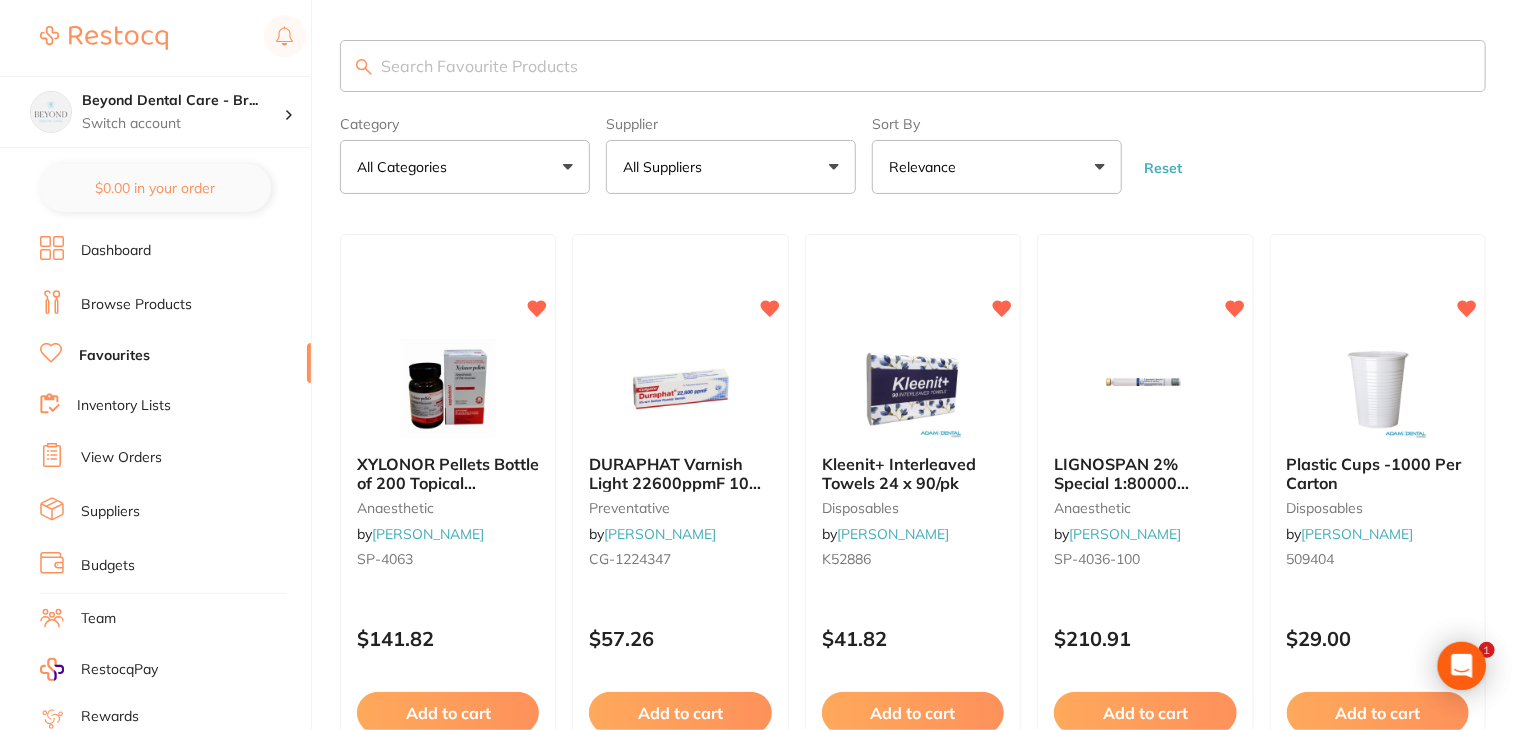 click at bounding box center (913, 66) 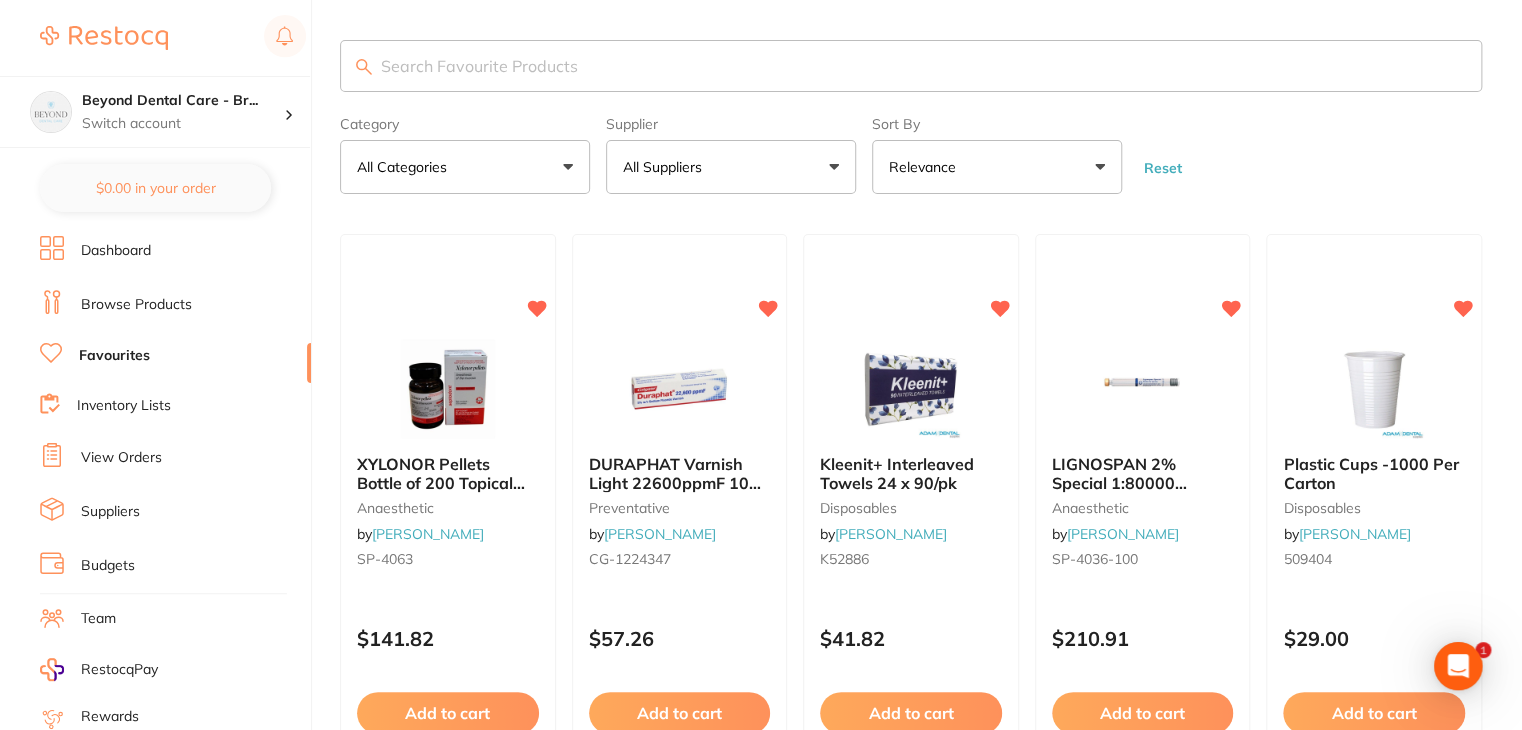 scroll, scrollTop: 0, scrollLeft: 0, axis: both 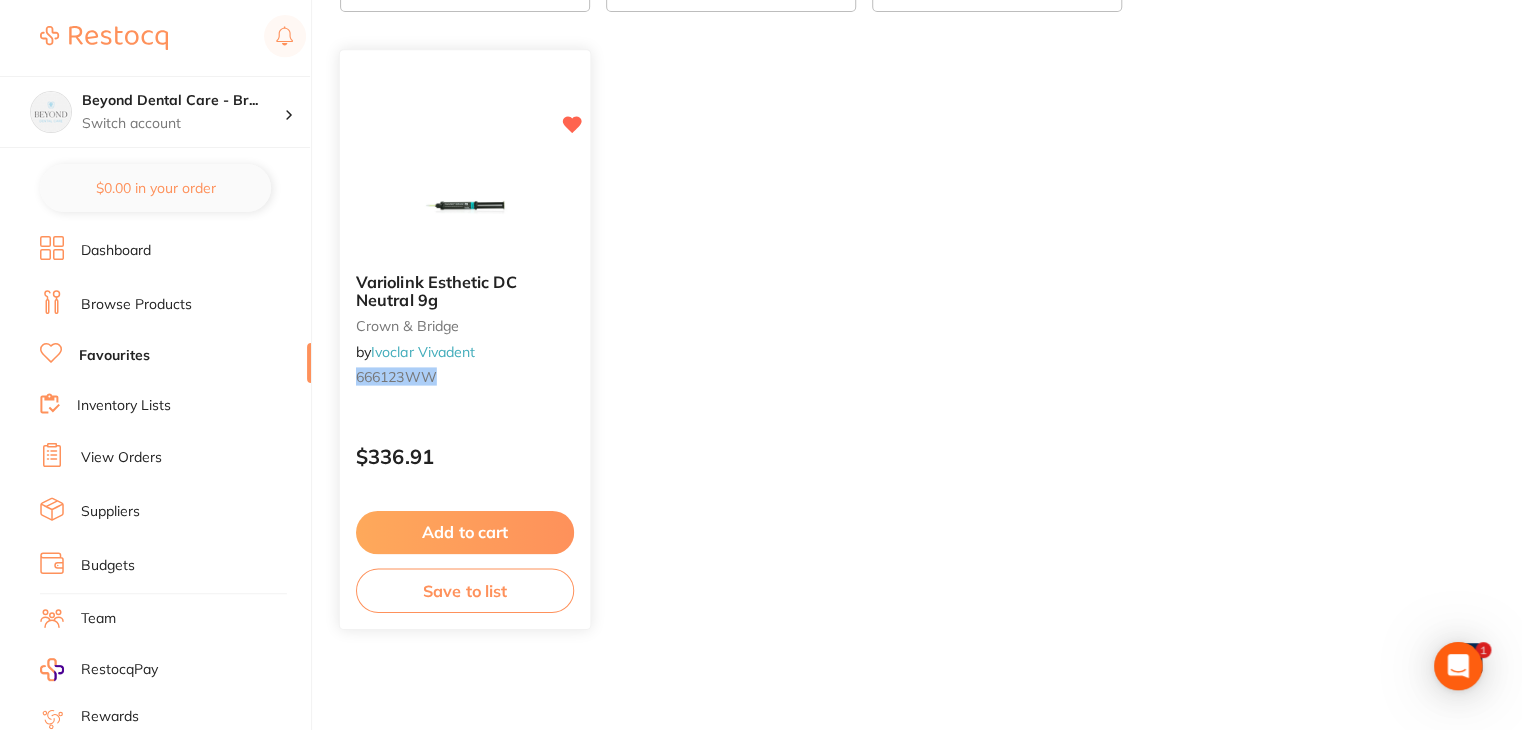 type on "666123WW" 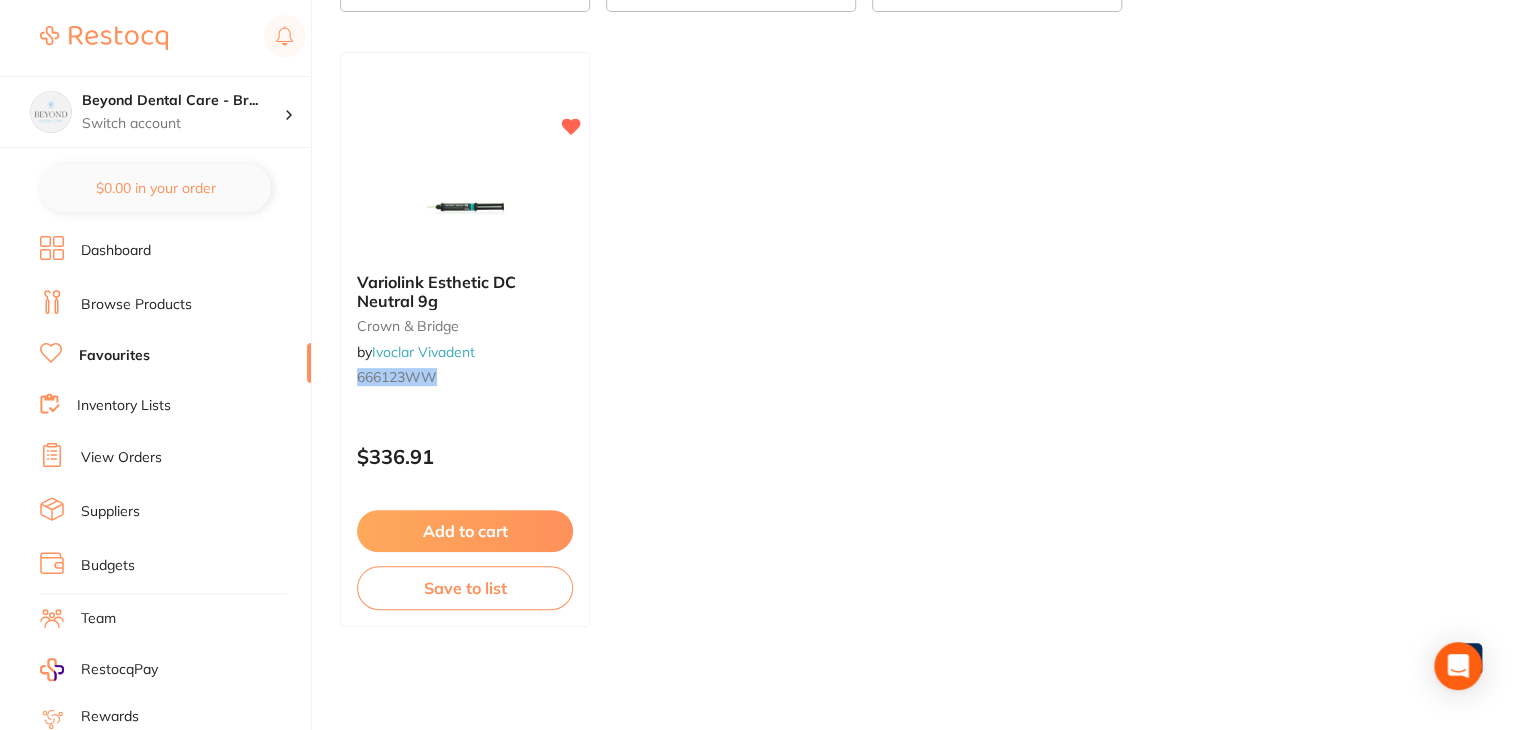 click on "Add to cart" at bounding box center (465, 531) 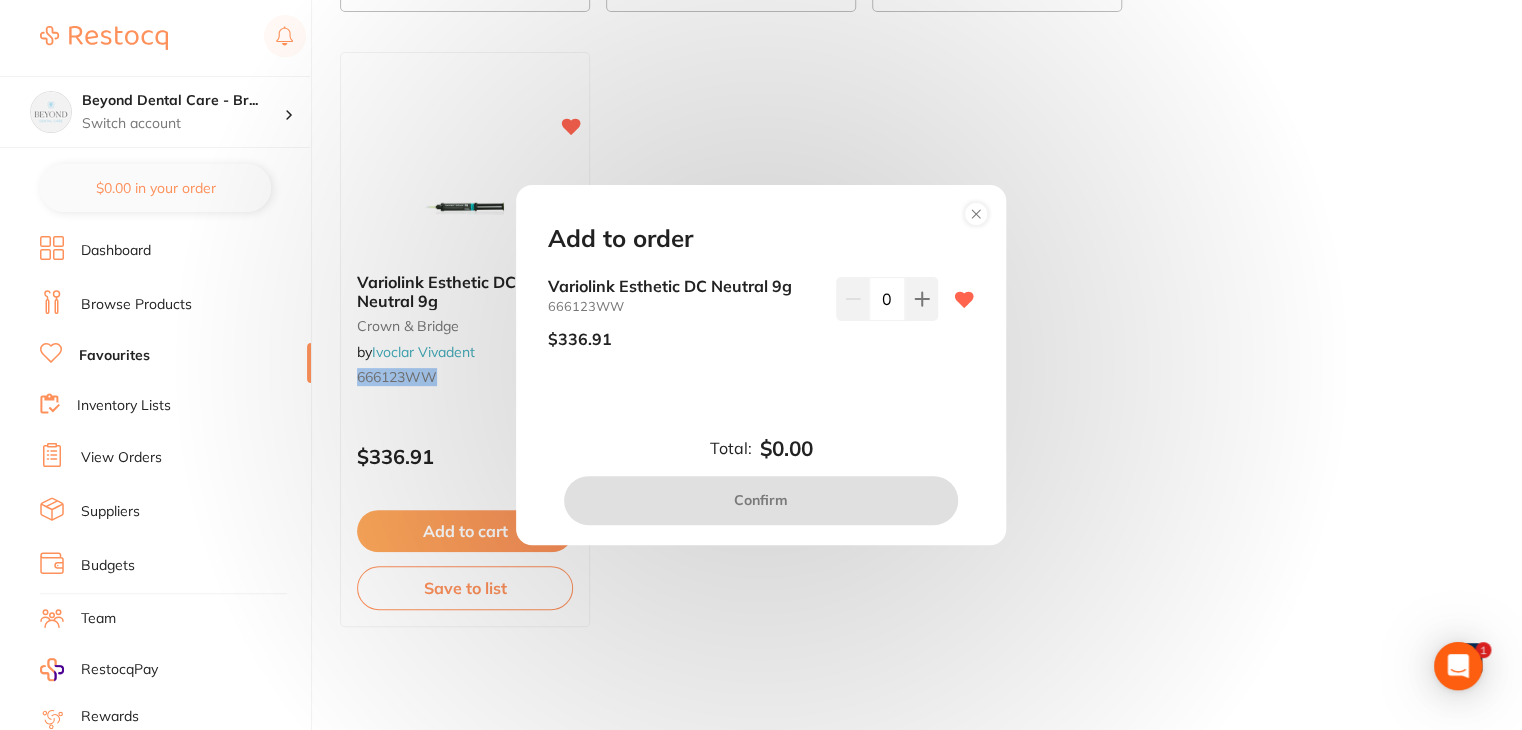 scroll, scrollTop: 0, scrollLeft: 0, axis: both 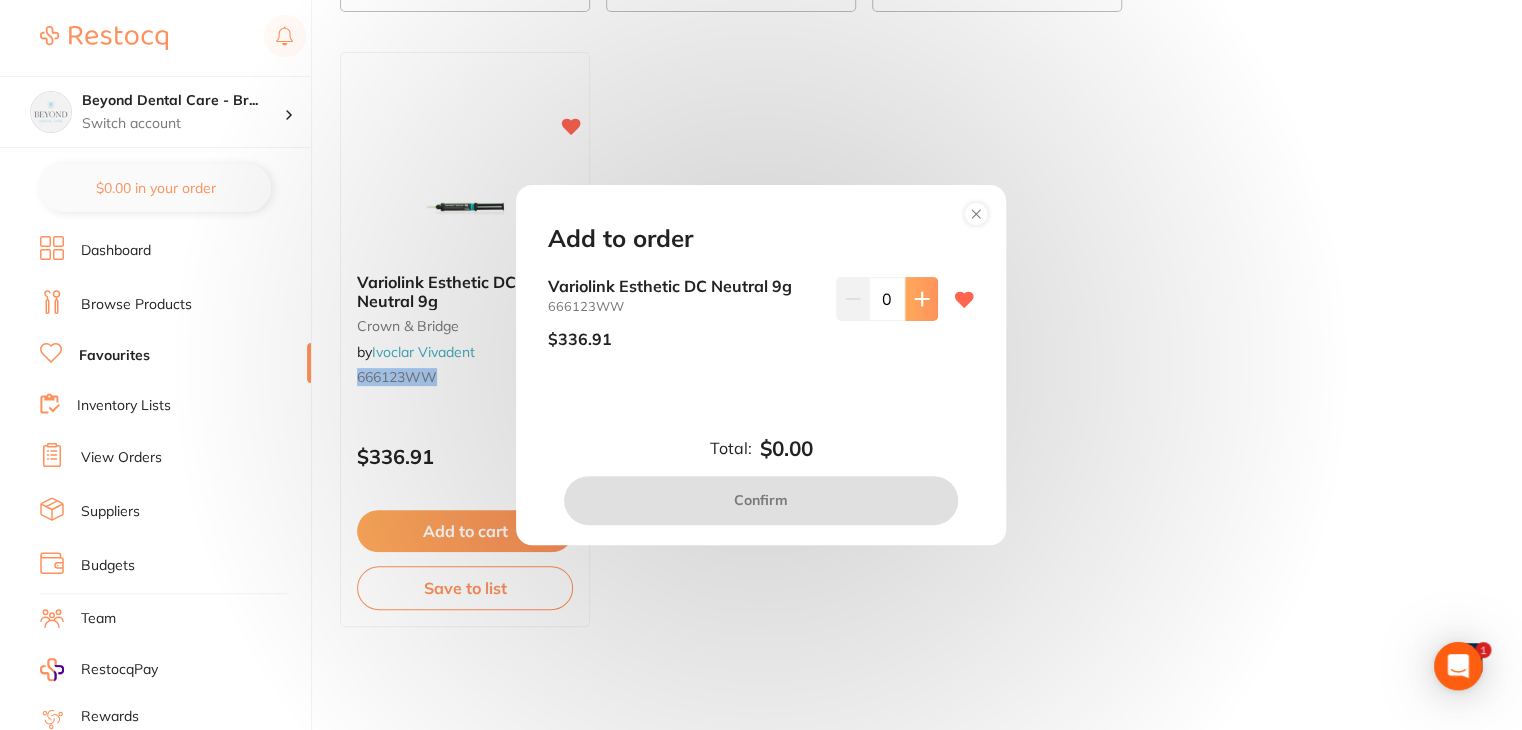 click 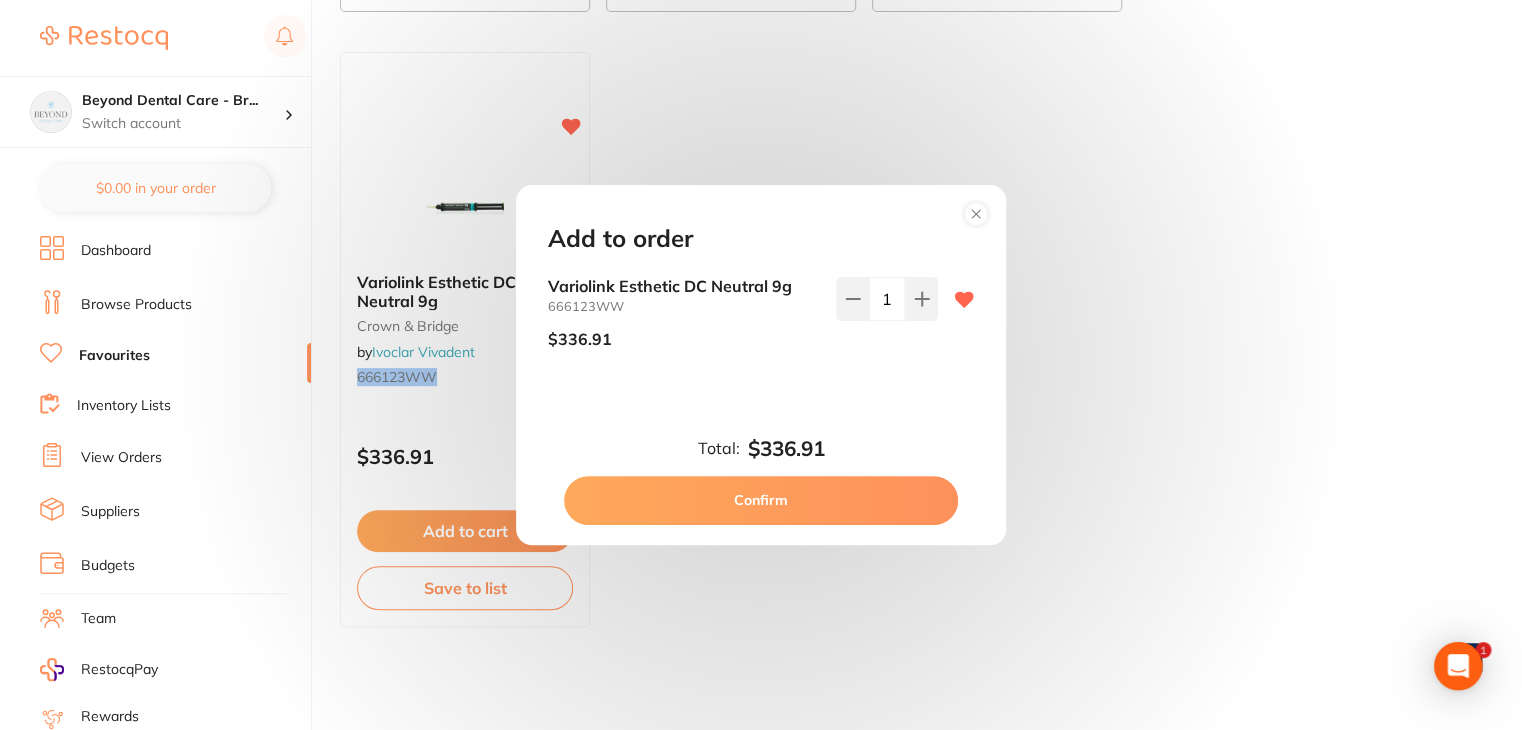 drag, startPoint x: 832, startPoint y: 512, endPoint x: 826, endPoint y: 501, distance: 12.529964 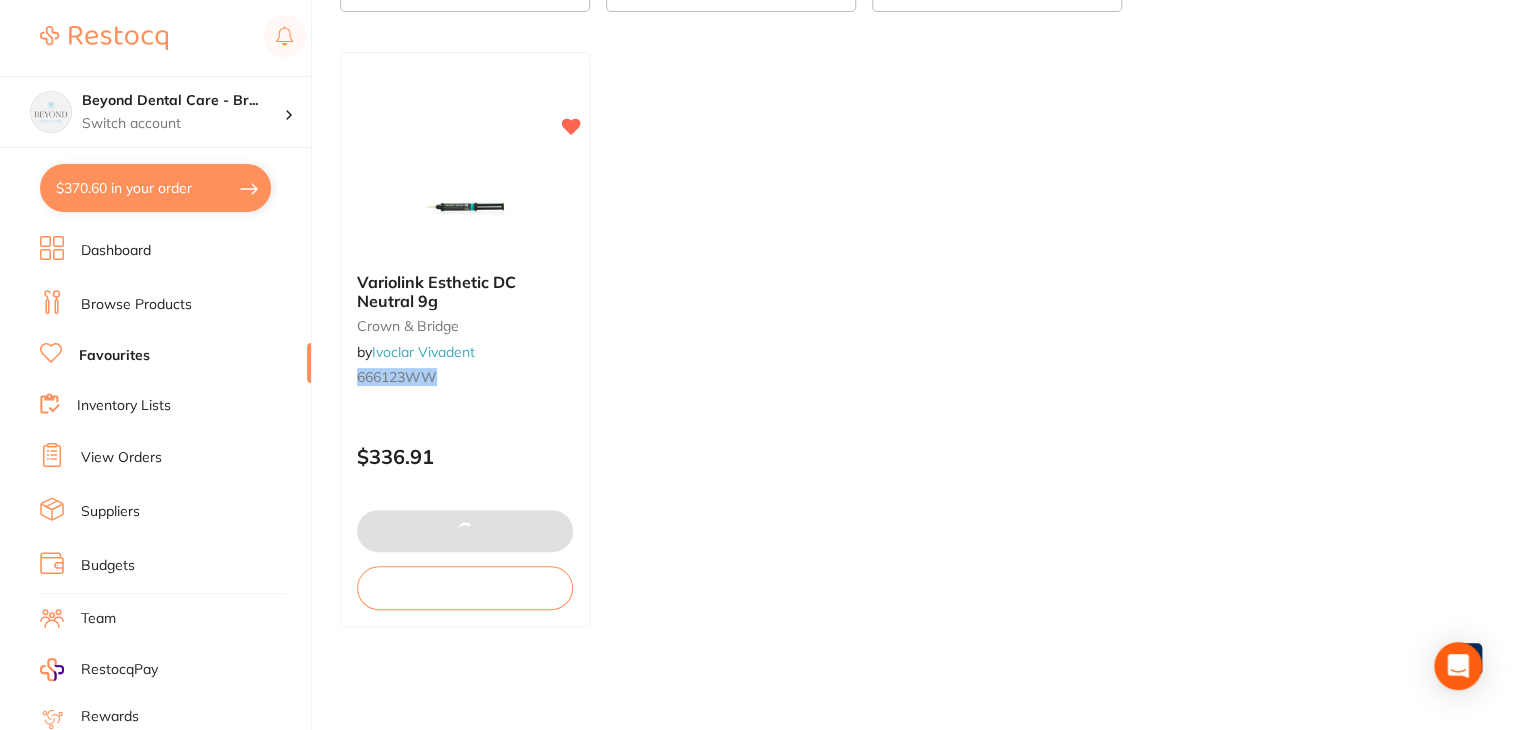 type on "2" 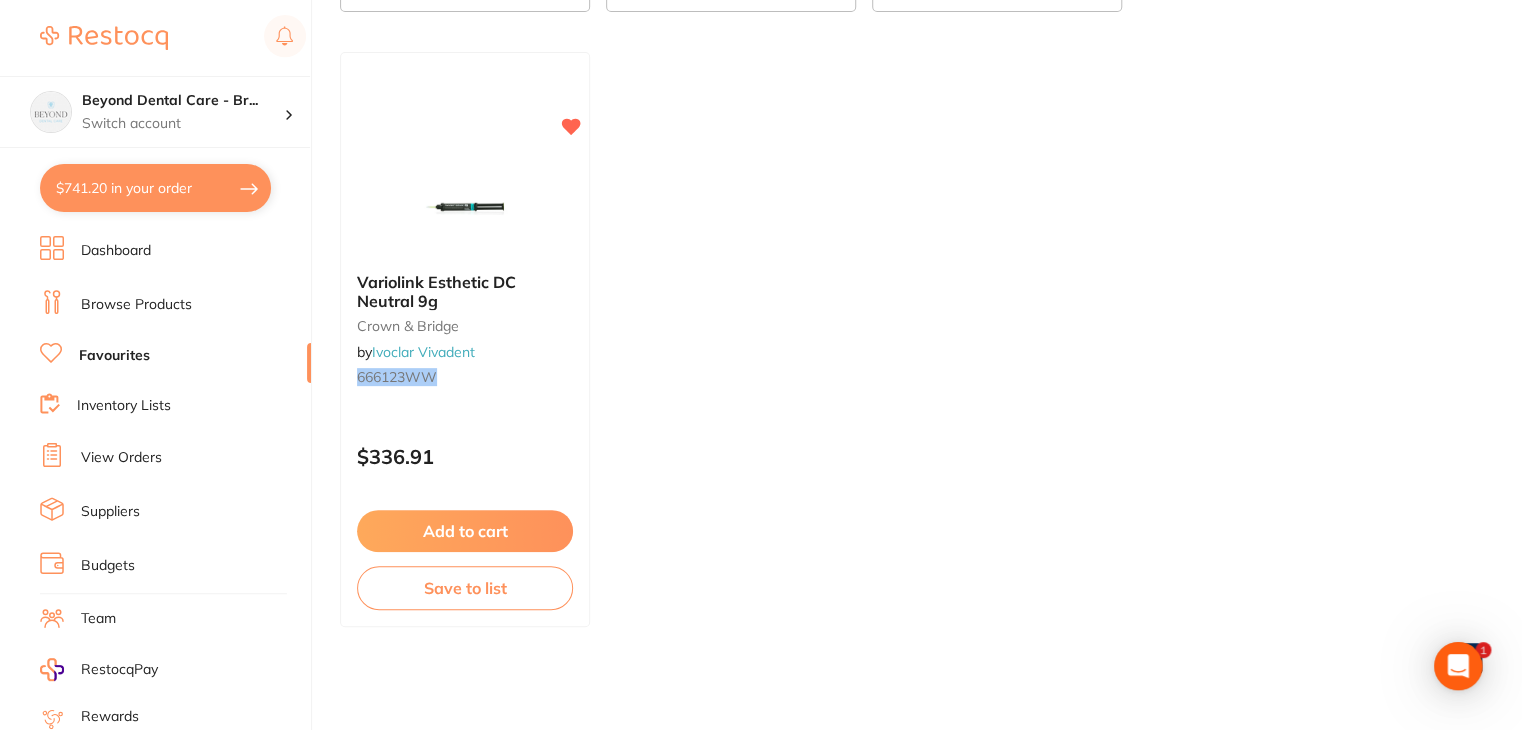 scroll, scrollTop: 0, scrollLeft: 0, axis: both 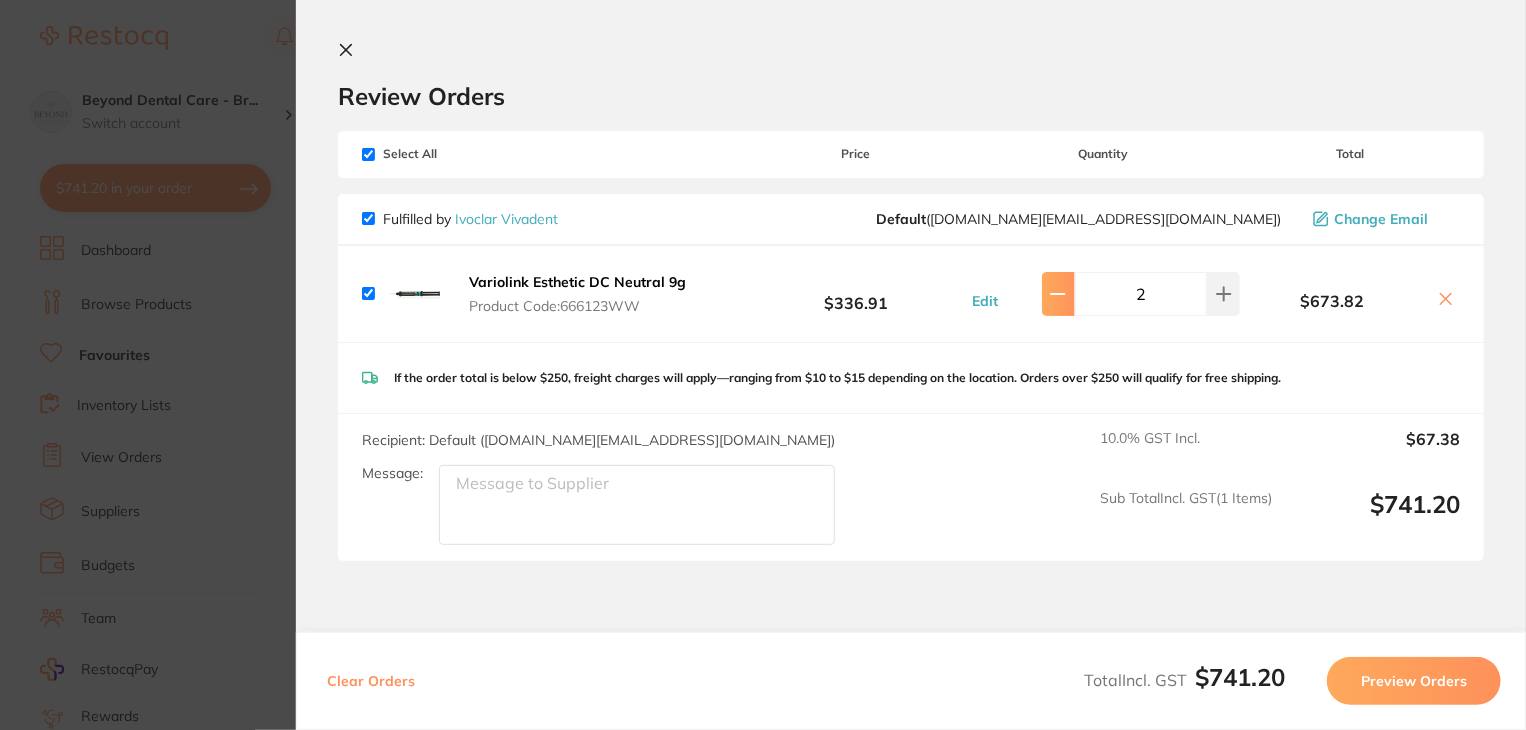 click at bounding box center (1058, 294) 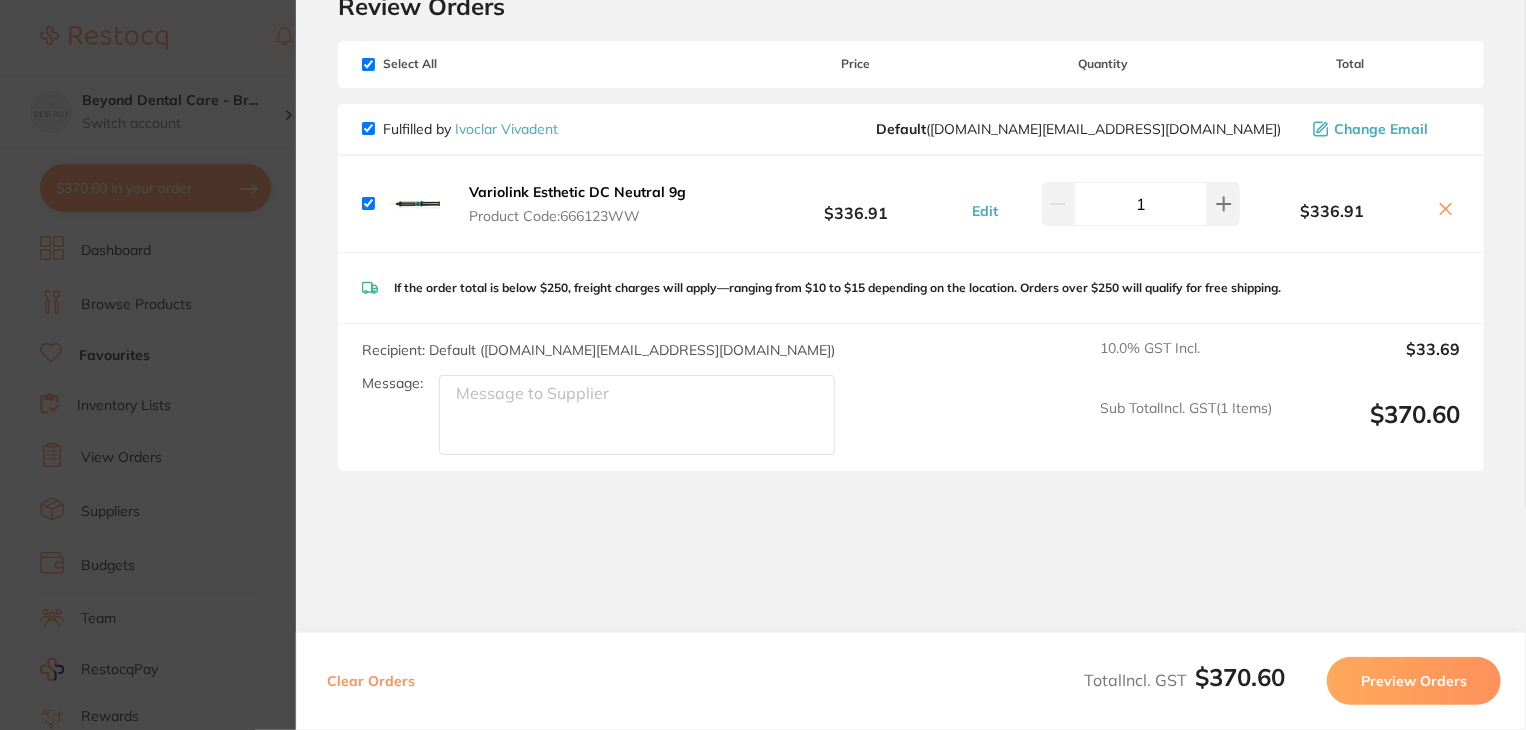 click on "Preview Orders" at bounding box center [1414, 681] 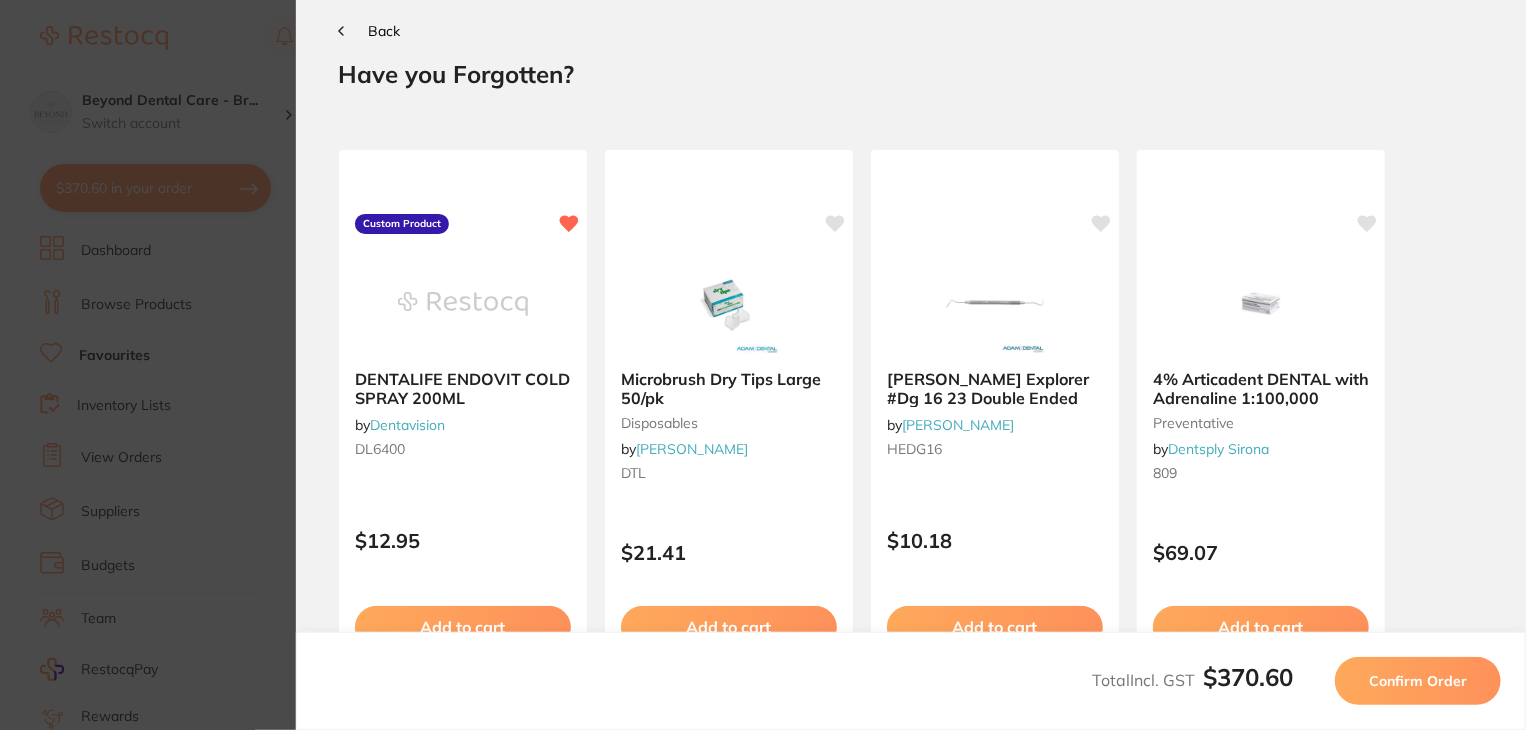 scroll, scrollTop: 0, scrollLeft: 0, axis: both 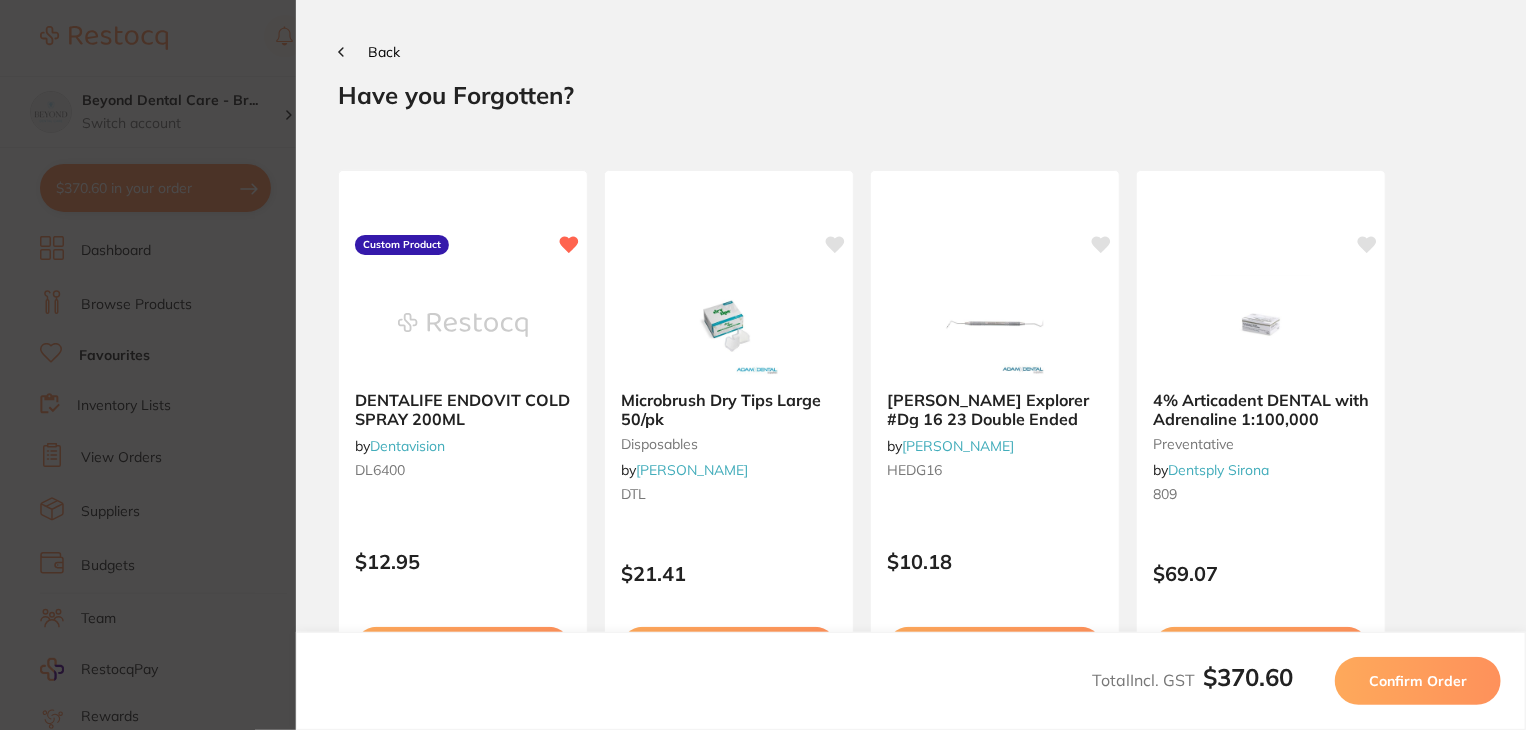 click on "Confirm Order" at bounding box center (1418, 681) 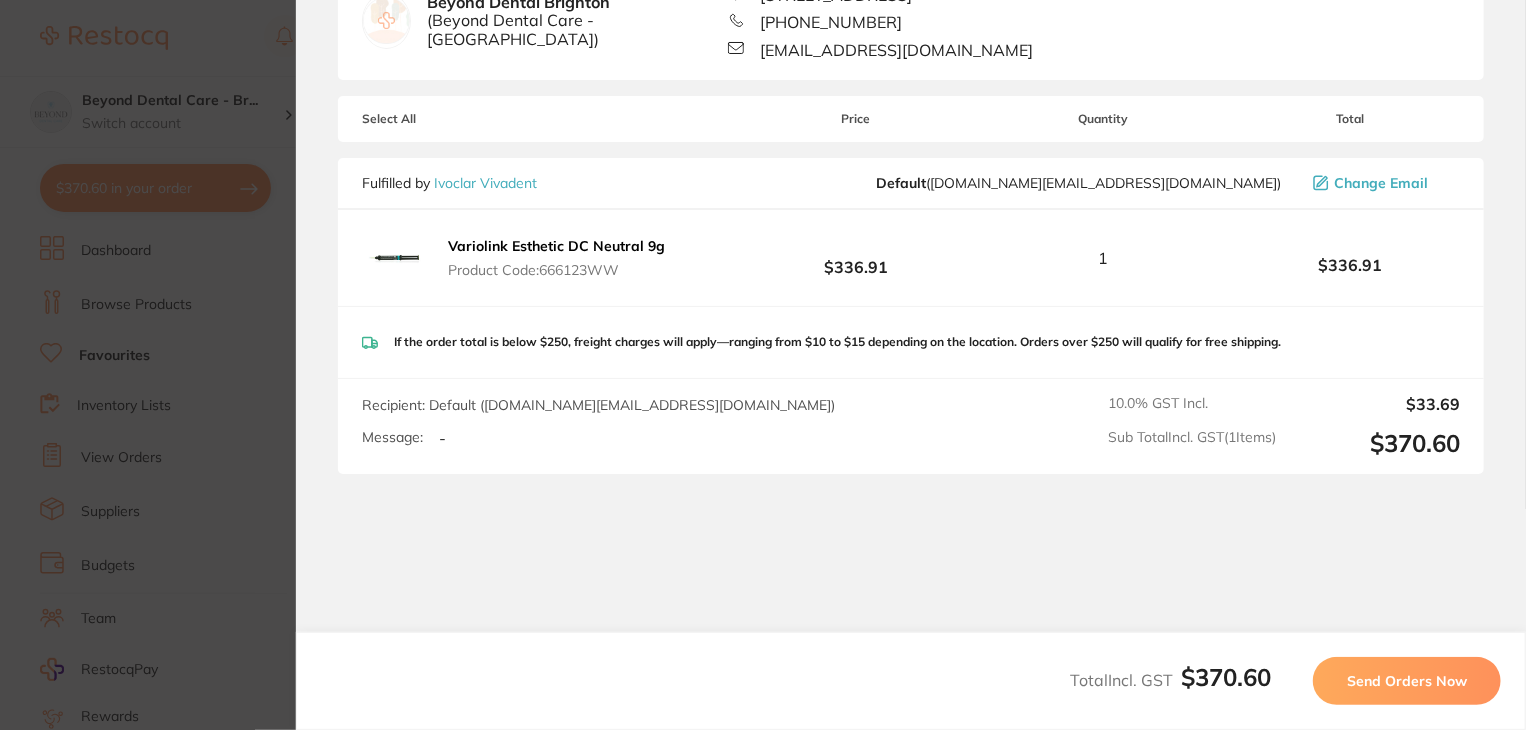 scroll, scrollTop: 206, scrollLeft: 0, axis: vertical 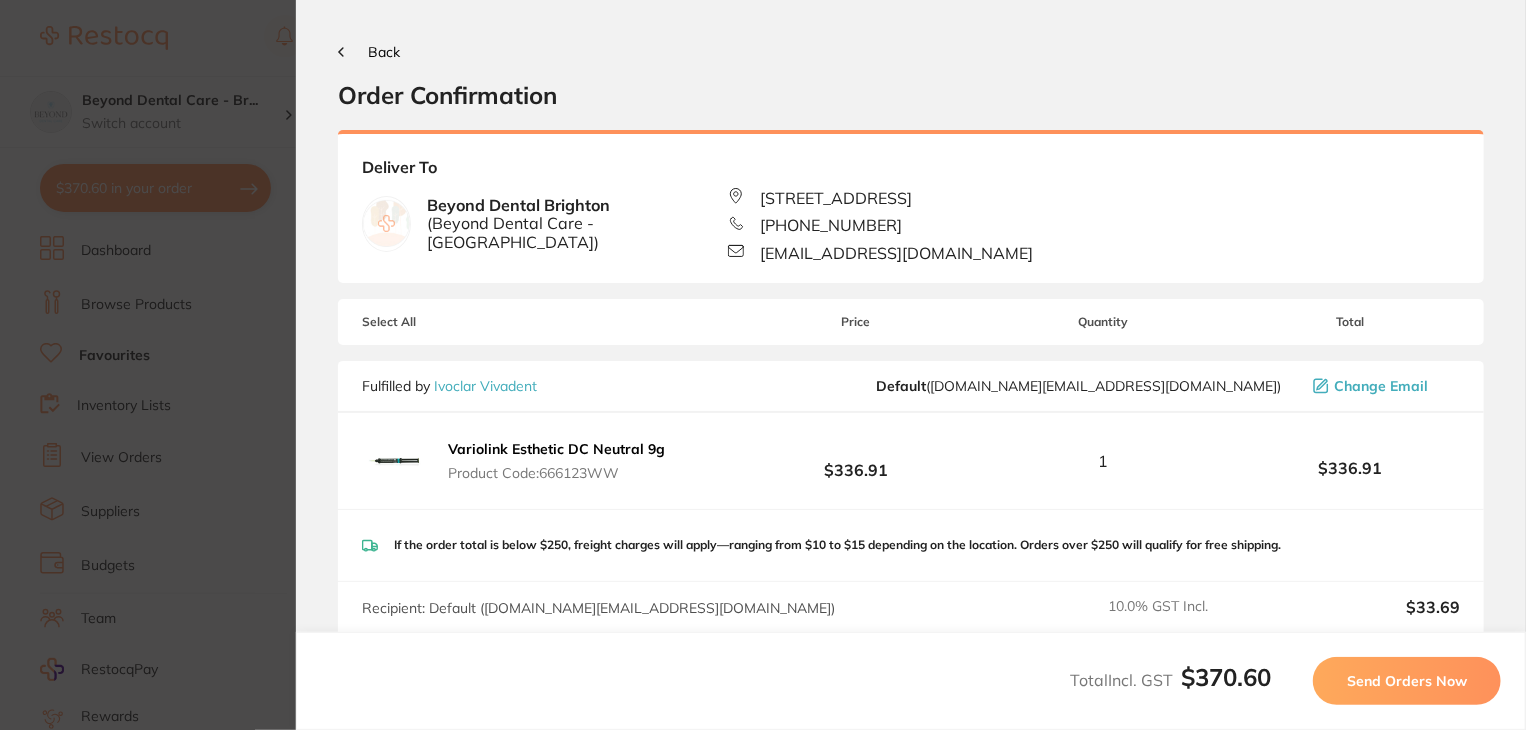 click on "Send Orders Now" at bounding box center [1407, 681] 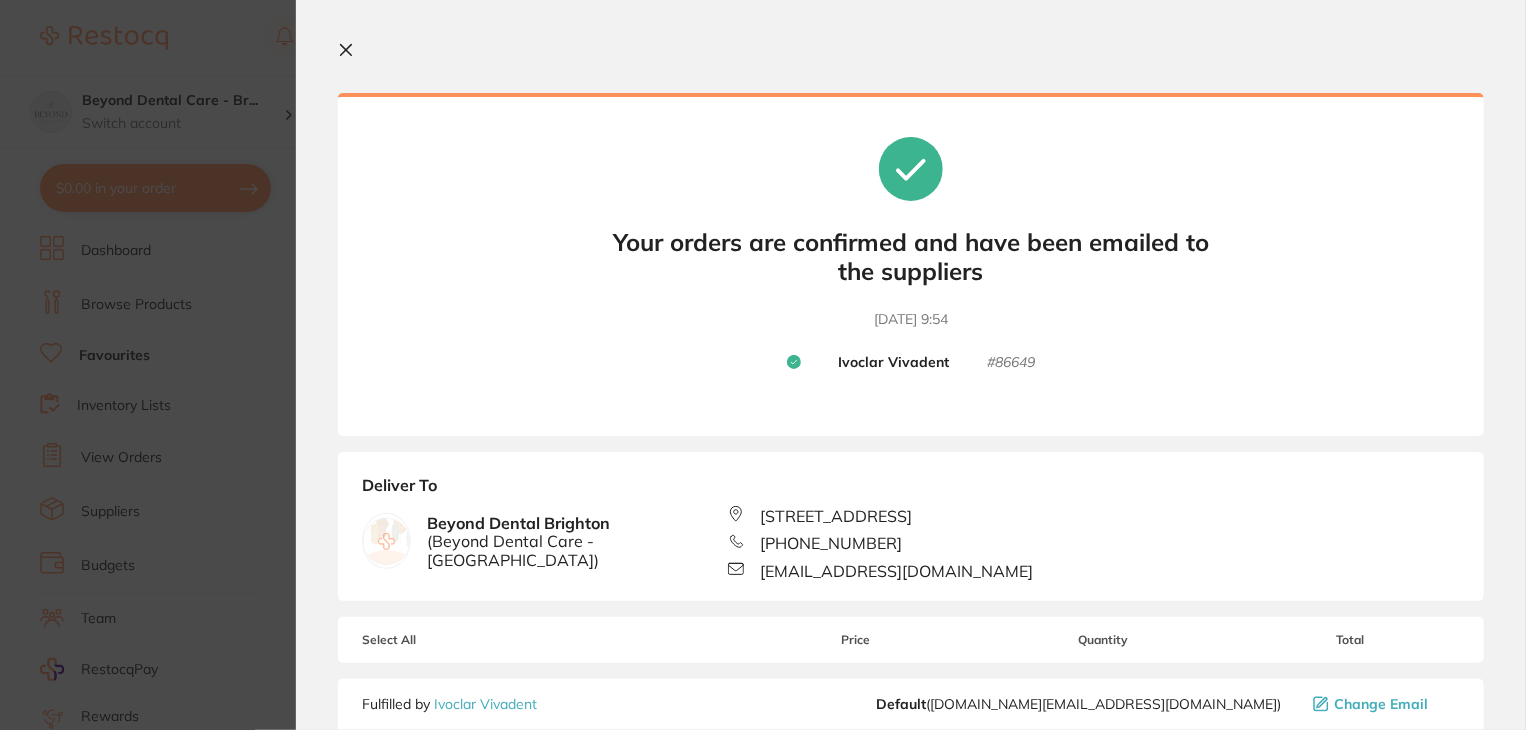 click 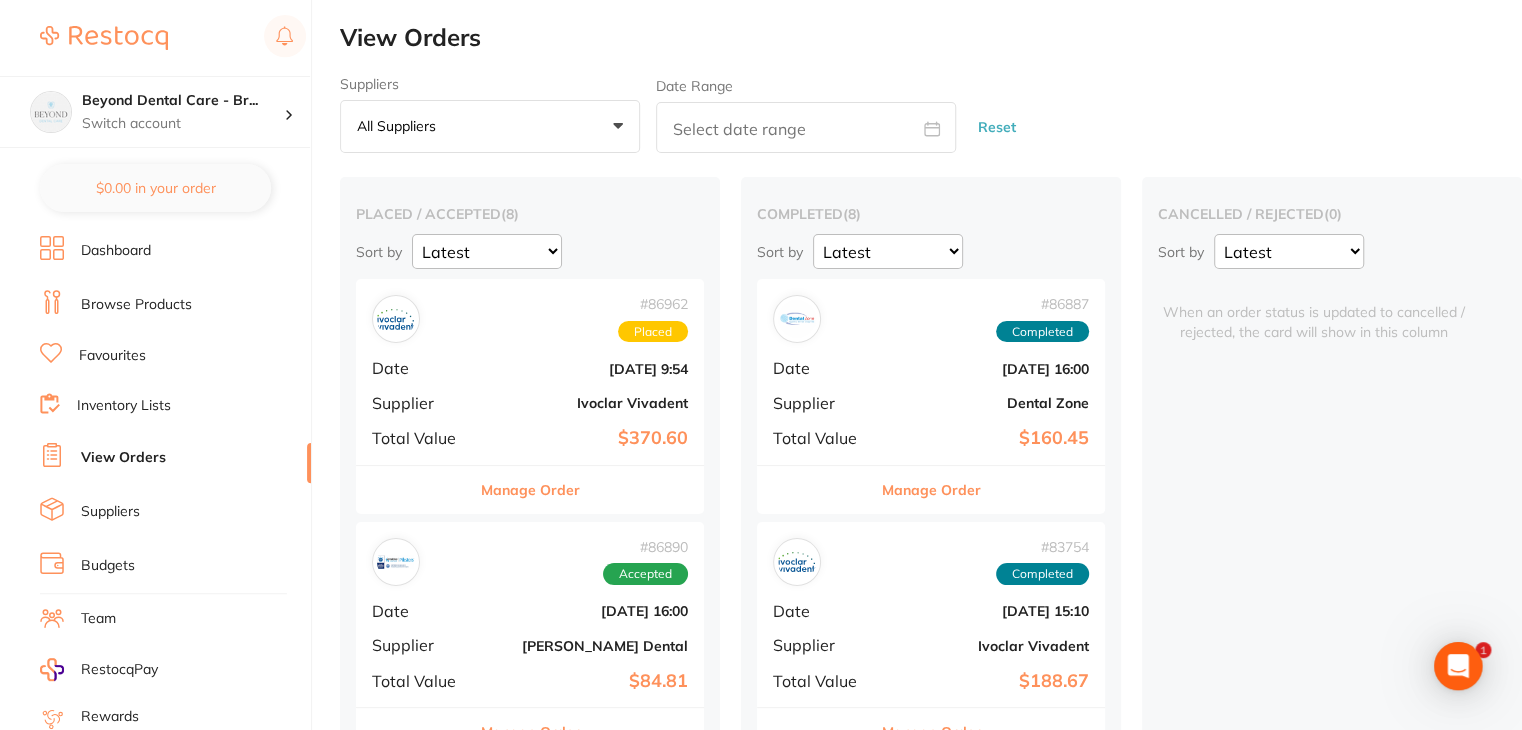 scroll, scrollTop: 0, scrollLeft: 0, axis: both 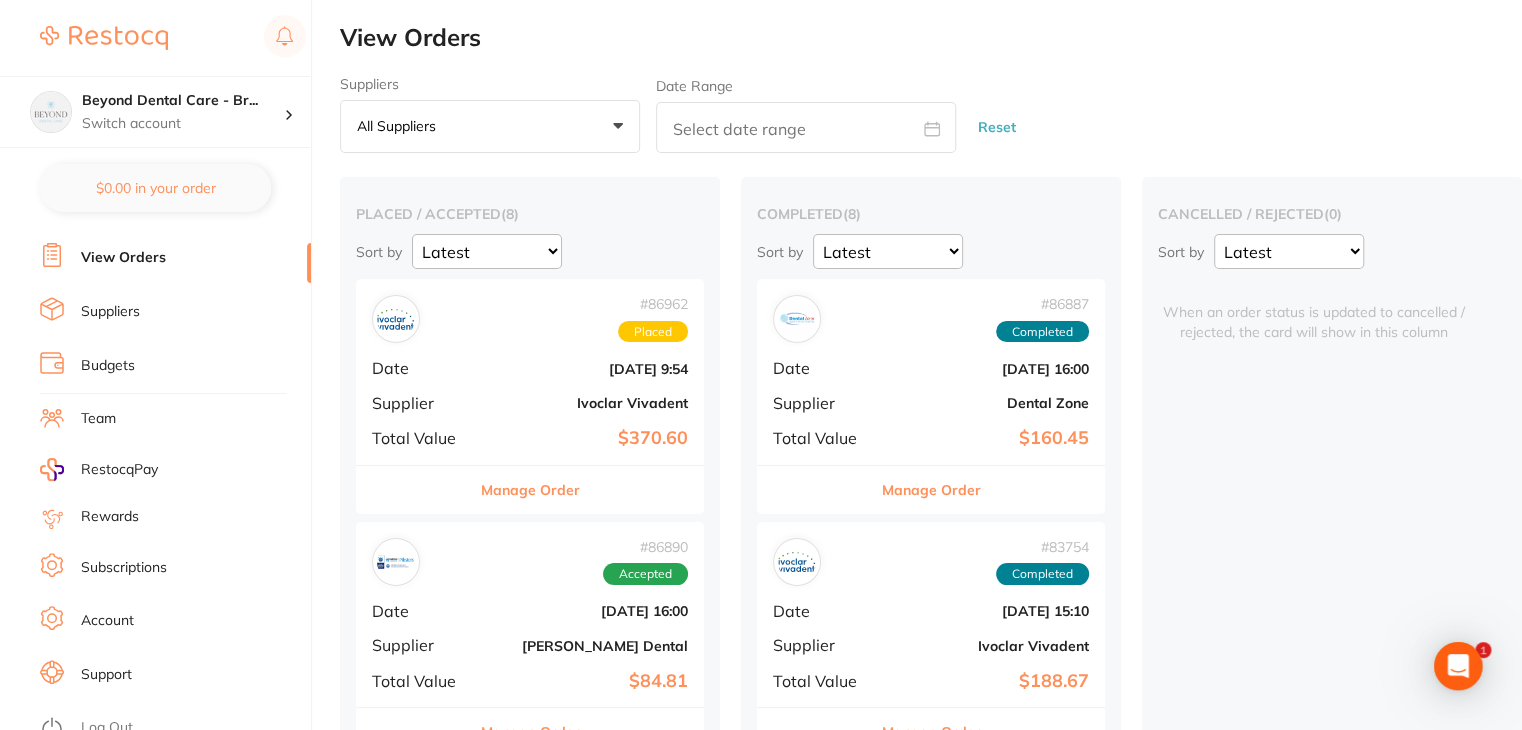 click on "Log Out" at bounding box center [107, 728] 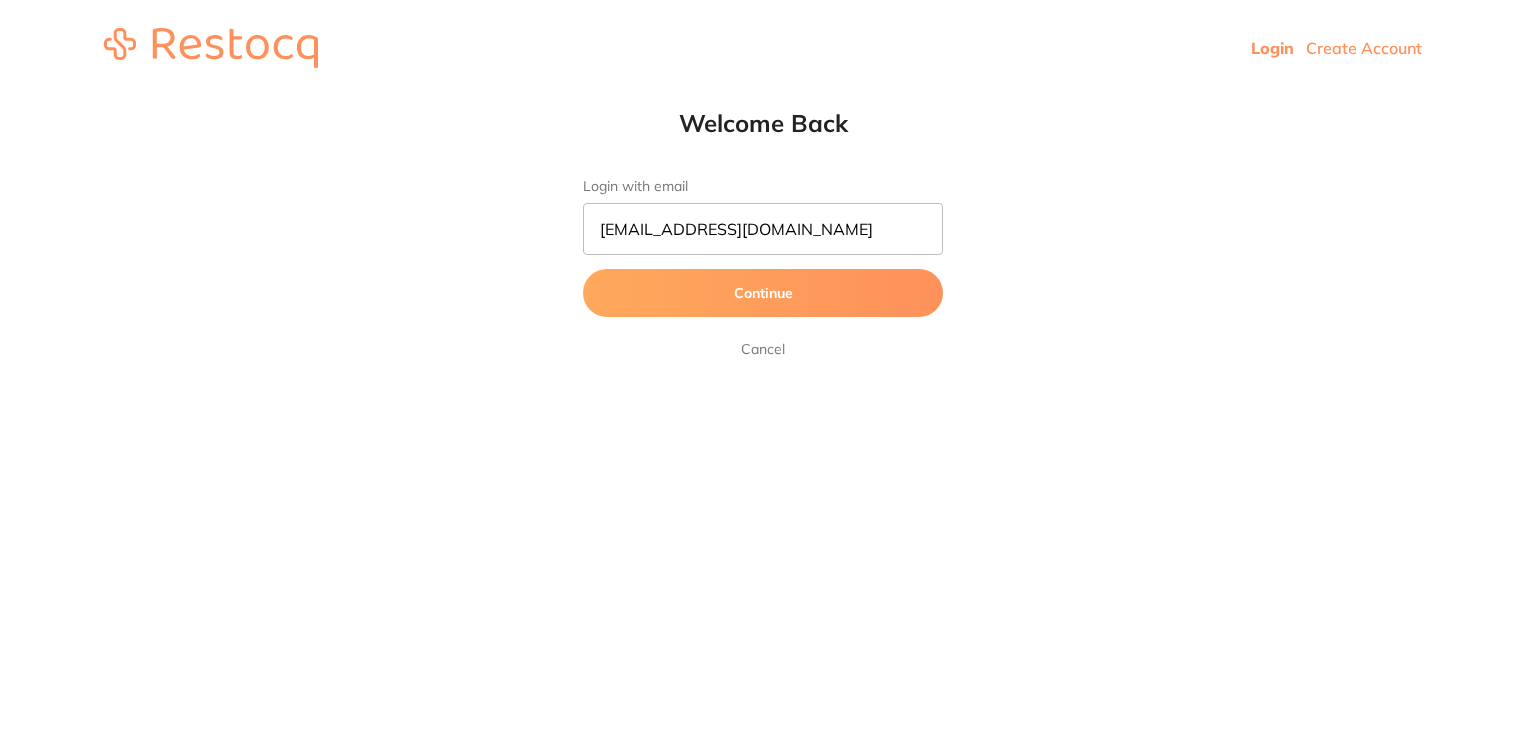 scroll, scrollTop: 0, scrollLeft: 0, axis: both 